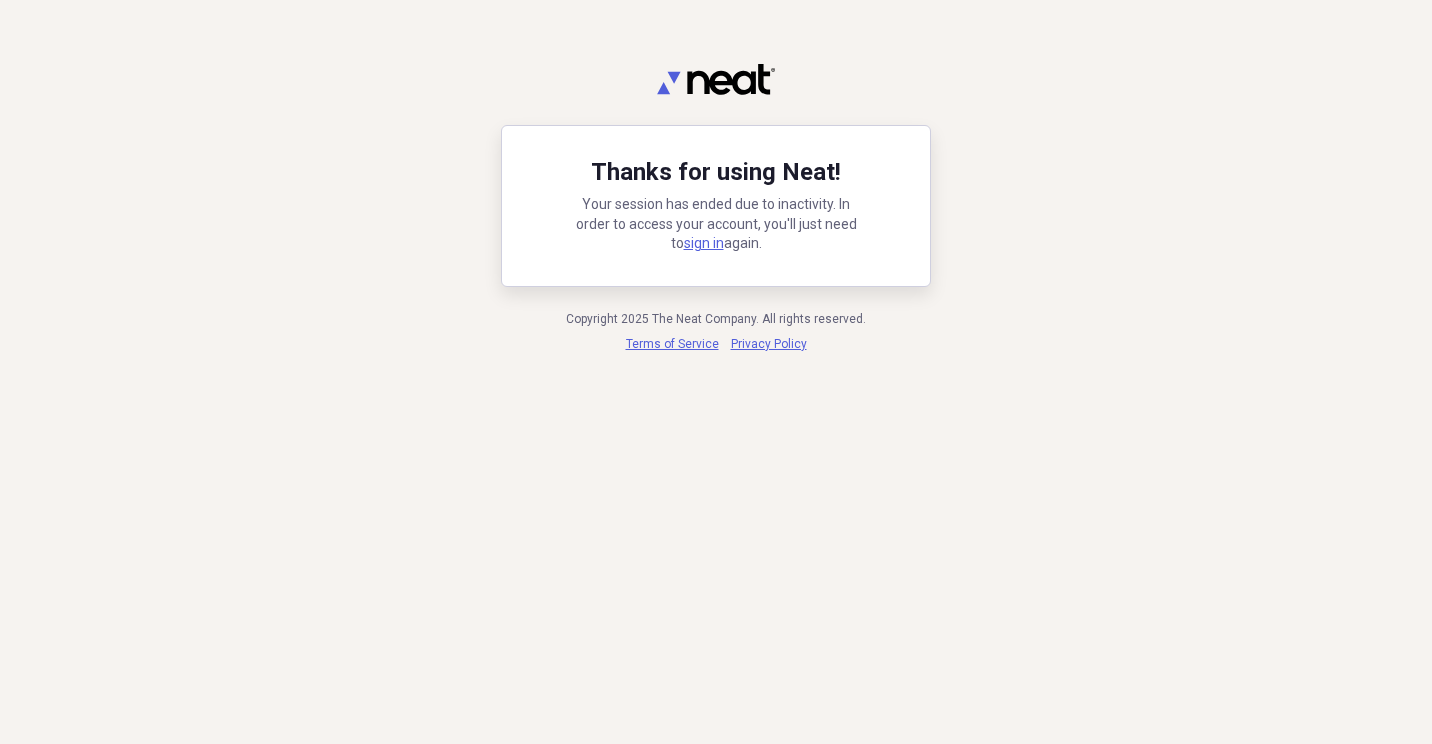 scroll, scrollTop: 0, scrollLeft: 0, axis: both 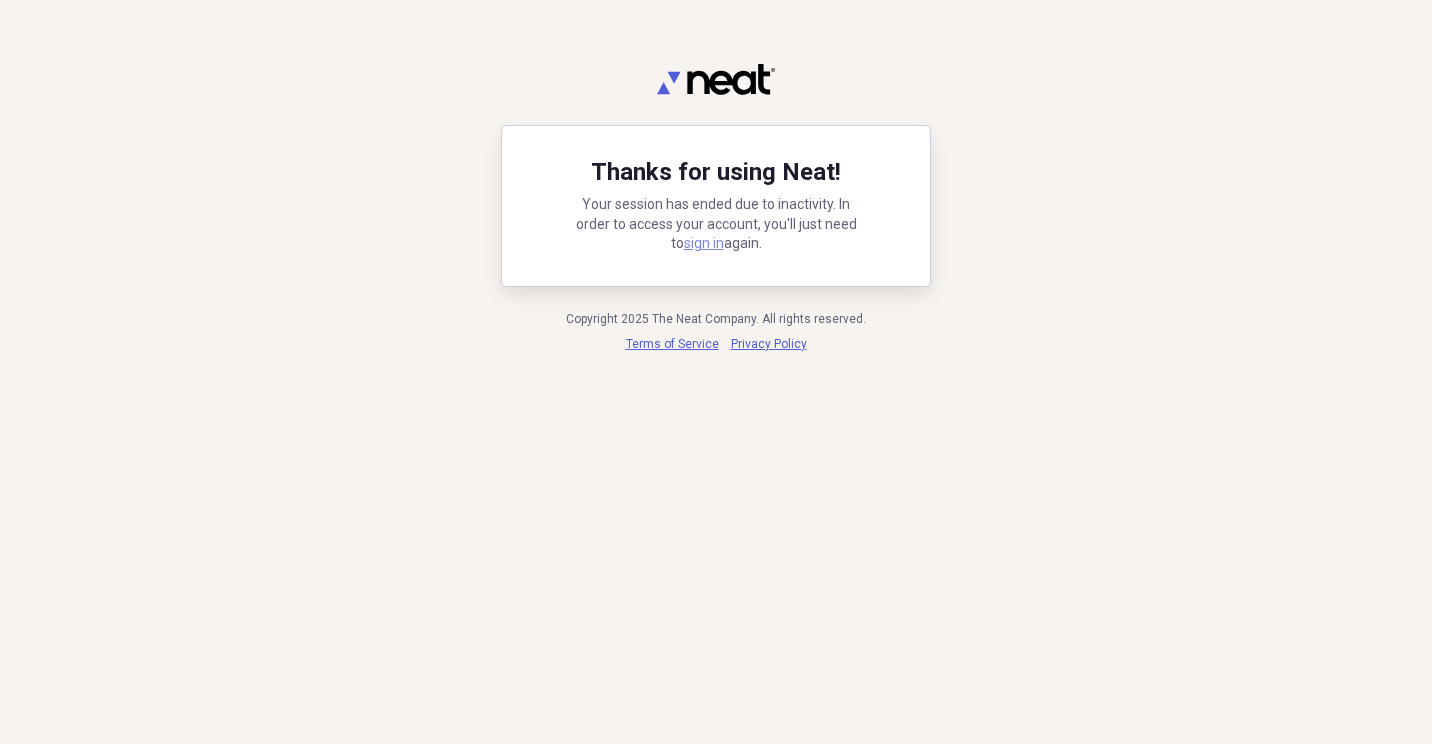 click on "sign in" at bounding box center [704, 243] 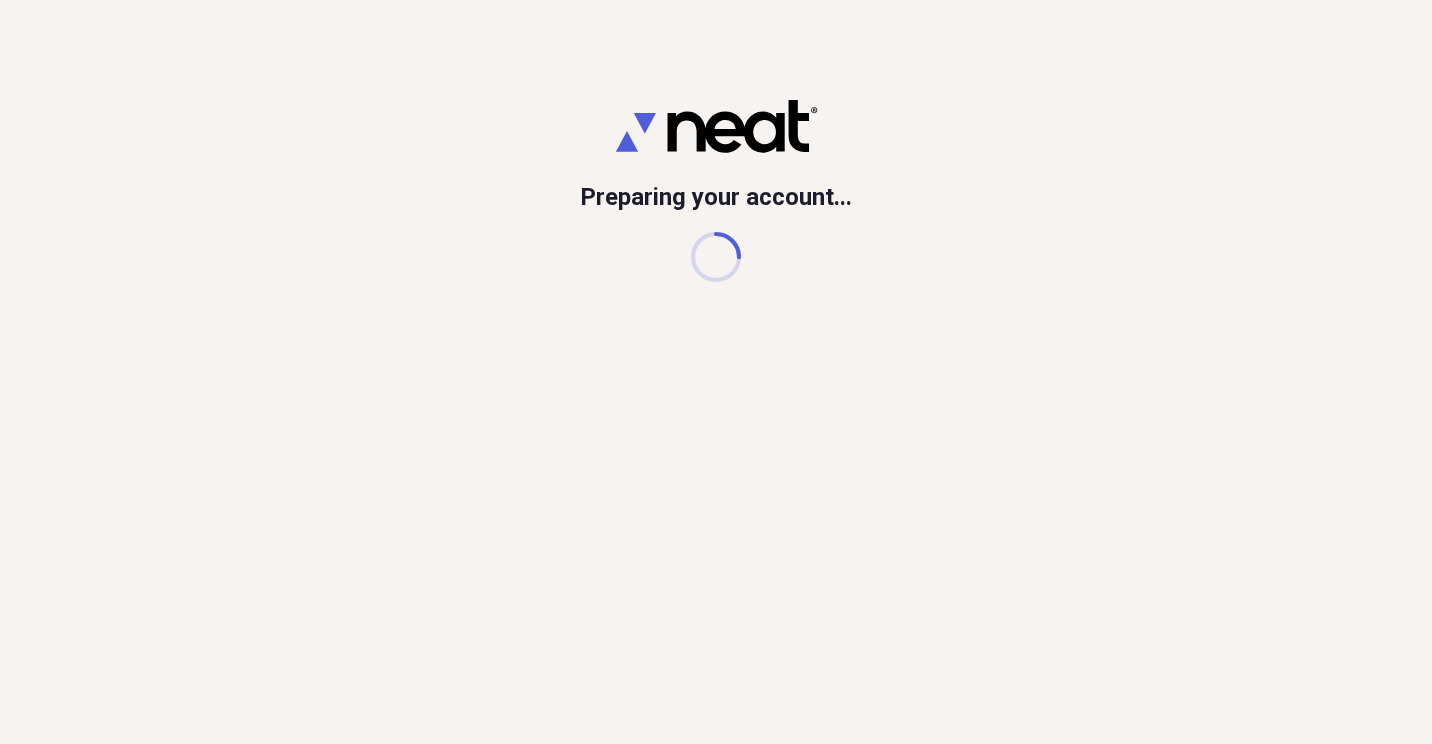 scroll, scrollTop: 0, scrollLeft: 0, axis: both 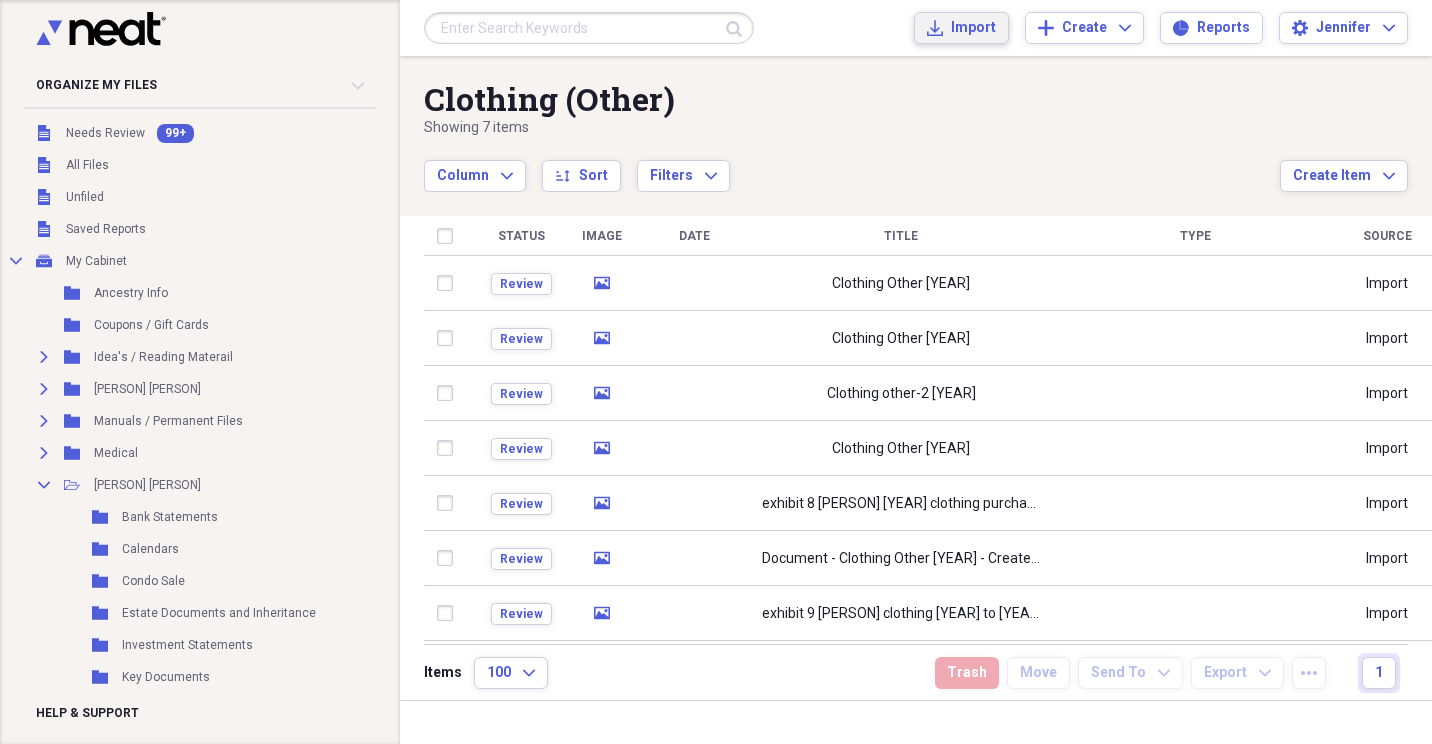 click on "Import Import" at bounding box center [961, 28] 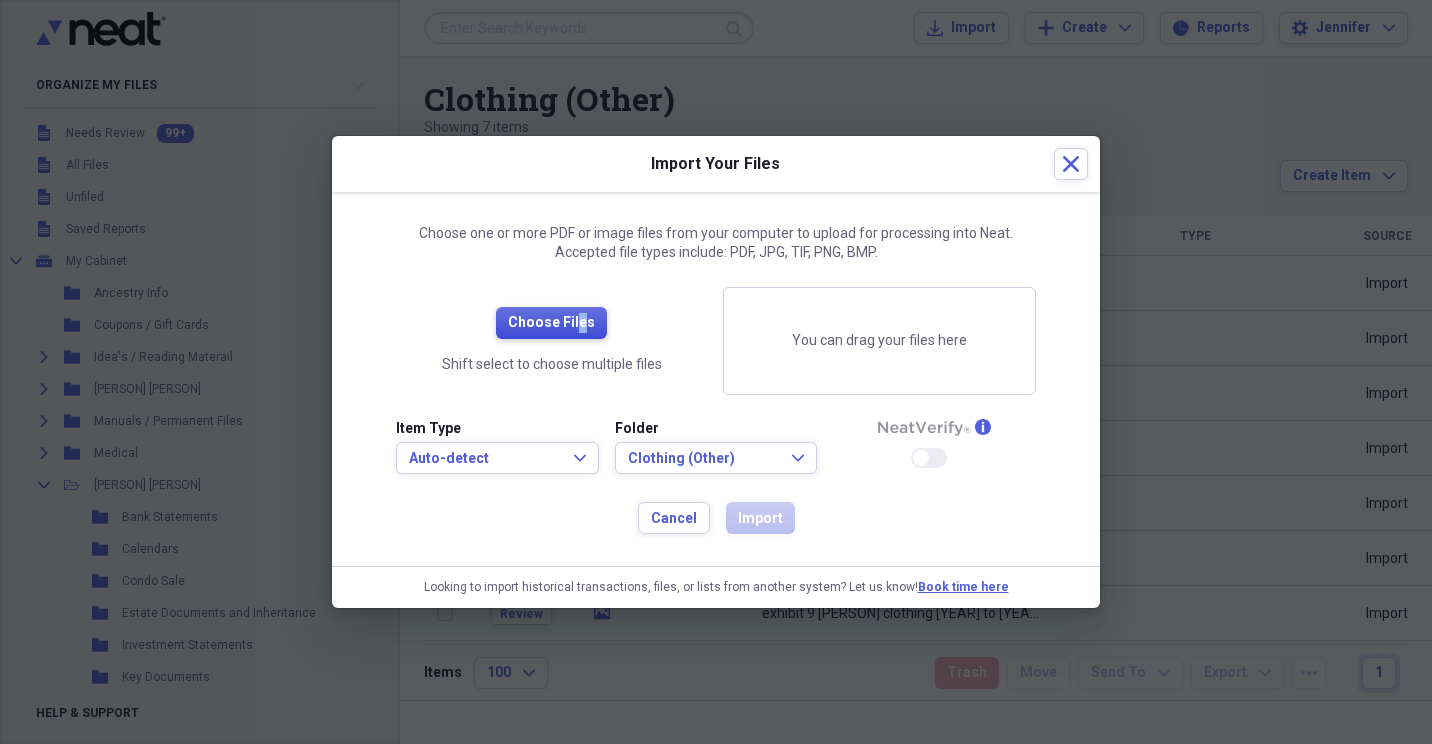 click on "Choose Files" at bounding box center (551, 323) 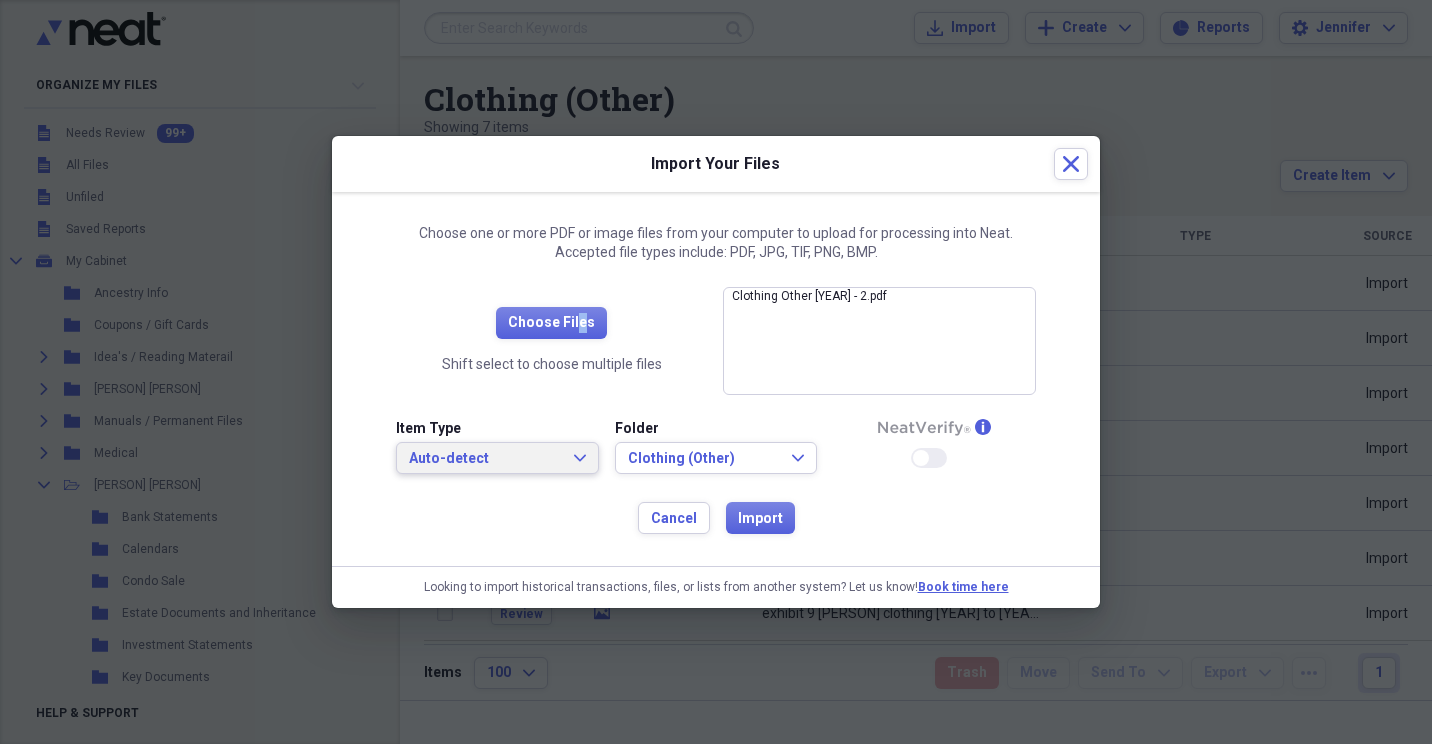 click on "Auto-detect Expand" at bounding box center [497, 458] 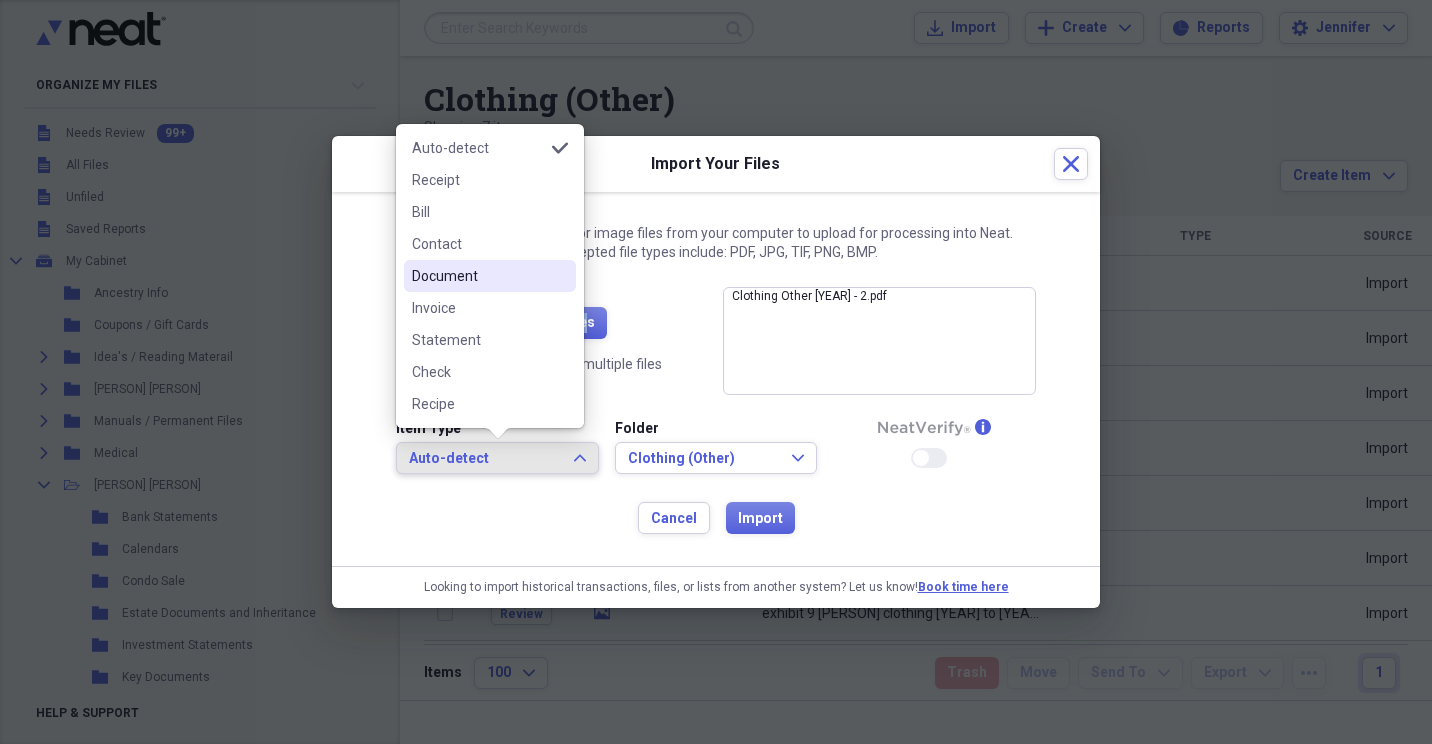 click on "Document" at bounding box center [490, 276] 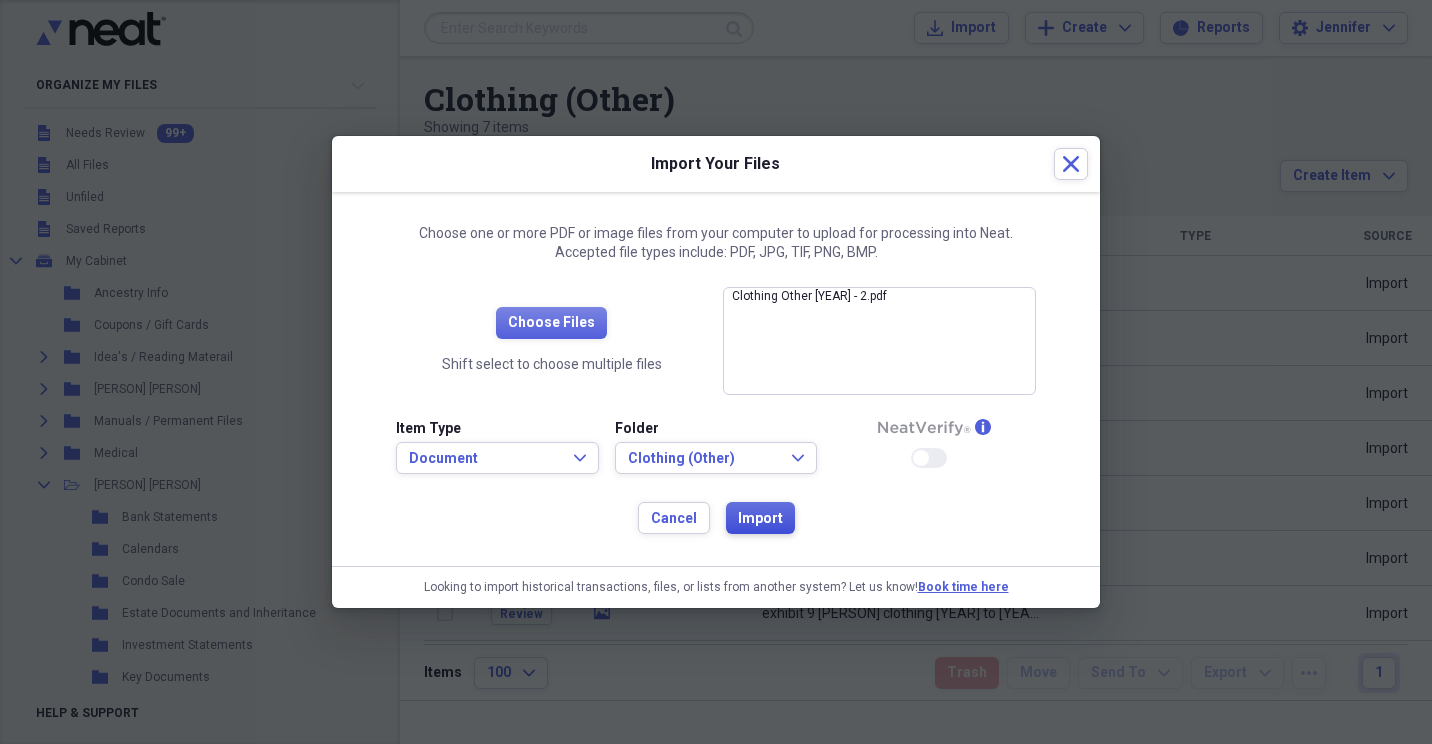 click on "Import" at bounding box center [760, 519] 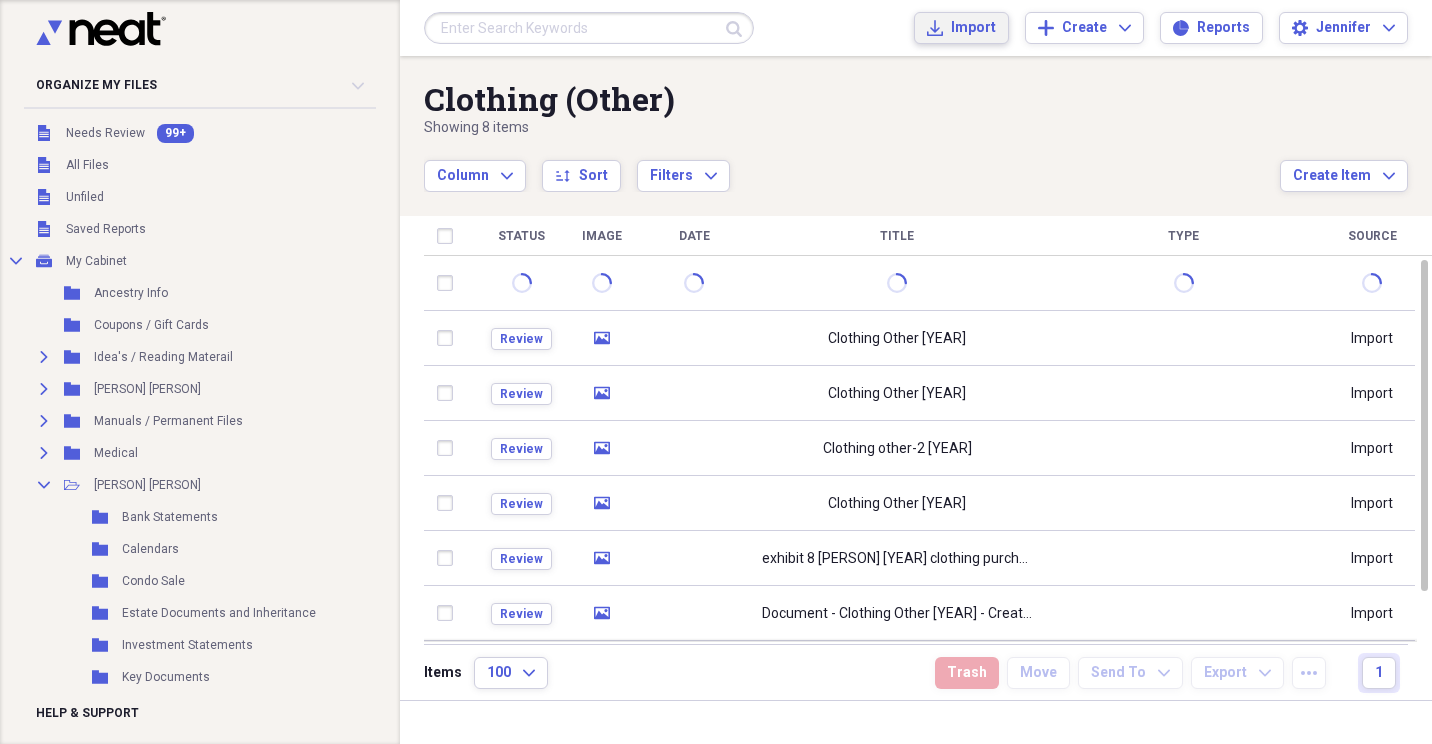 click on "Import" at bounding box center [973, 28] 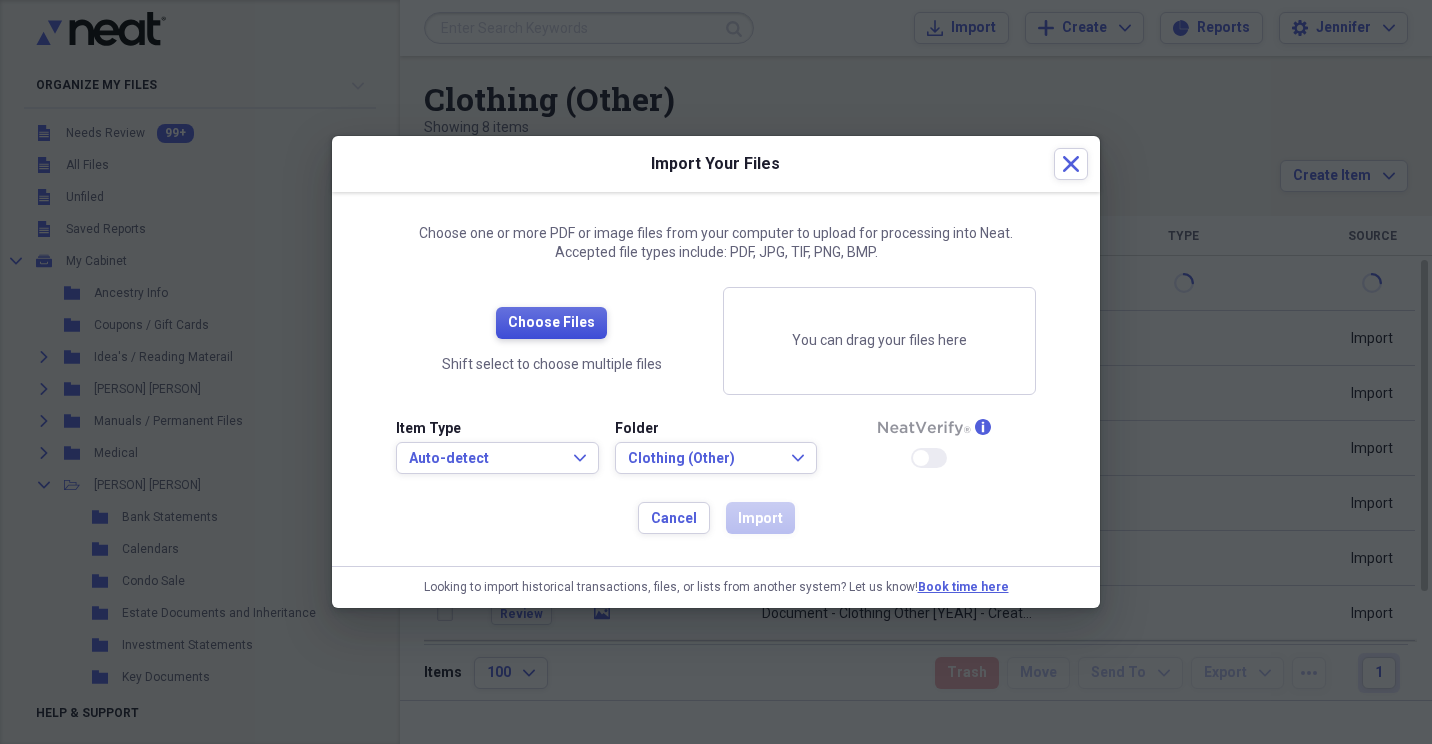 click on "Choose Files" at bounding box center [551, 323] 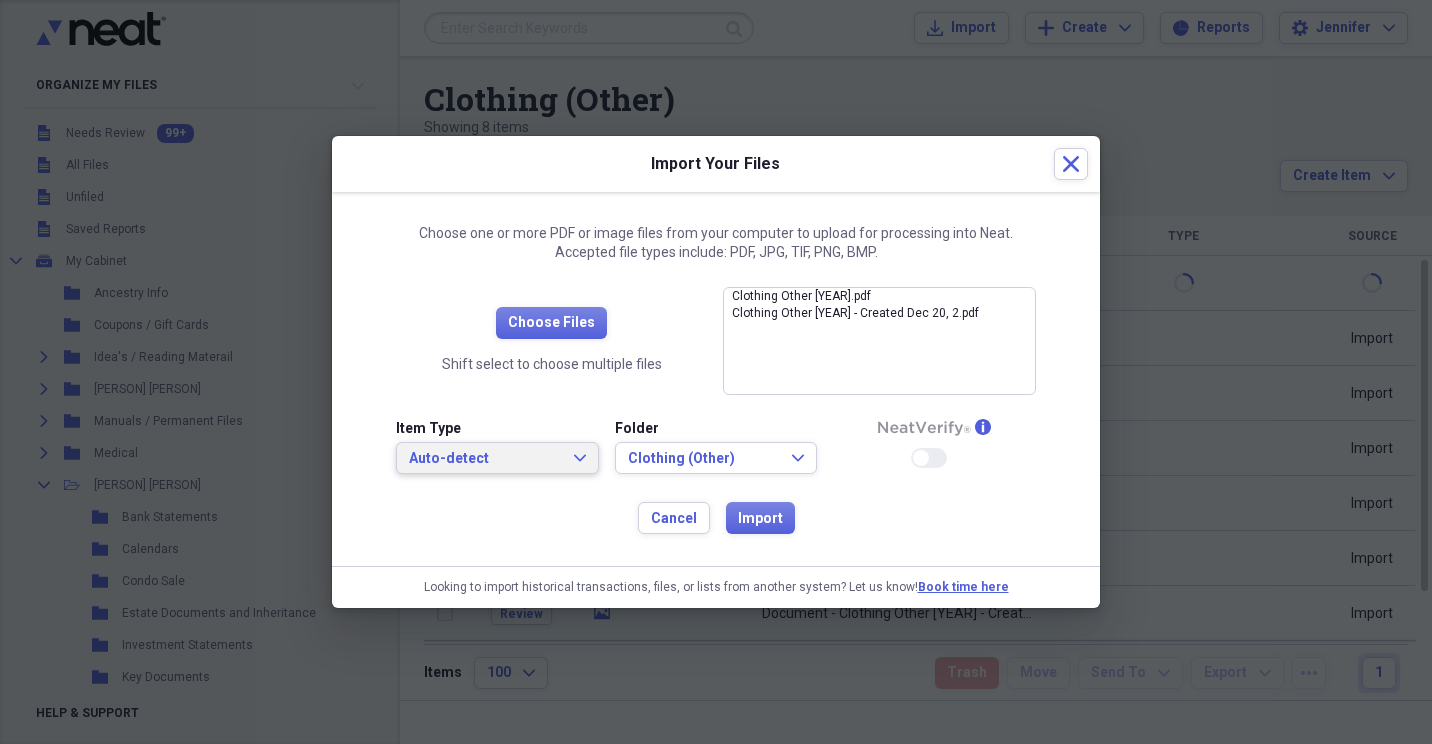 click on "Expand" 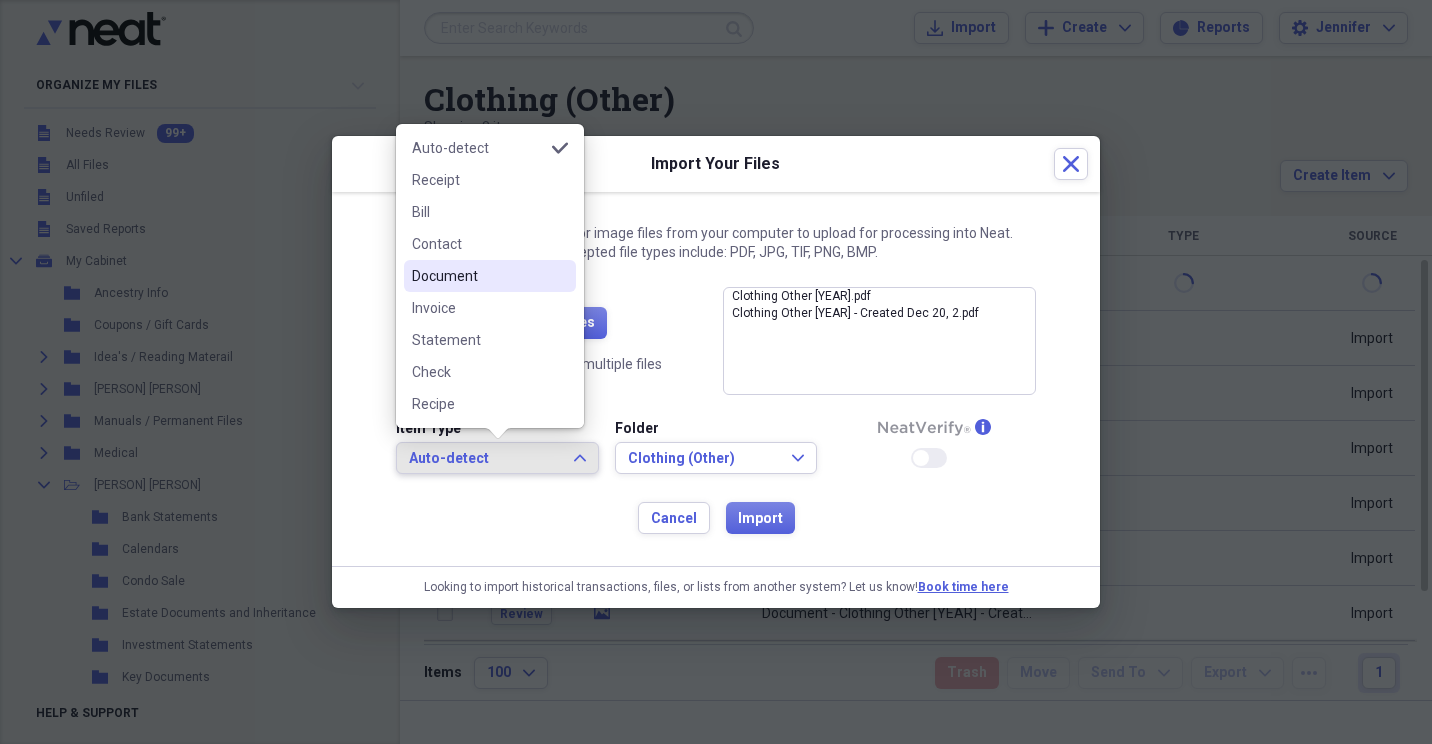 drag, startPoint x: 523, startPoint y: 281, endPoint x: 537, endPoint y: 288, distance: 15.652476 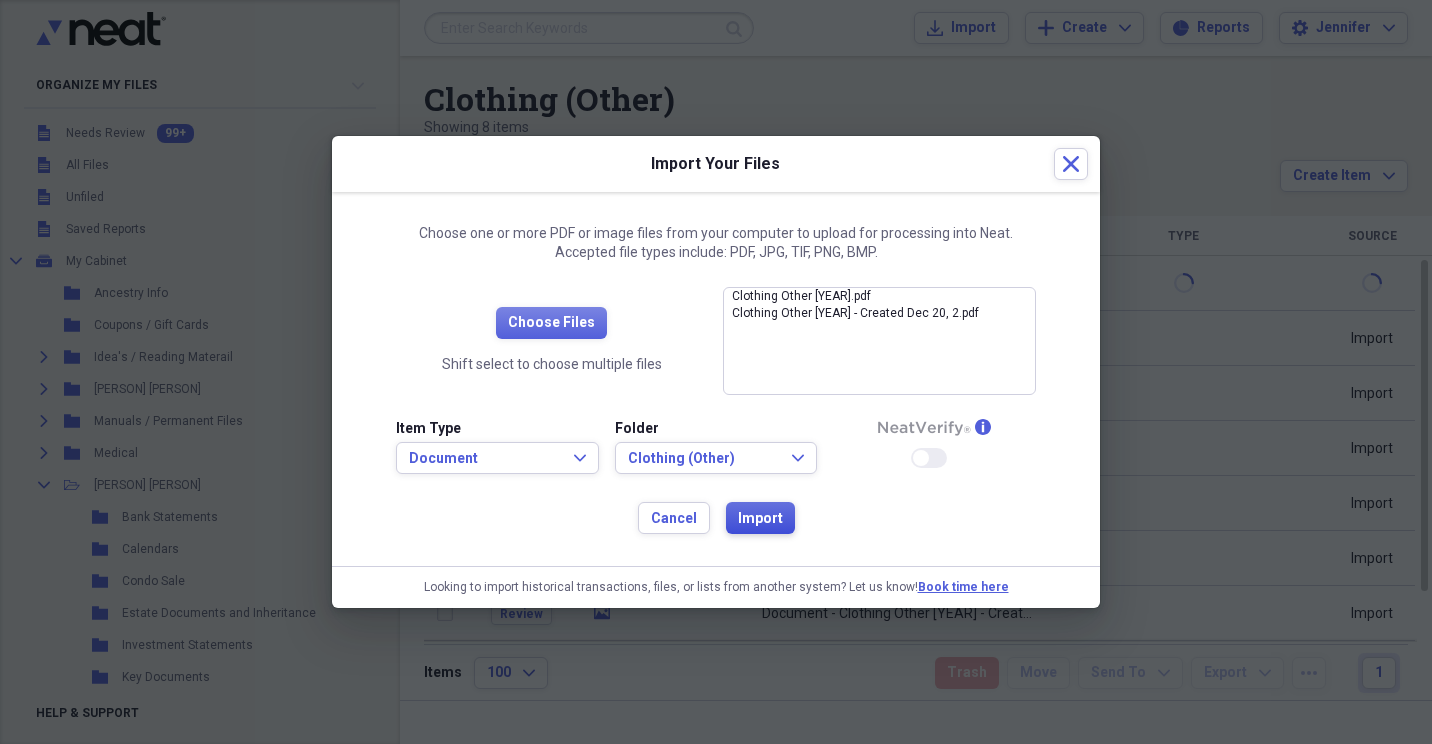 click on "Import" at bounding box center (760, 519) 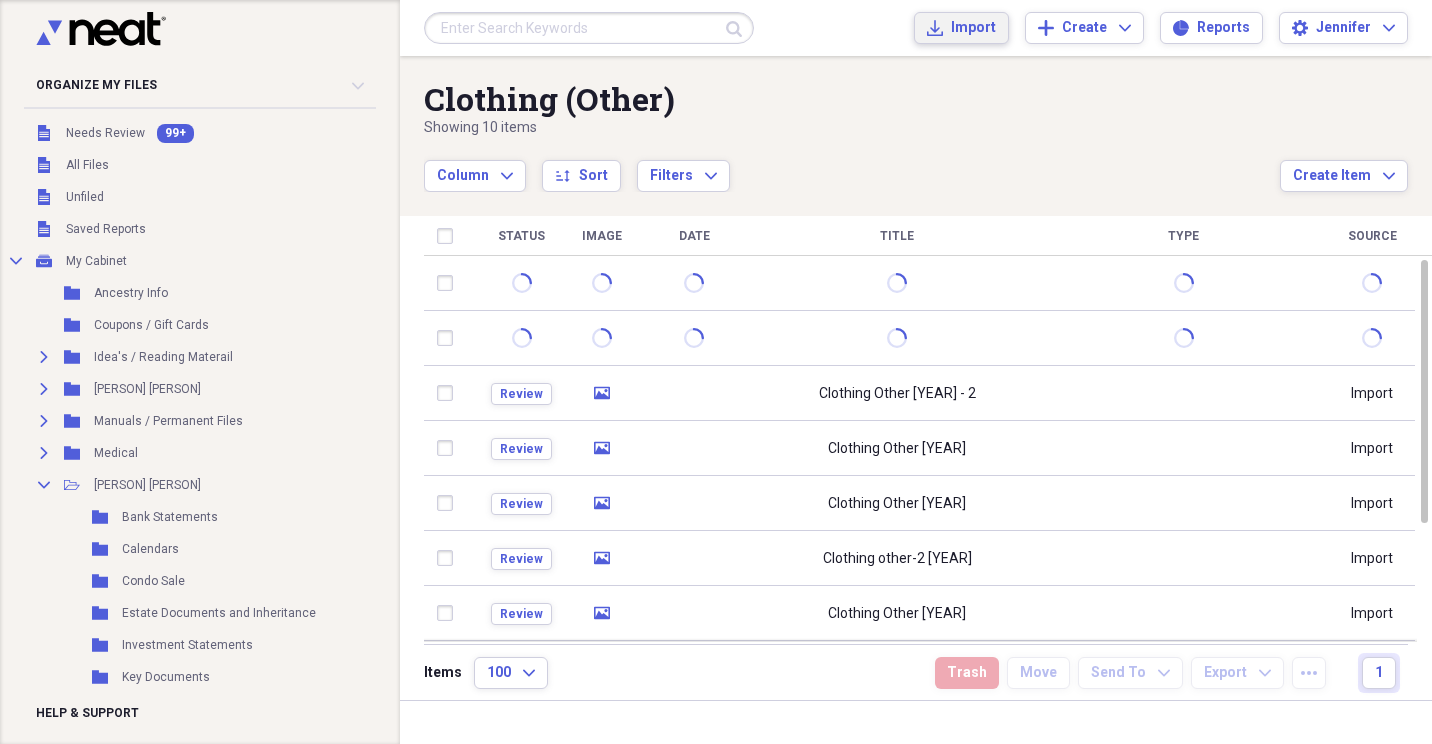 click on "Import" at bounding box center (973, 28) 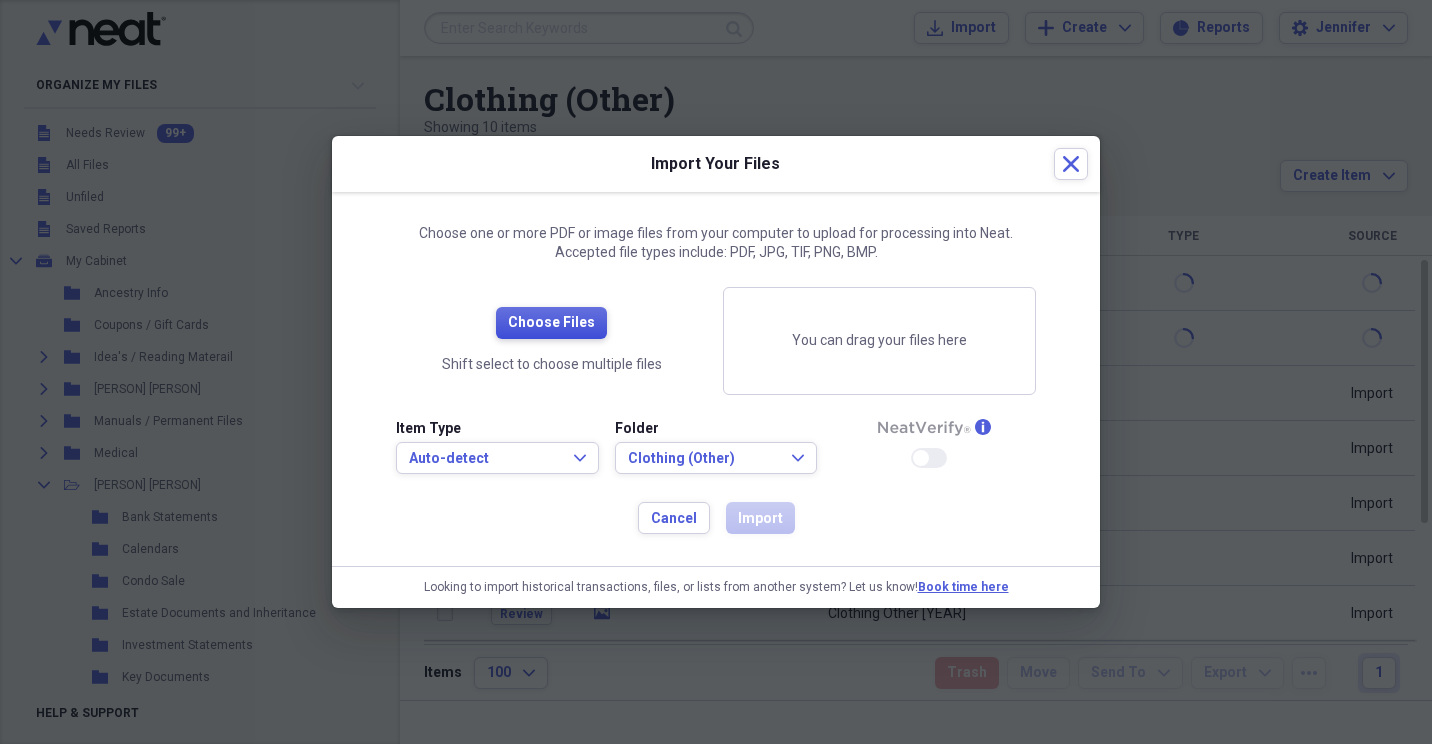 click on "Choose Files" at bounding box center [551, 323] 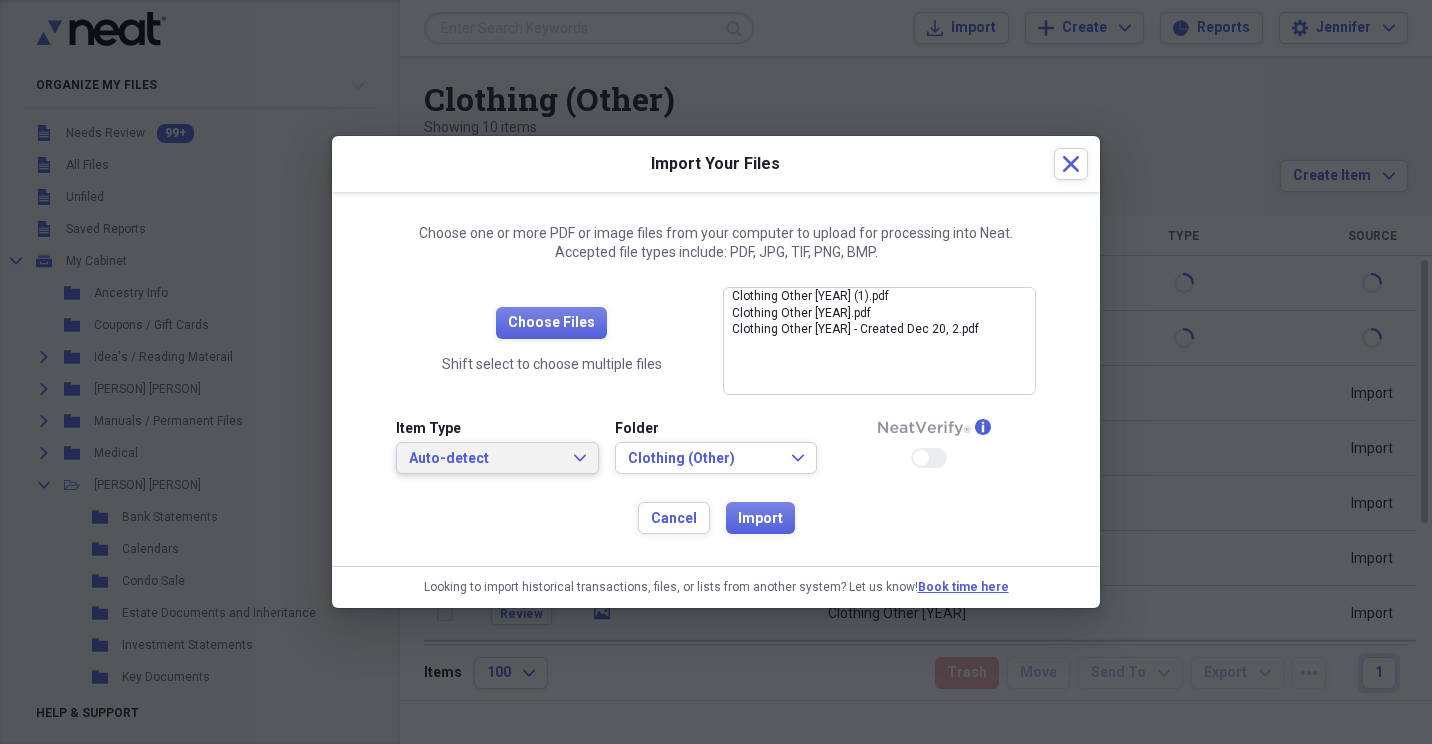 click 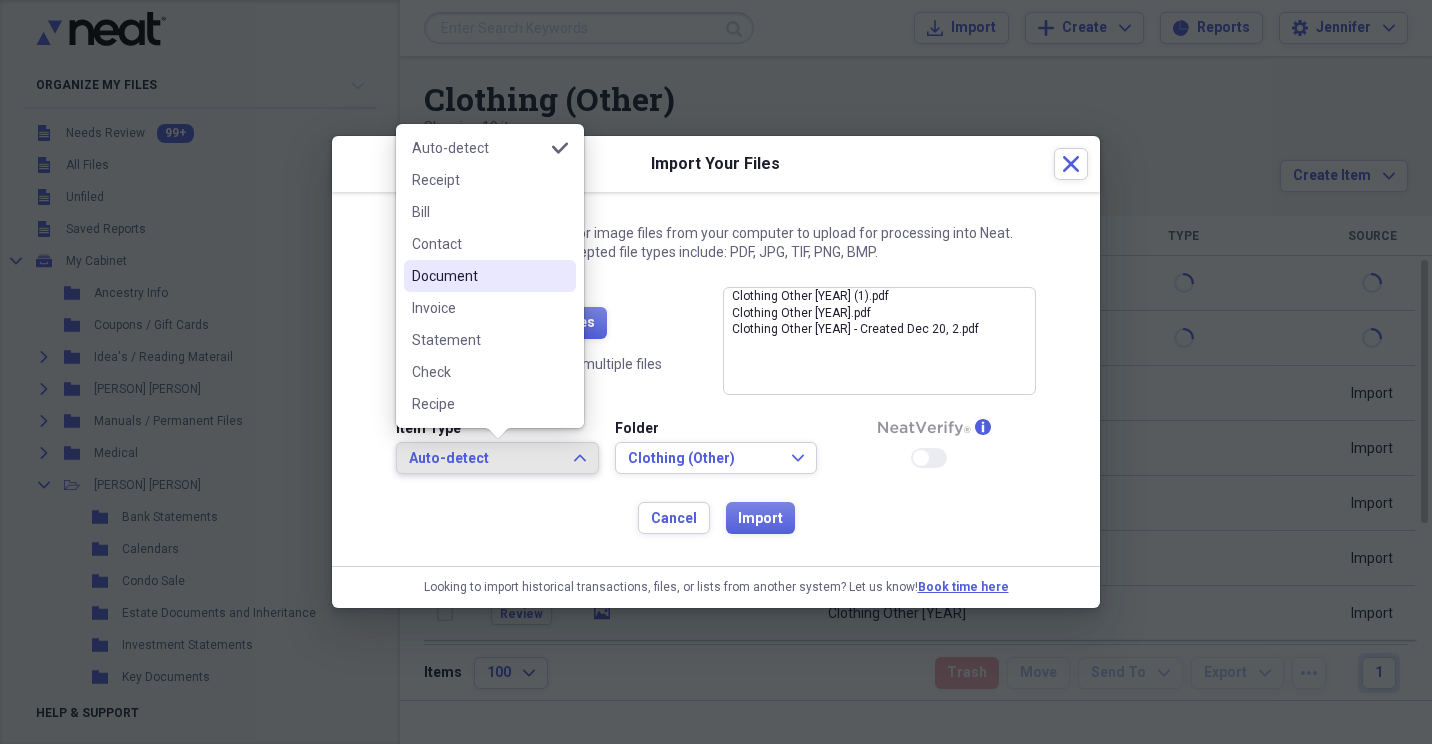 click on "Document" at bounding box center [490, 276] 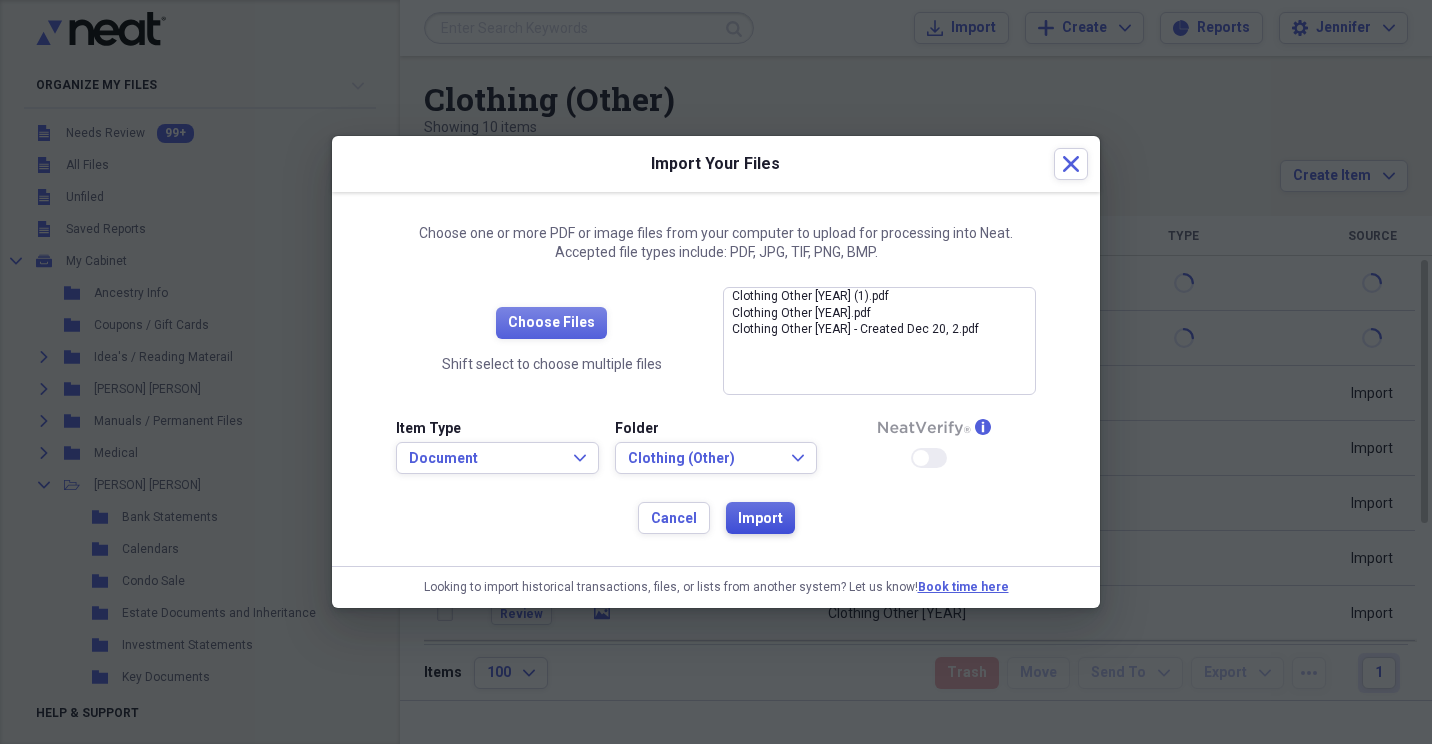 click on "Import" at bounding box center [760, 519] 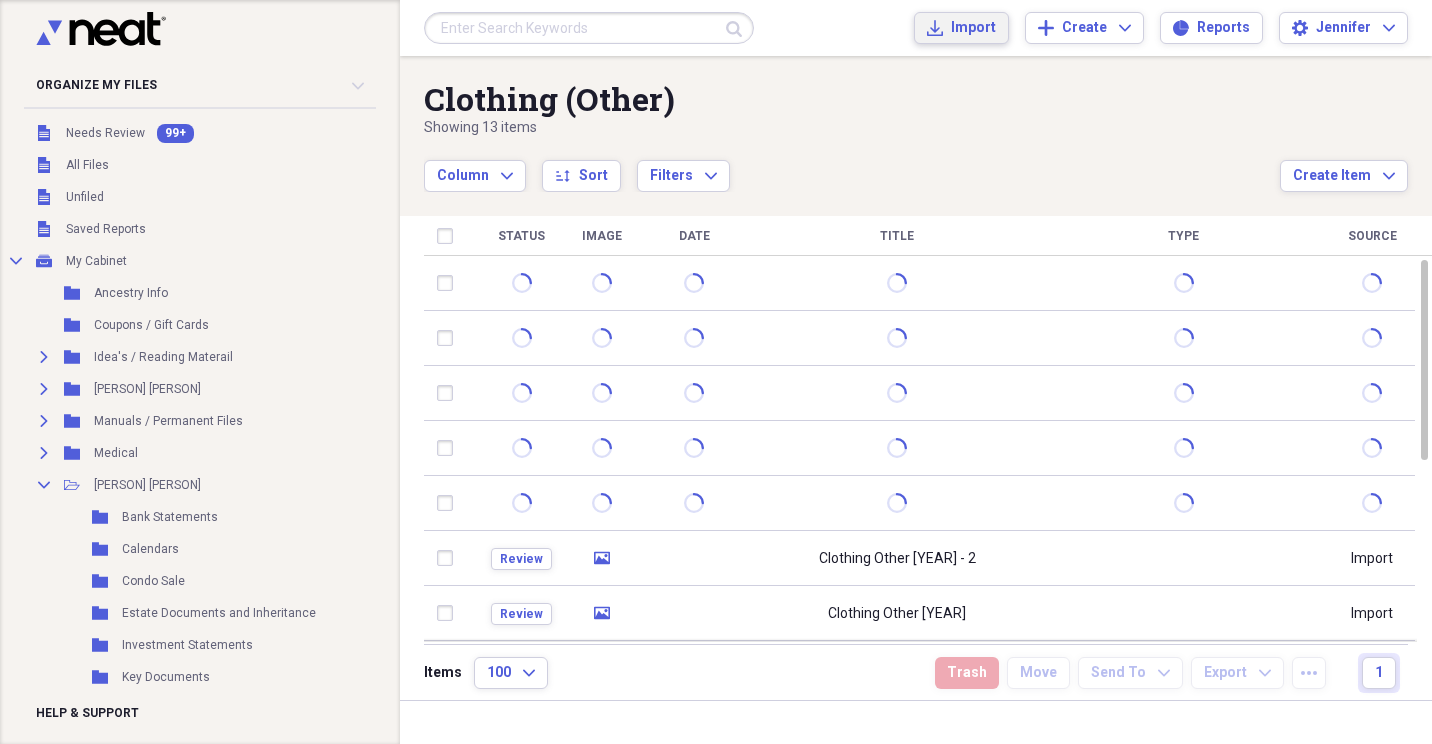 click on "Import" at bounding box center [973, 28] 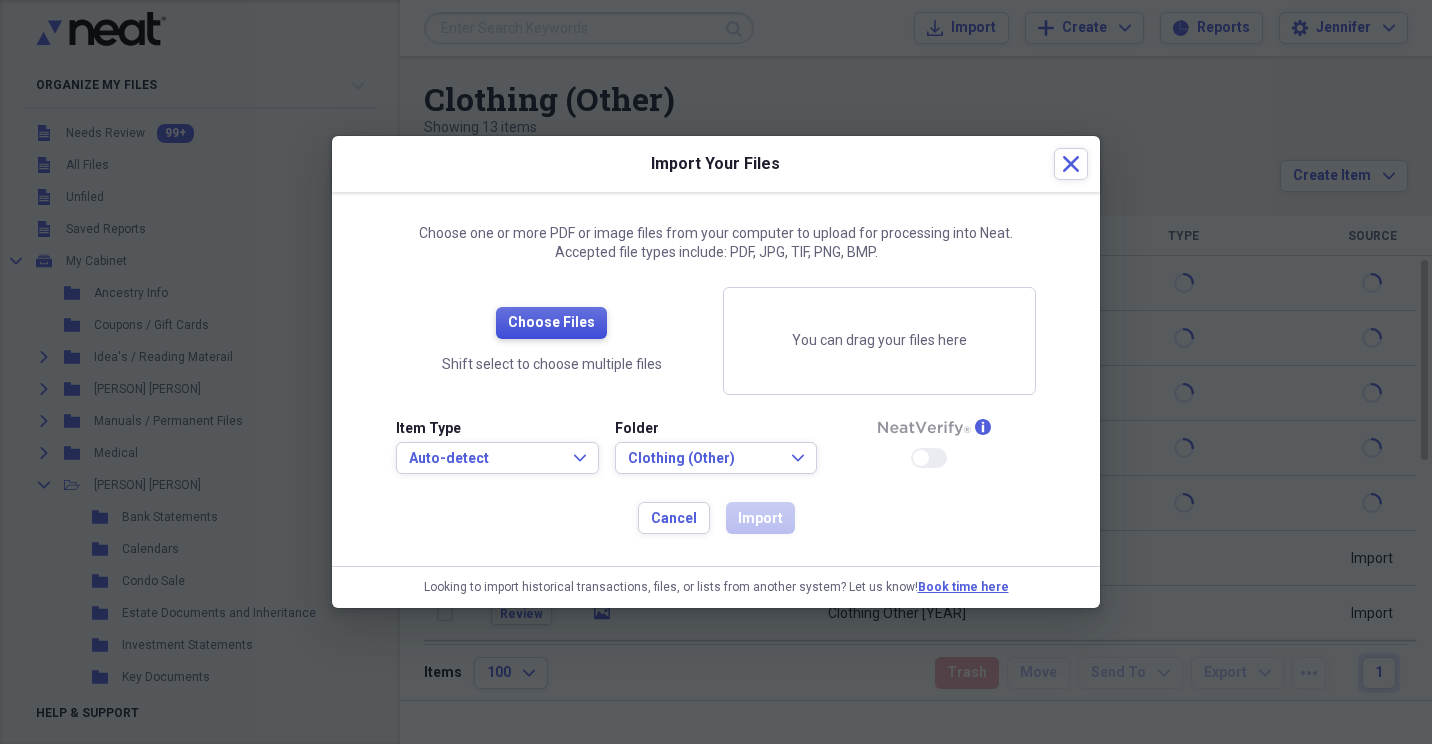 click on "Choose Files" at bounding box center [551, 323] 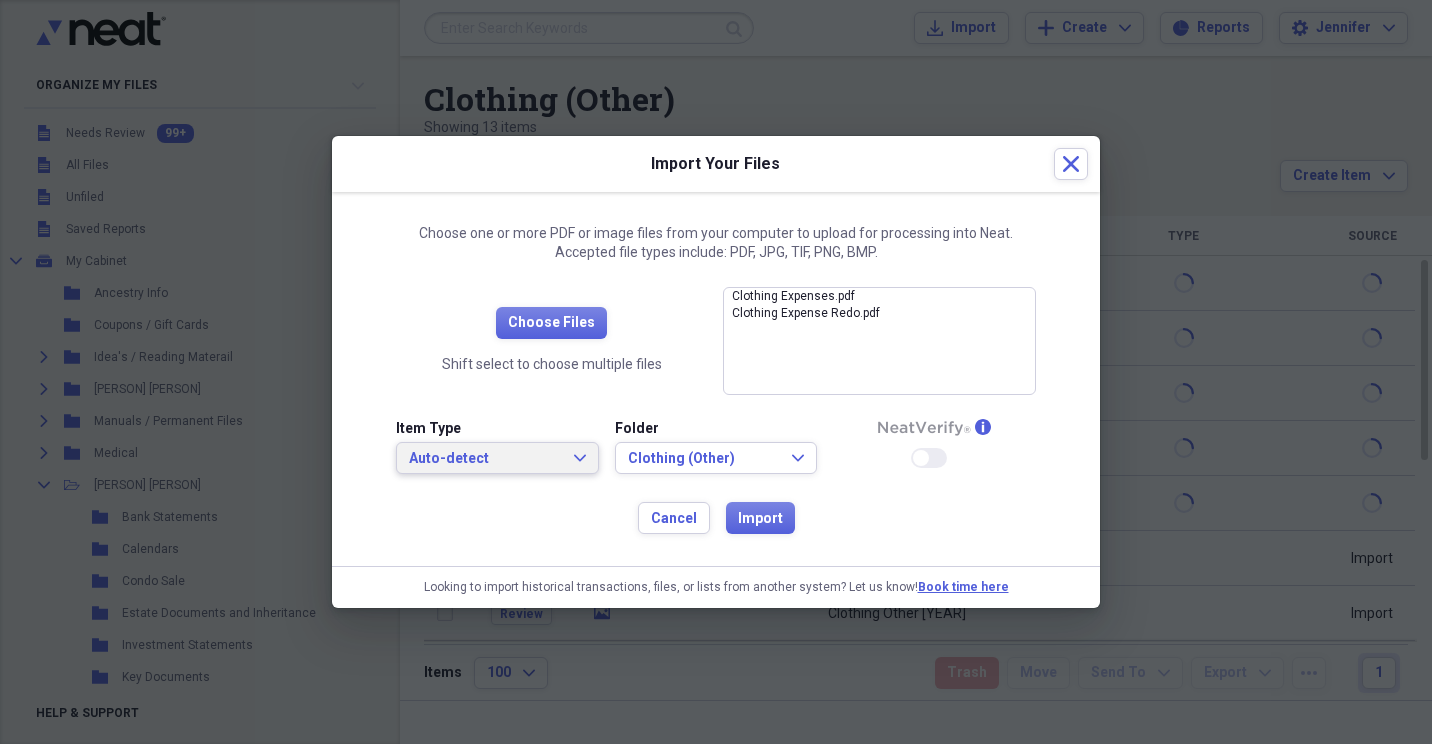 click 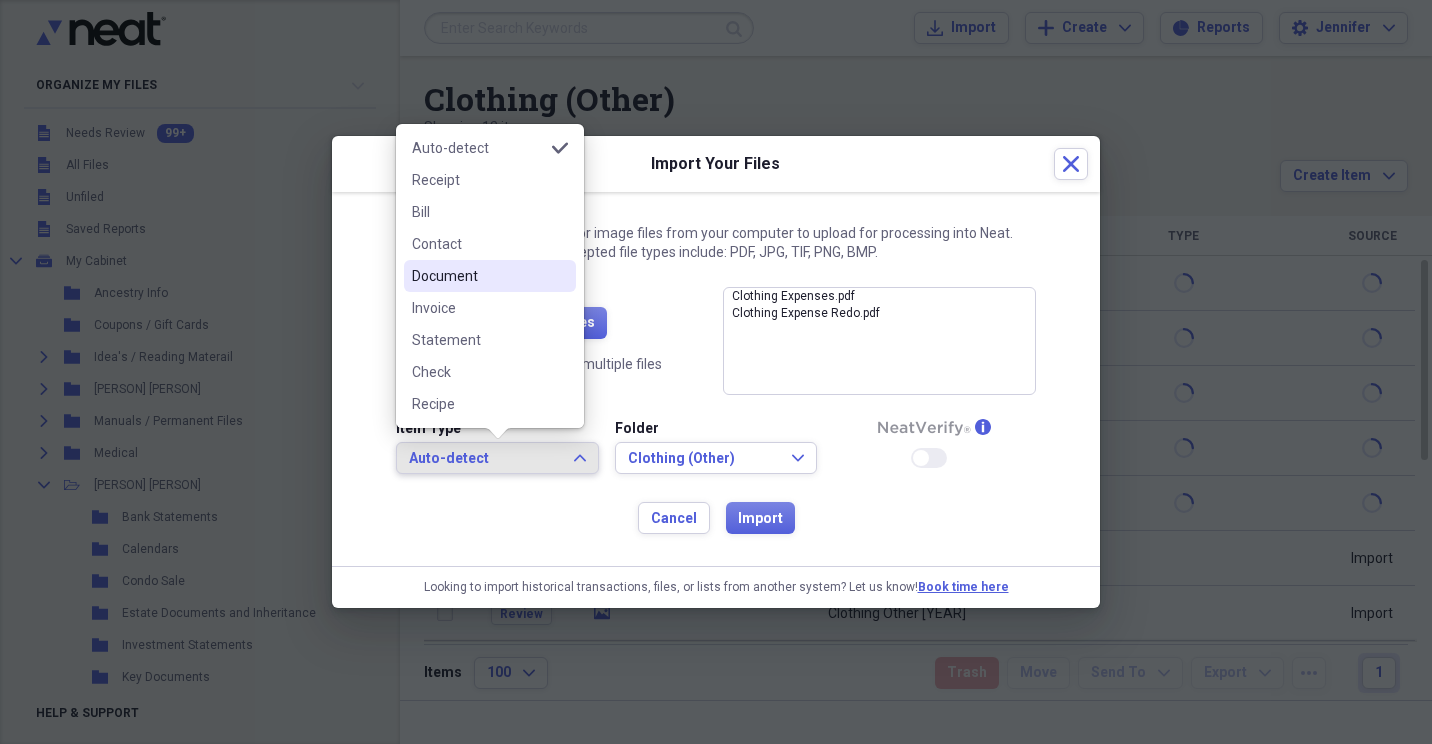 click on "Document" at bounding box center [478, 276] 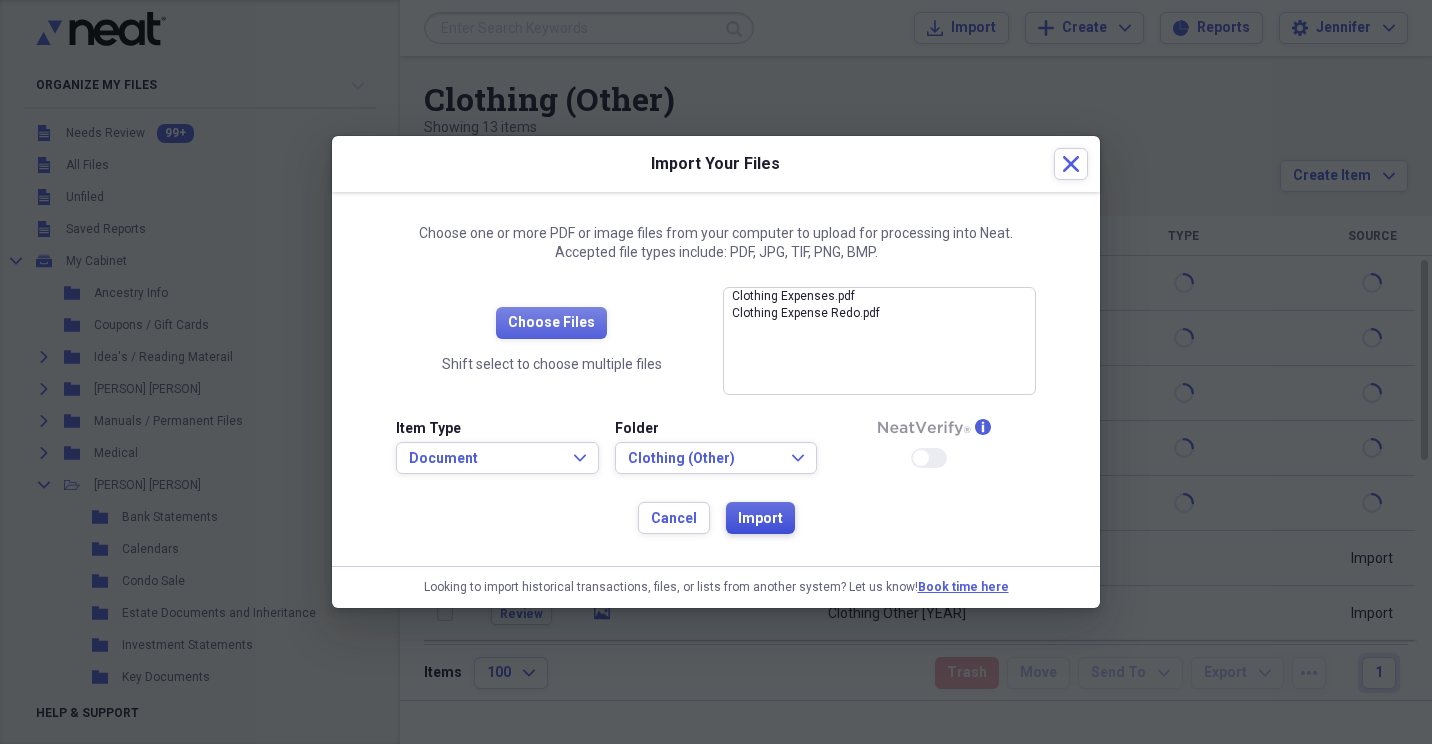 click on "Import" at bounding box center [760, 519] 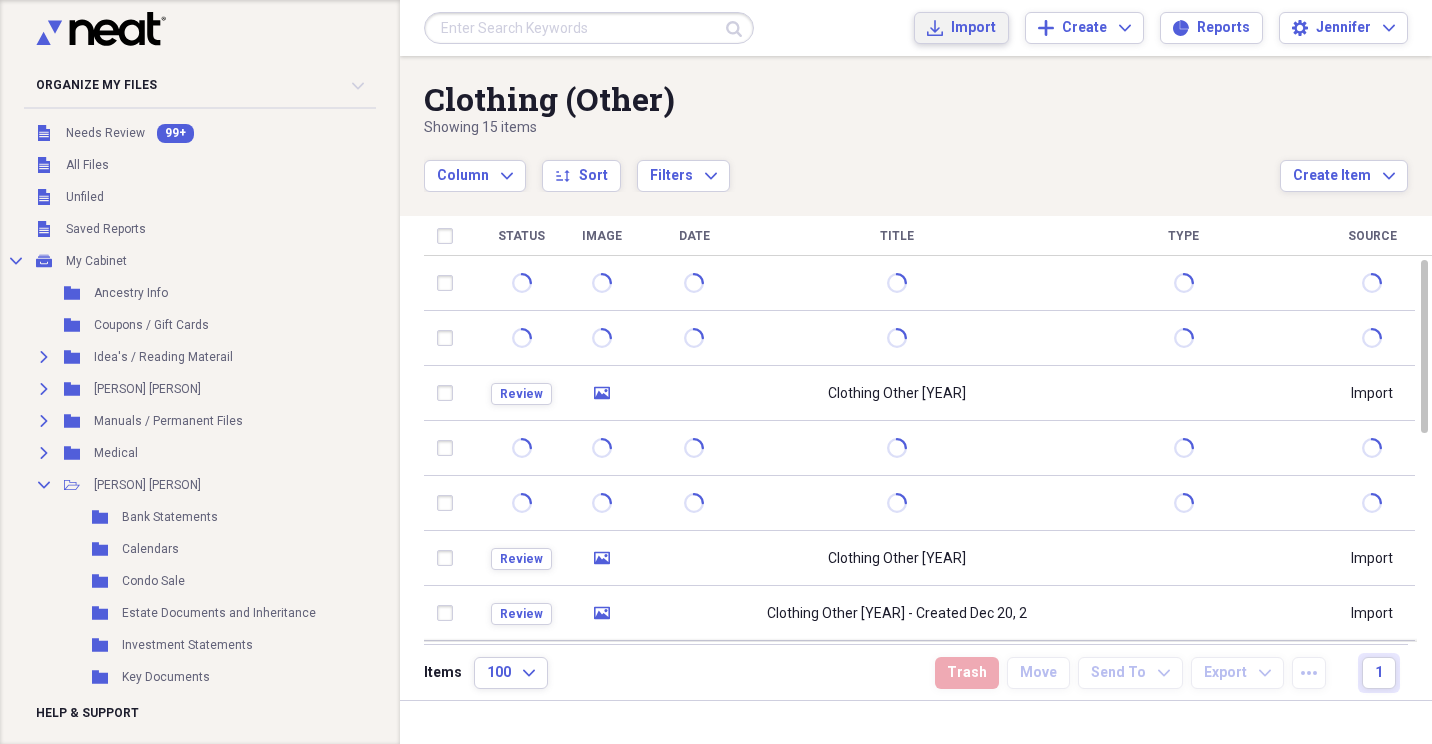click on "Import" at bounding box center [973, 28] 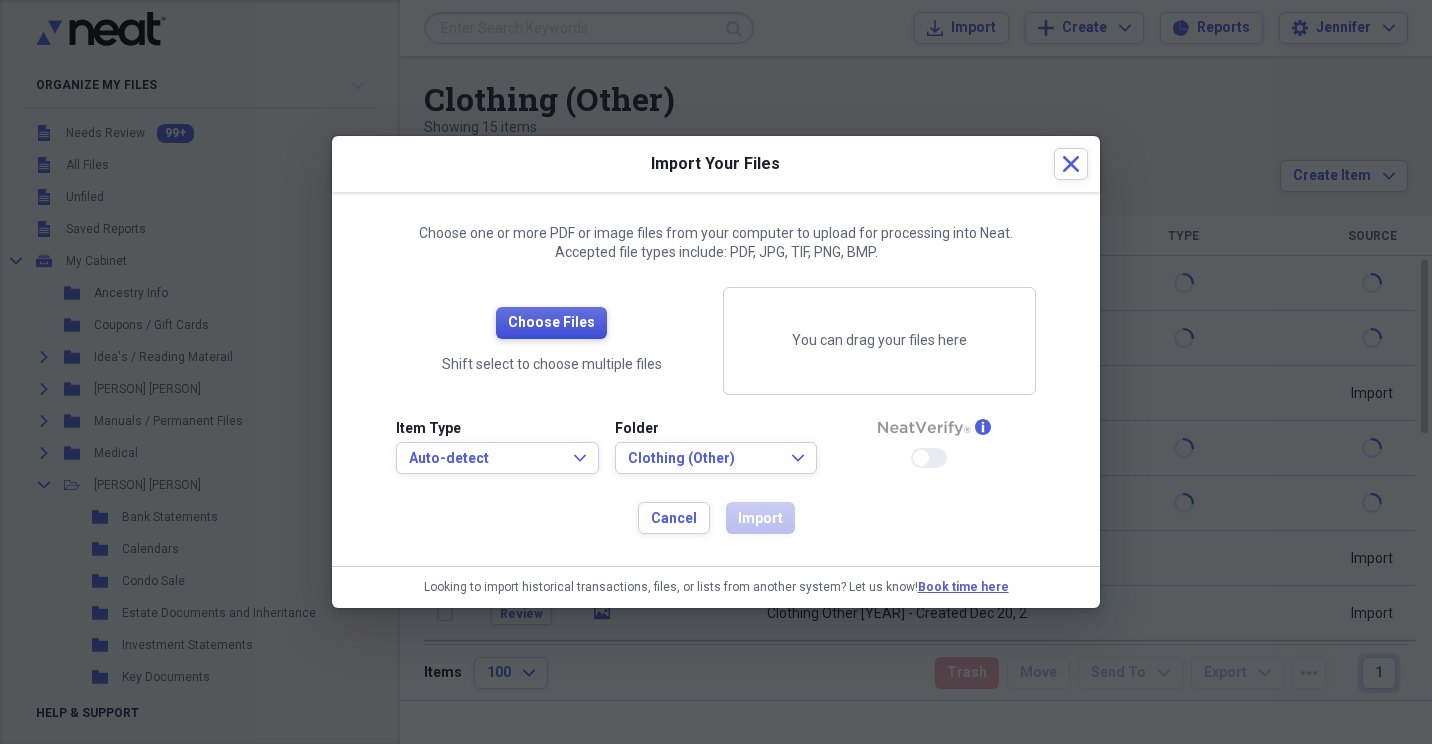 click on "Choose Files Shift select to choose multiple files" at bounding box center (551, 341) 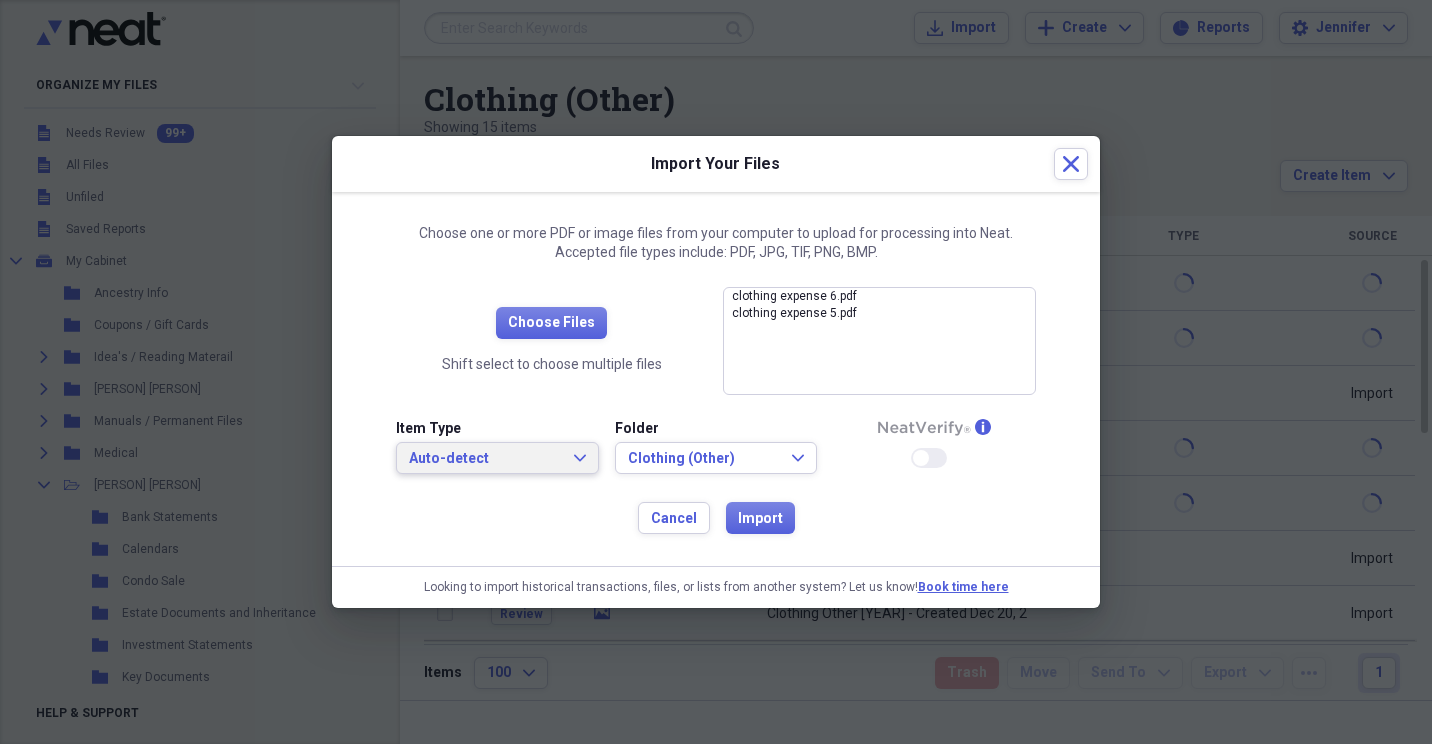 click on "Auto-detect Expand" at bounding box center [497, 459] 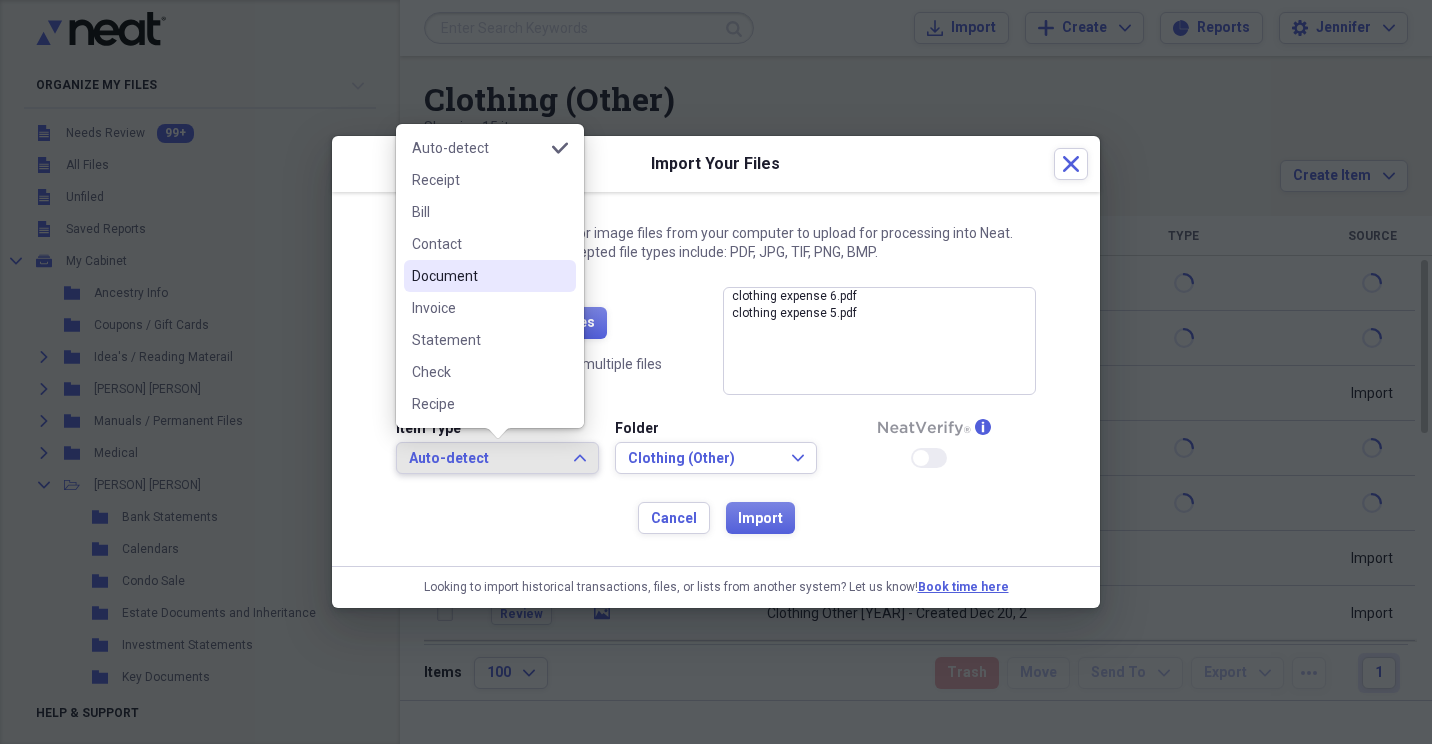 click at bounding box center (560, 276) 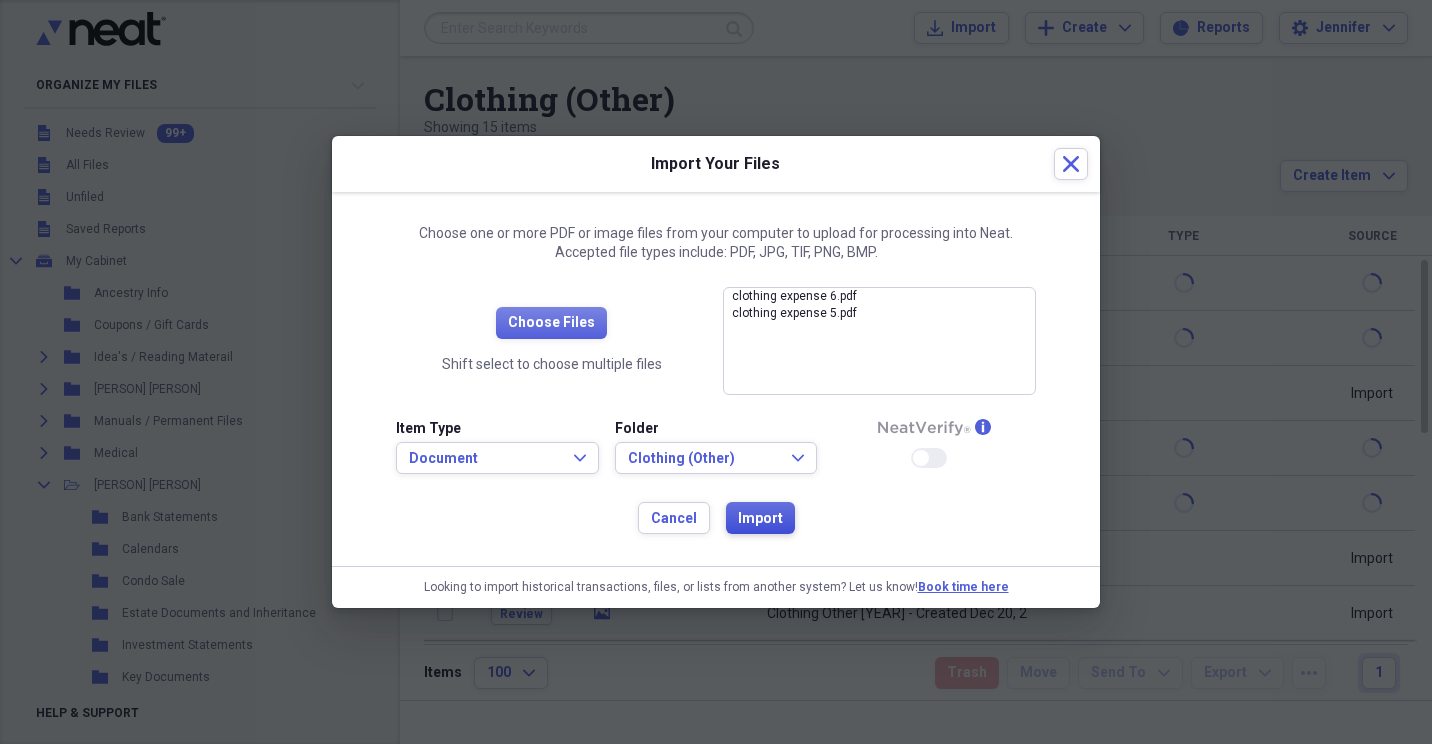 click on "Import" at bounding box center [760, 519] 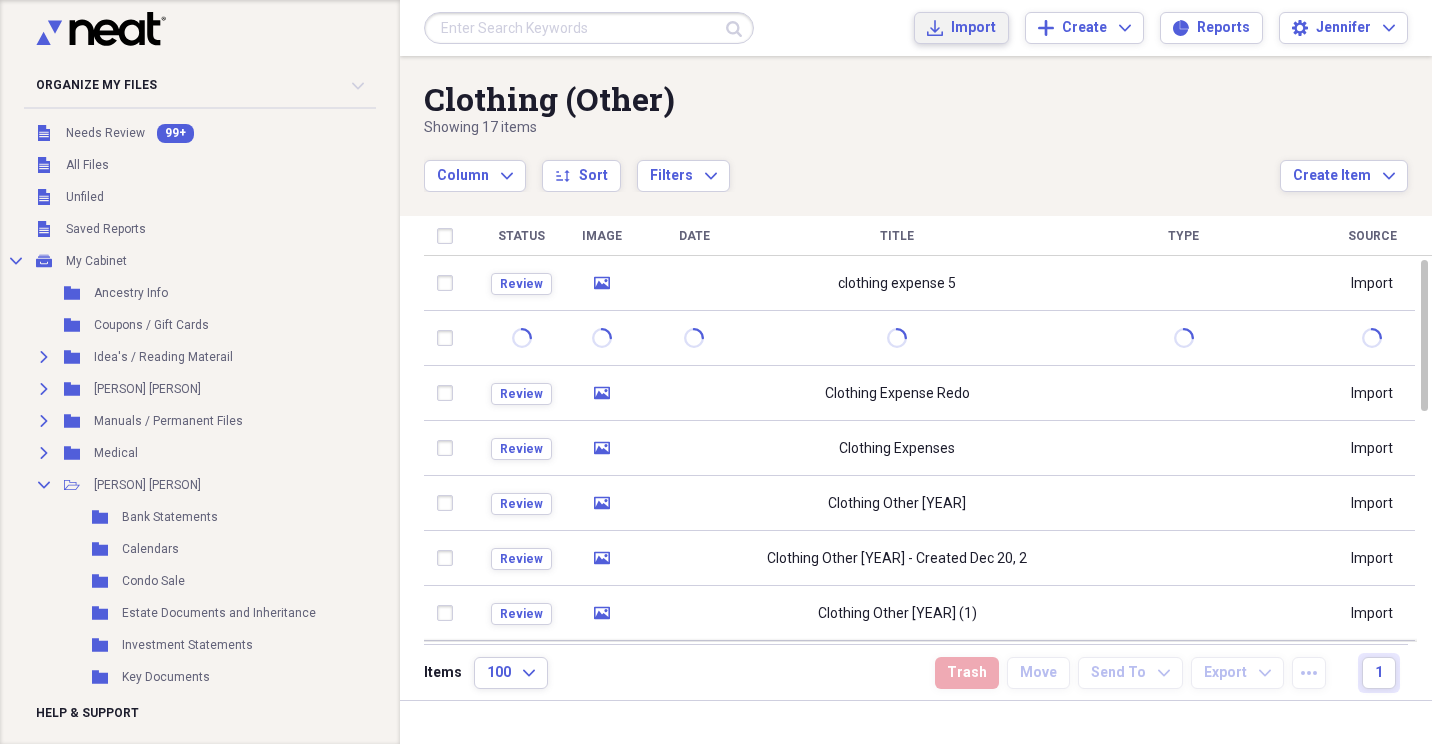click on "Import" at bounding box center [973, 28] 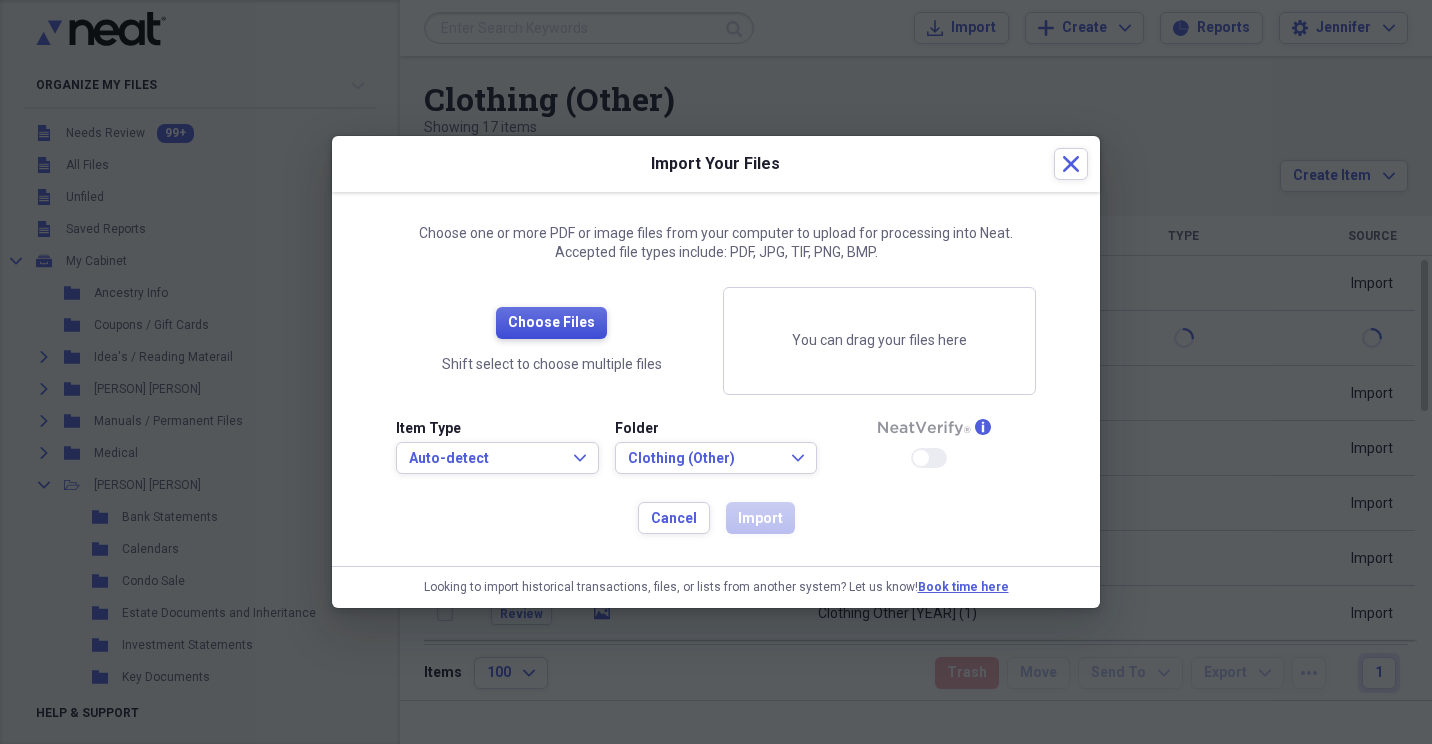 click on "Choose Files" at bounding box center [551, 323] 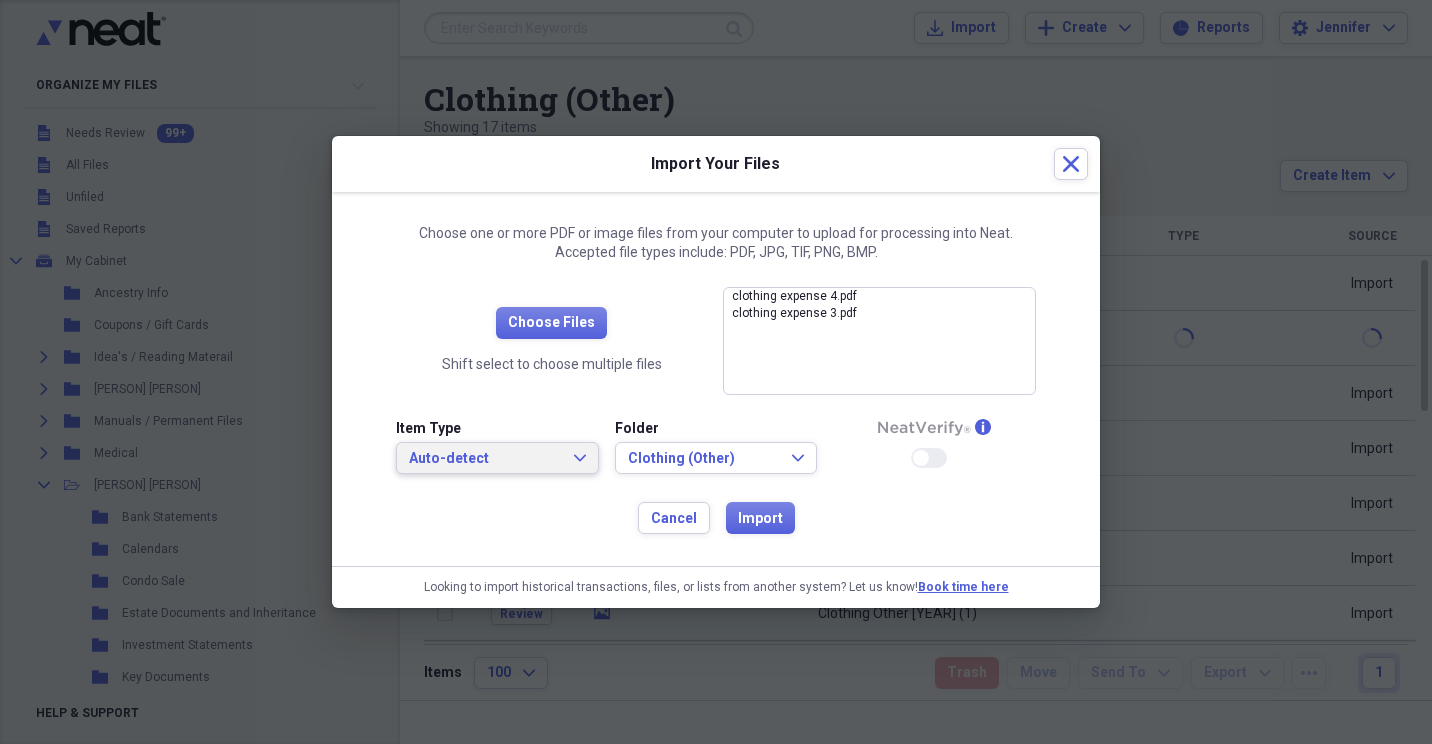 click on "Auto-detect Expand" at bounding box center [497, 458] 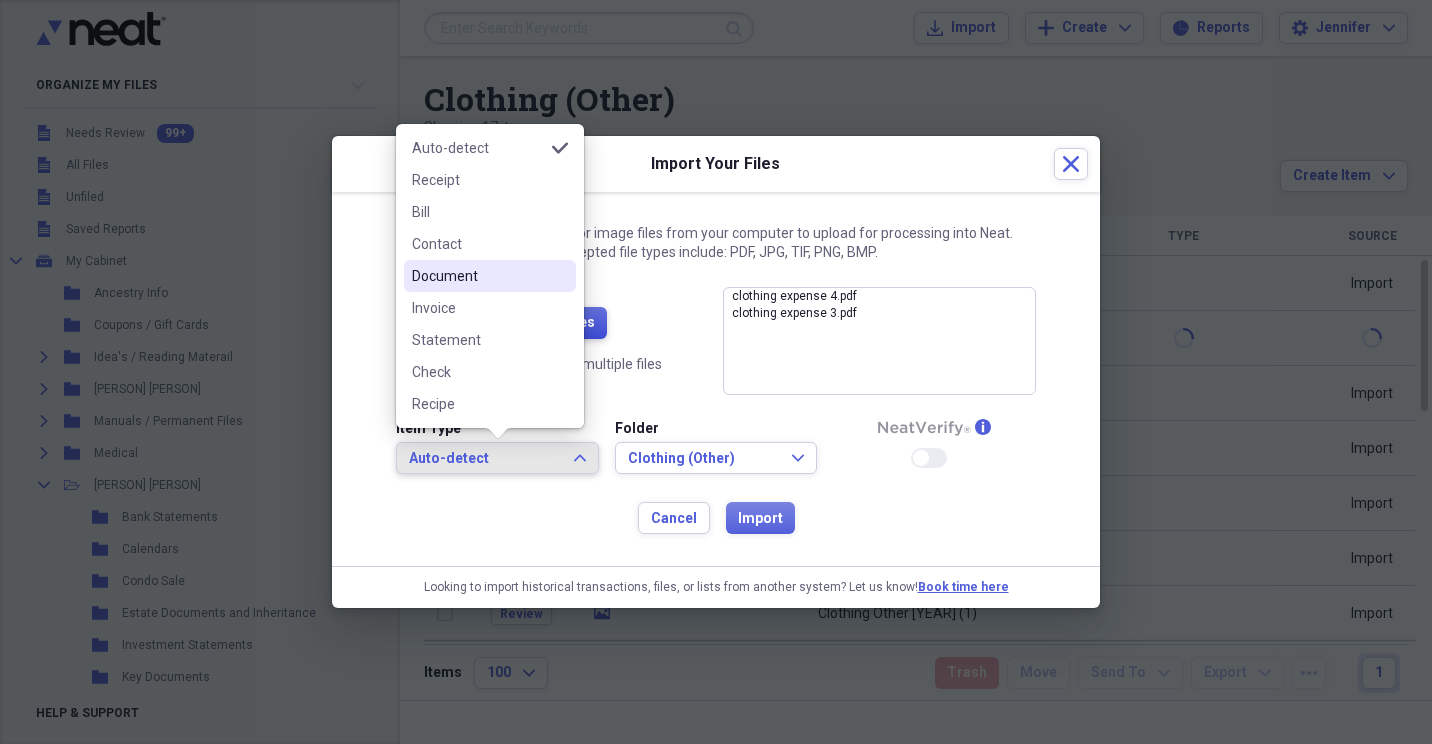 drag, startPoint x: 508, startPoint y: 275, endPoint x: 551, endPoint y: 337, distance: 75.45197 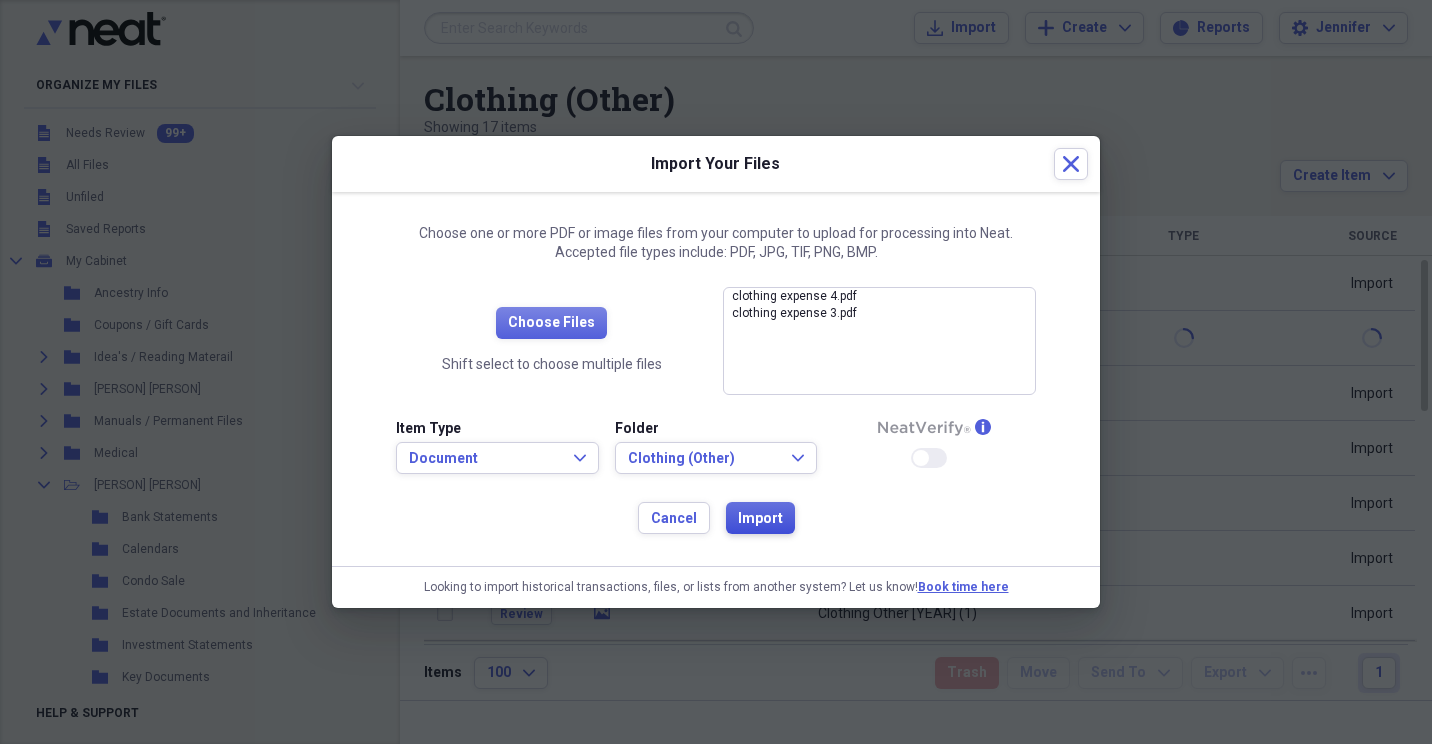 click on "Import" at bounding box center [760, 519] 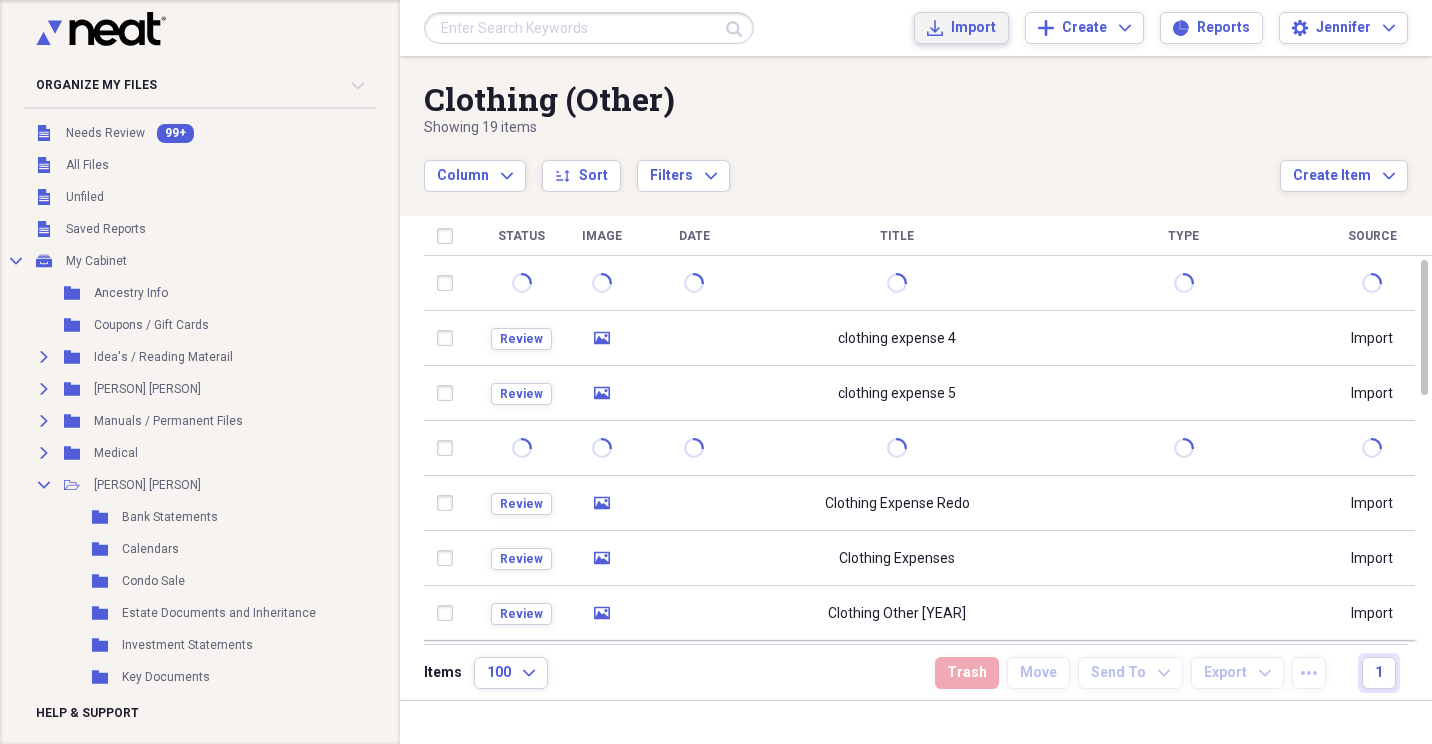 click on "Import" at bounding box center (973, 28) 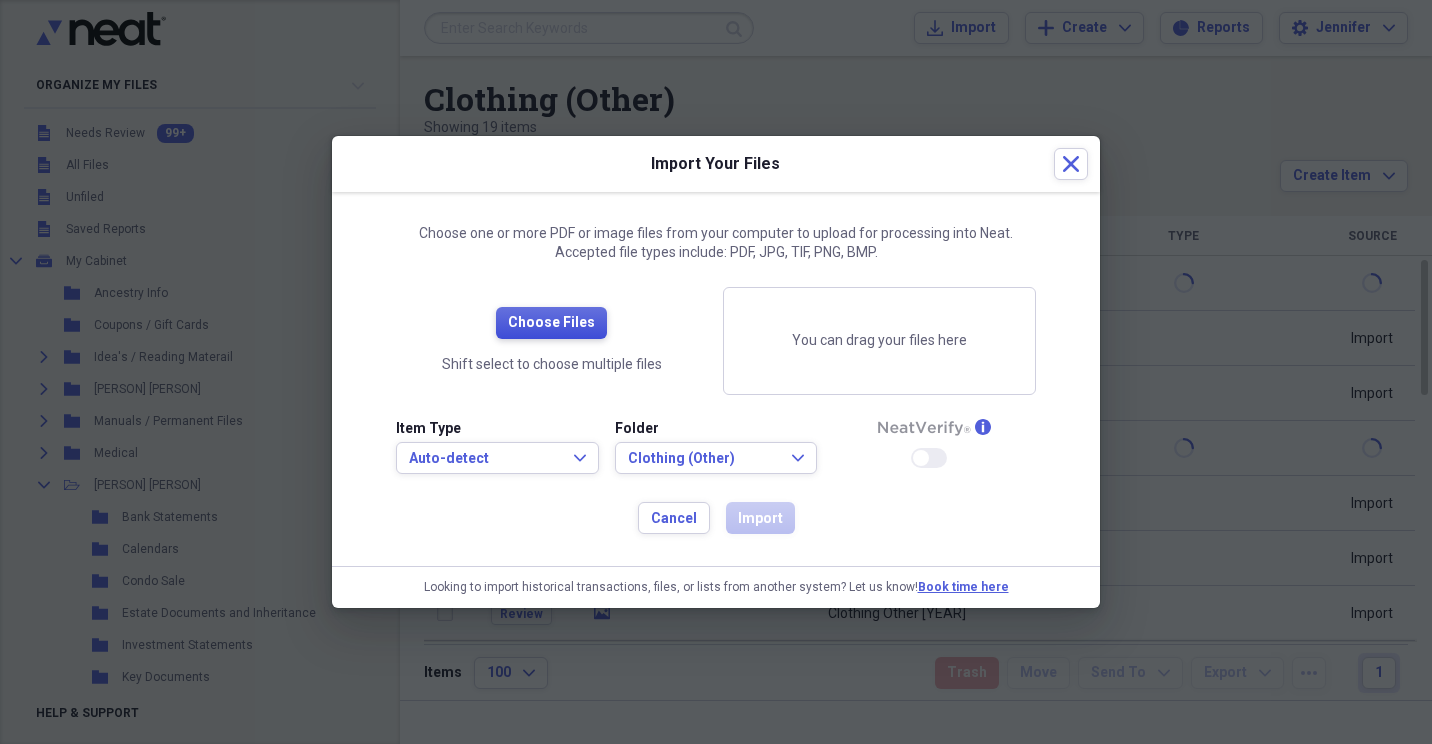 click on "Choose Files" at bounding box center [551, 323] 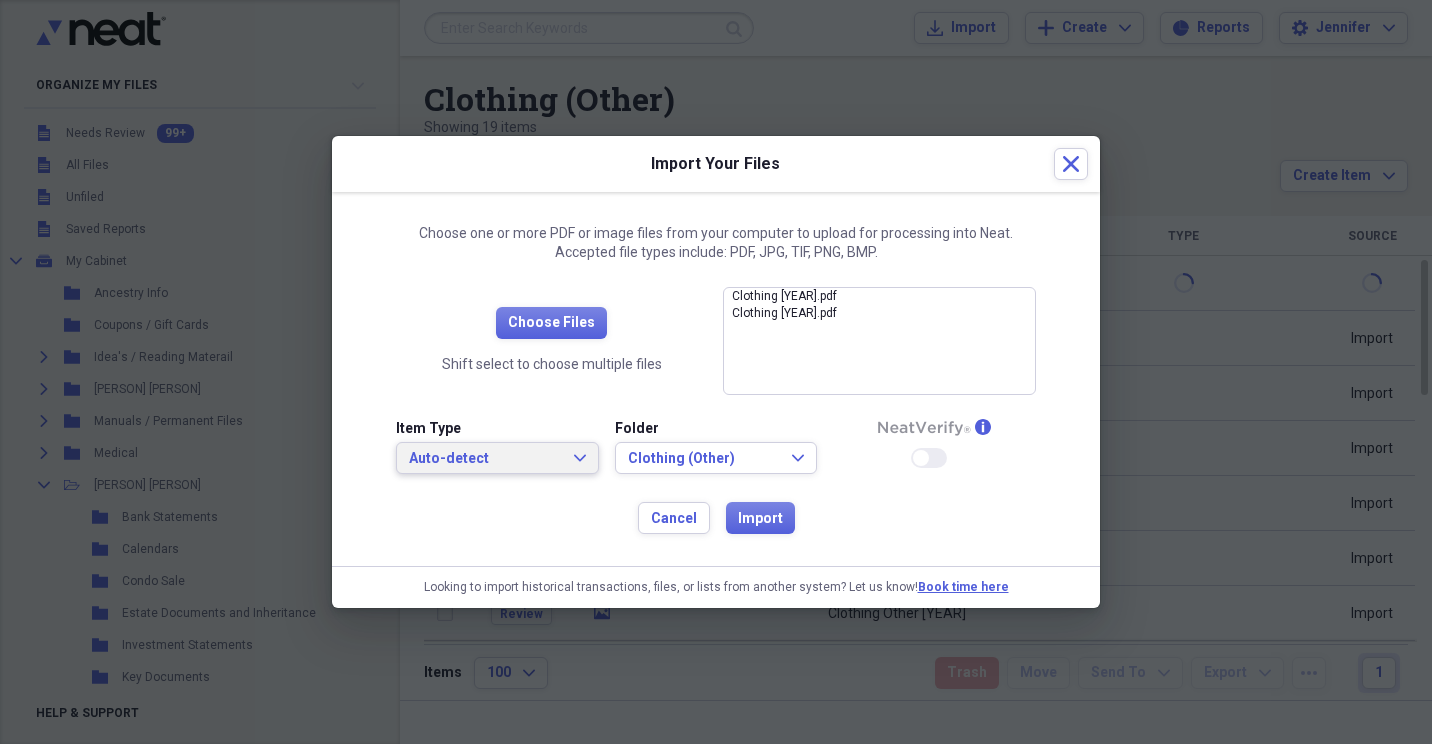click on "Auto-detect Expand" at bounding box center [497, 458] 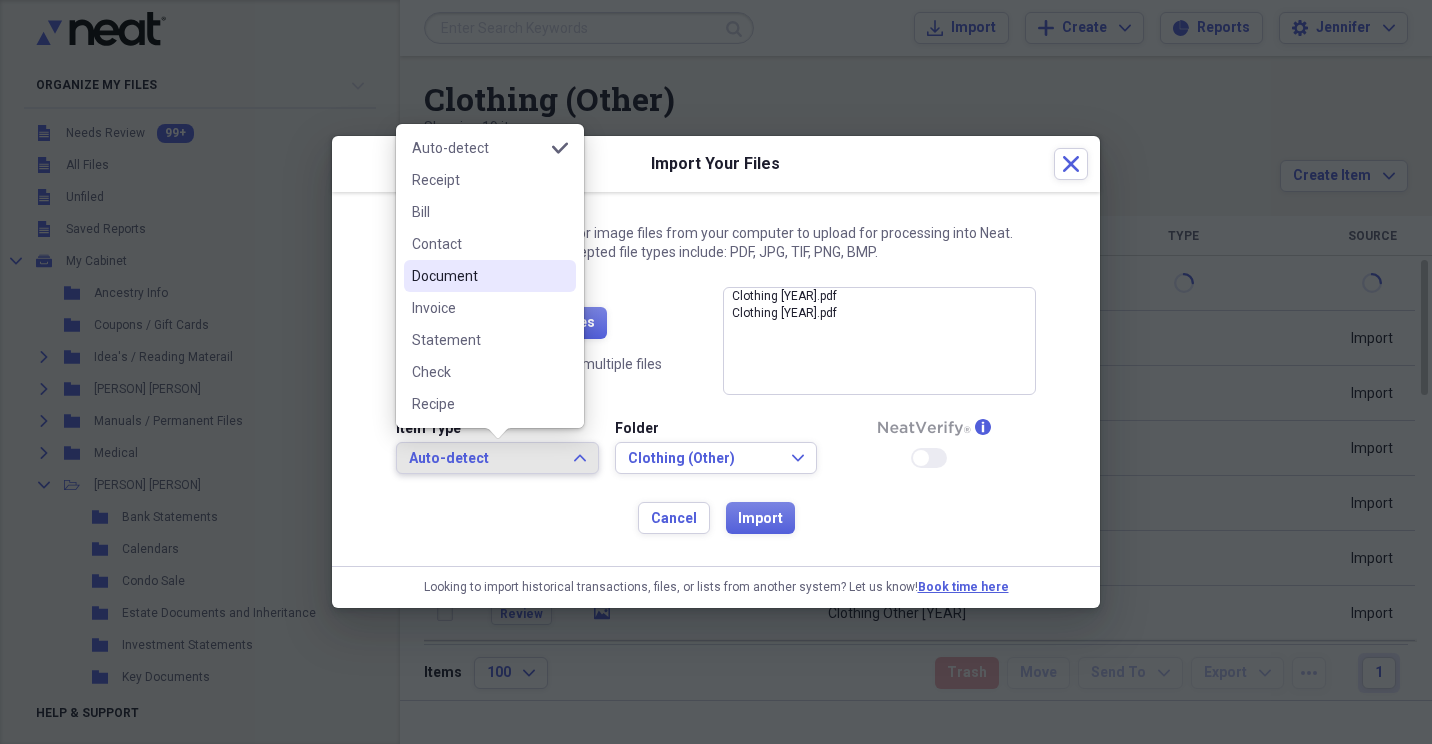 click on "Document" at bounding box center [478, 276] 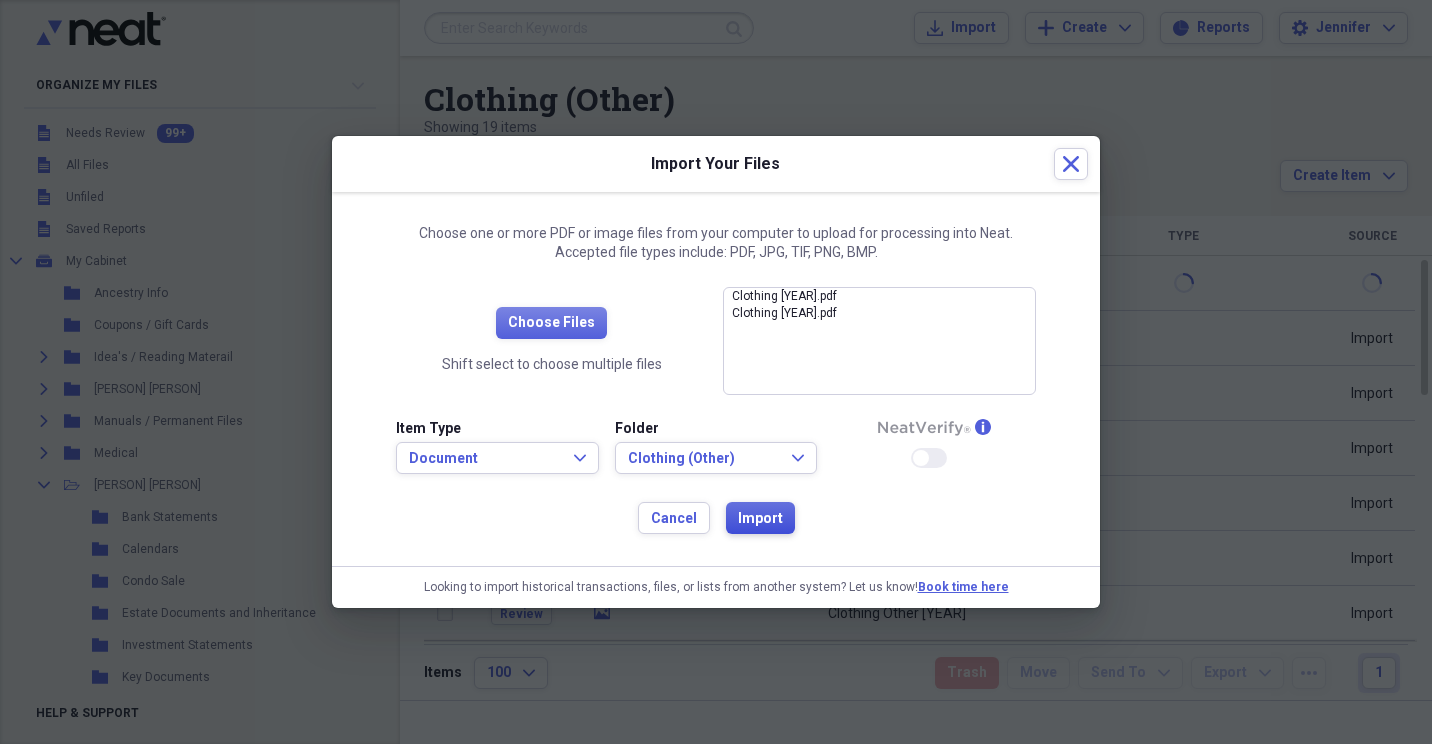 click on "Import" at bounding box center (760, 519) 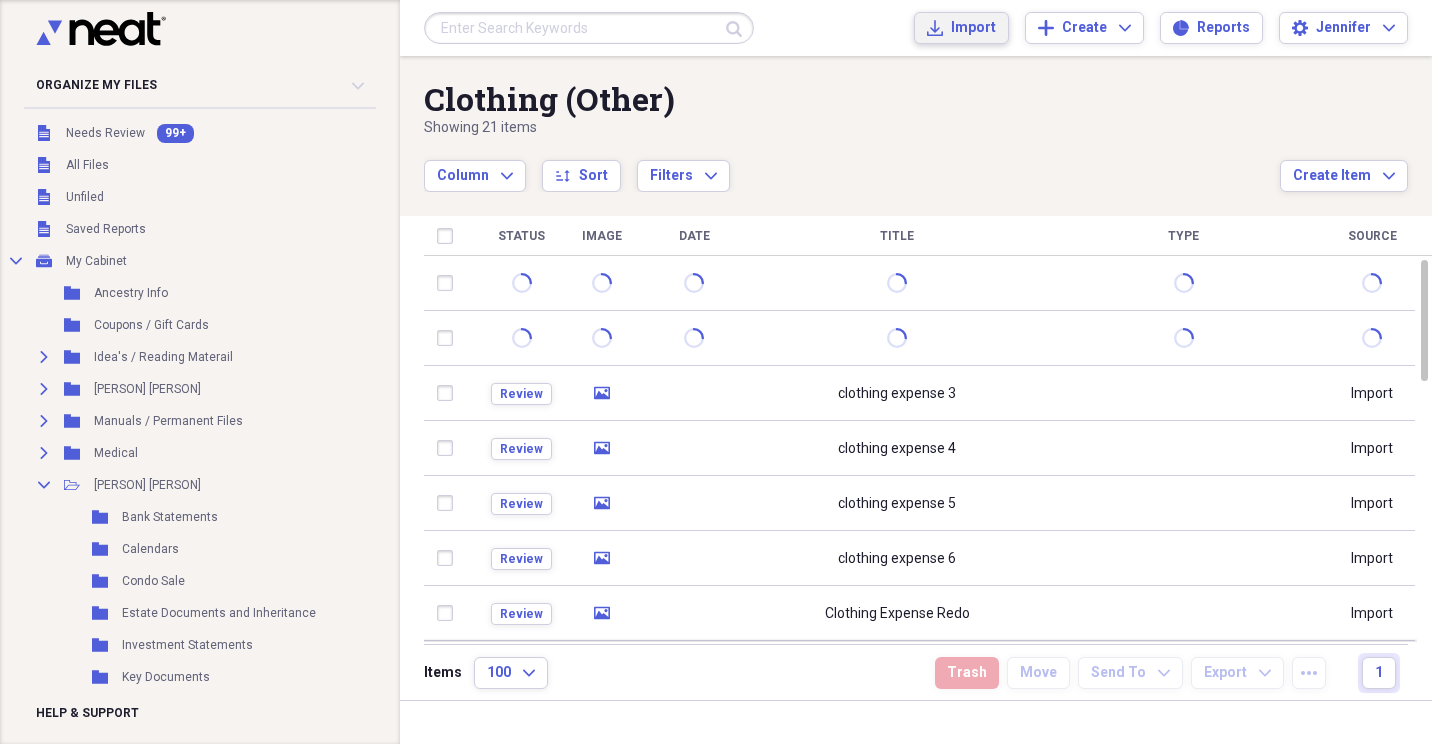 click on "Import" at bounding box center (973, 28) 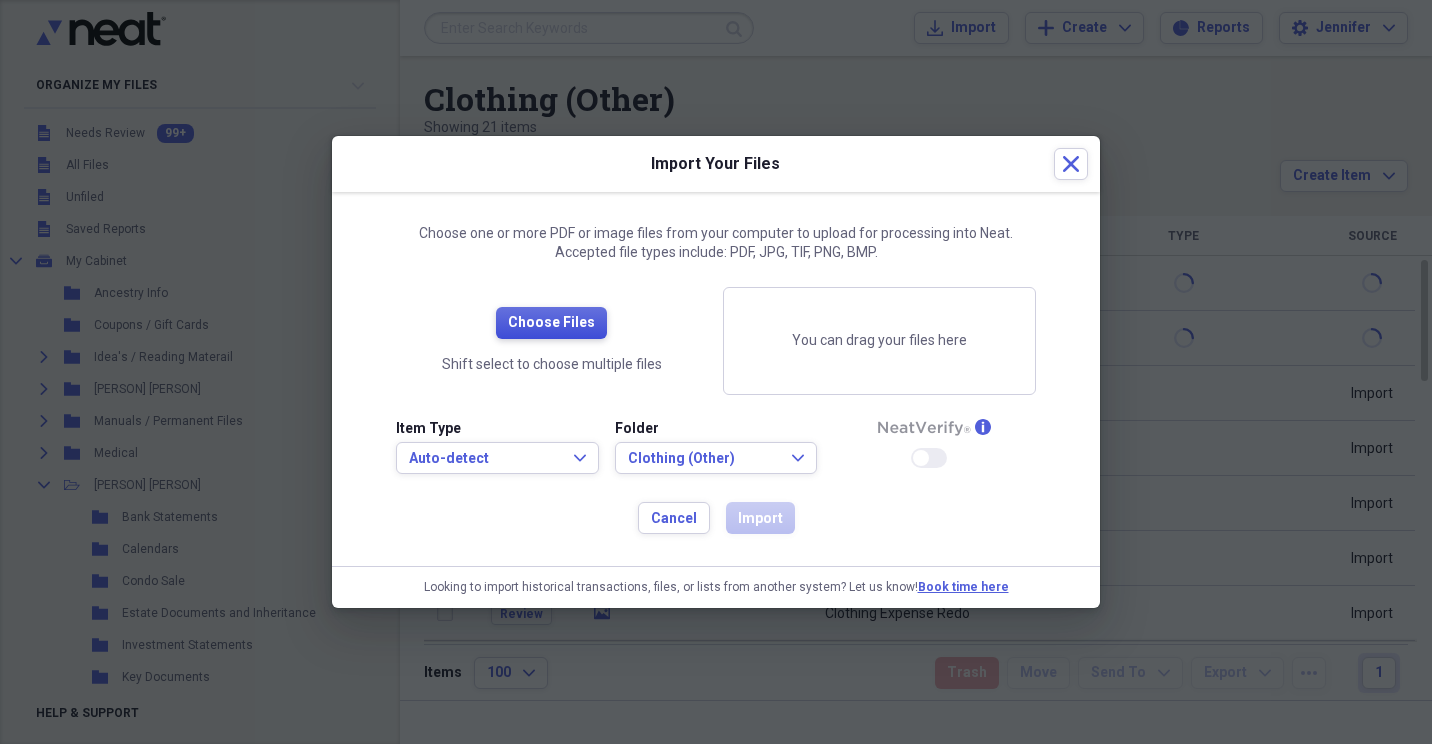 click on "Choose Files" at bounding box center [551, 323] 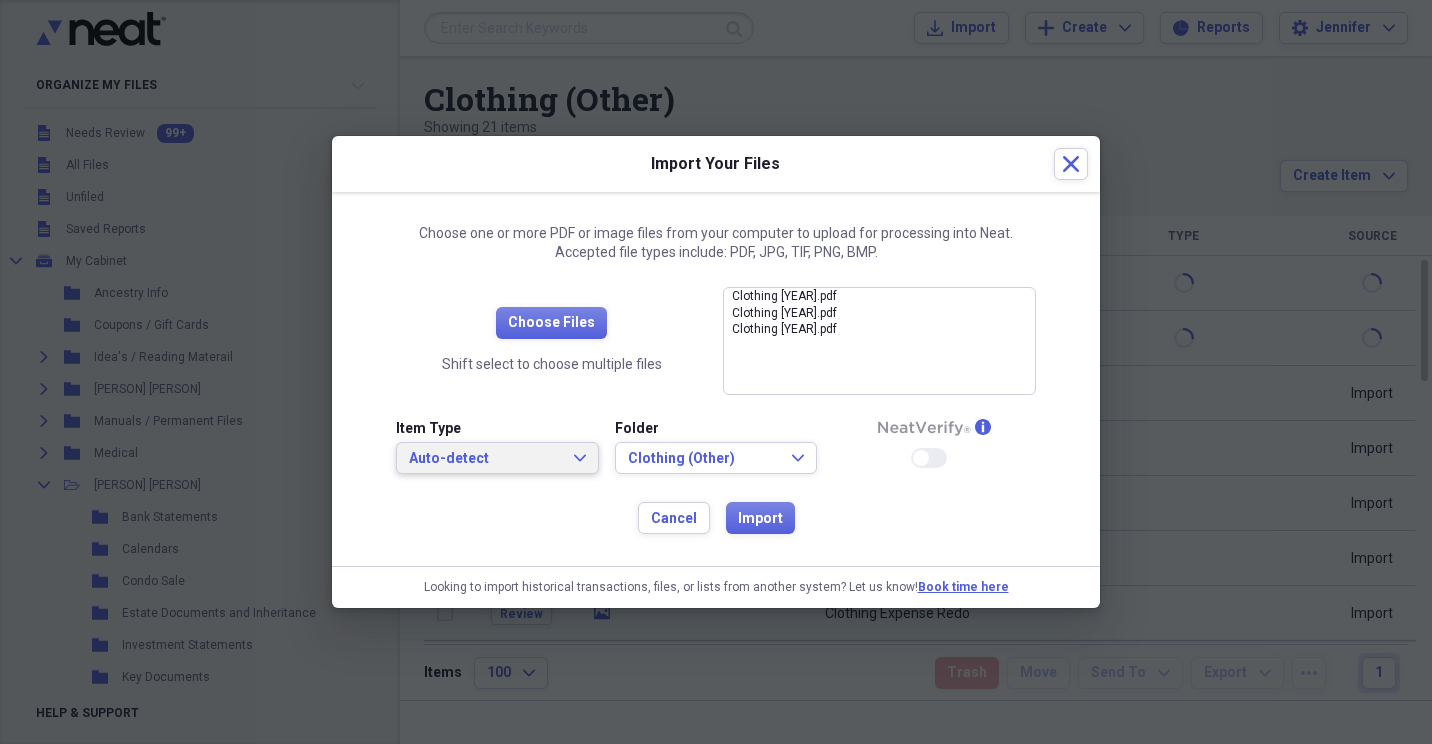 click on "Expand" 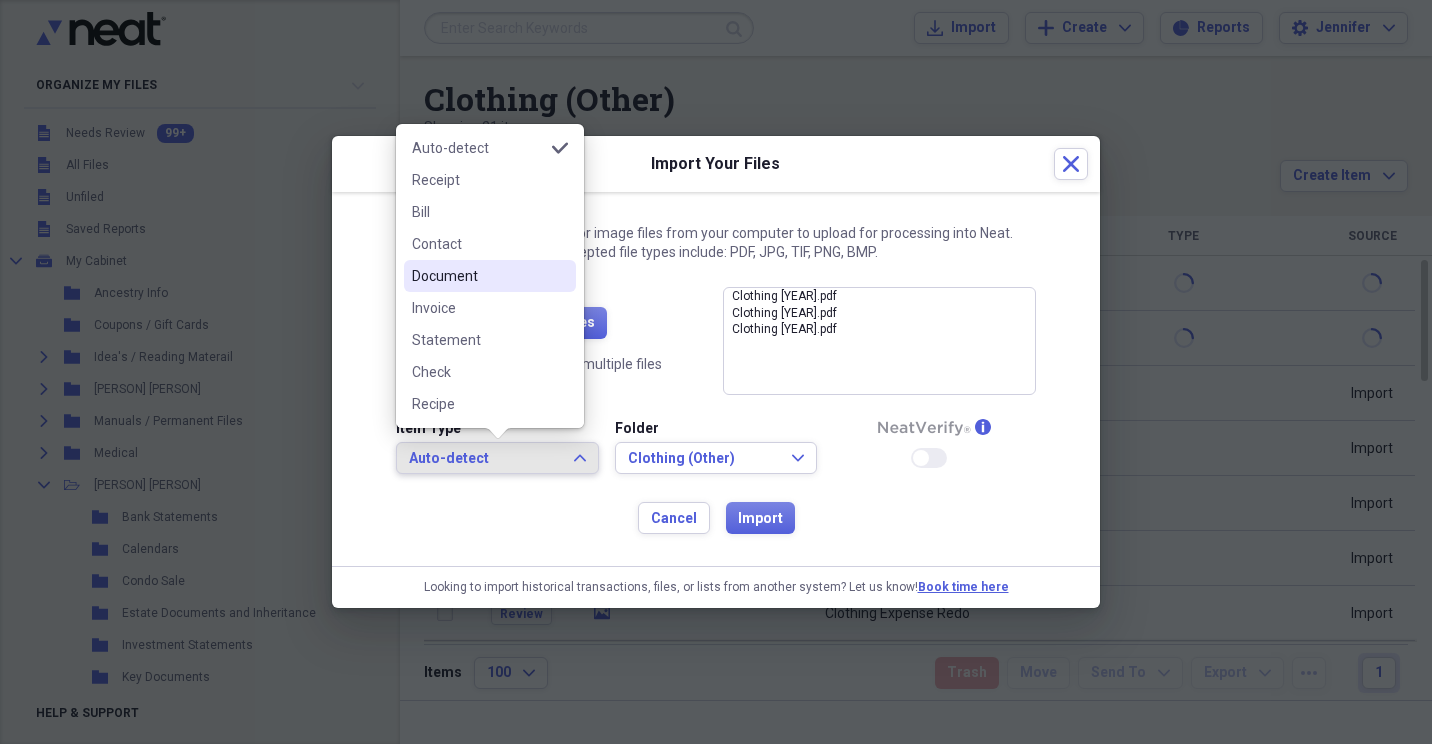 click on "Document" at bounding box center (490, 276) 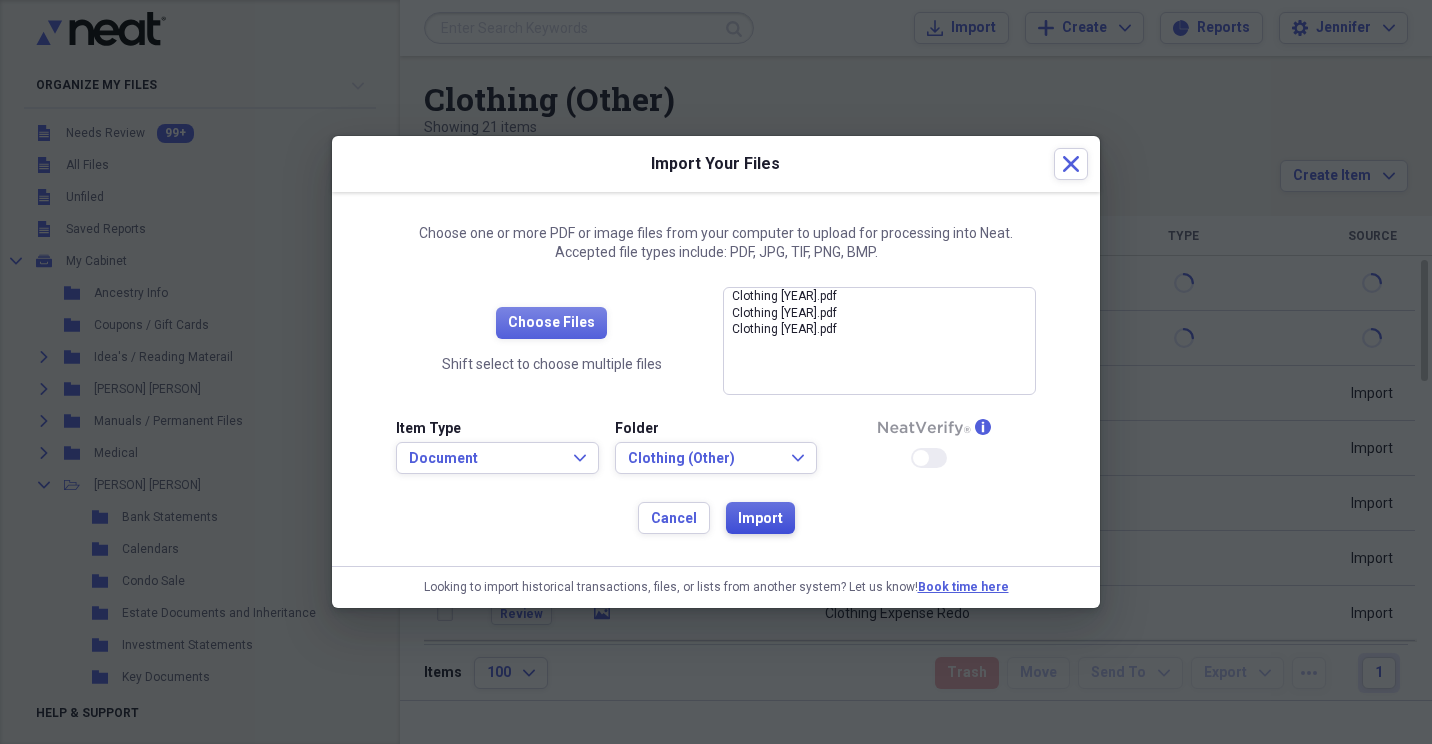 click on "Import" at bounding box center (760, 518) 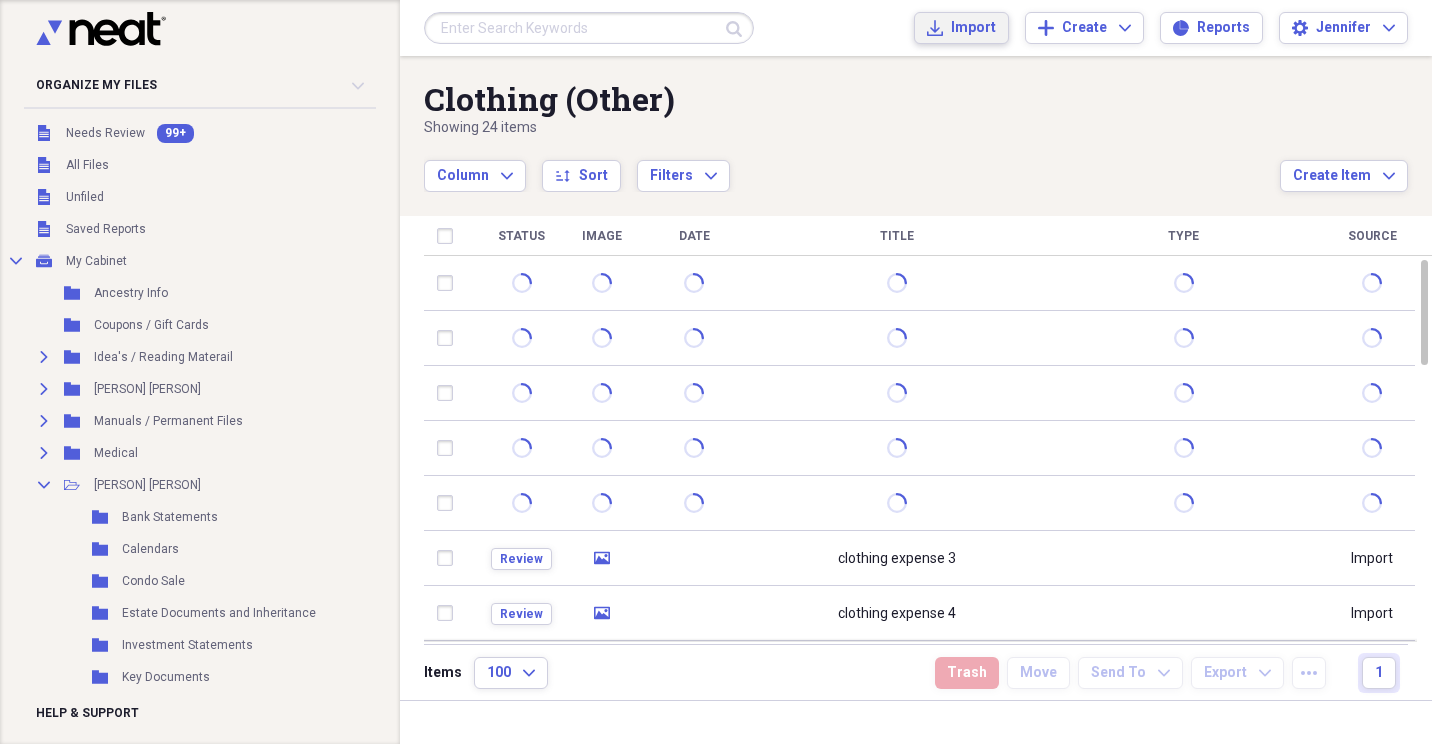click on "Import" at bounding box center [973, 28] 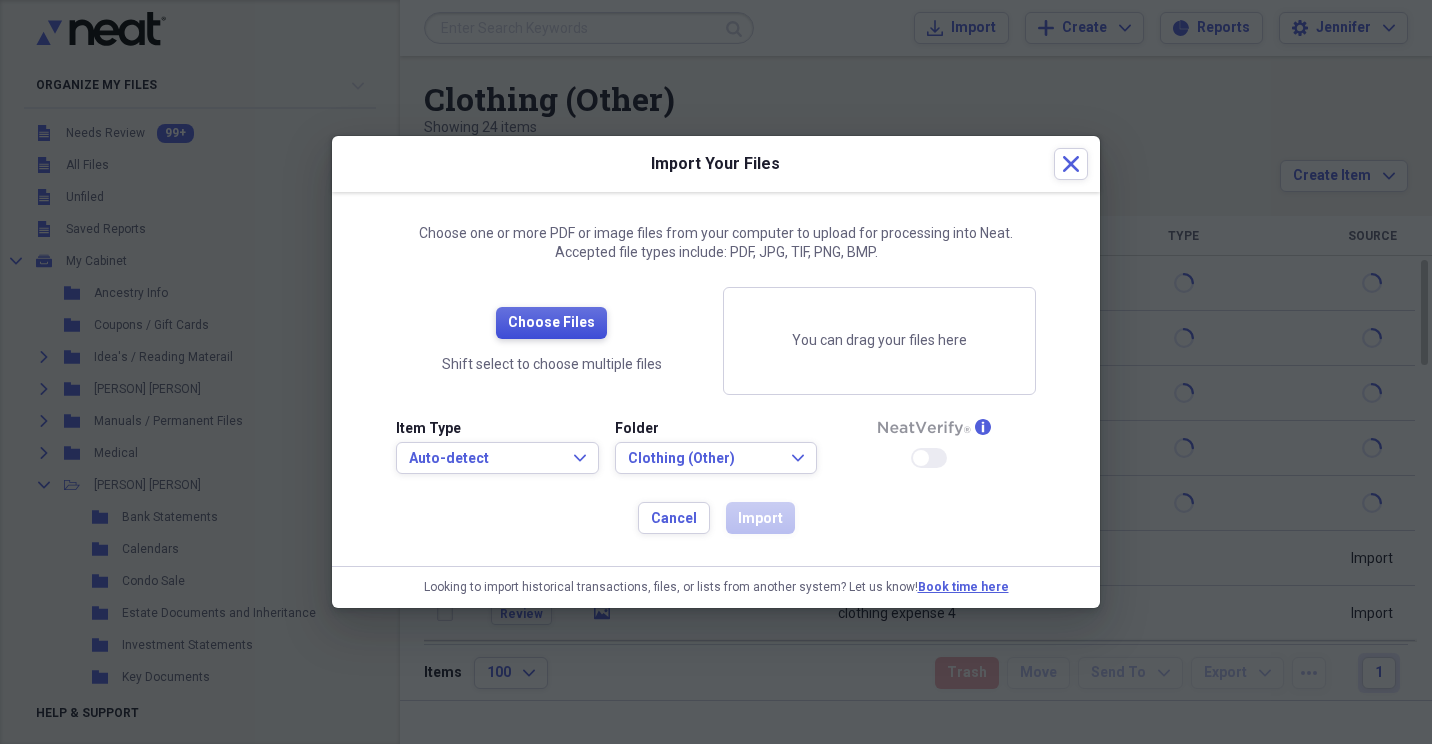 click on "Choose Files" at bounding box center (551, 323) 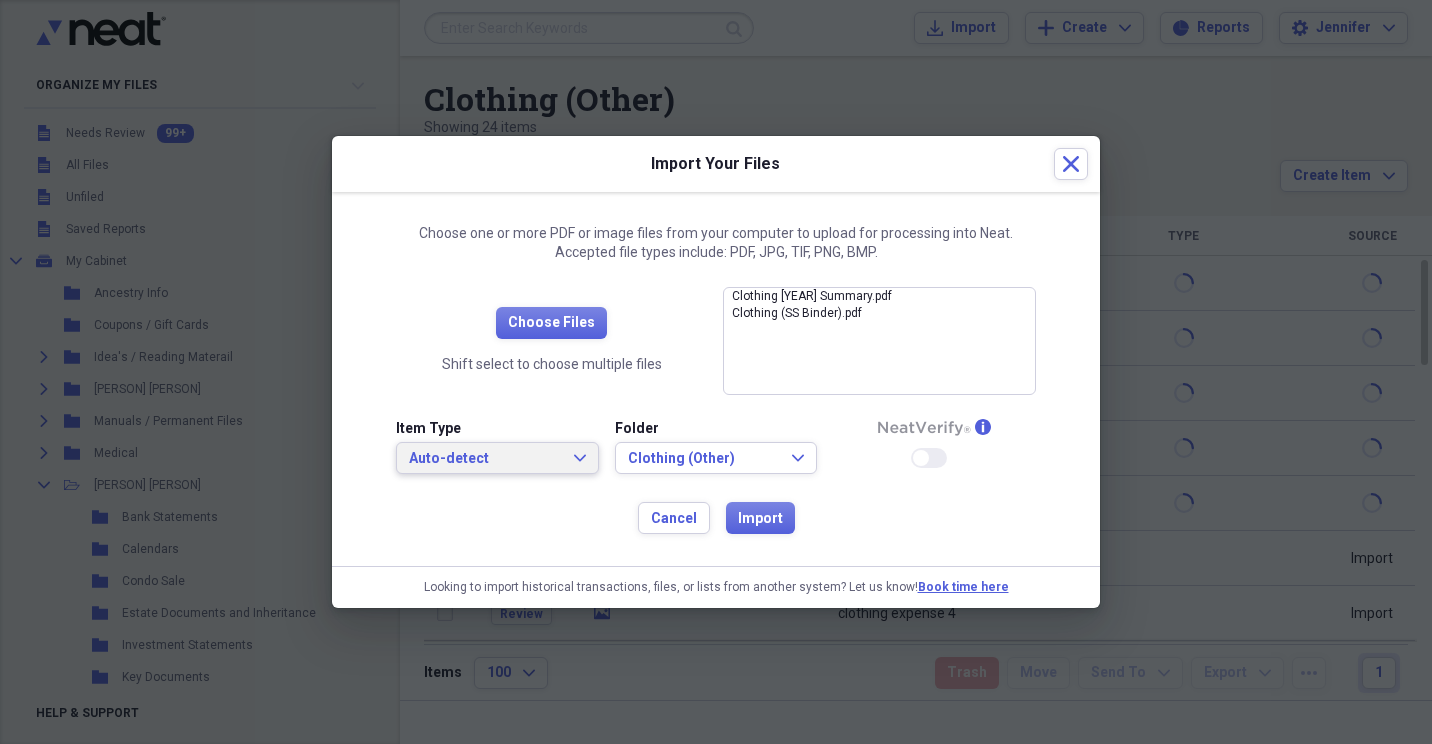 click on "Expand" 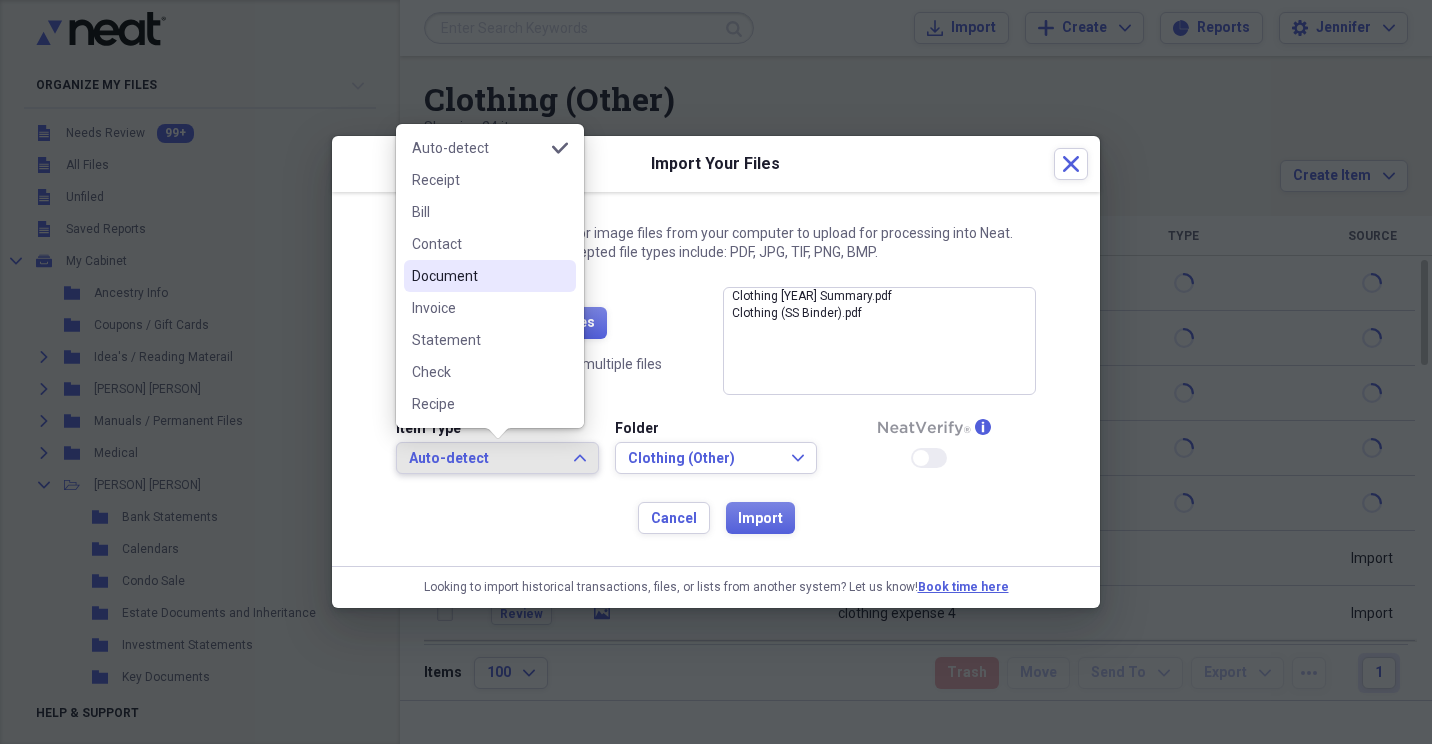 click on "Document" at bounding box center (478, 276) 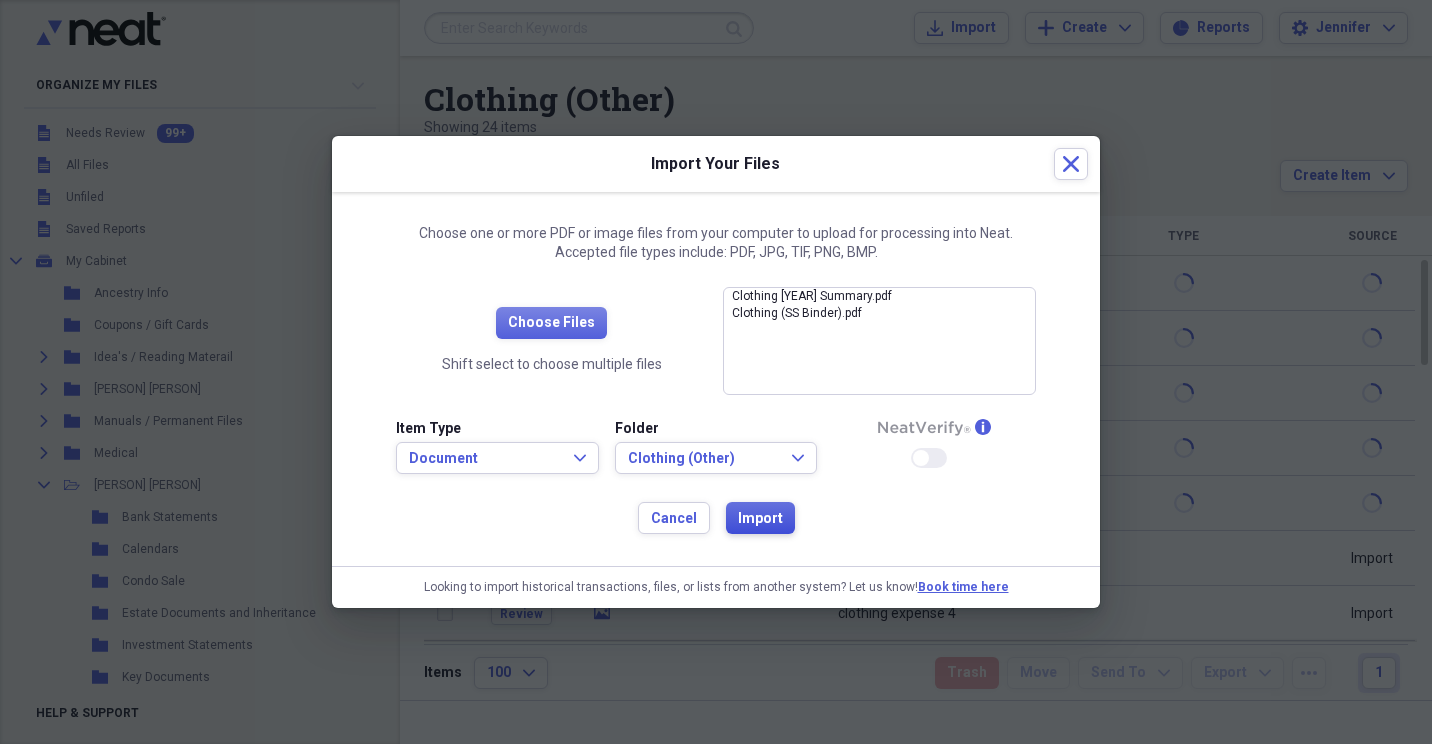 click on "Import" at bounding box center [760, 519] 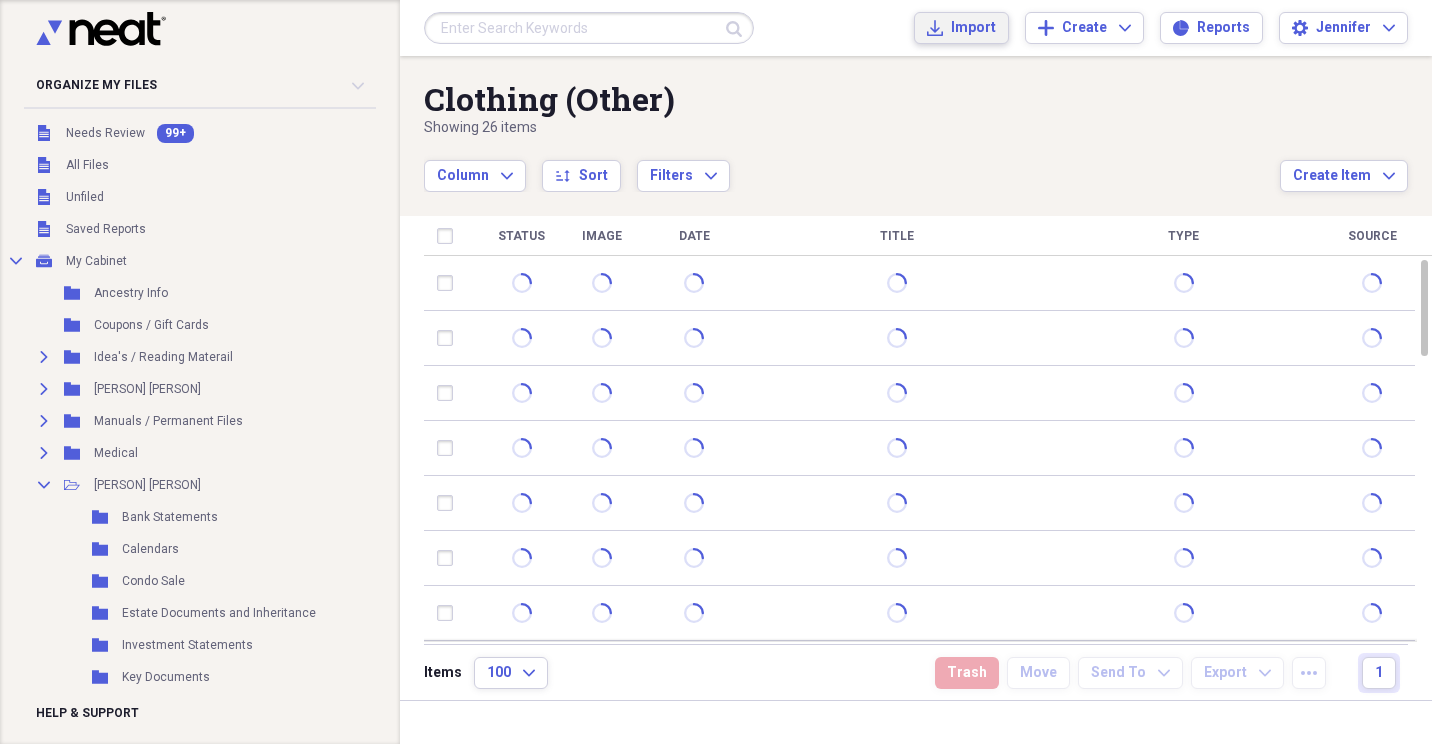 click on "Import" at bounding box center (973, 28) 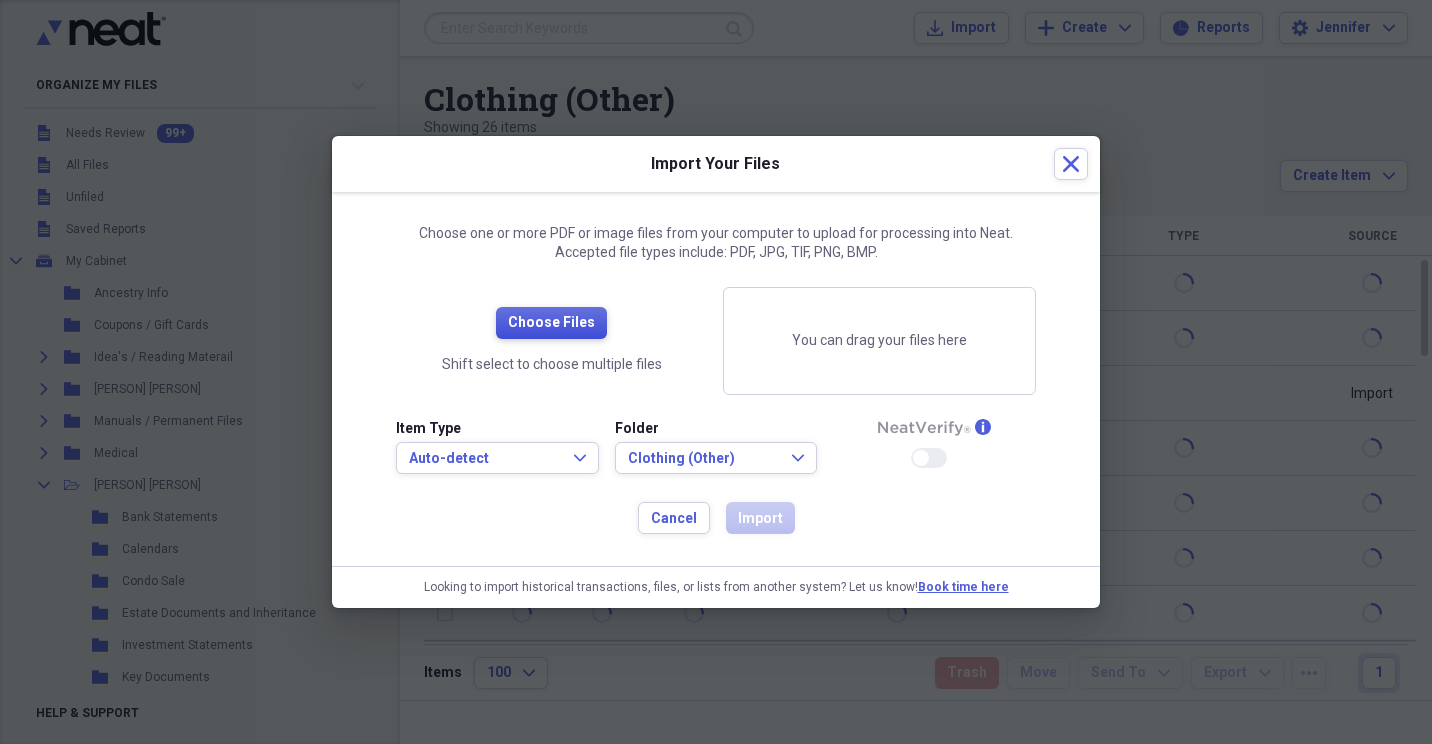 click on "Choose Files" at bounding box center [551, 323] 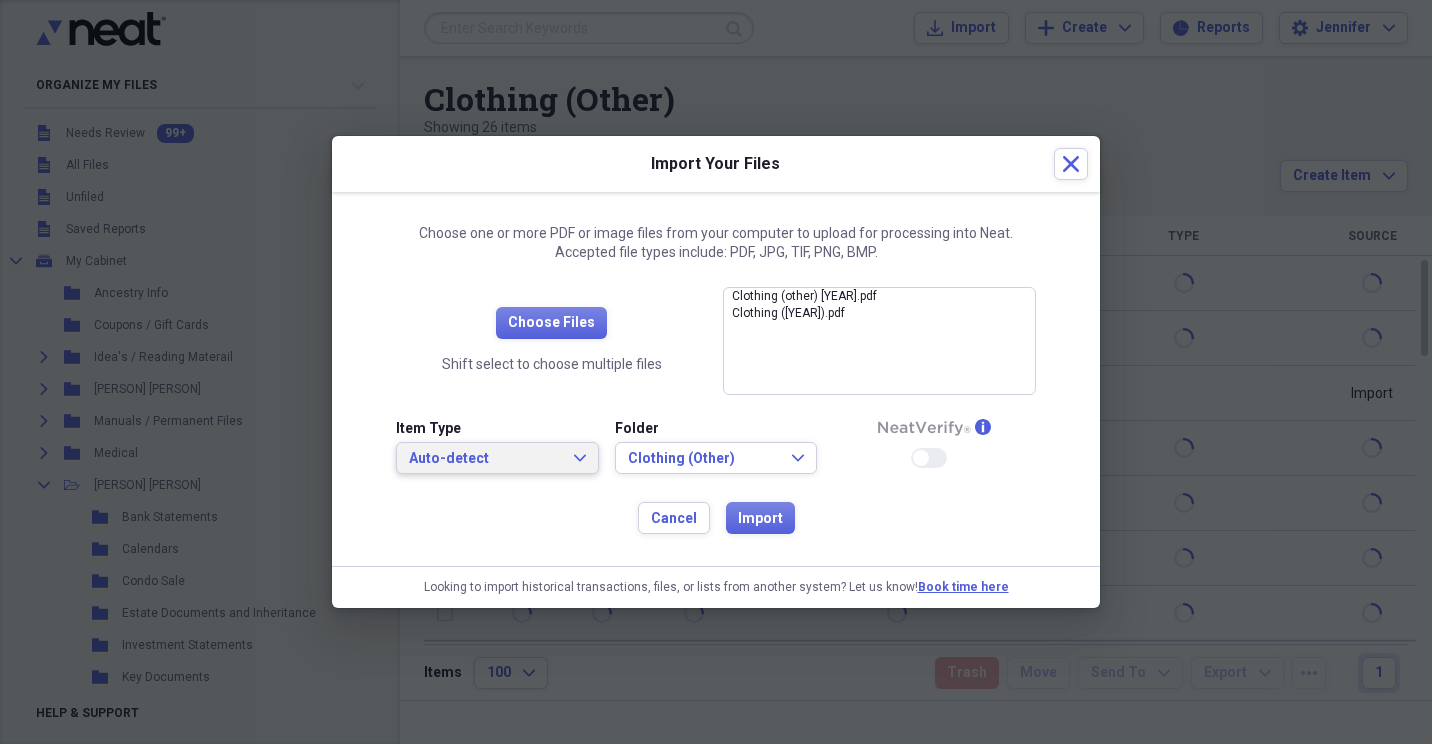 click on "Expand" 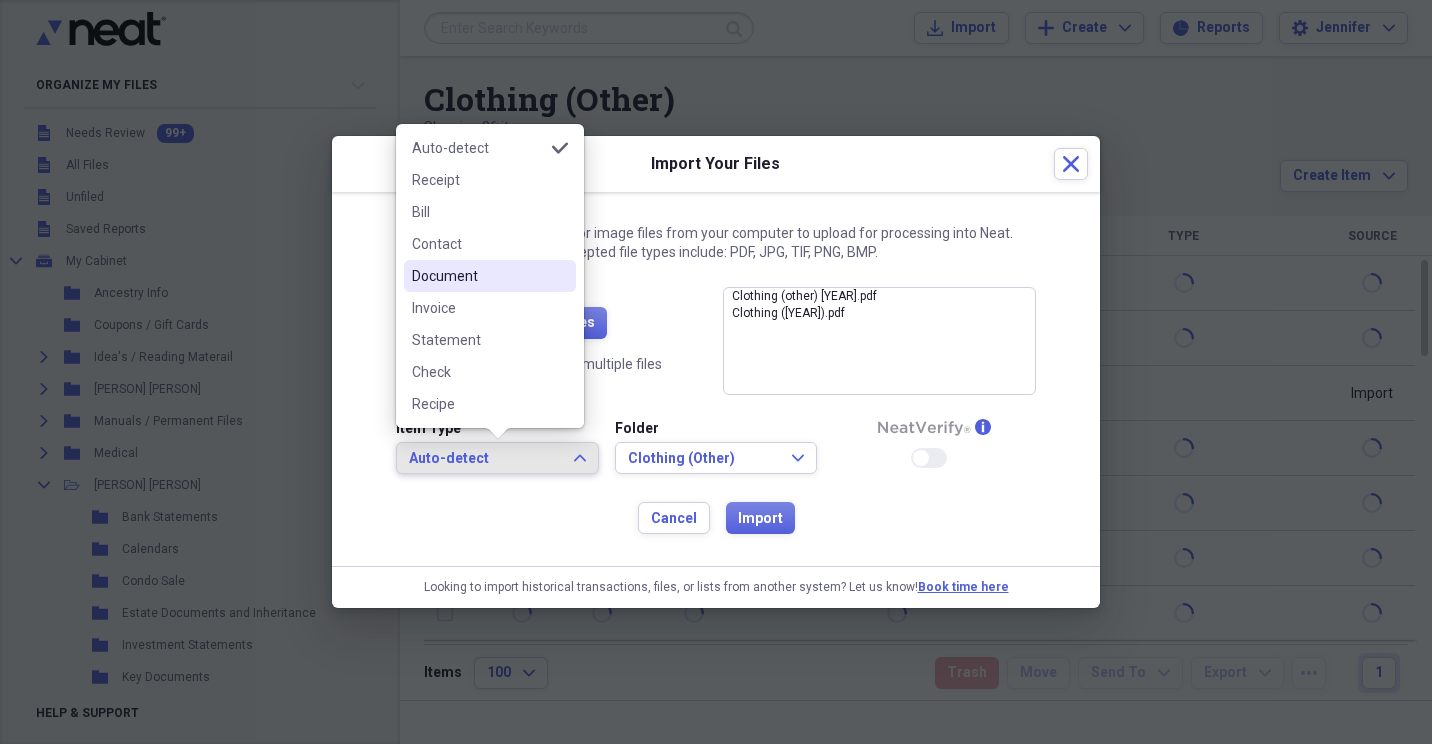 click on "Document" at bounding box center [478, 276] 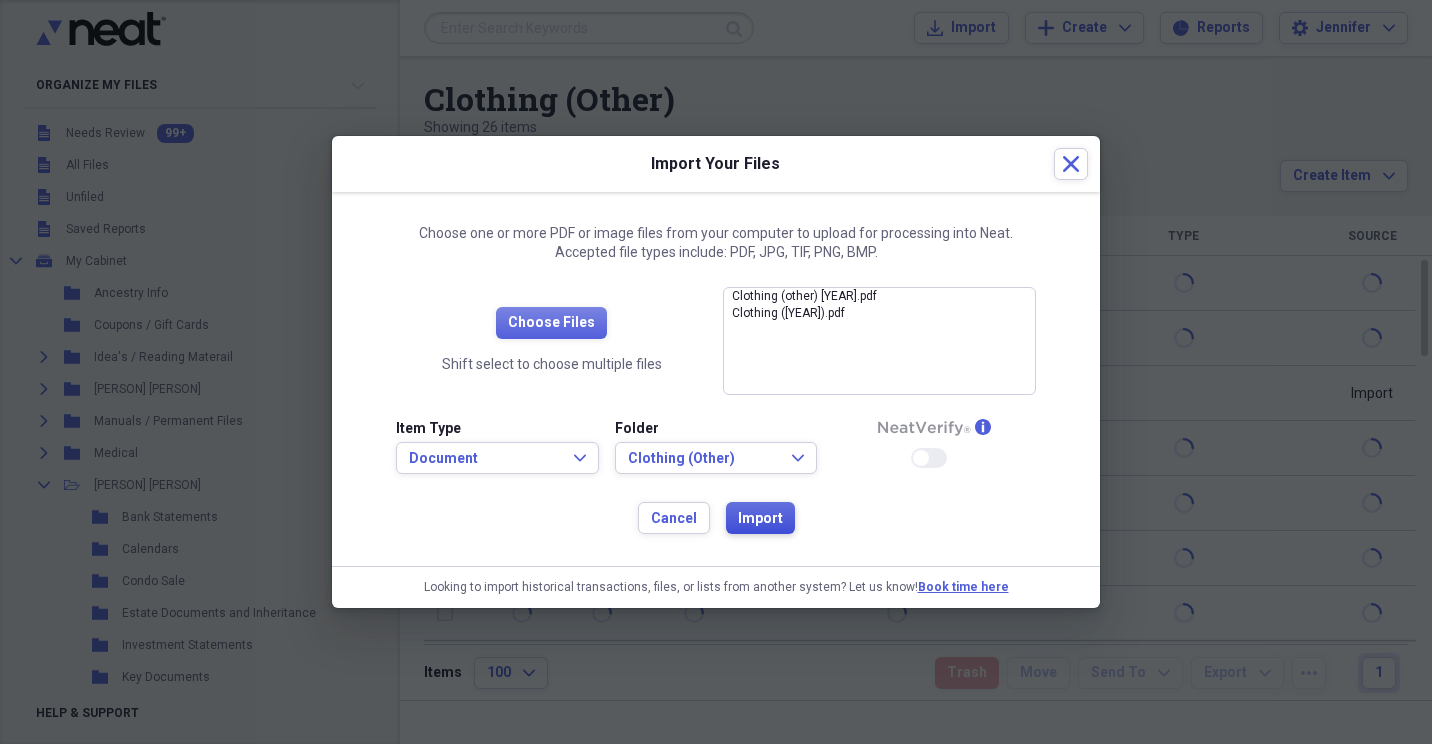 click on "Import" at bounding box center [760, 519] 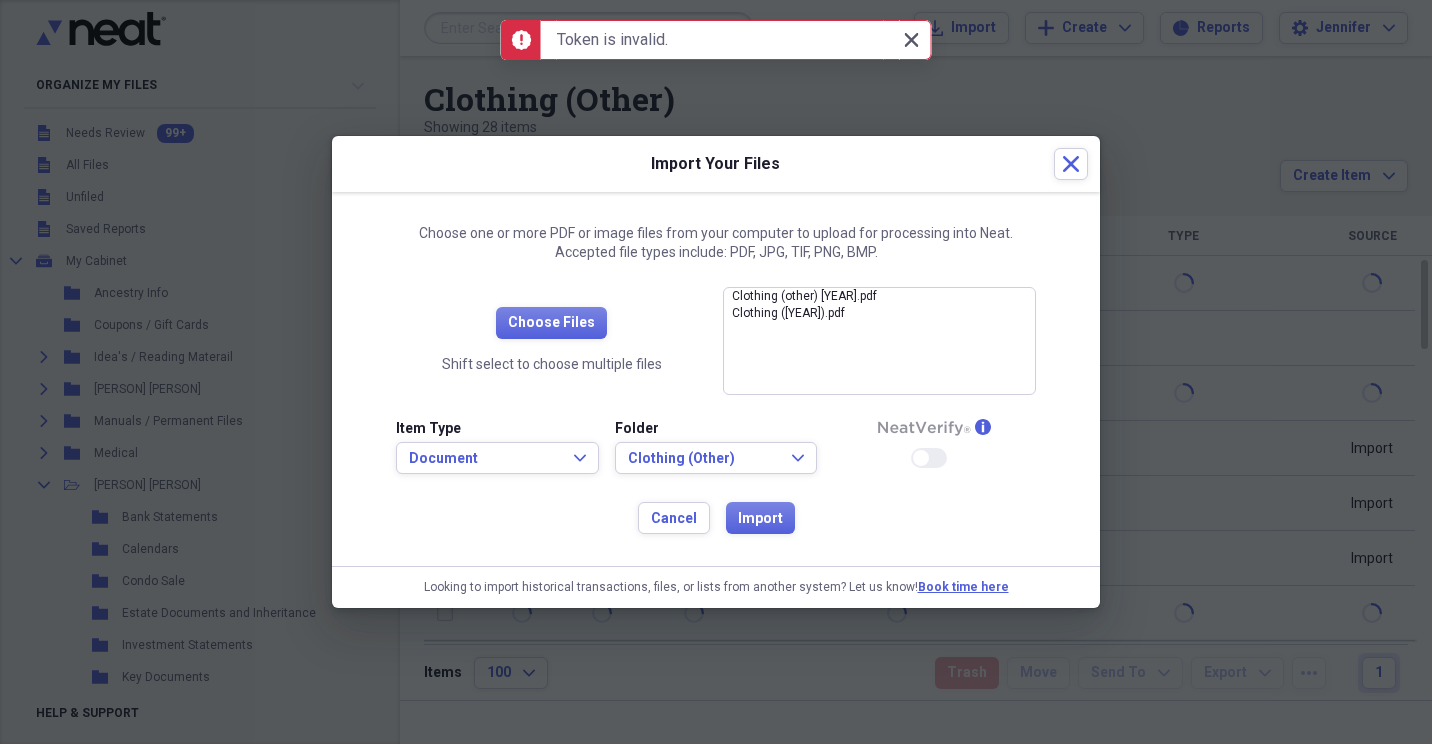click on "Close Close" at bounding box center (911, 40) 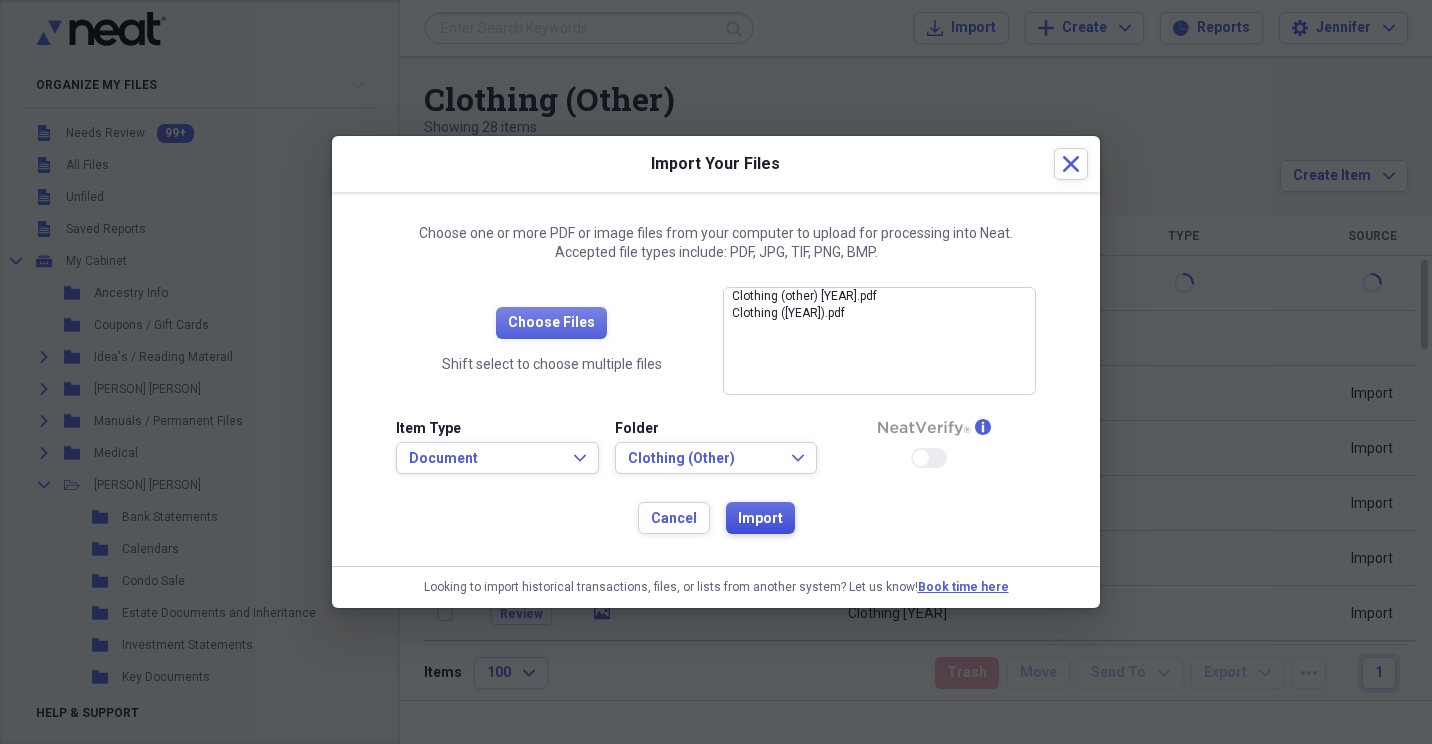 click on "Import" at bounding box center (760, 519) 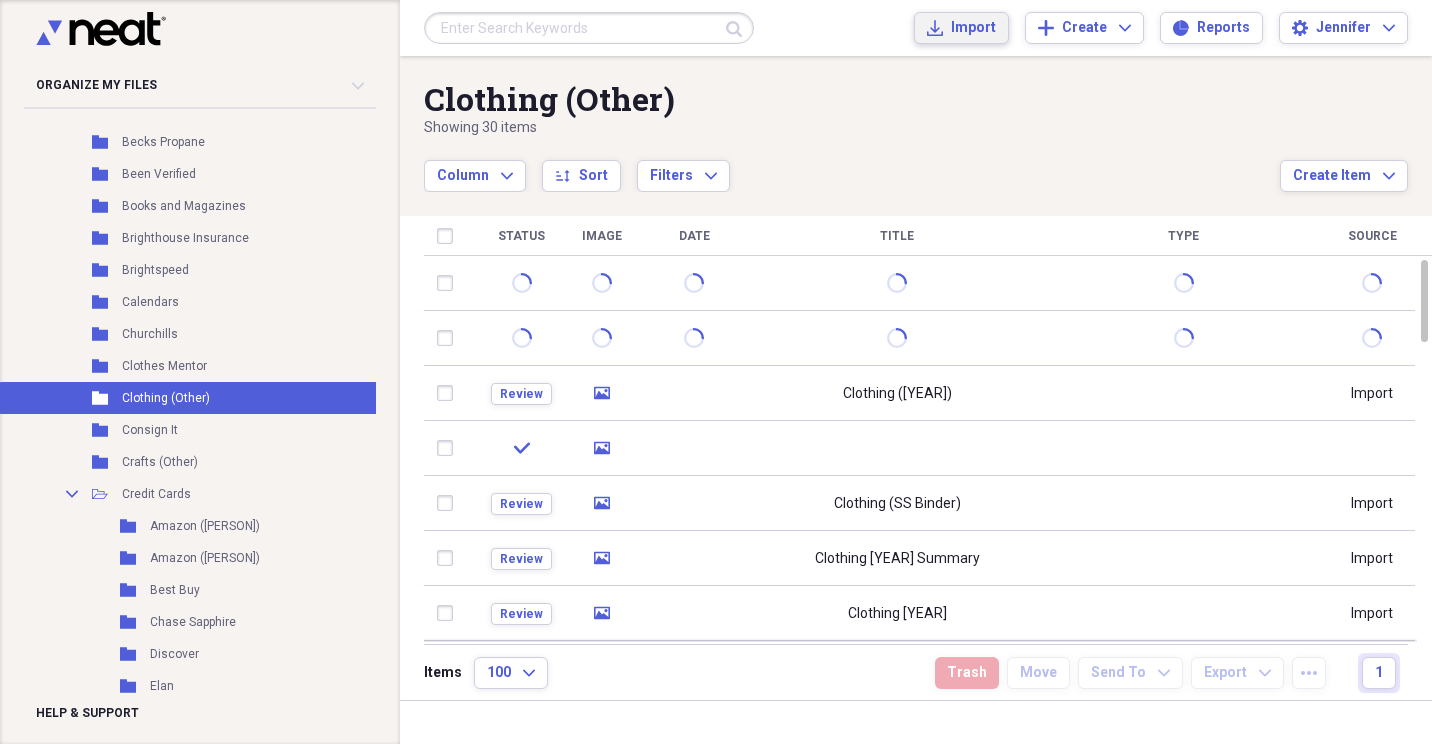 scroll, scrollTop: 1600, scrollLeft: 0, axis: vertical 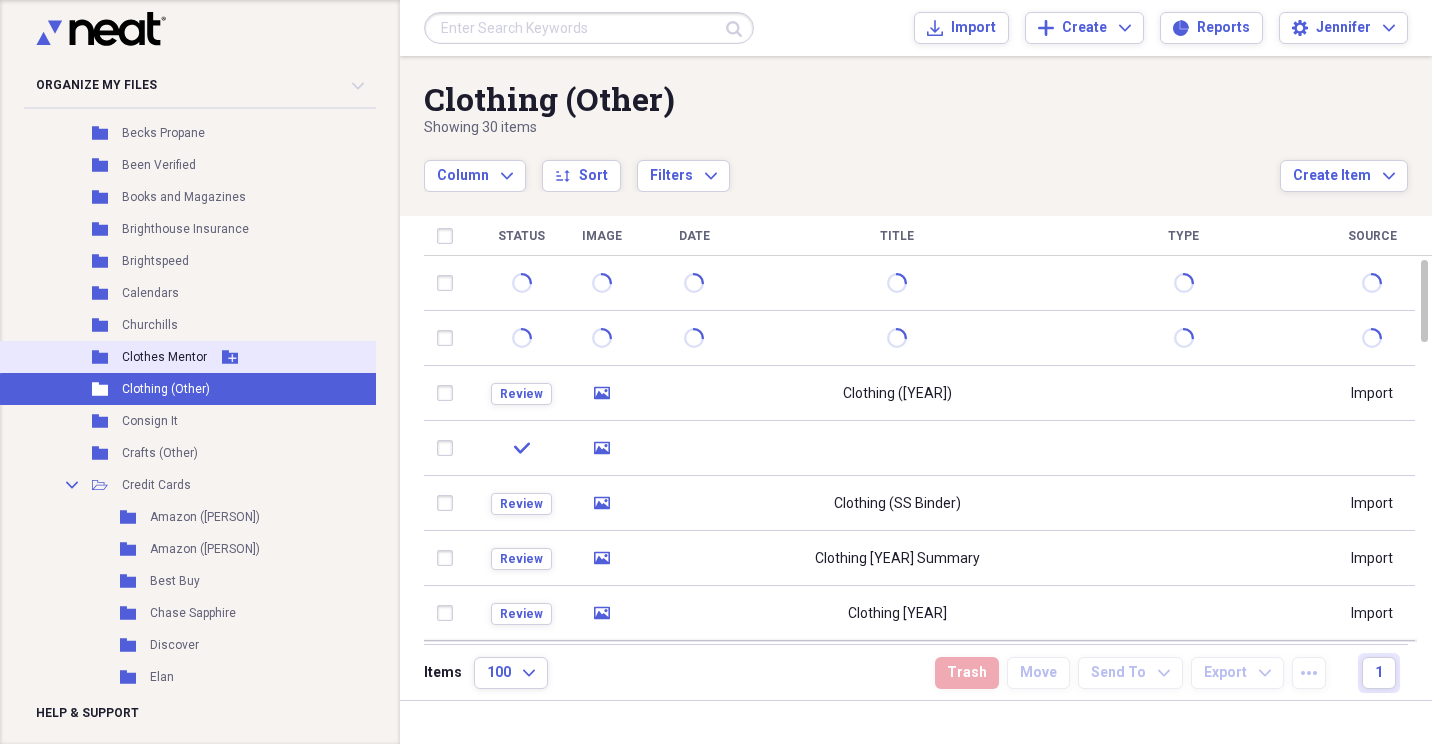 click on "Folder Clothes Mentor Add Folder" at bounding box center [188, 357] 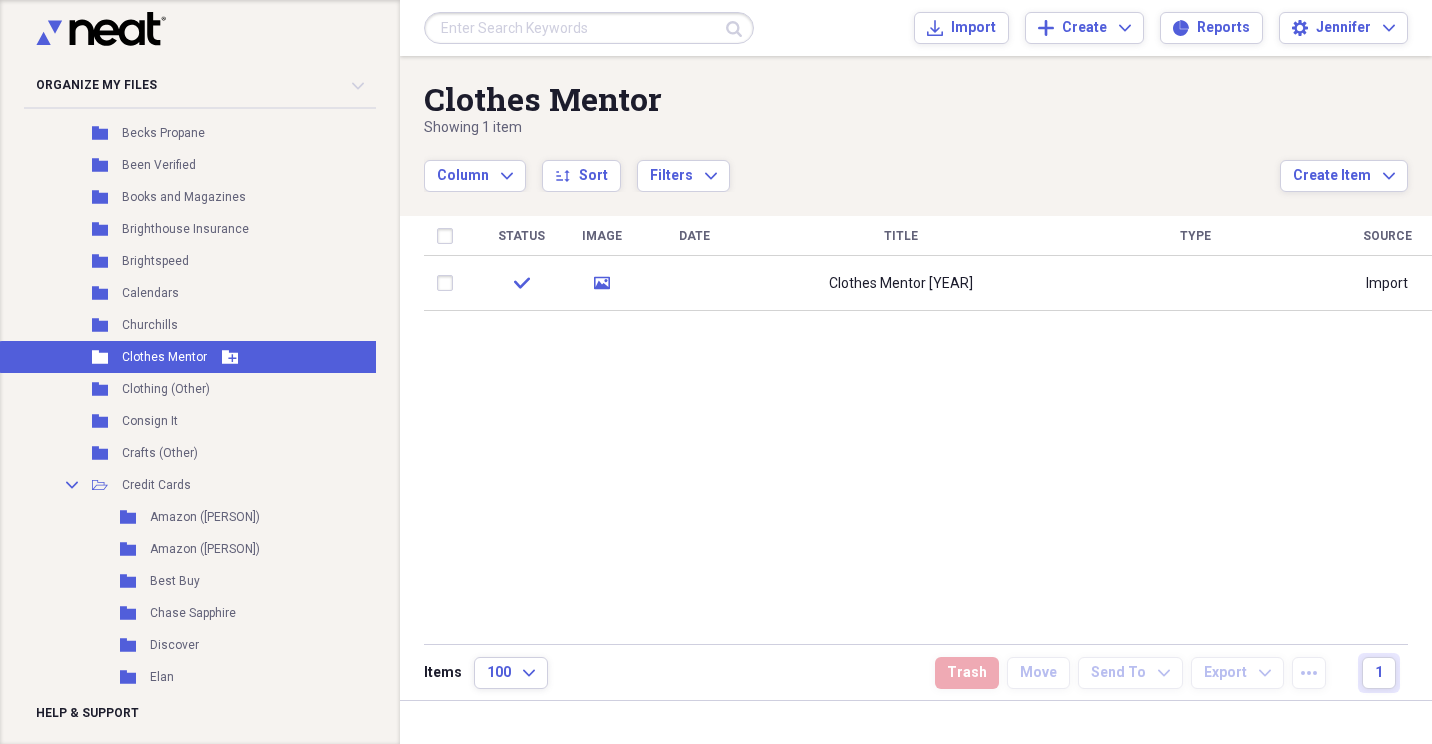 click on "Clothes Mentor" at bounding box center (164, 357) 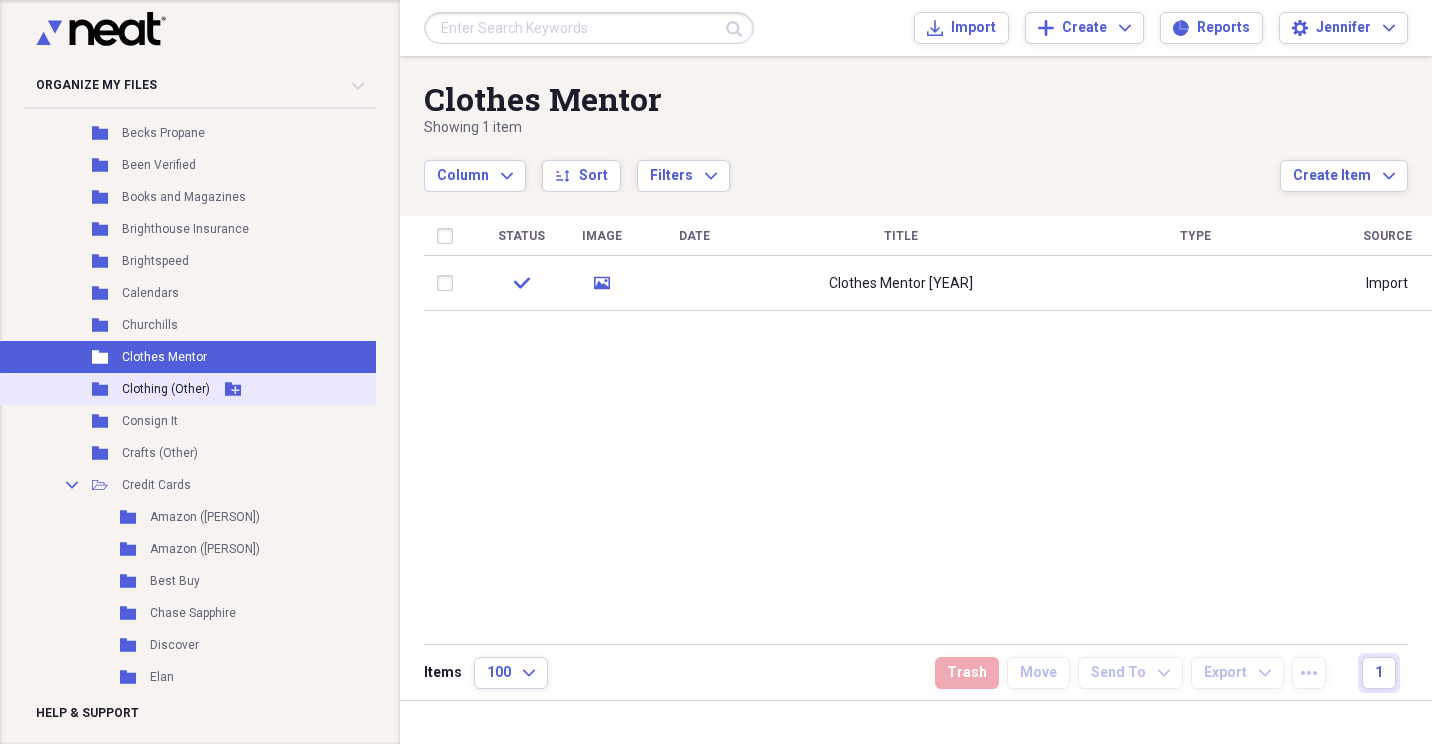 click on "Folder Clothing (Other) Add Folder" at bounding box center [188, 389] 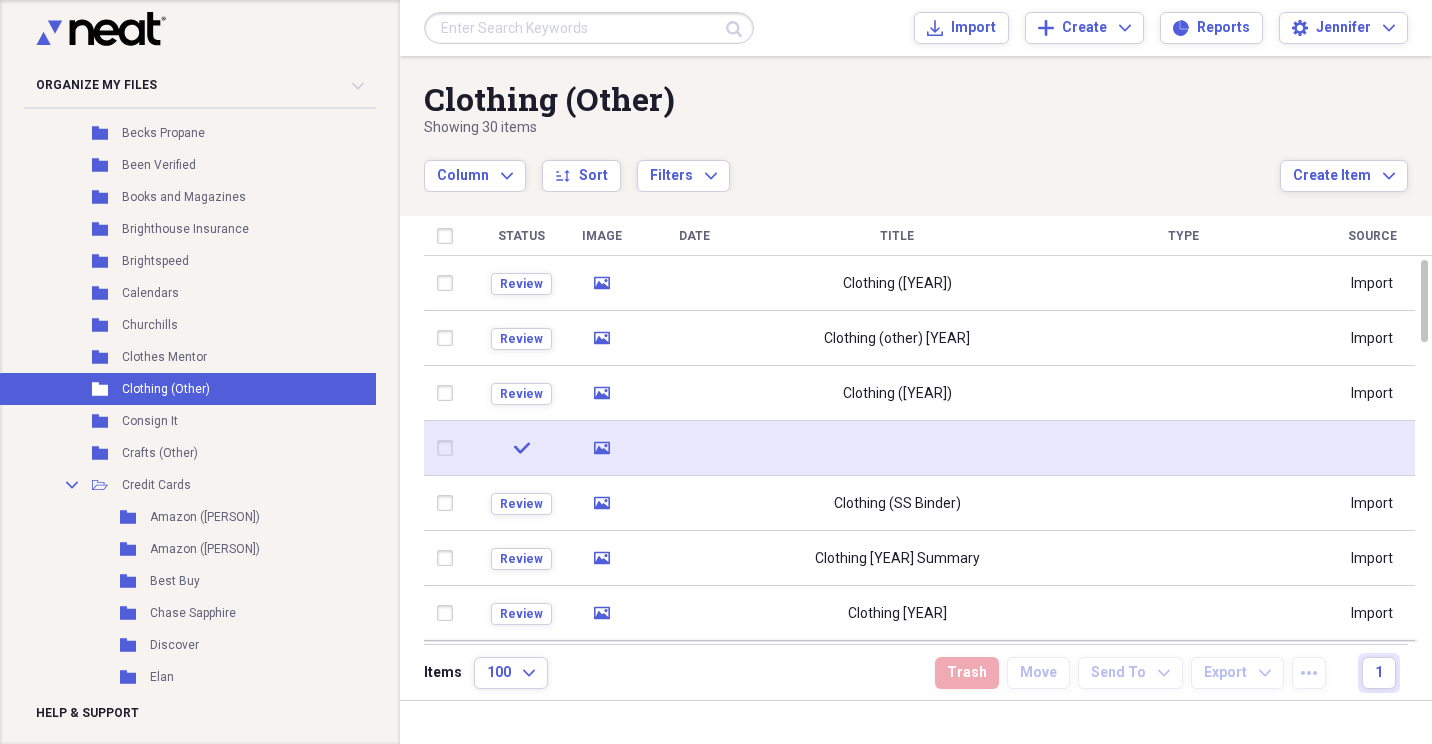 click at bounding box center [449, 448] 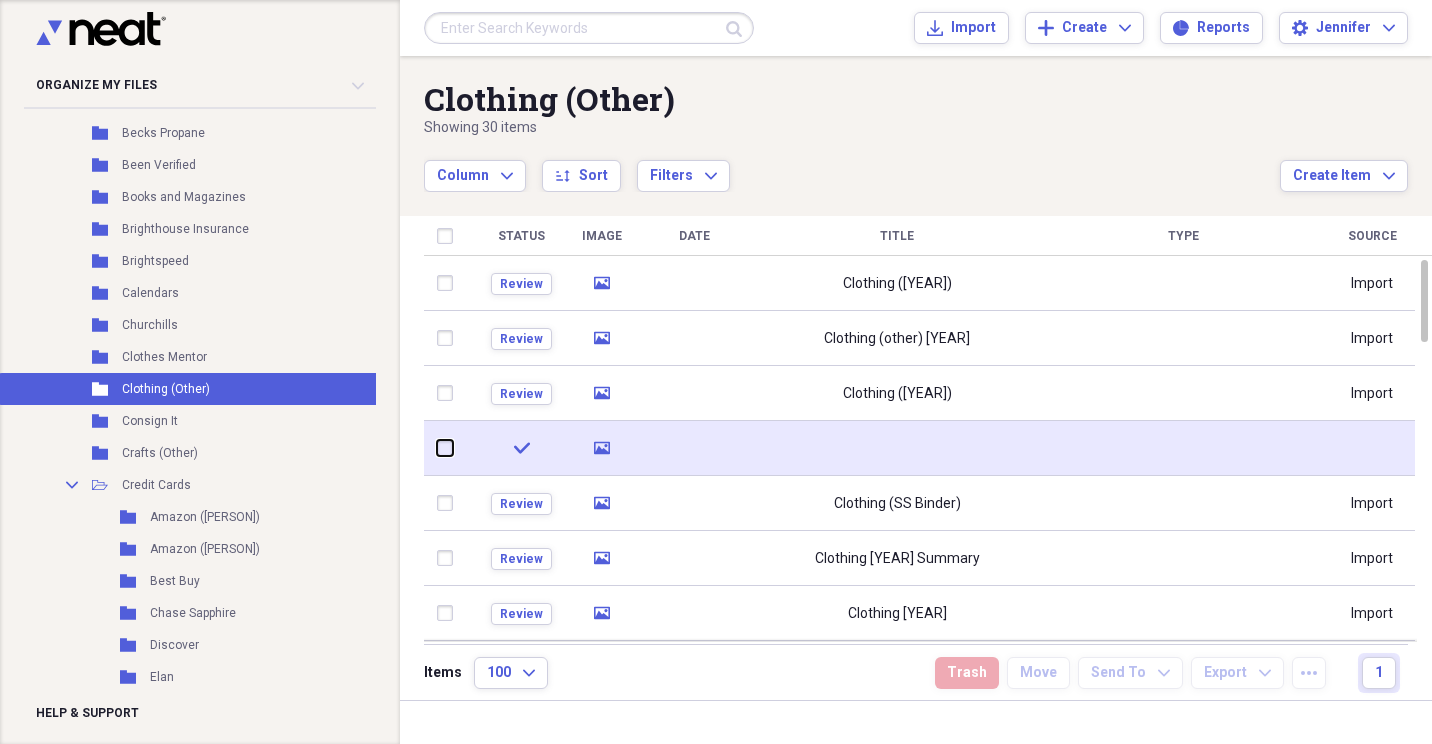 click at bounding box center [437, 448] 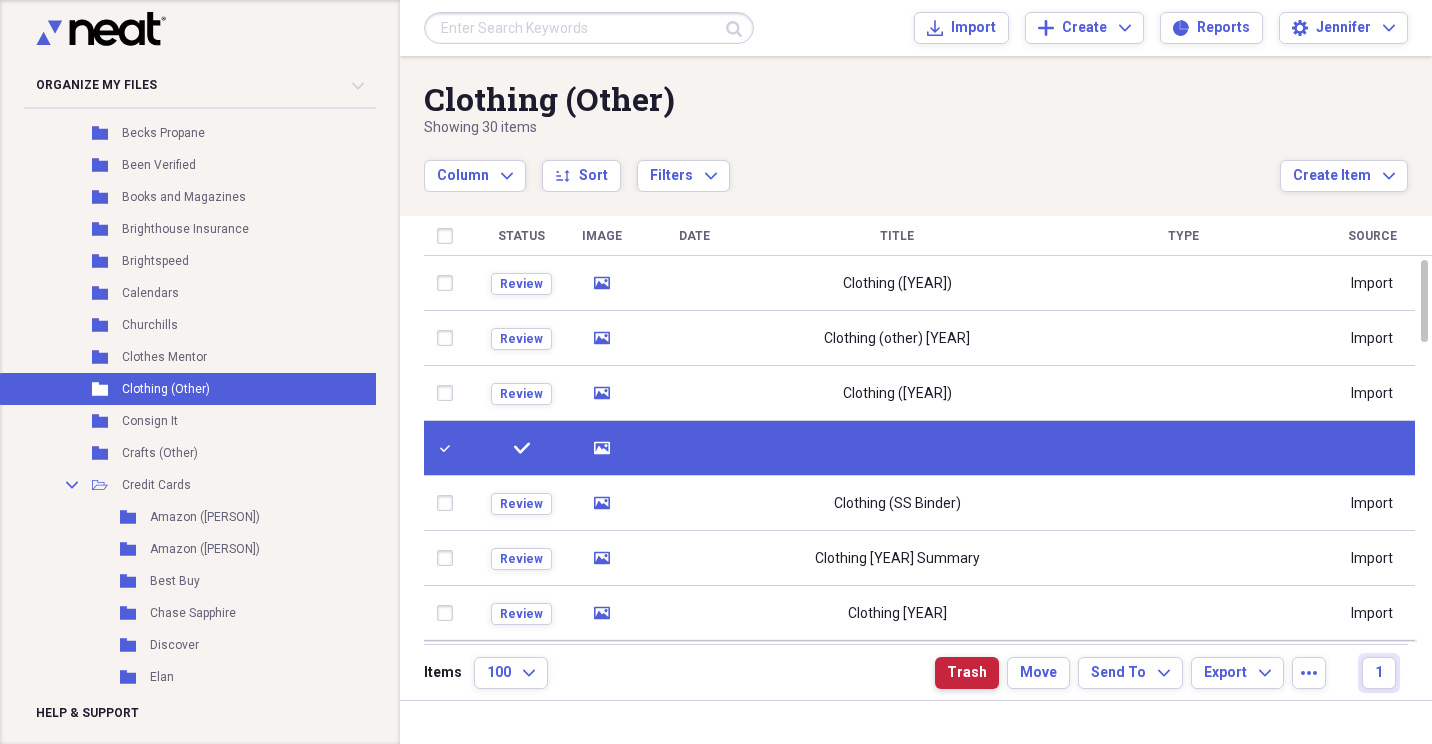 click on "Trash" at bounding box center (967, 673) 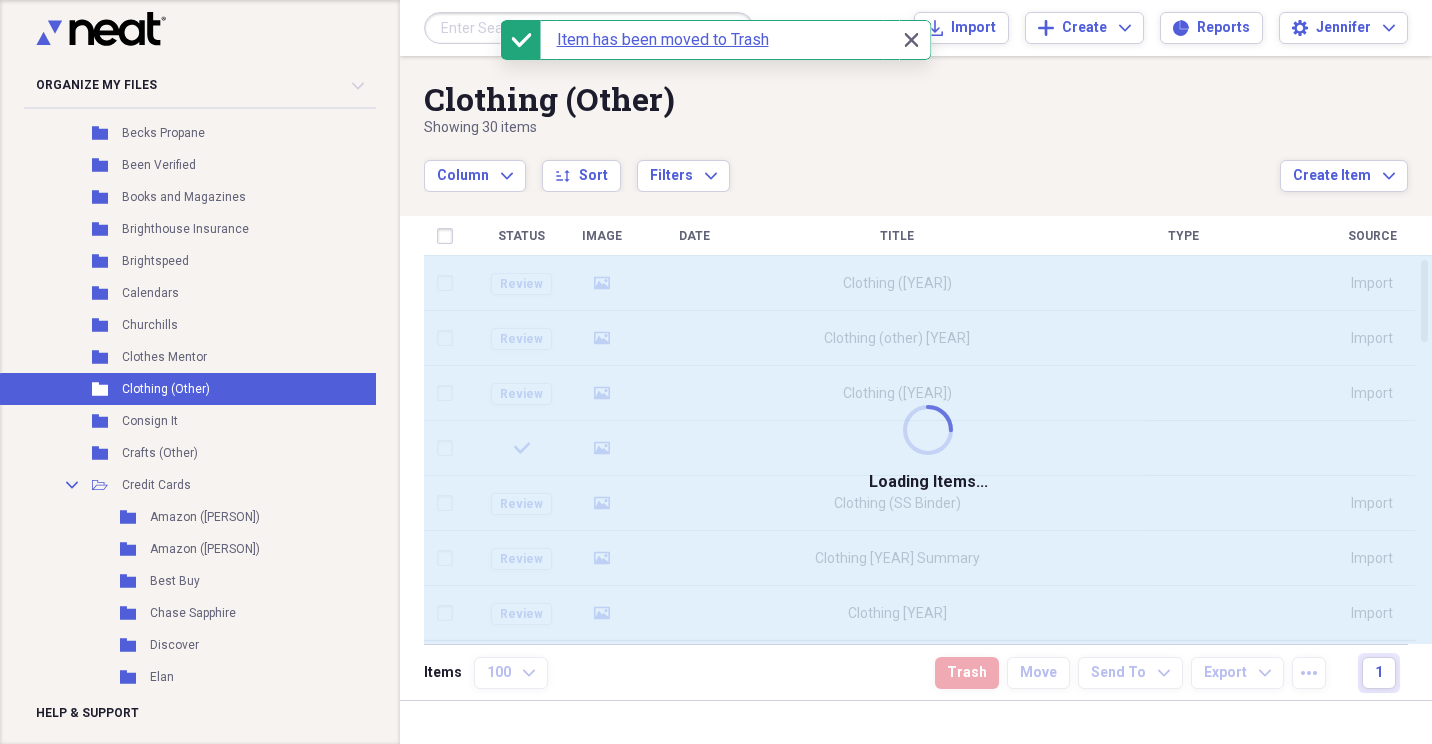 checkbox on "false" 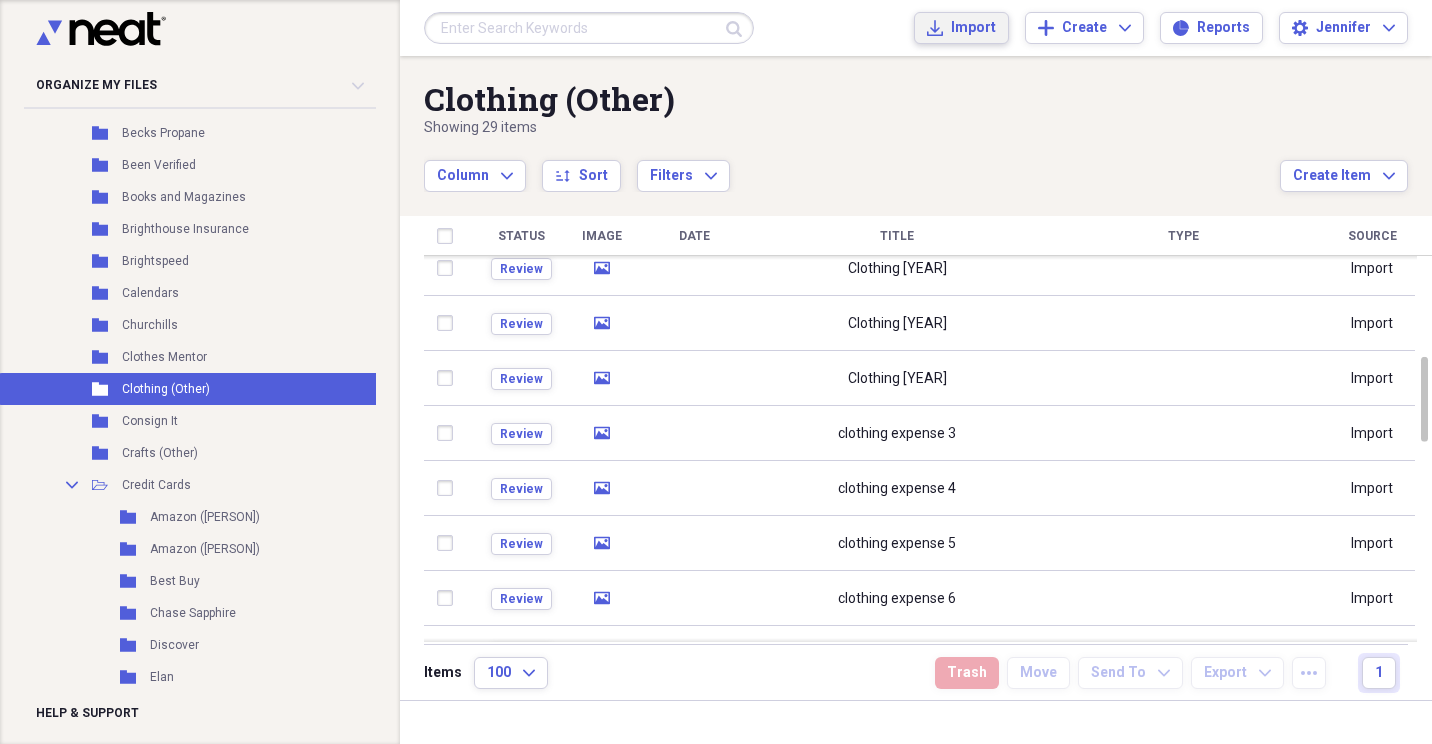 click on "Import" at bounding box center (973, 28) 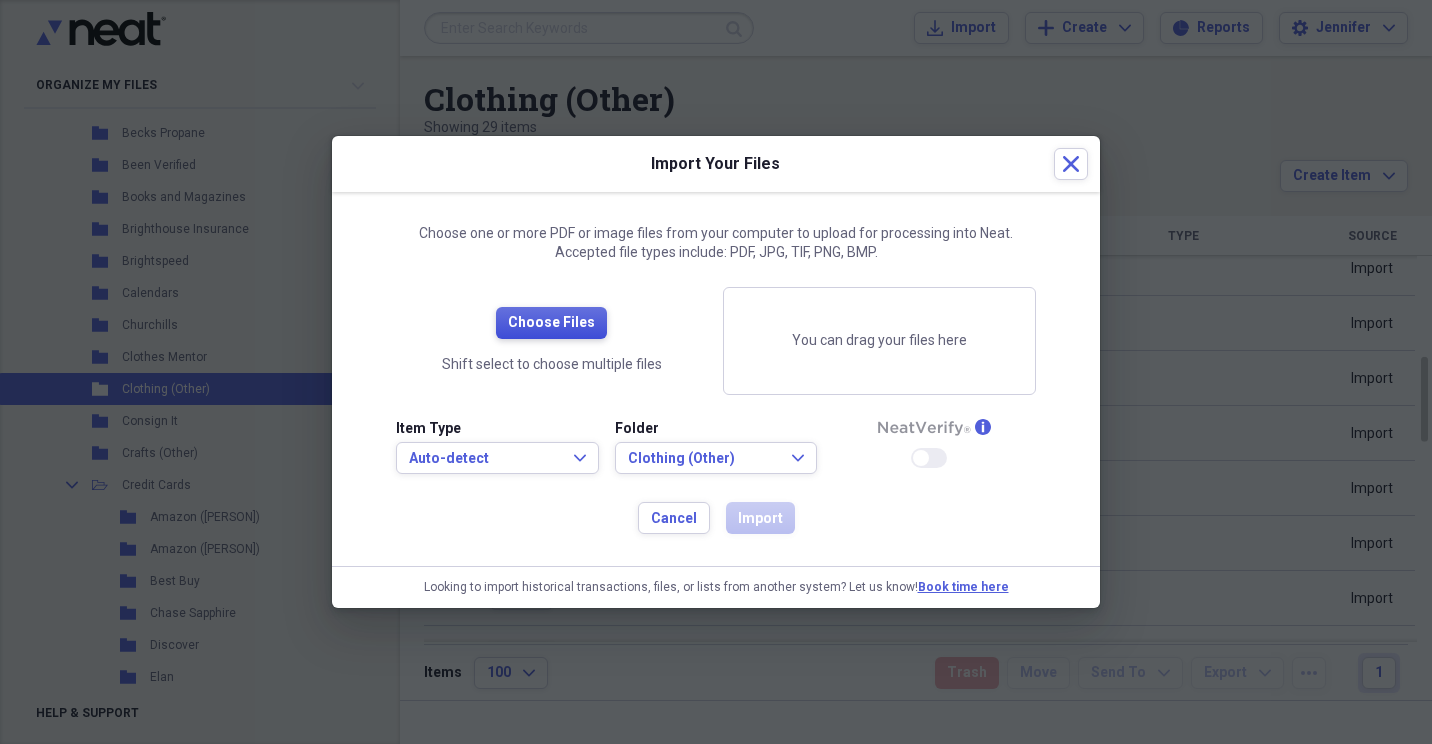 click on "Choose Files" at bounding box center (551, 323) 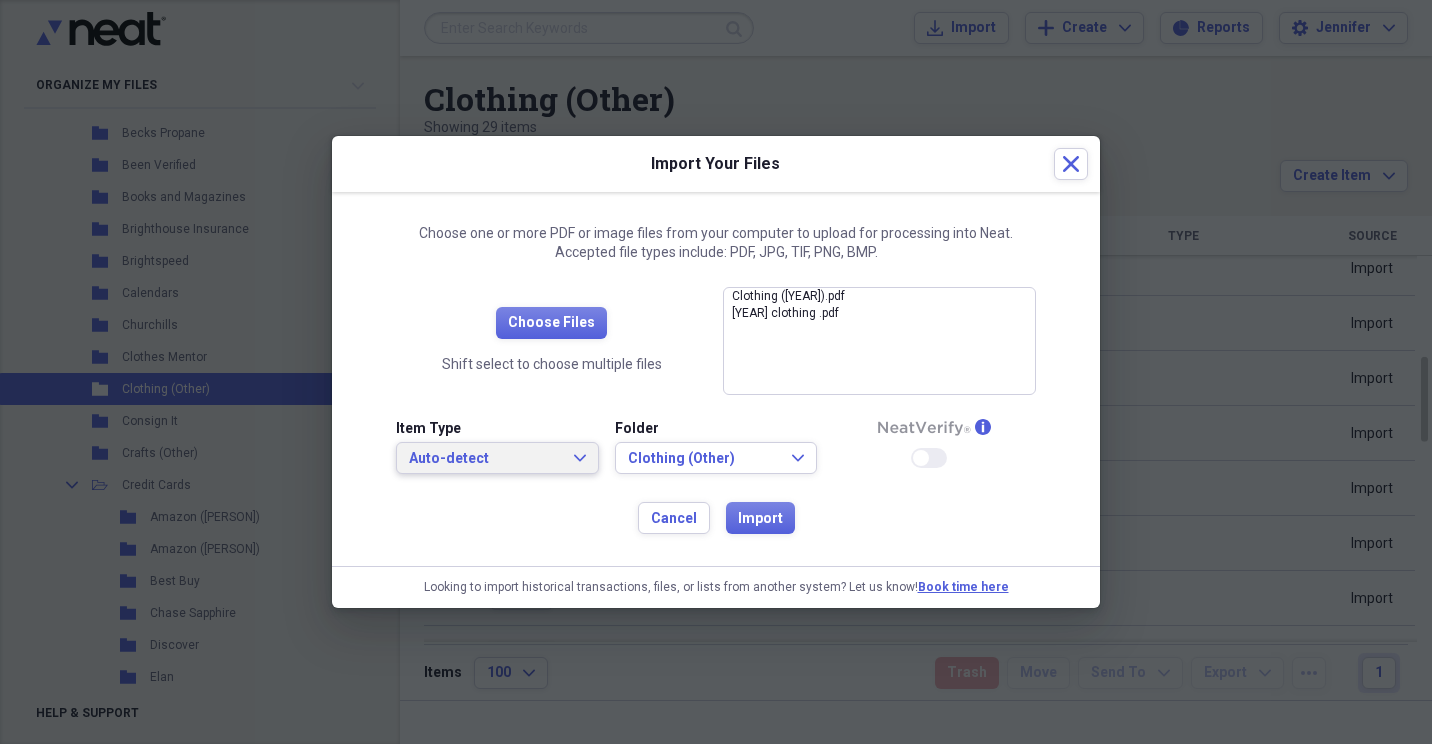 click on "Auto-detect Expand" at bounding box center [497, 458] 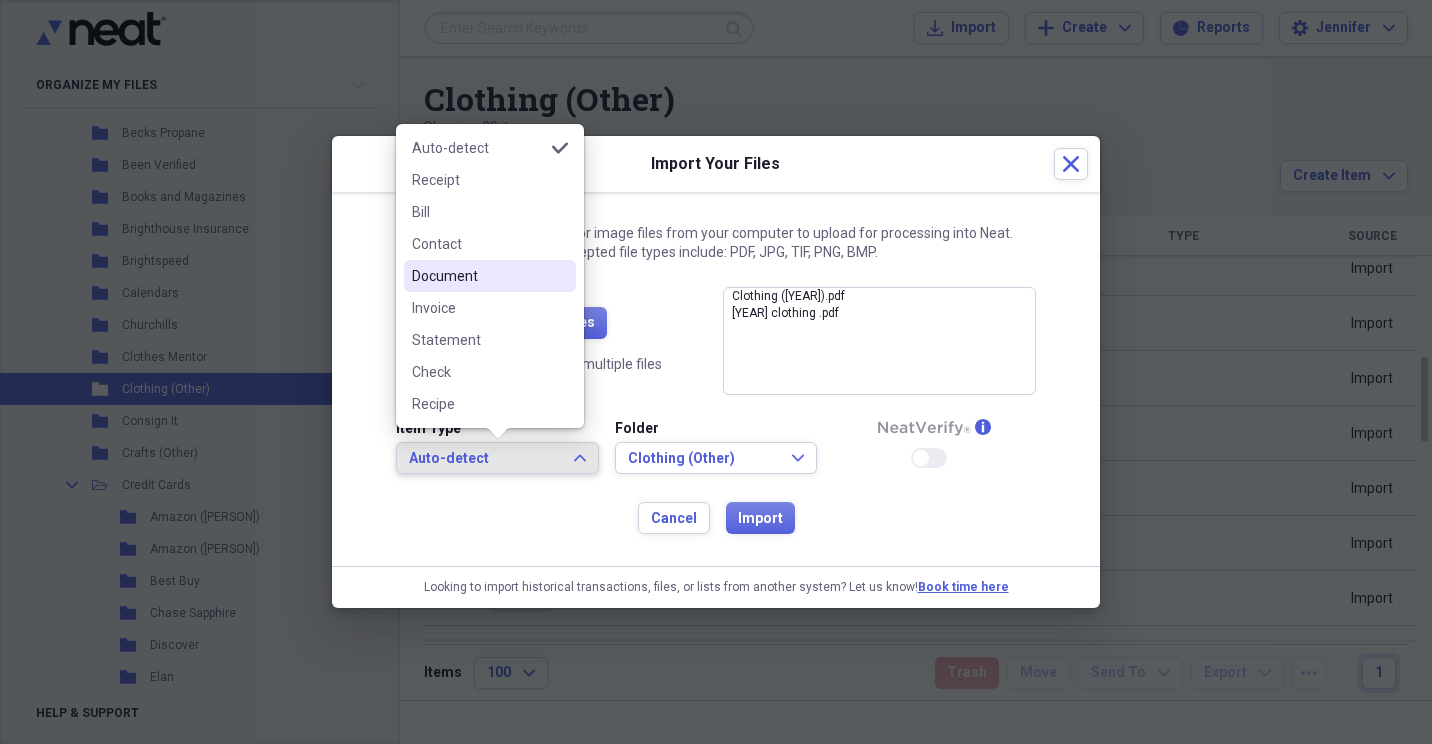 click on "Document" at bounding box center (478, 276) 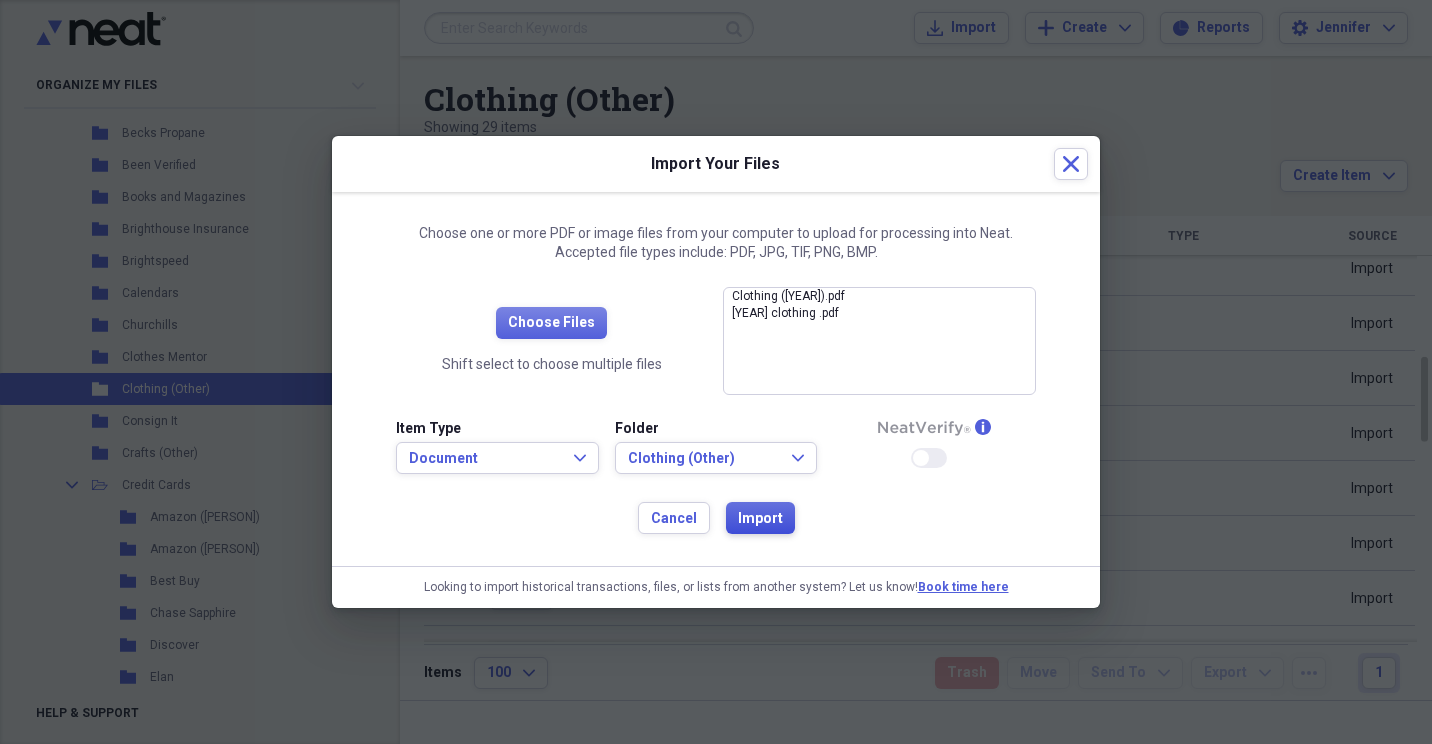 click on "Import" at bounding box center [760, 519] 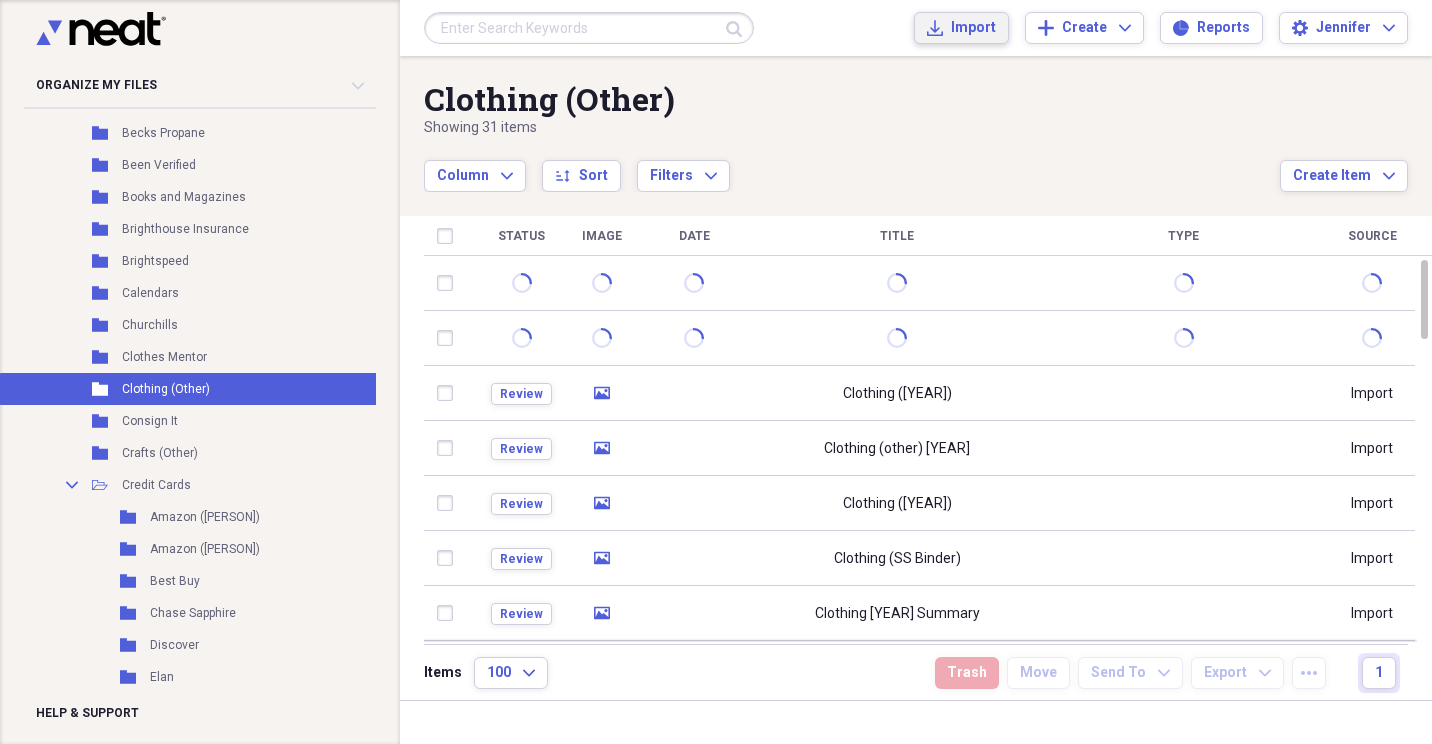 click on "Import Import" at bounding box center (961, 28) 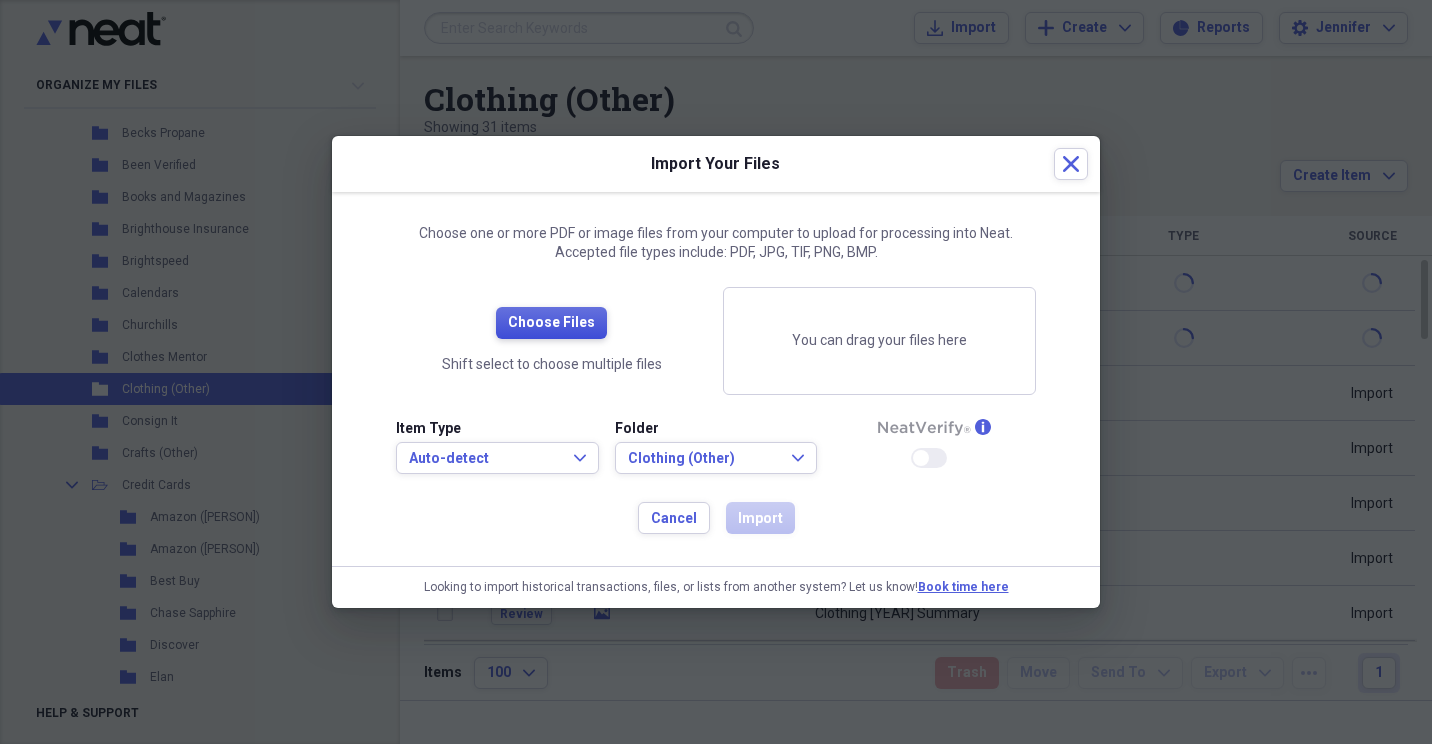 click on "Choose Files" at bounding box center (551, 323) 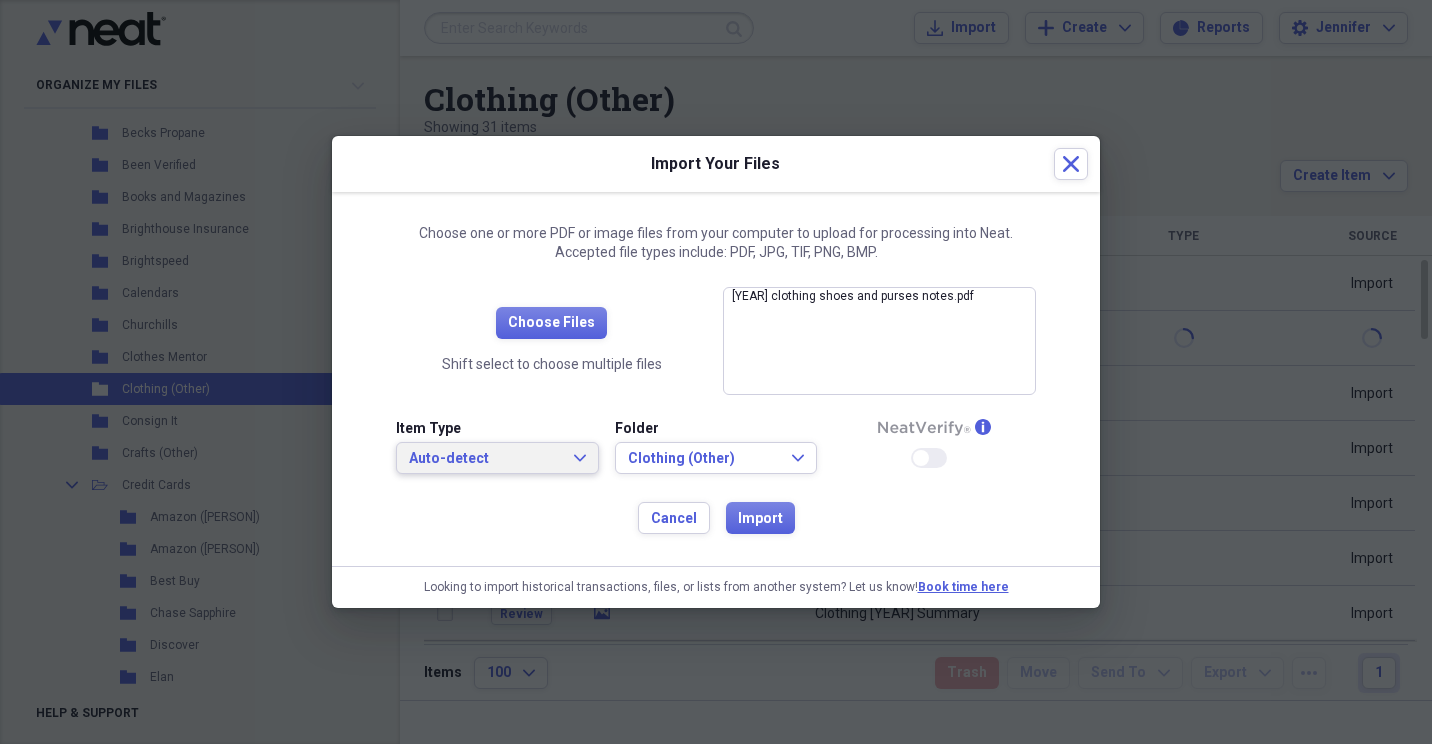 click on "Auto-detect Expand" at bounding box center (497, 458) 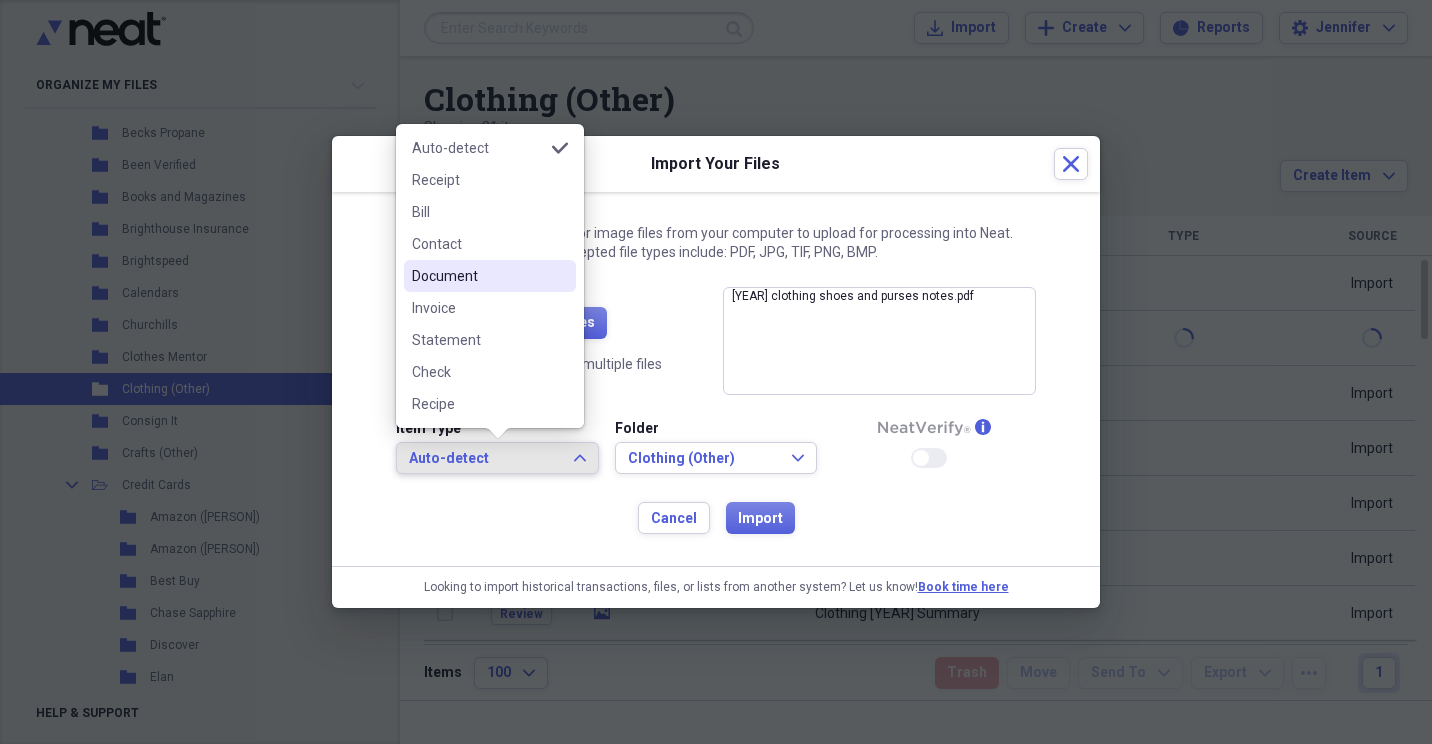 click on "Document" at bounding box center (490, 276) 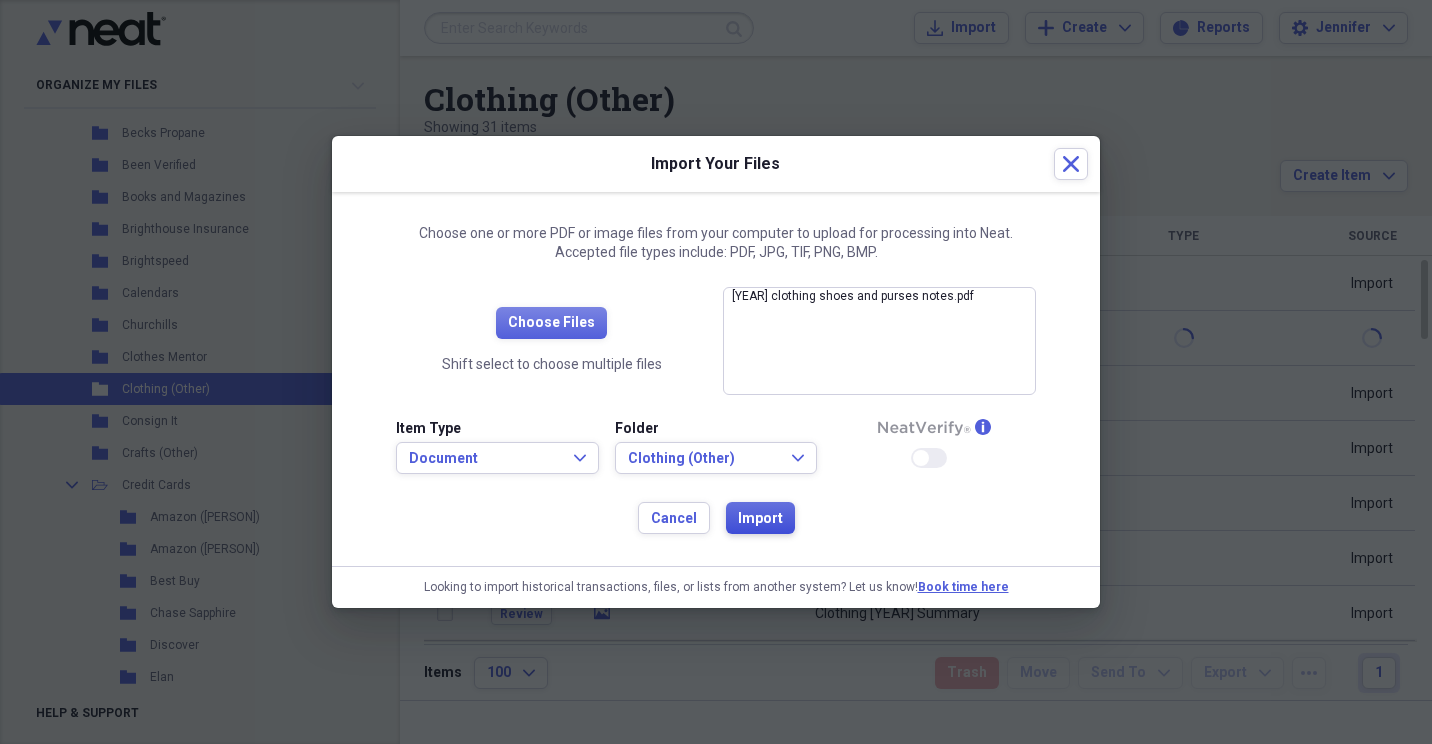 click on "Import" at bounding box center [760, 519] 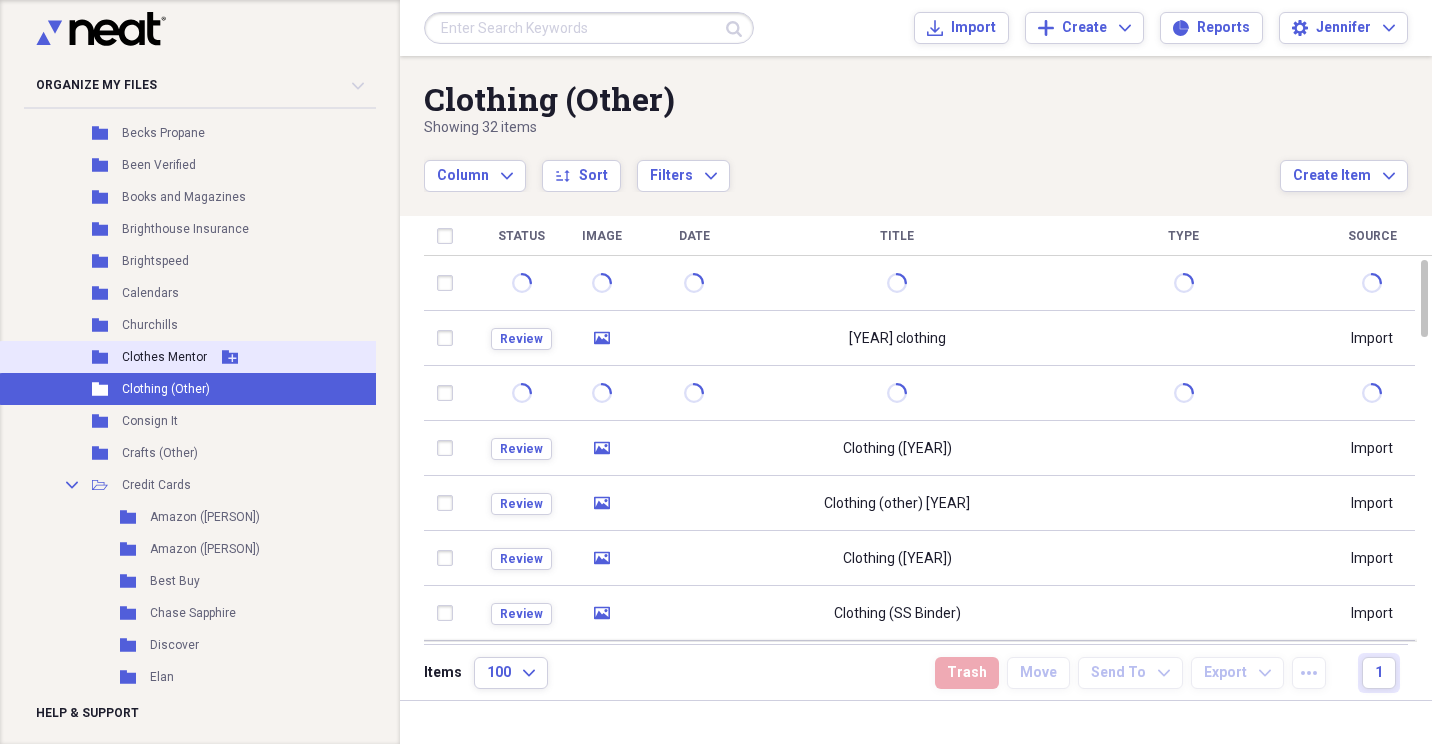 click on "Folder Clothes Mentor Add Folder" at bounding box center [188, 357] 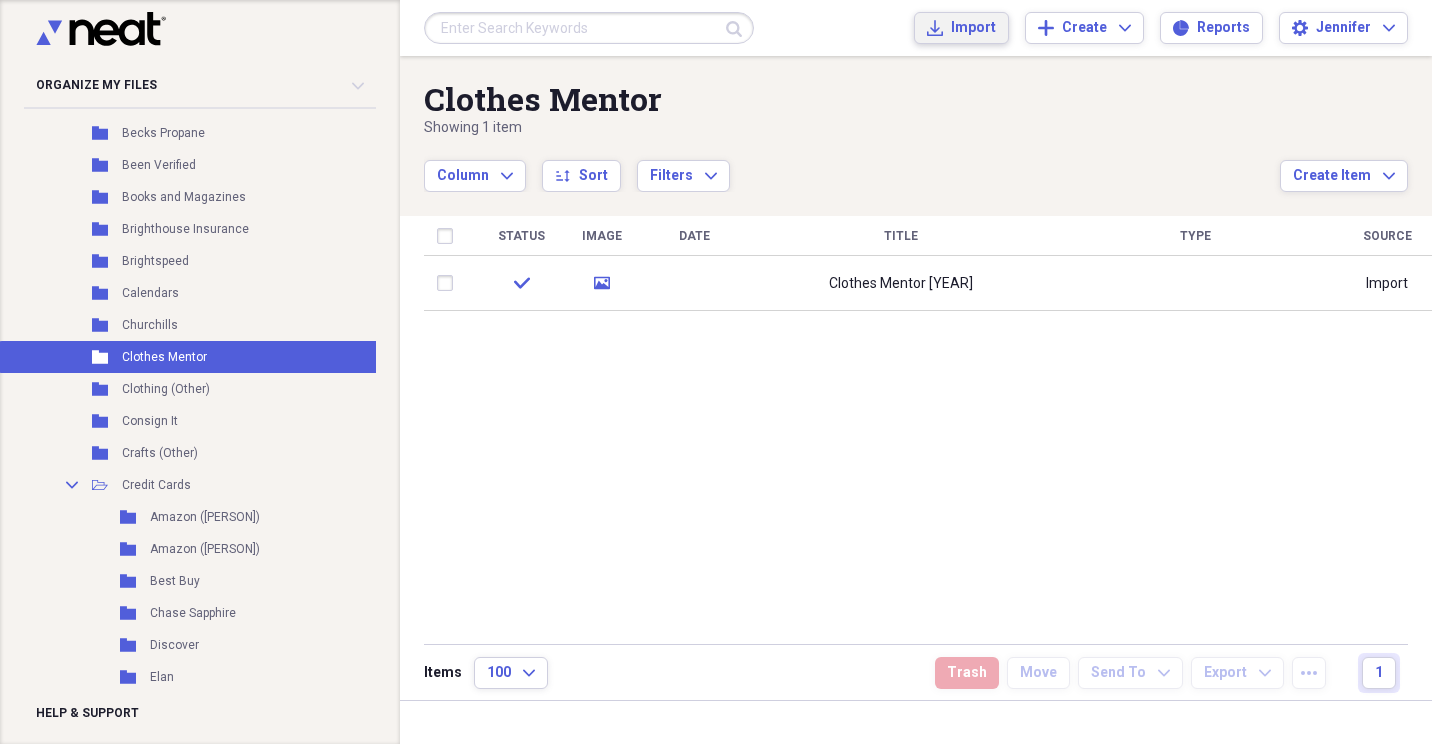 click on "Import" at bounding box center (973, 28) 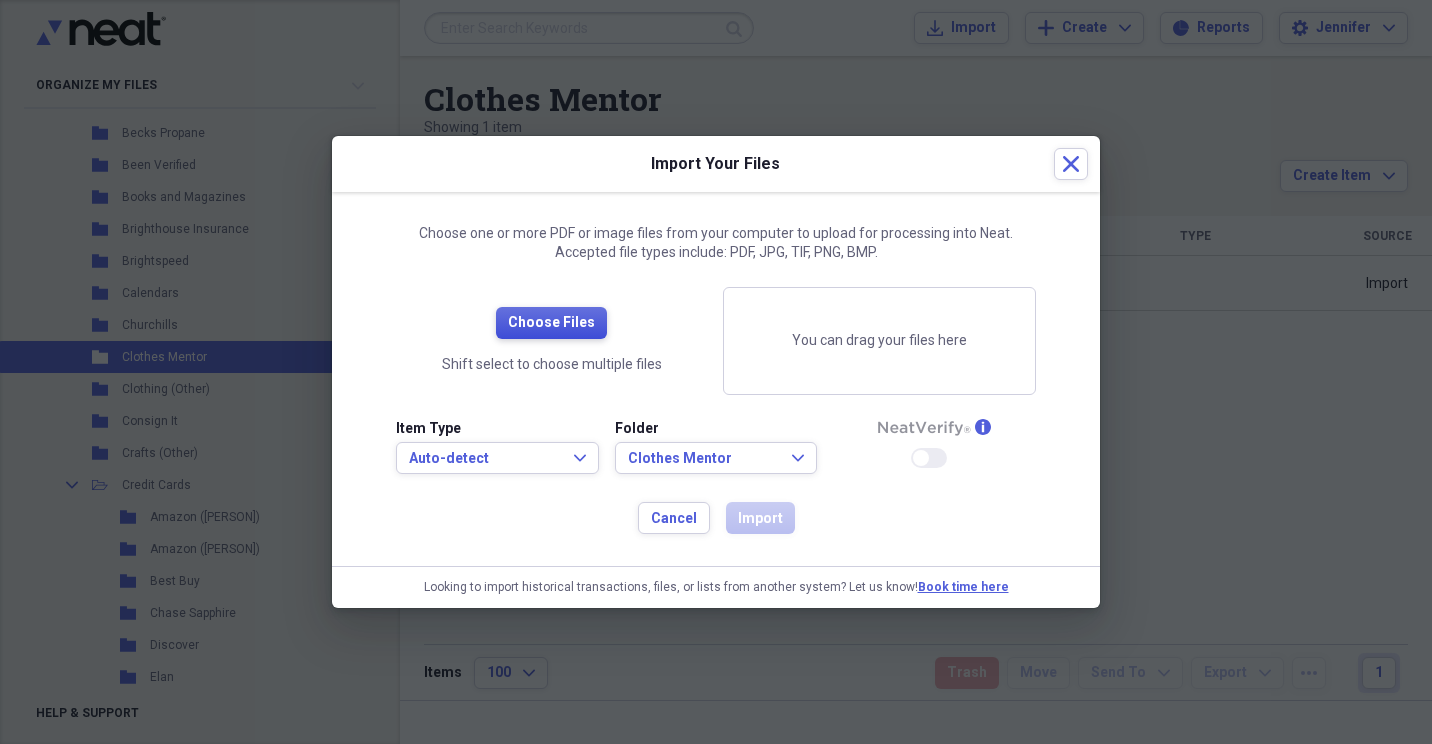 click on "Choose Files" at bounding box center [551, 323] 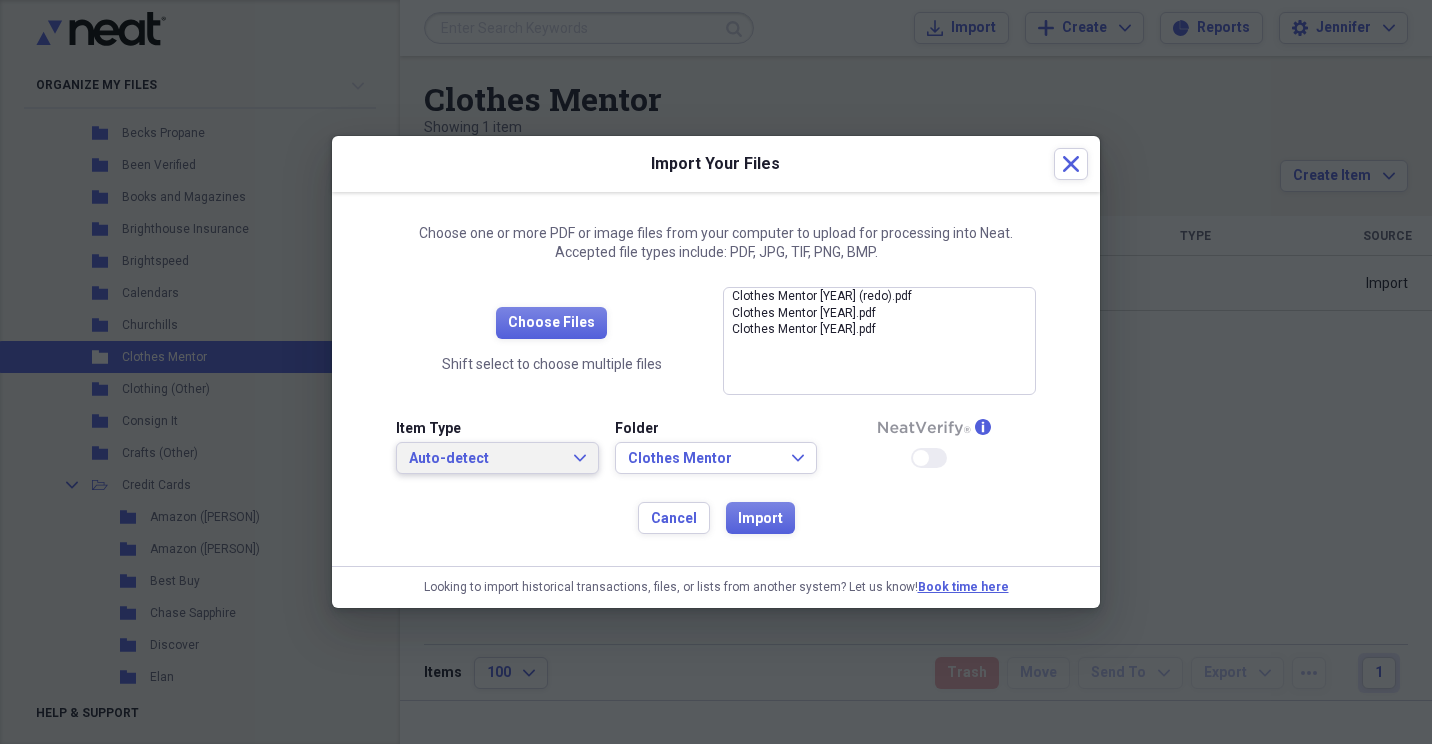click on "Auto-detect Expand" at bounding box center (497, 459) 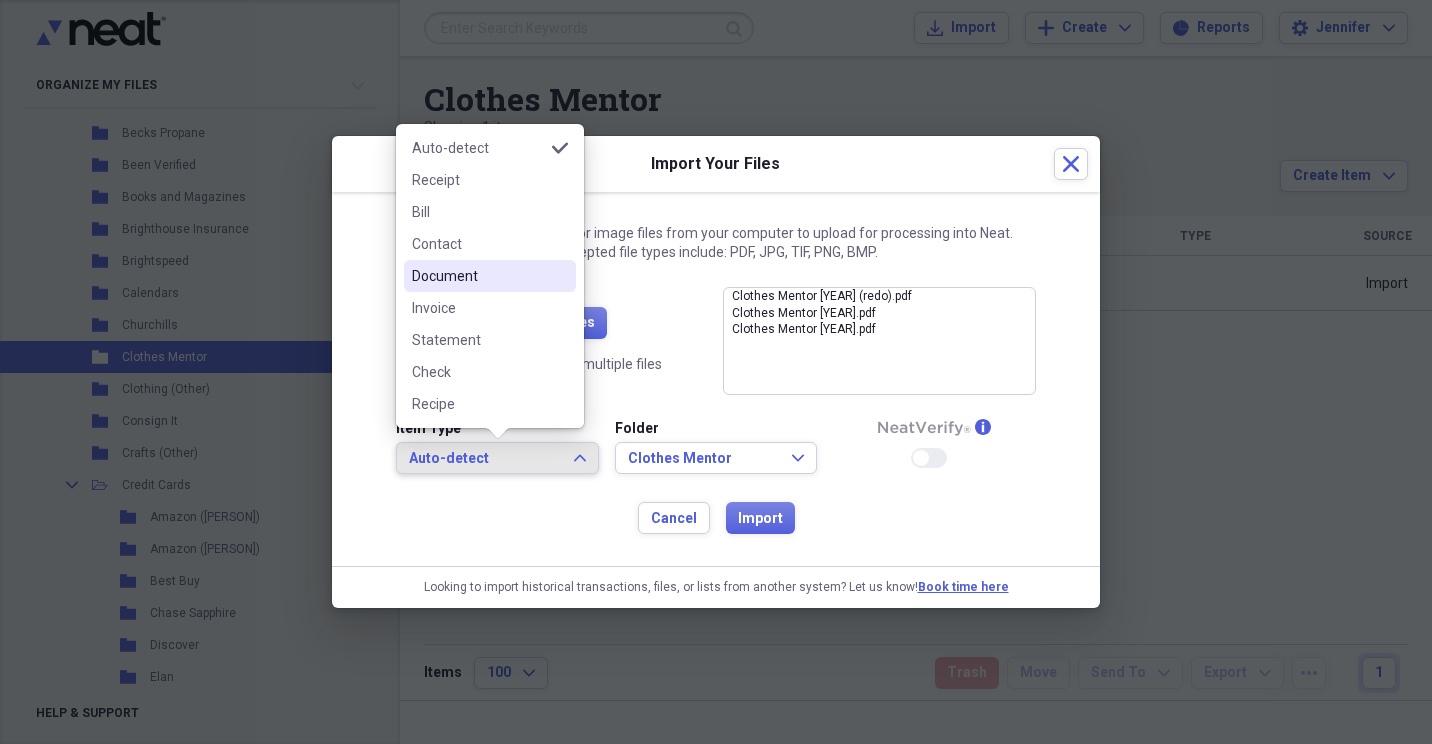 click on "Document" at bounding box center [478, 276] 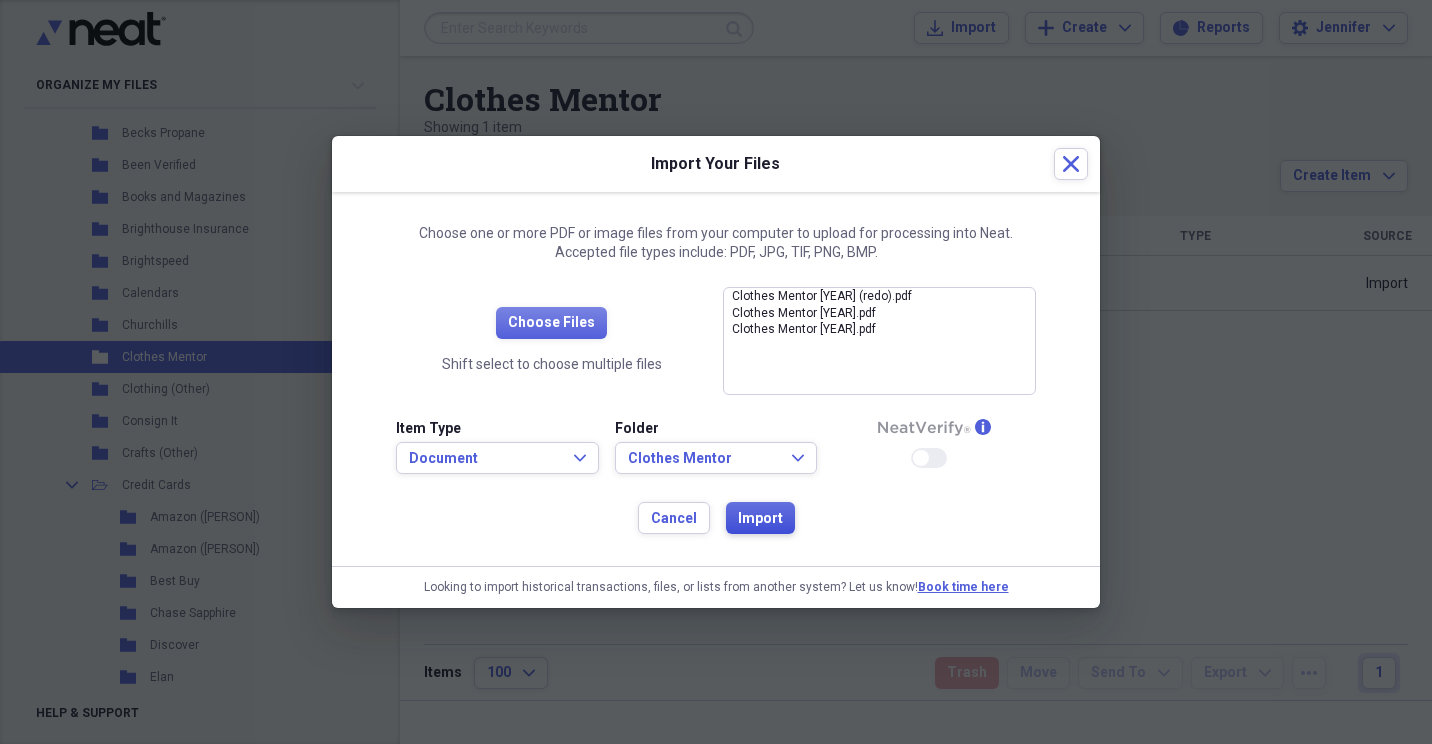 click on "Import" at bounding box center [760, 519] 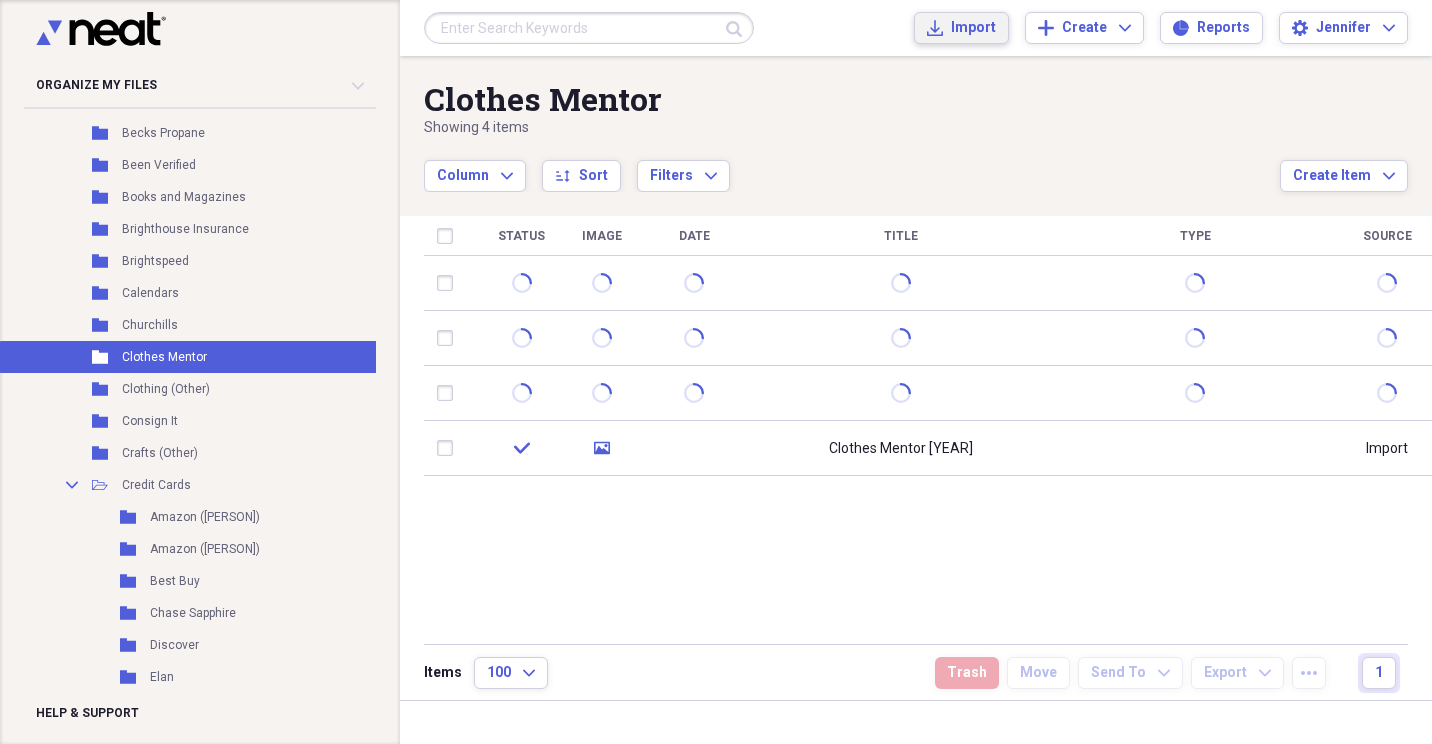 click on "Import" at bounding box center [973, 28] 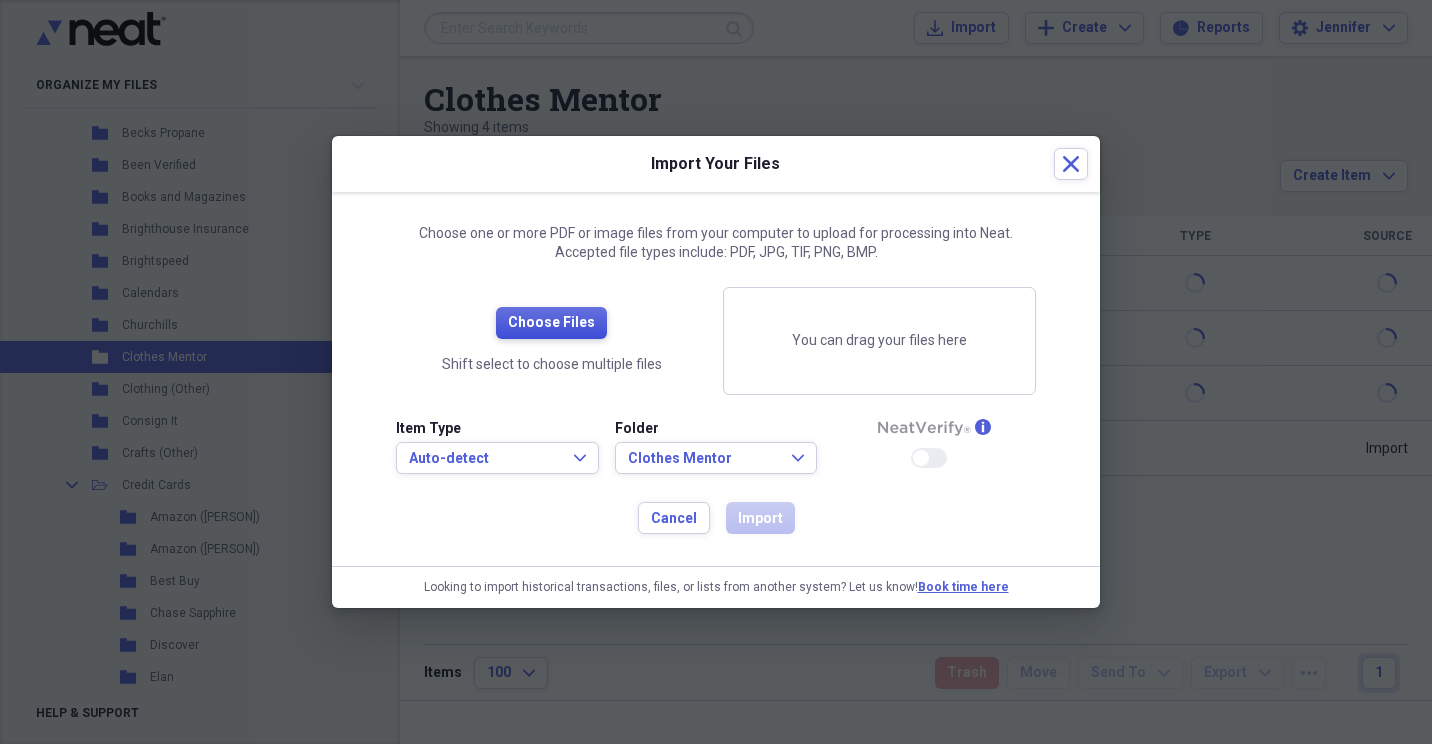 click on "Choose Files" at bounding box center [551, 323] 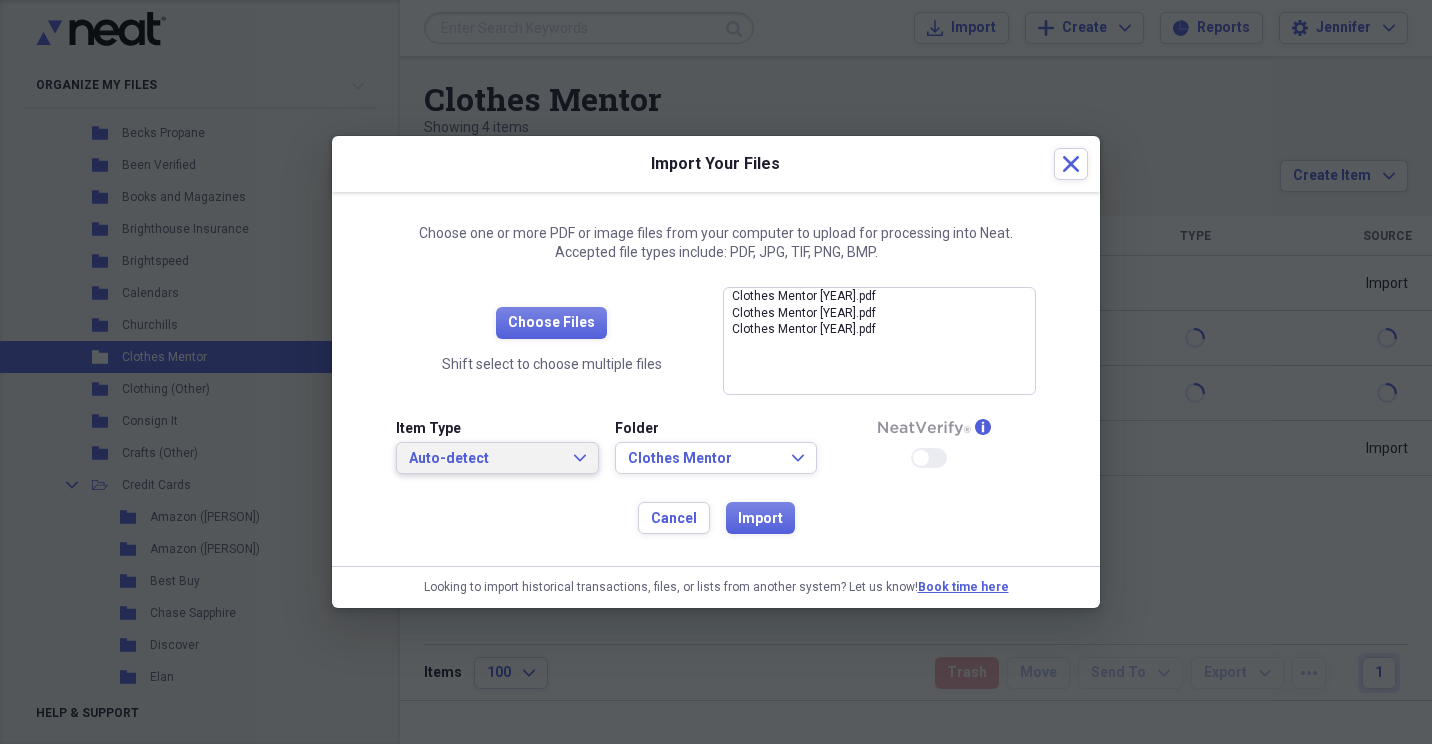click on "Auto-detect Expand" at bounding box center (497, 458) 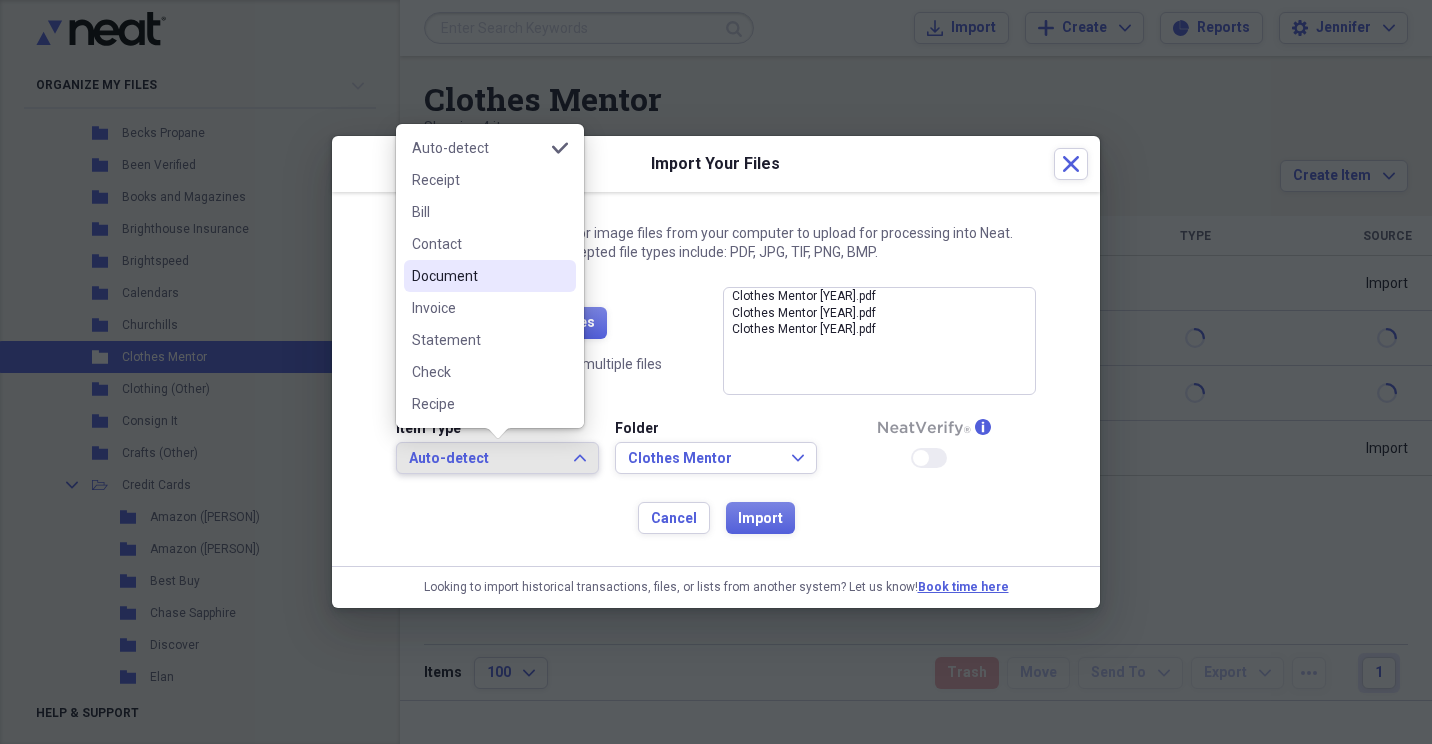 click on "Document" at bounding box center (478, 276) 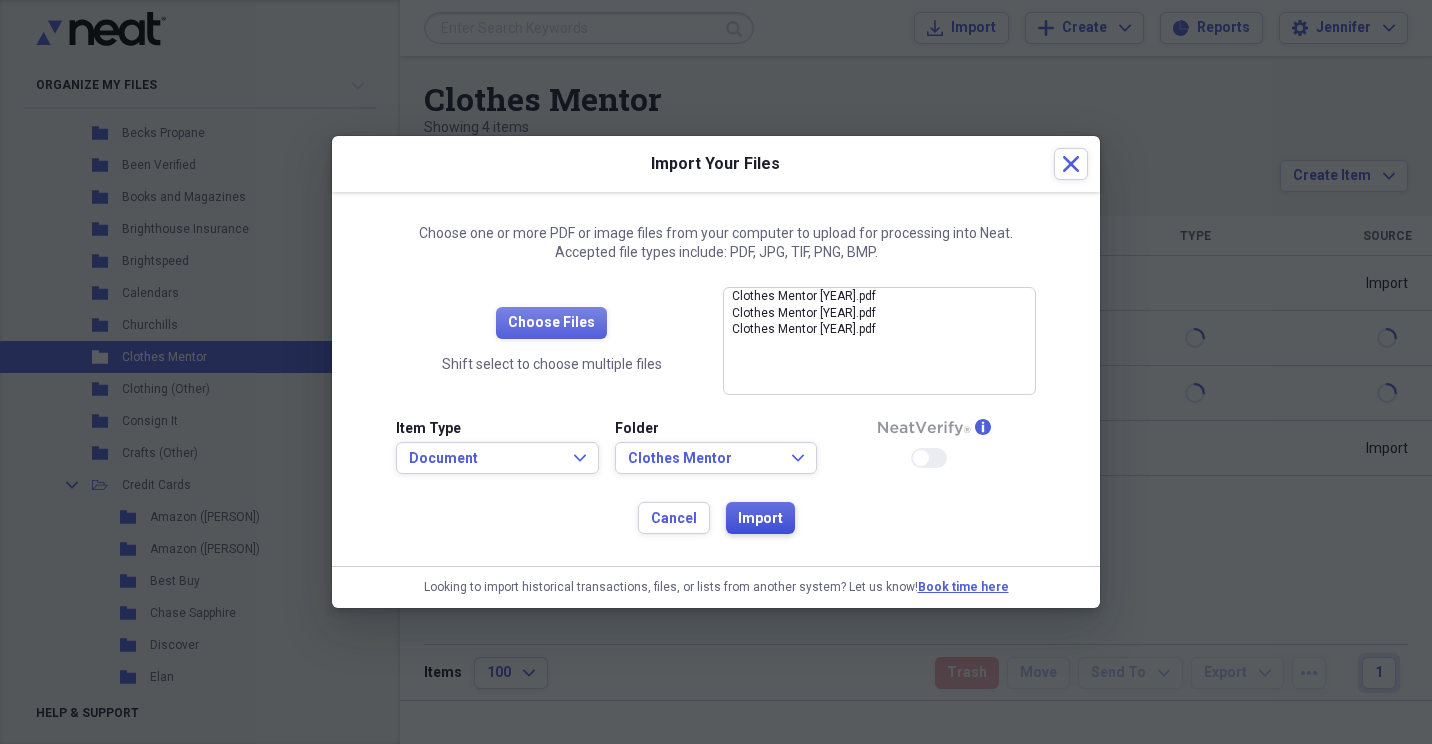 drag, startPoint x: 769, startPoint y: 520, endPoint x: 786, endPoint y: 480, distance: 43.462627 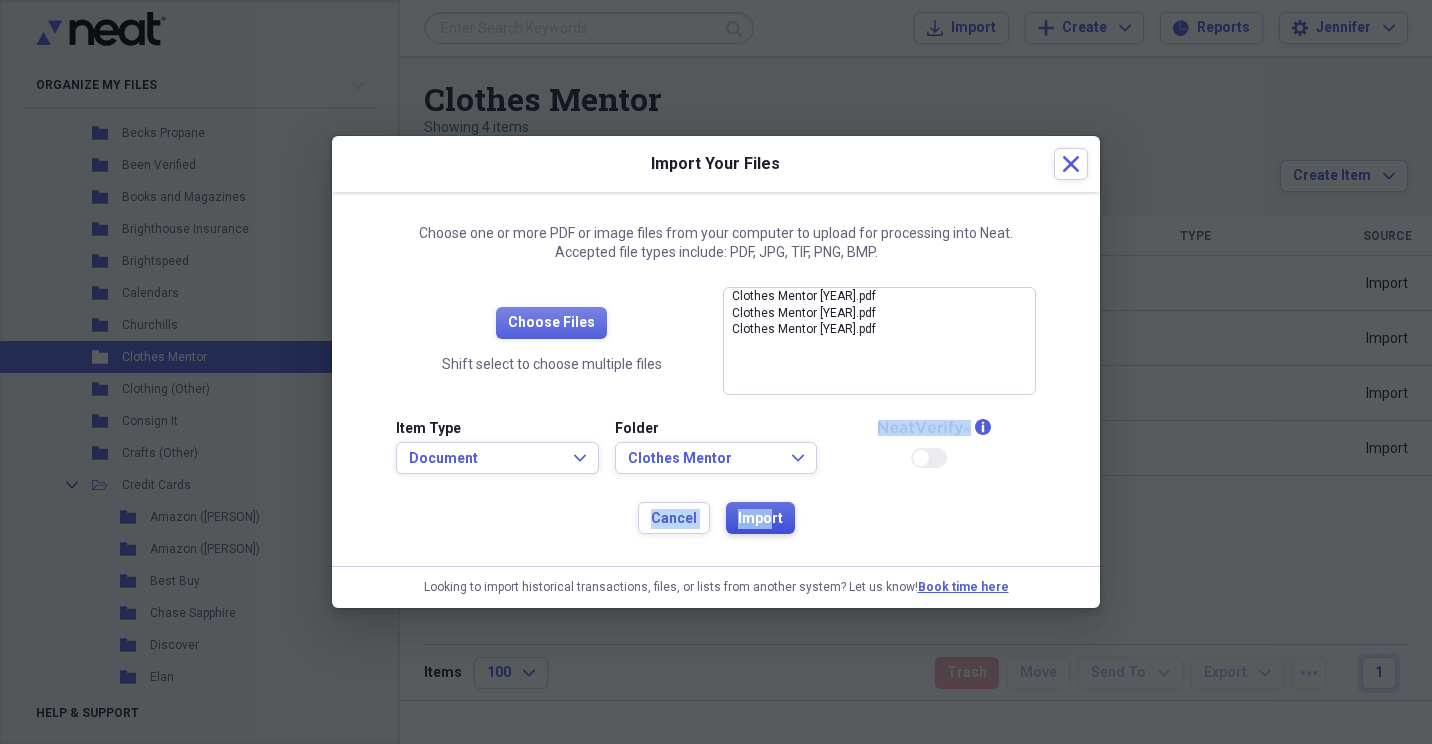 click on "Import" at bounding box center [760, 519] 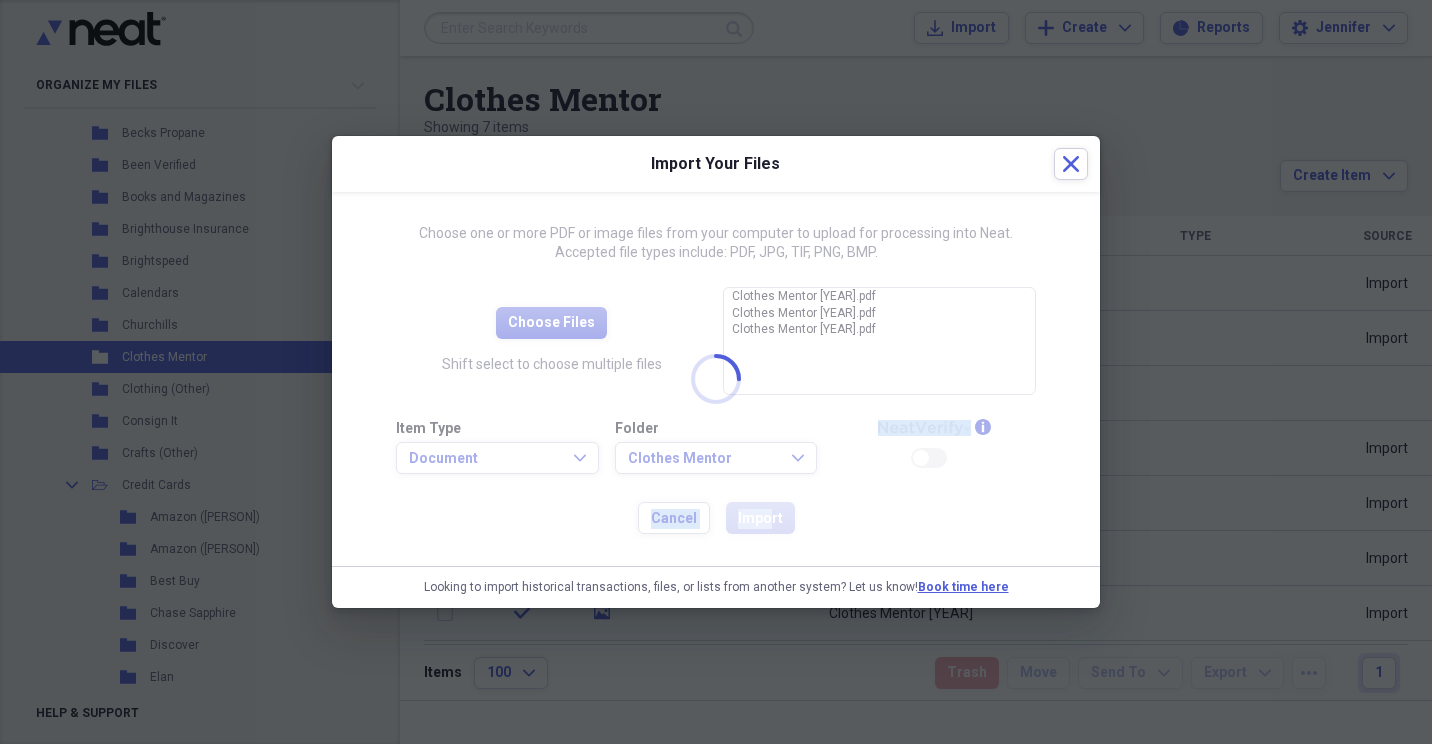 click at bounding box center (716, 372) 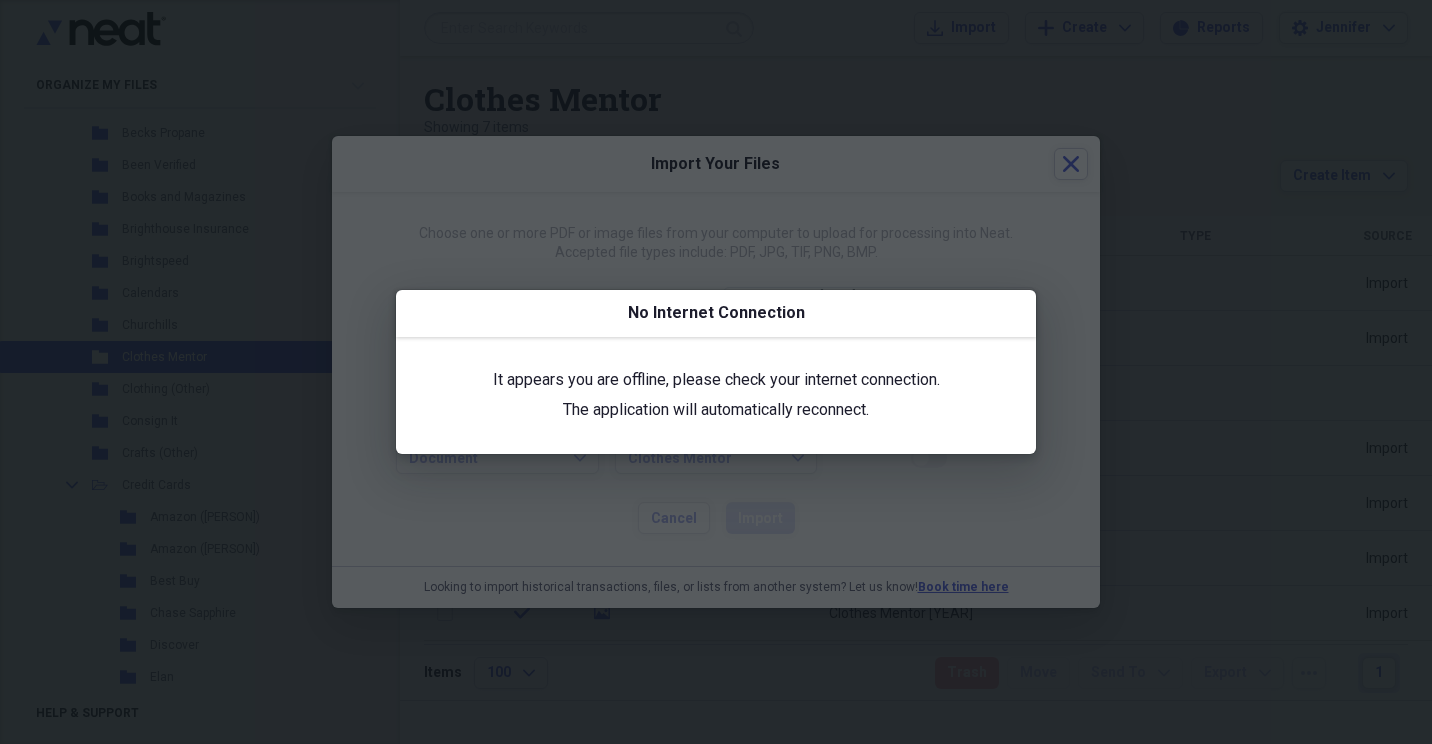 drag, startPoint x: 968, startPoint y: 393, endPoint x: 1011, endPoint y: 305, distance: 97.94386 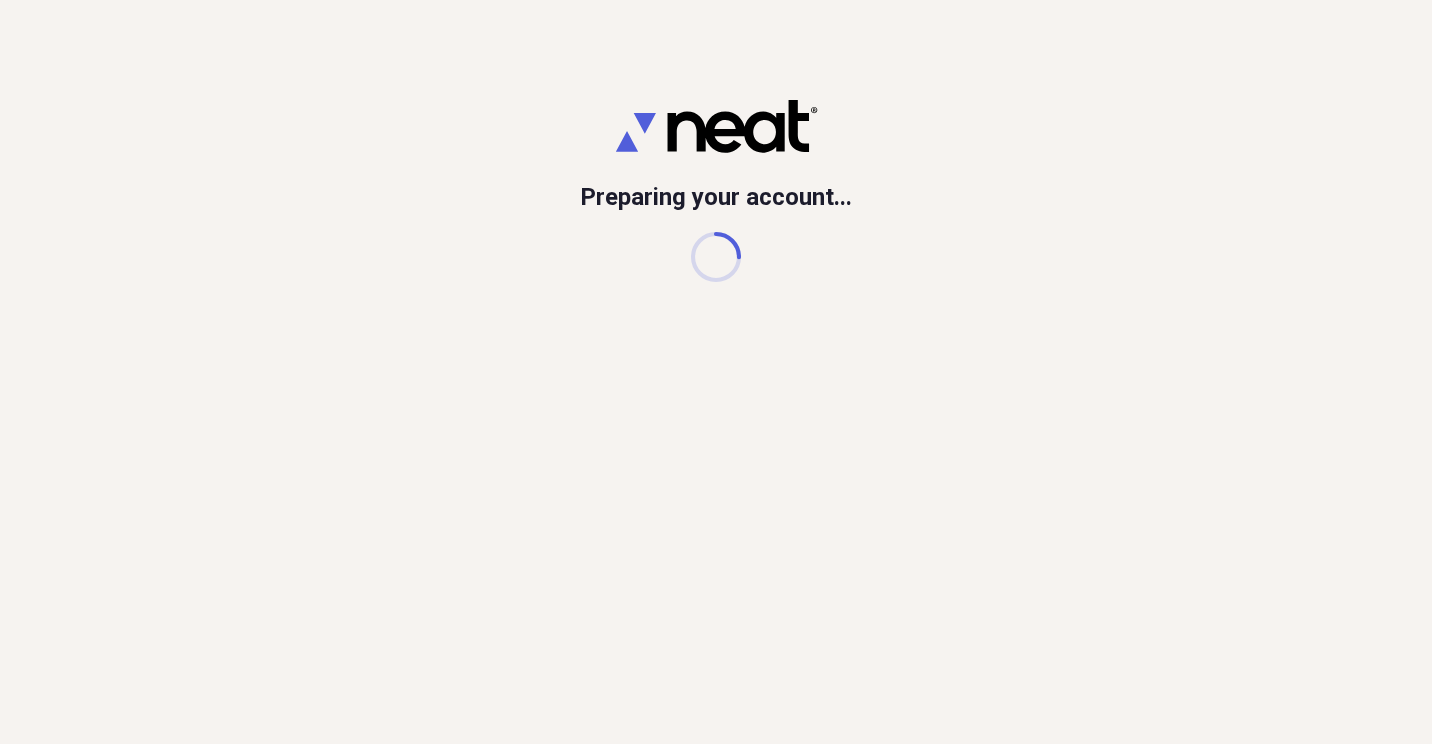 scroll, scrollTop: 0, scrollLeft: 0, axis: both 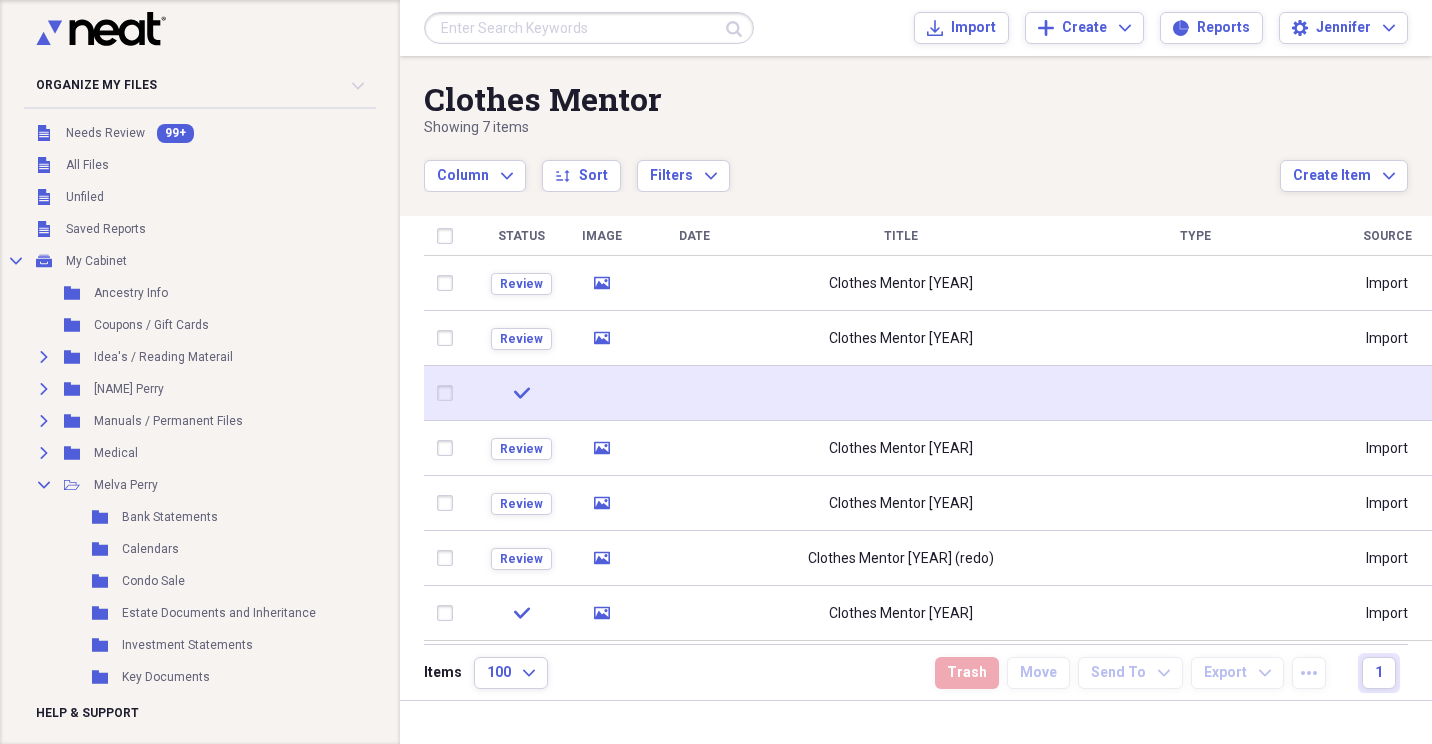click at bounding box center (449, 393) 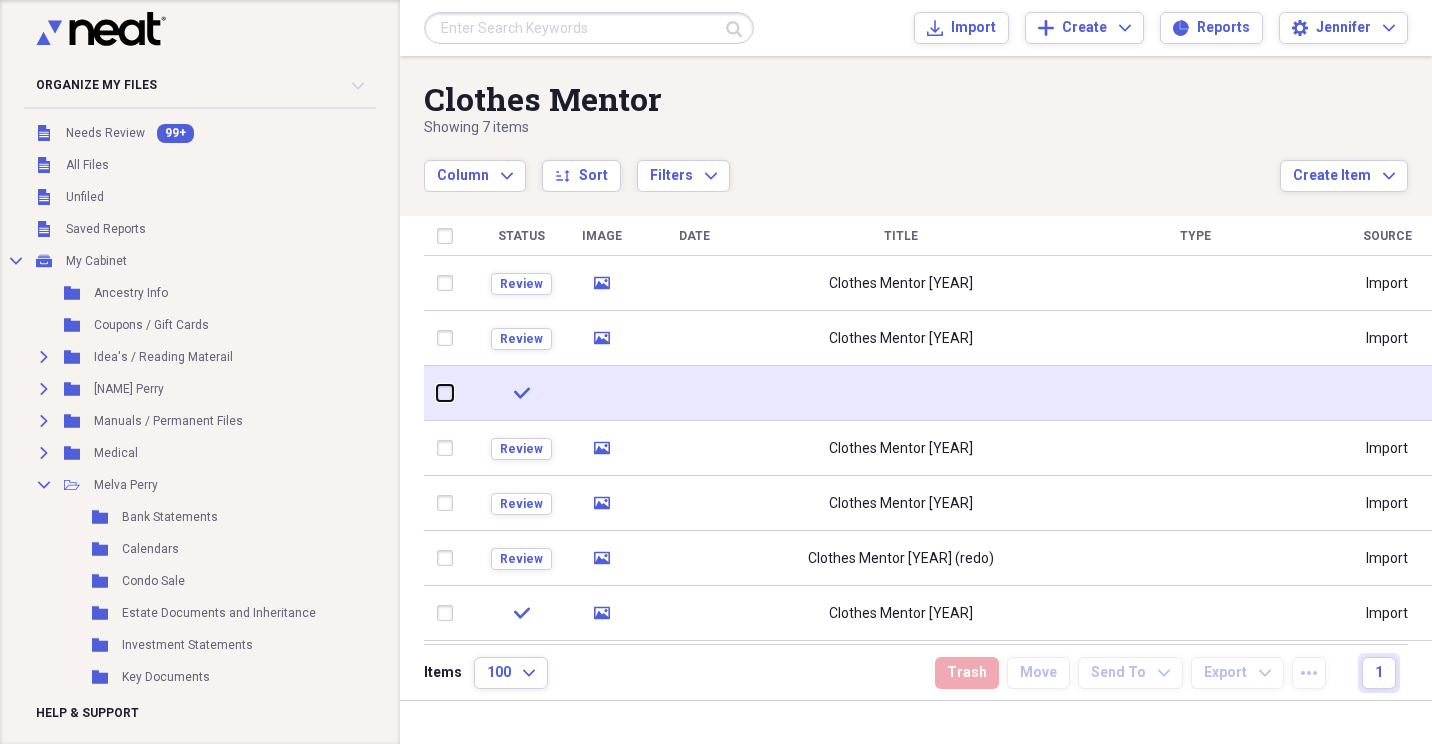 click at bounding box center (437, 393) 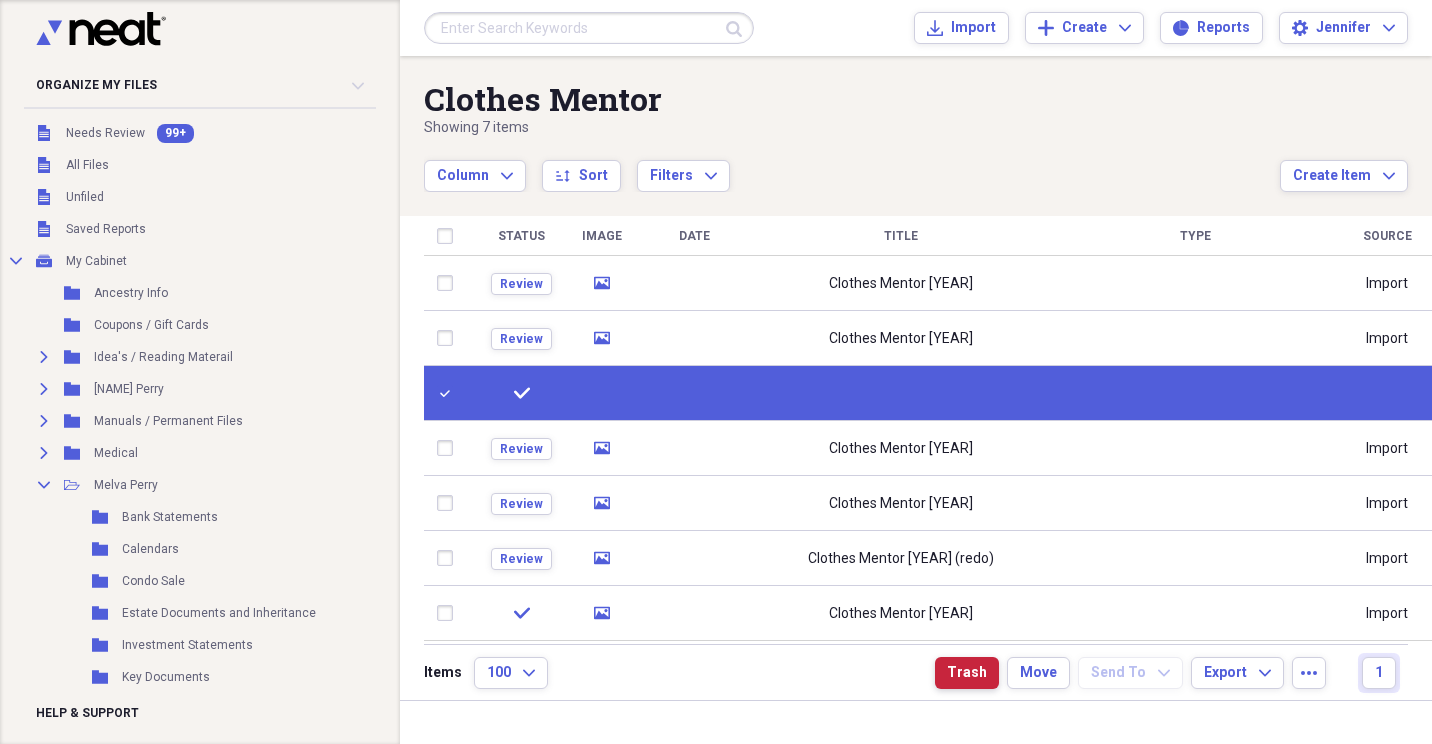 click on "Trash" at bounding box center (967, 673) 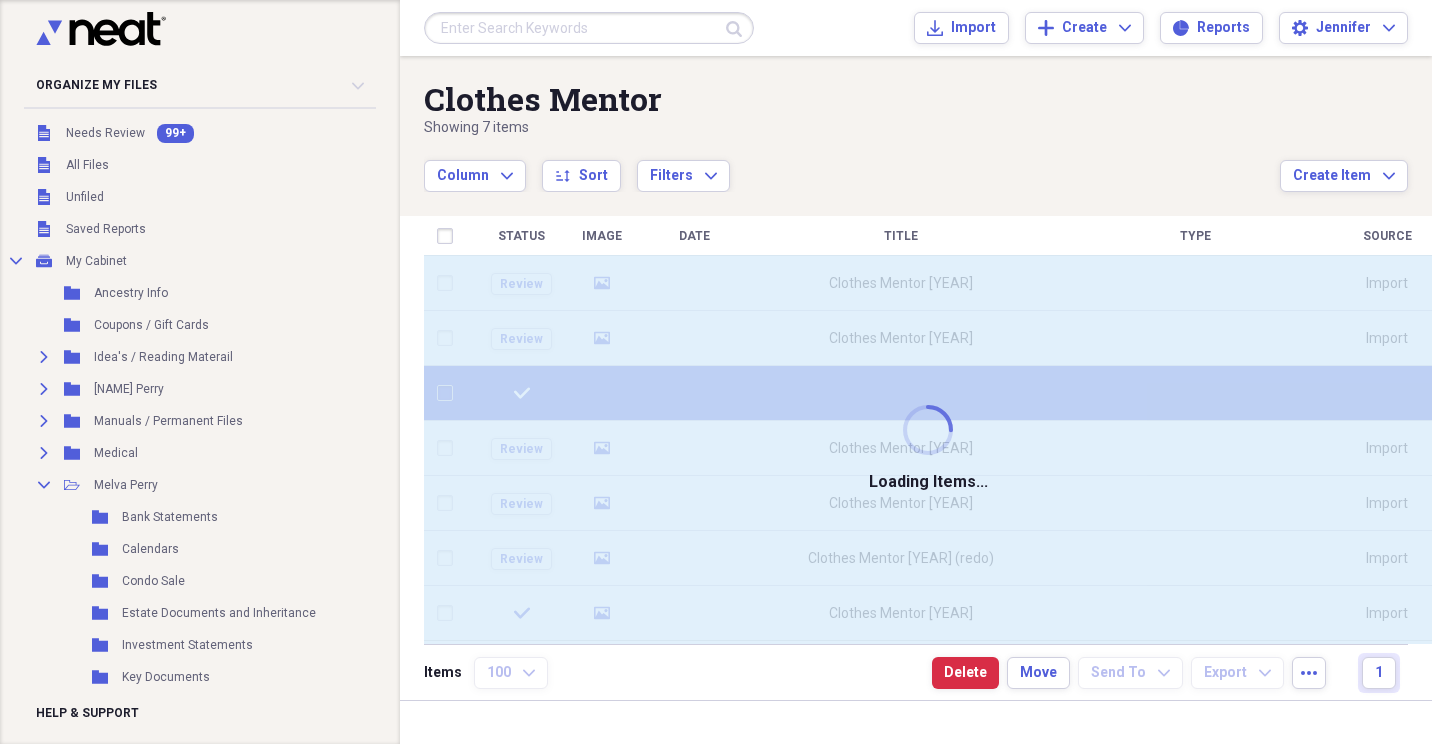 checkbox on "false" 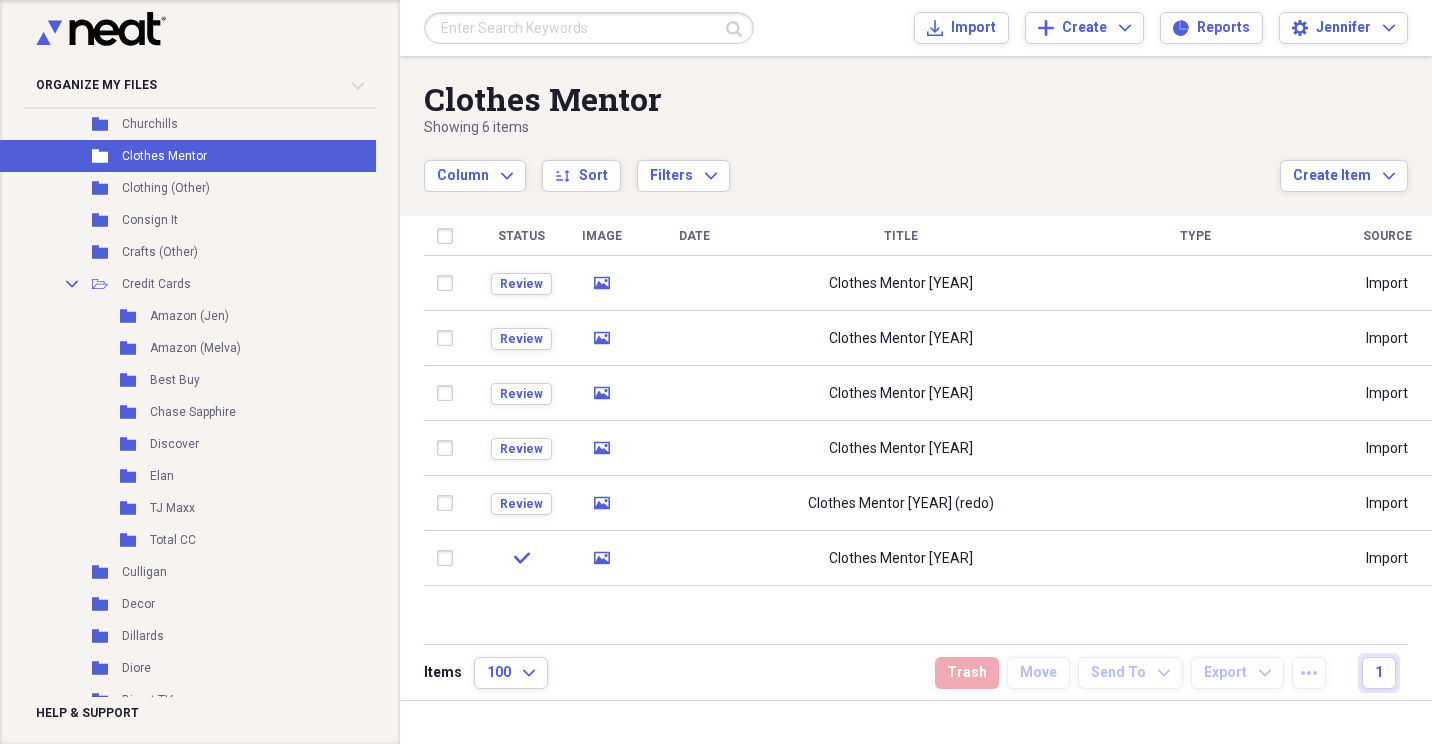 scroll, scrollTop: 1800, scrollLeft: 0, axis: vertical 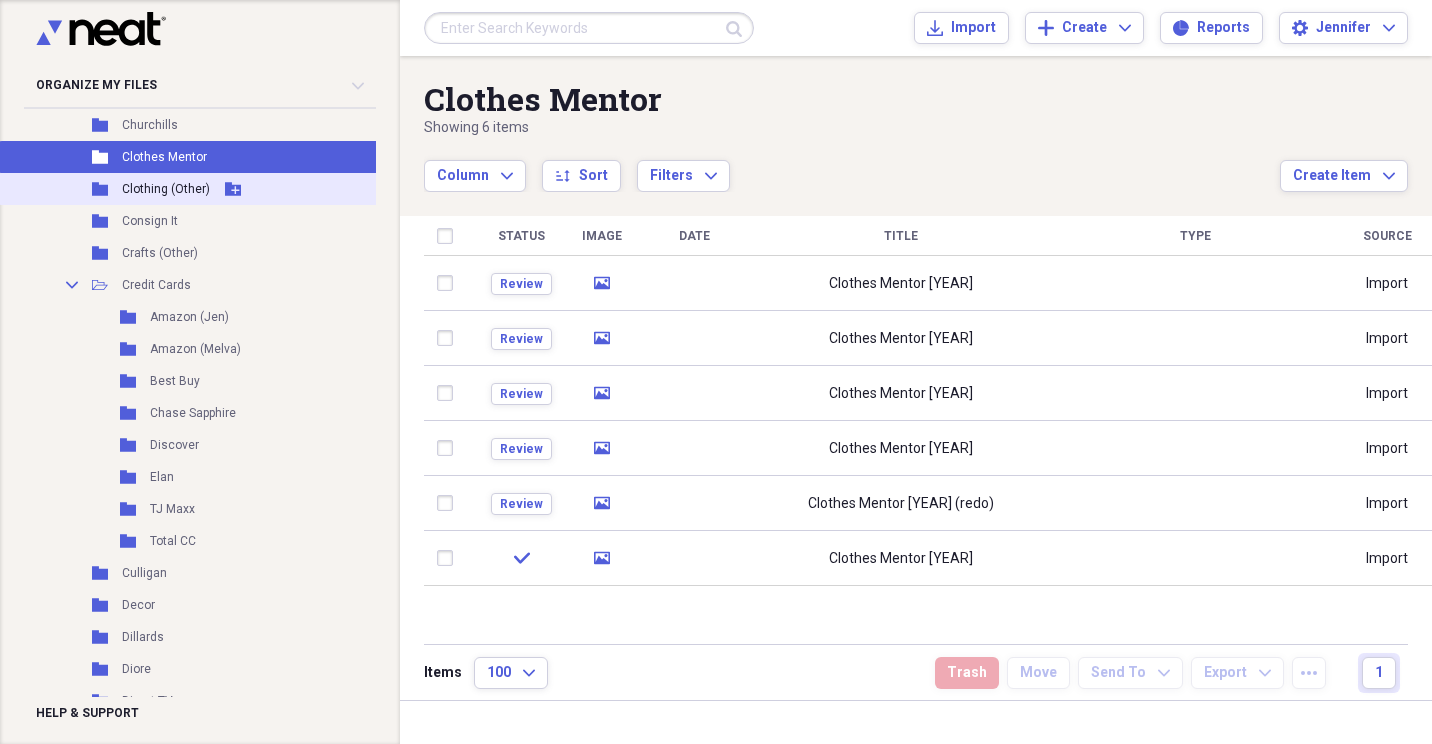click on "Folder Clothing (Other) Add Folder" at bounding box center (188, 189) 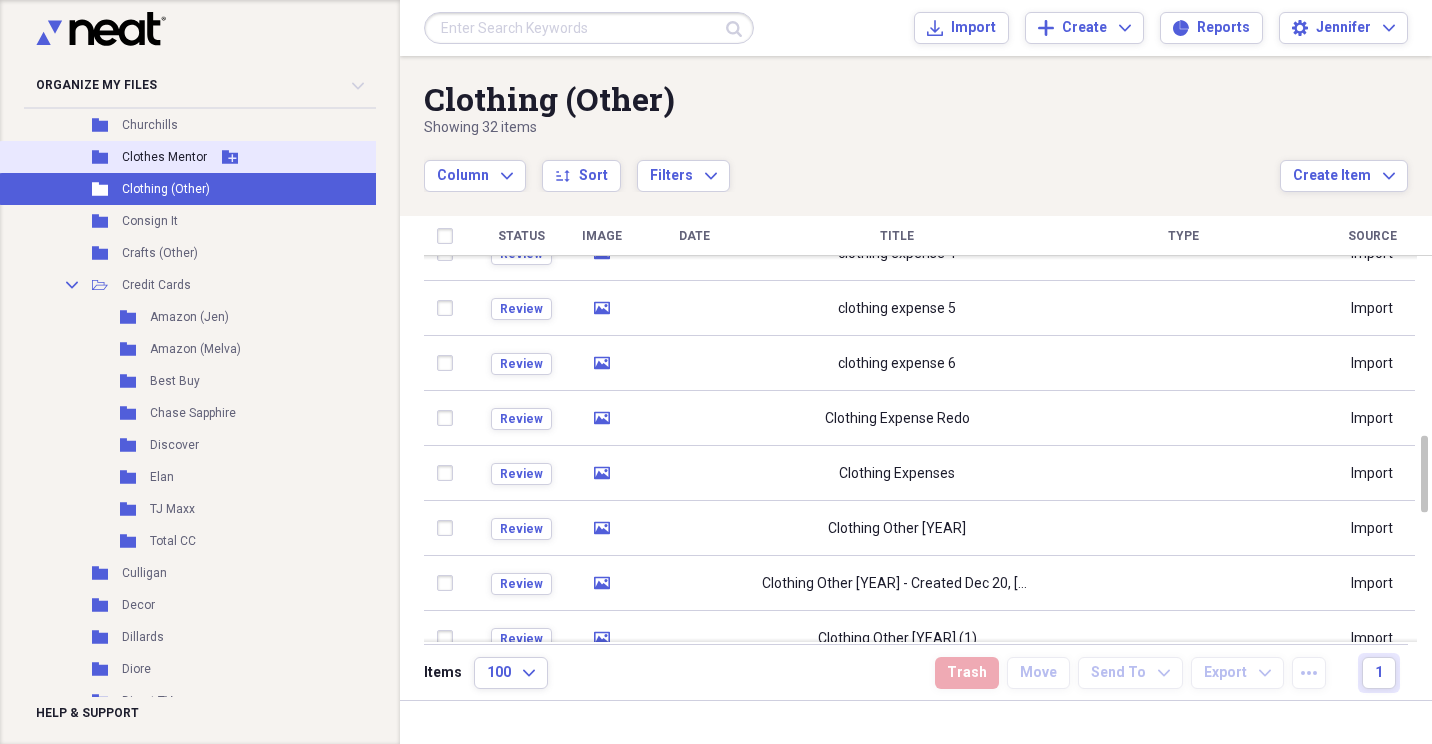 click on "Folder Clothes Mentor Add Folder" at bounding box center (188, 157) 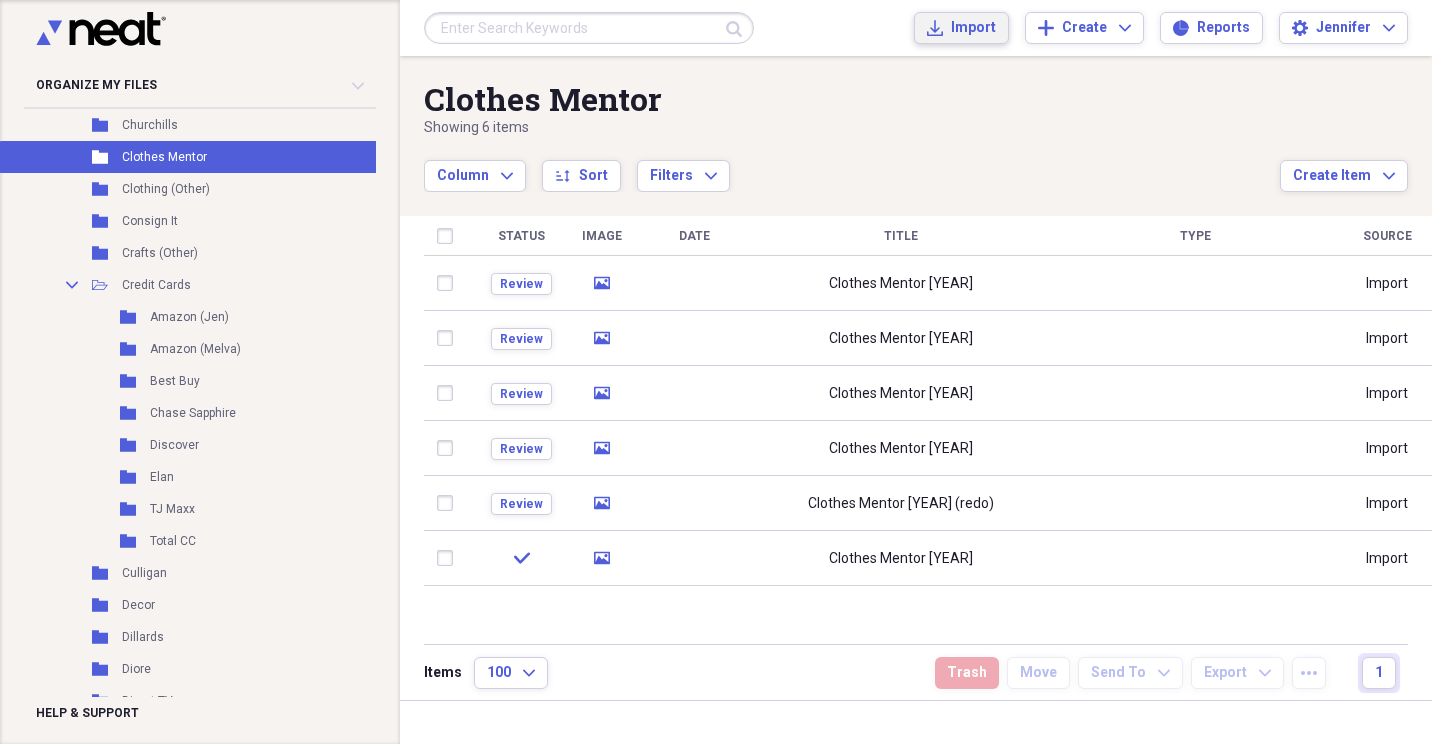 click on "Import" at bounding box center (973, 28) 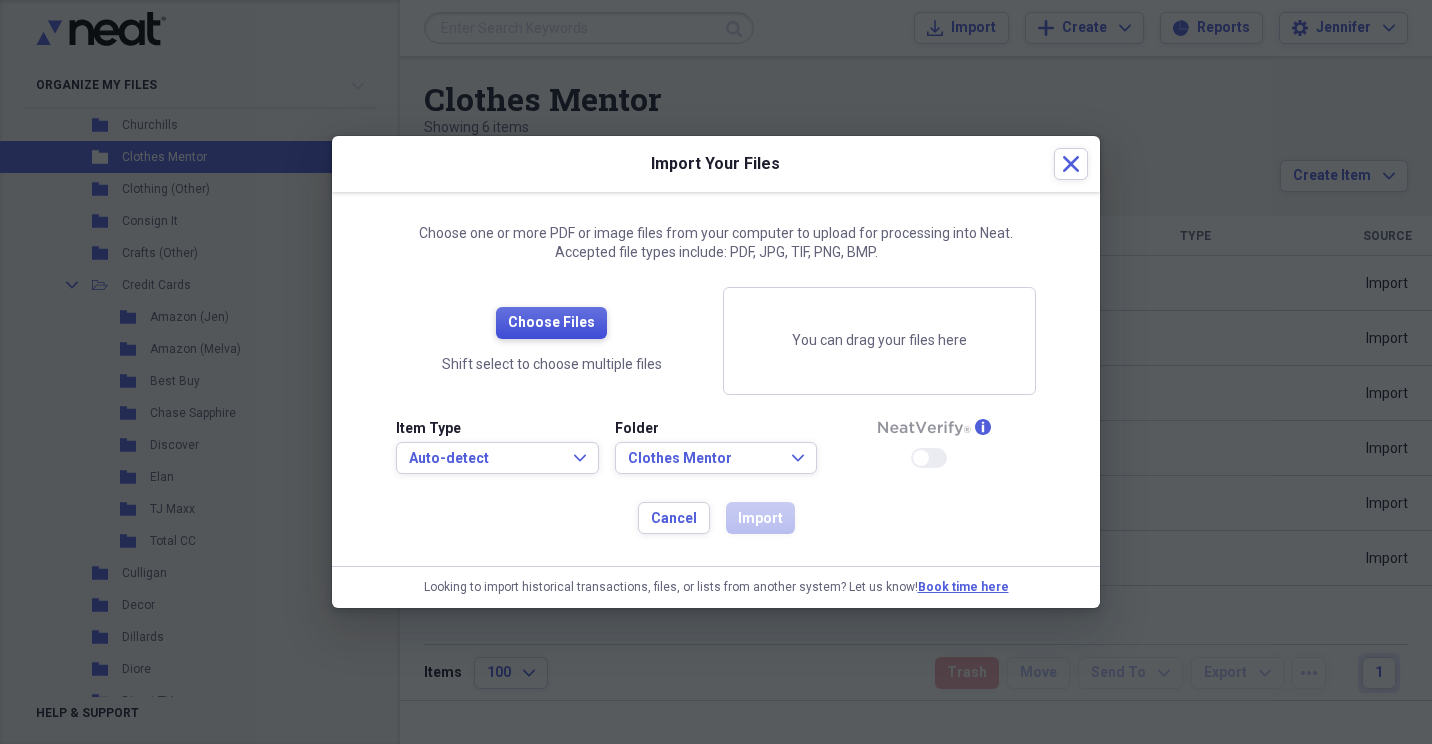 click on "Choose Files" at bounding box center (551, 323) 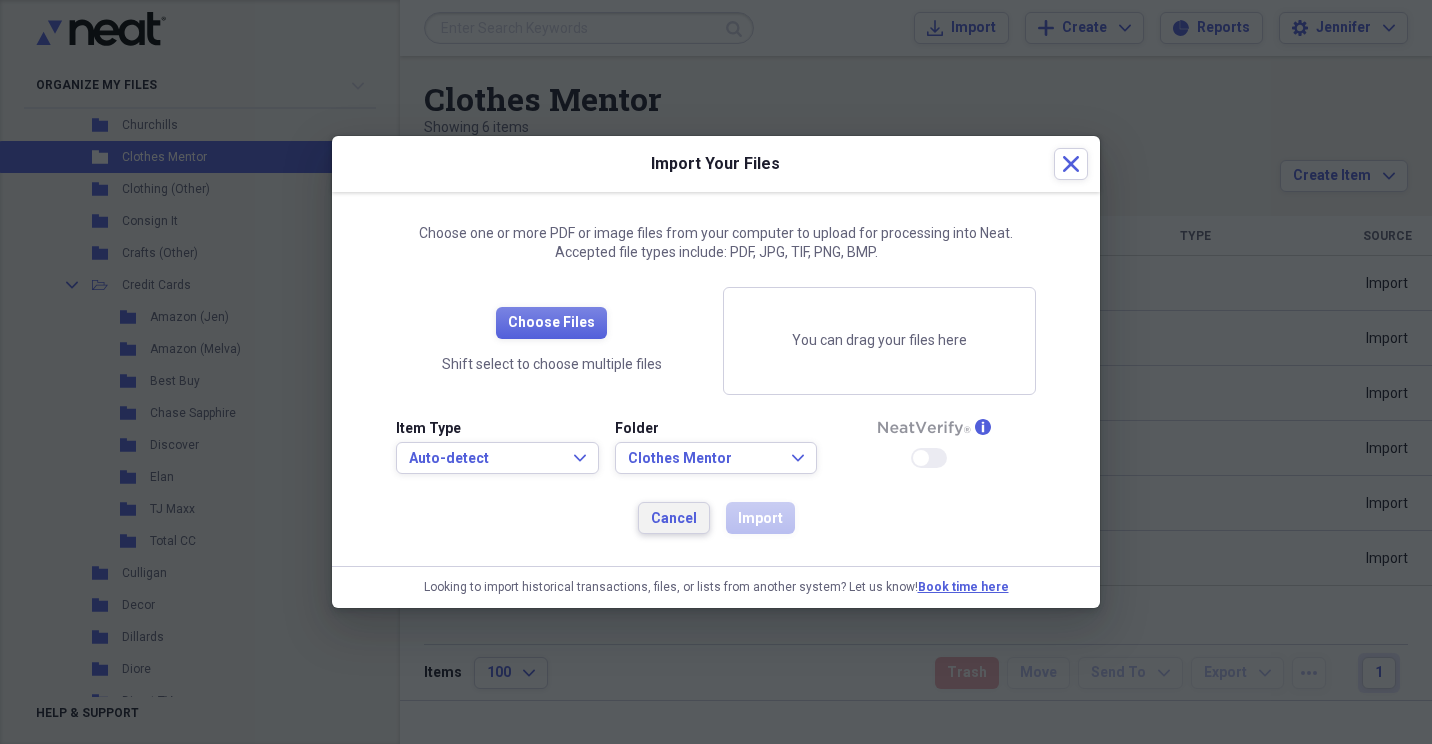 click on "Cancel" at bounding box center [674, 519] 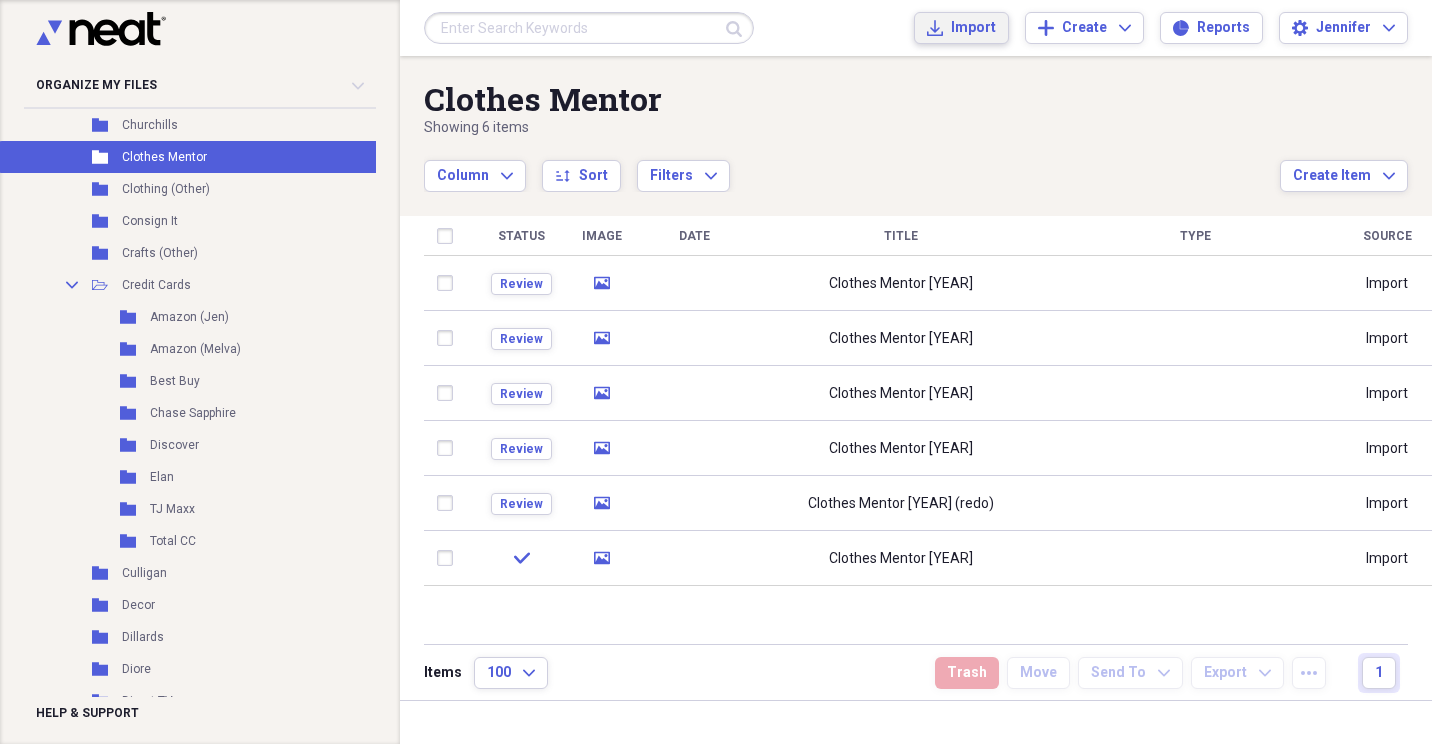 click on "Import" at bounding box center (973, 28) 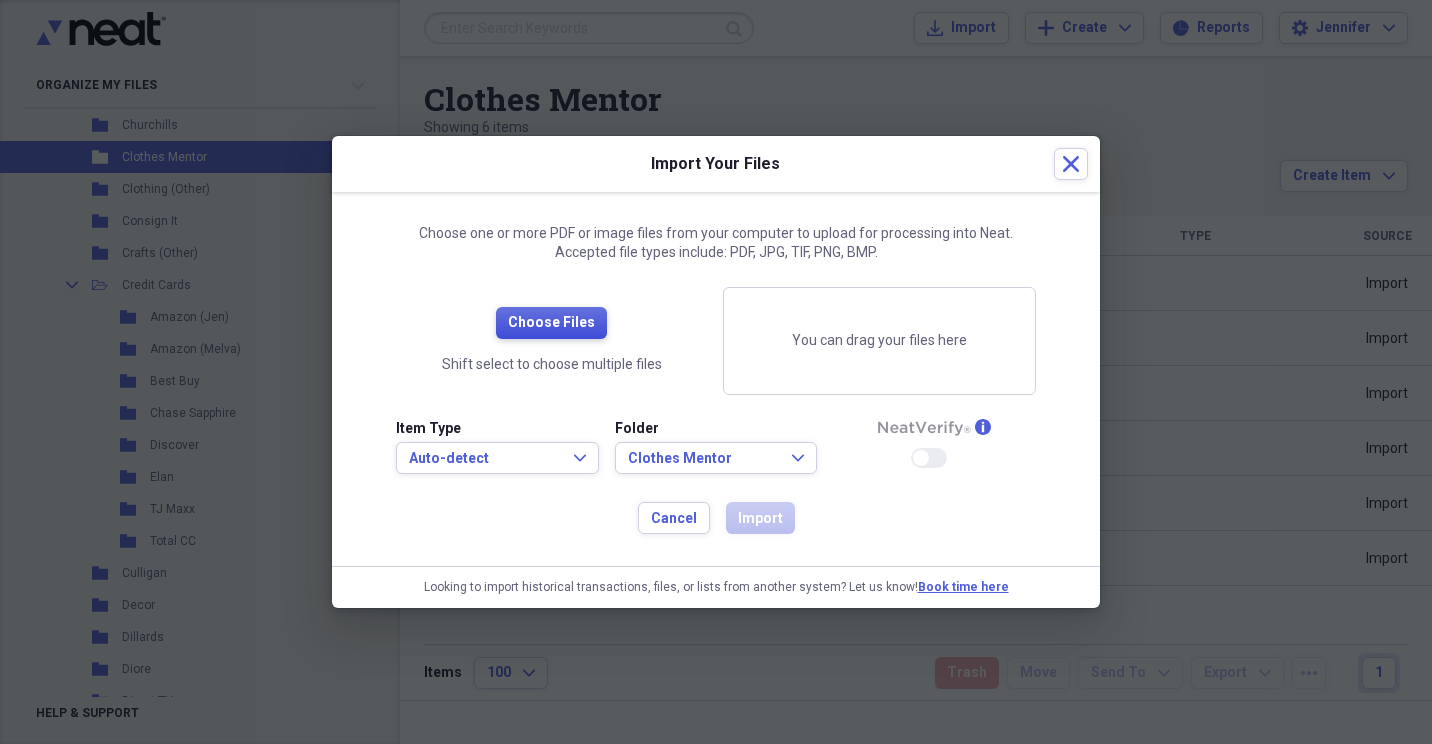 click on "Choose Files" at bounding box center (551, 323) 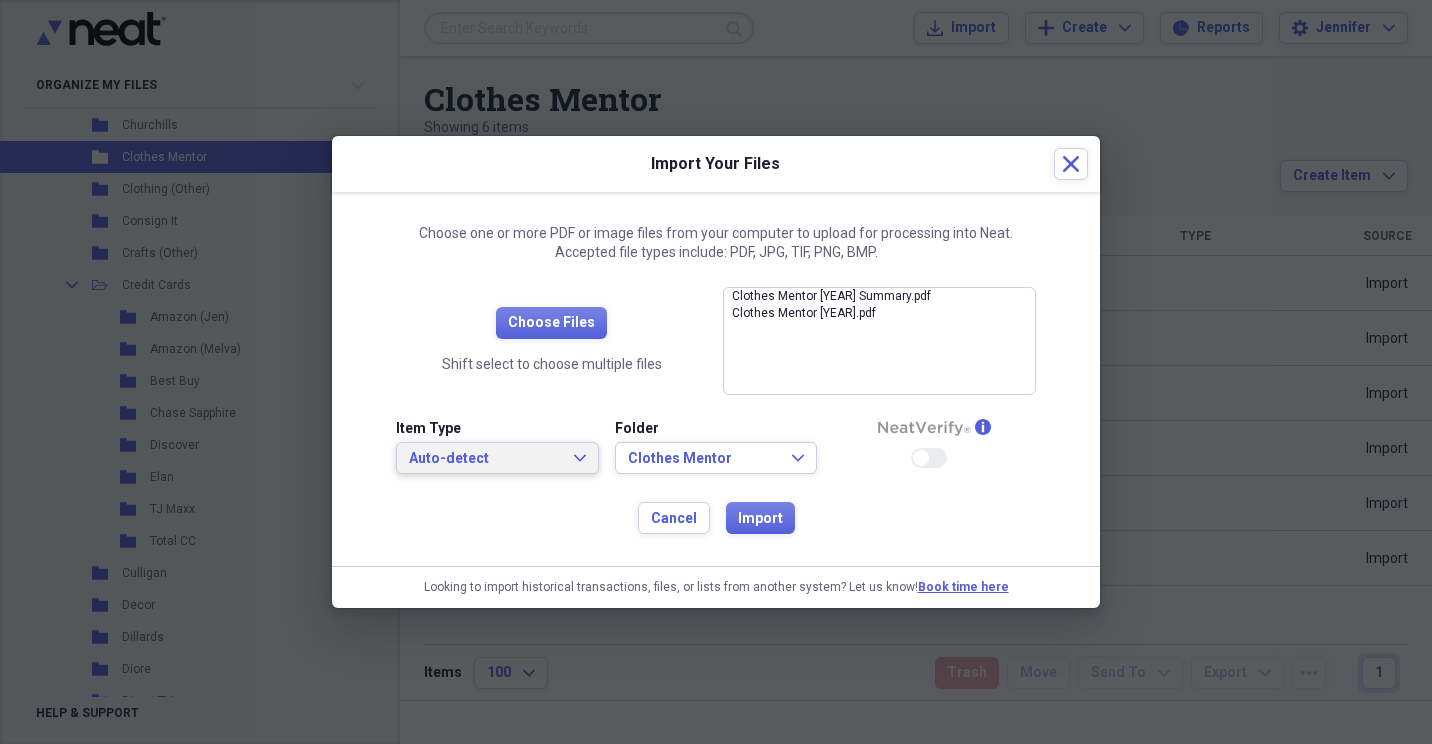 click on "Expand" 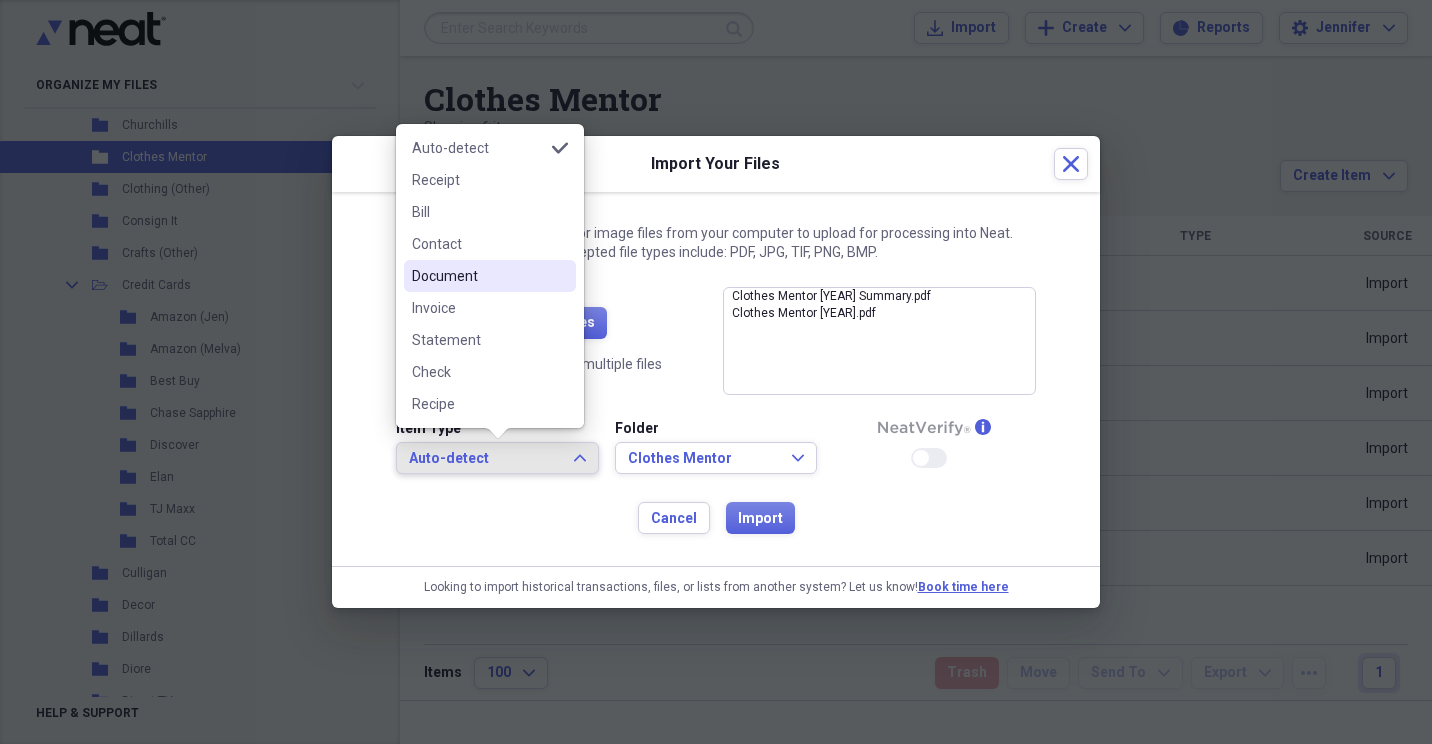 click on "Document" at bounding box center (478, 276) 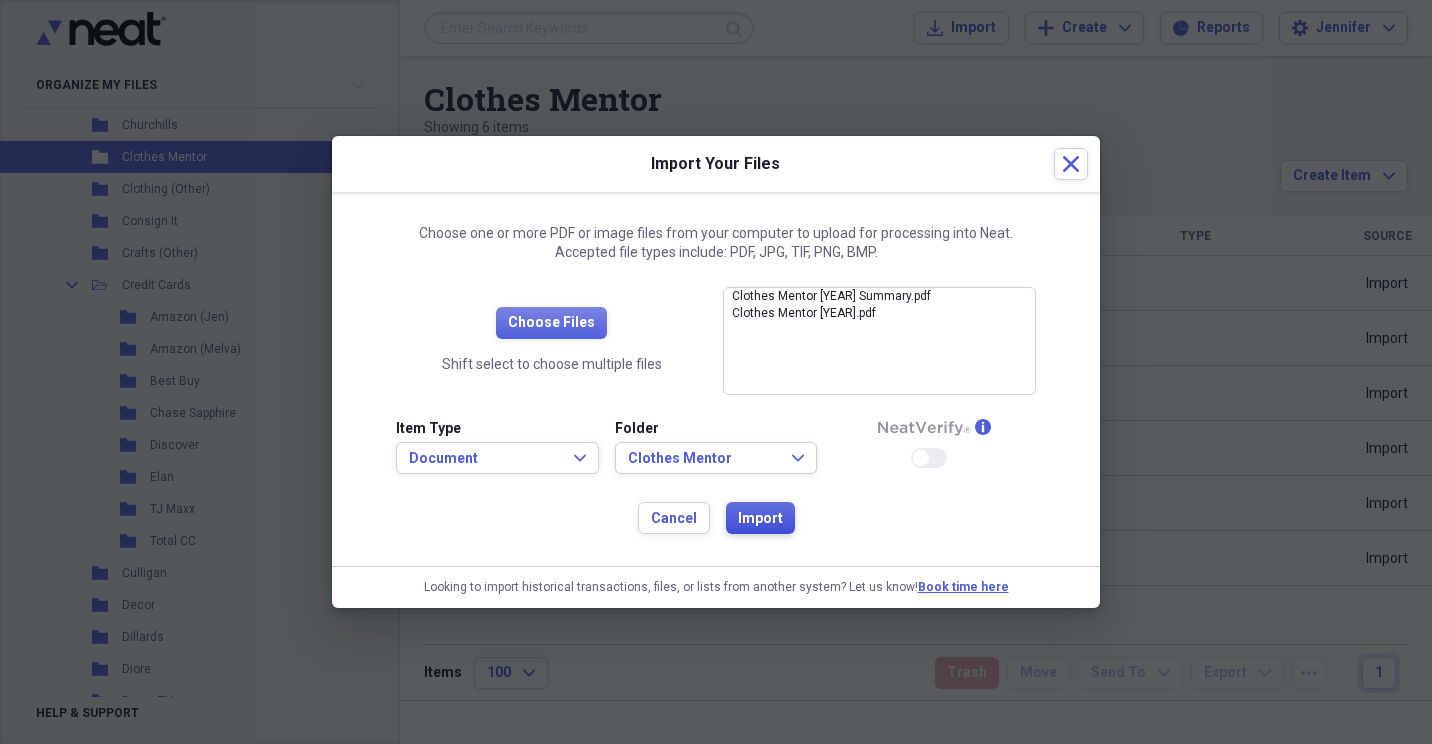 click on "Import" at bounding box center [760, 518] 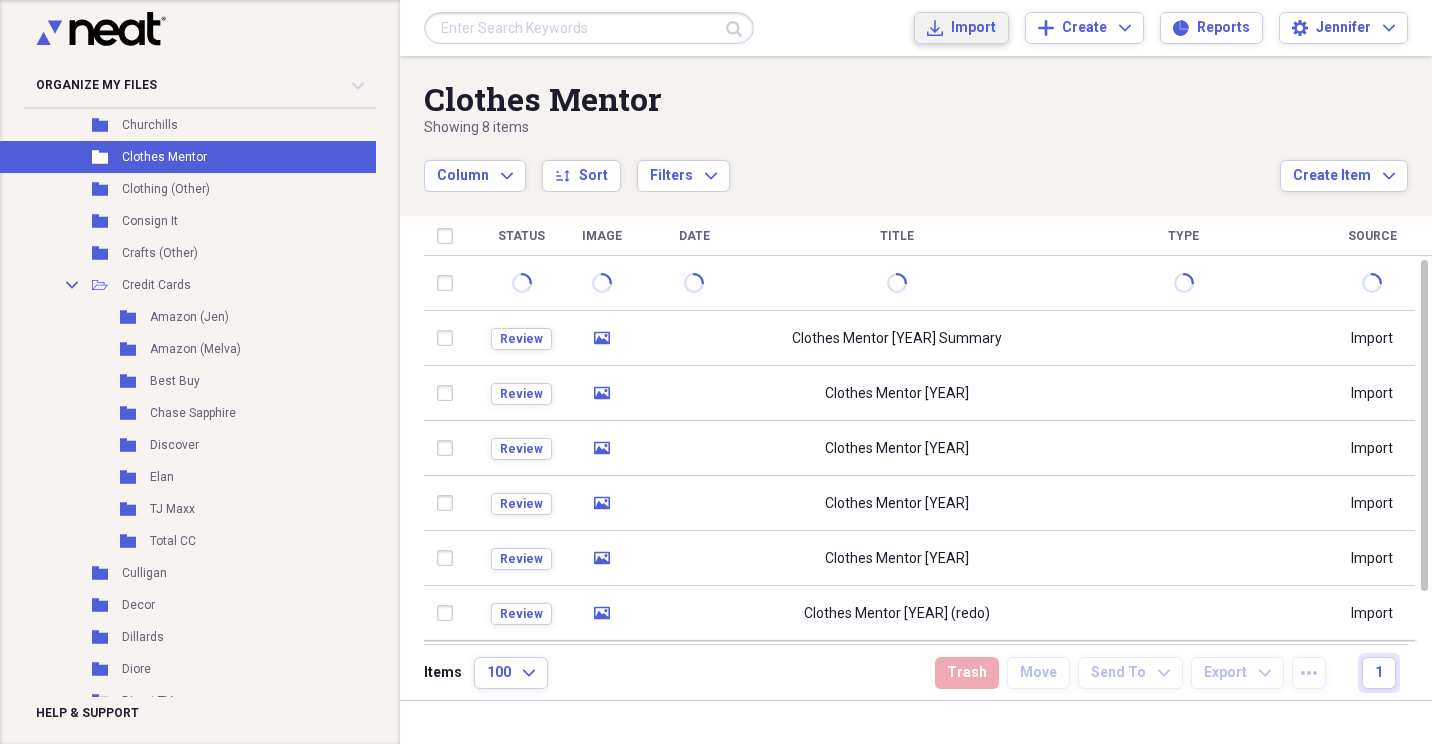 click on "Import" at bounding box center [973, 28] 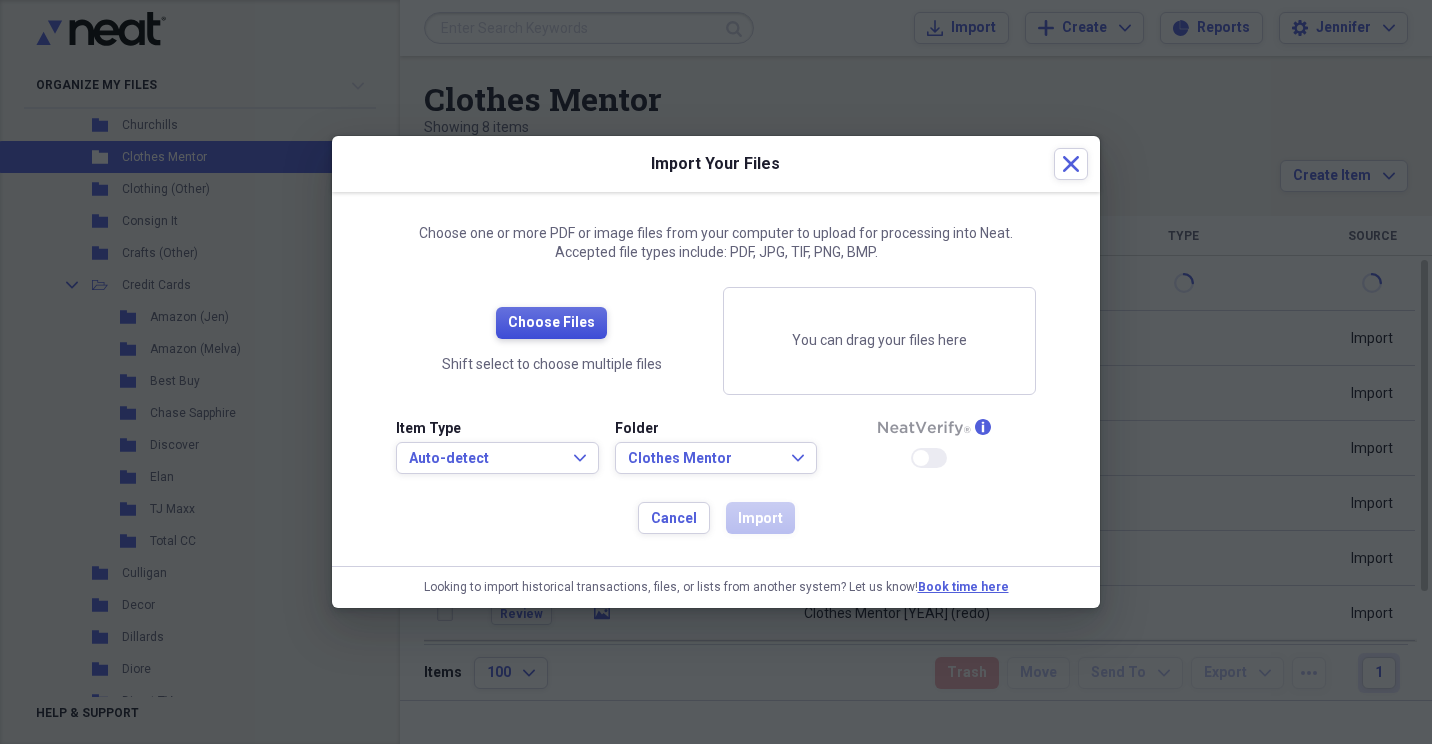 click on "Choose Files" at bounding box center [551, 323] 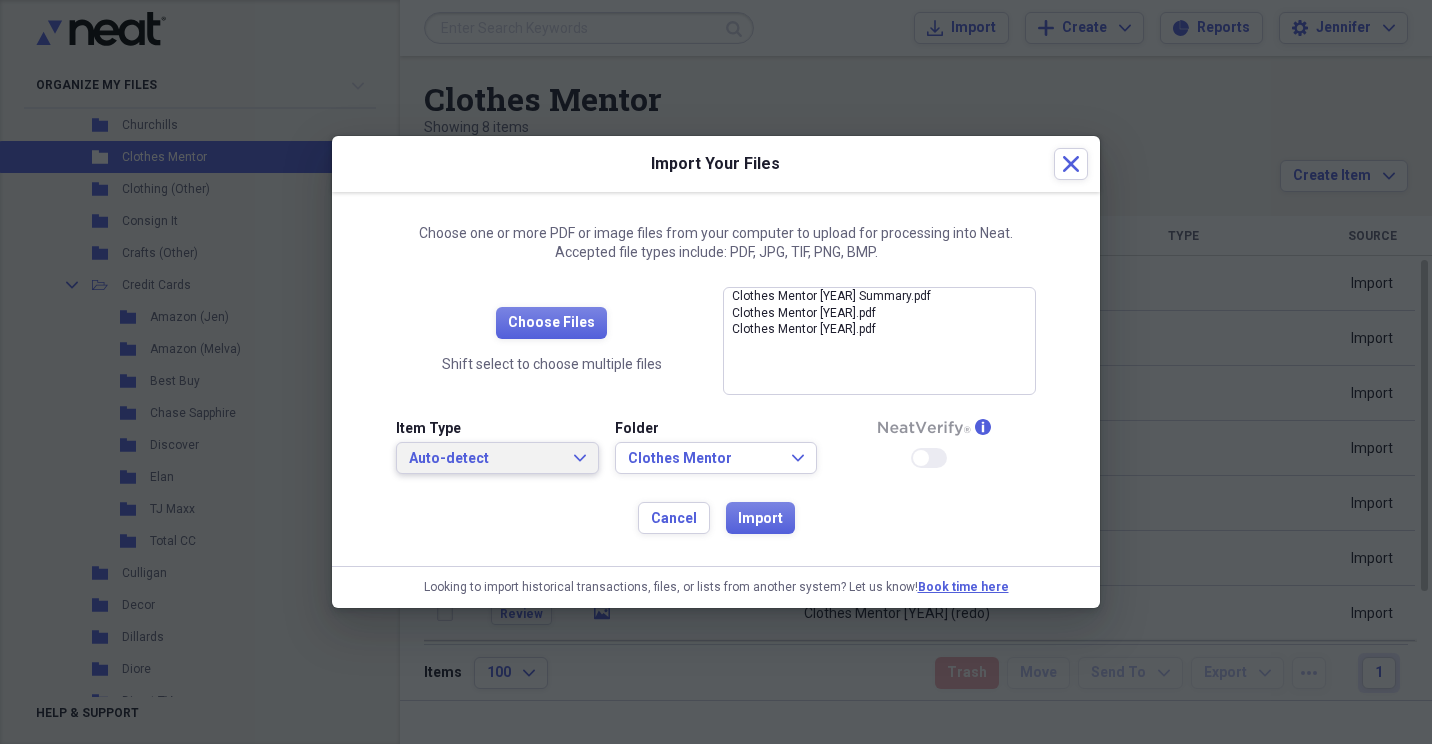 click on "Auto-detect Expand" at bounding box center (497, 458) 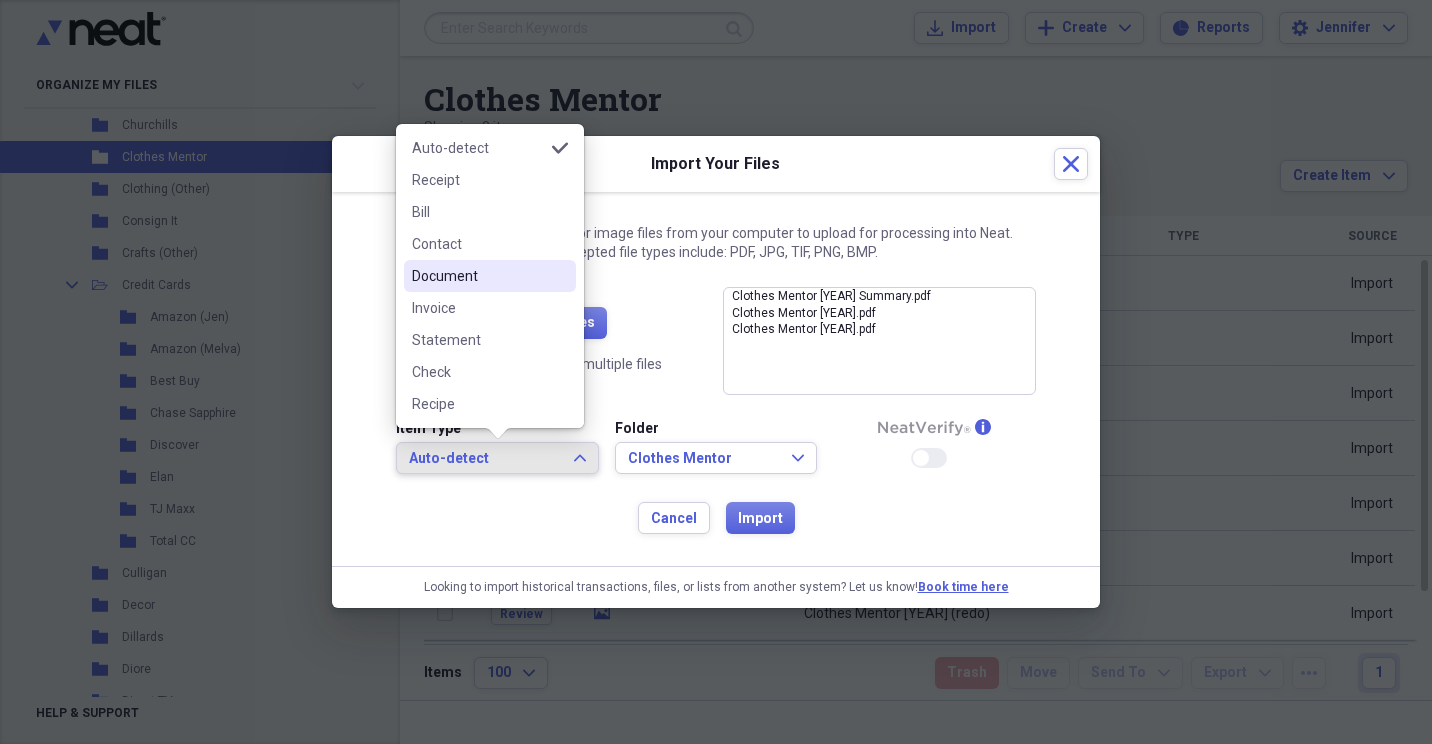 click on "Document" at bounding box center (478, 276) 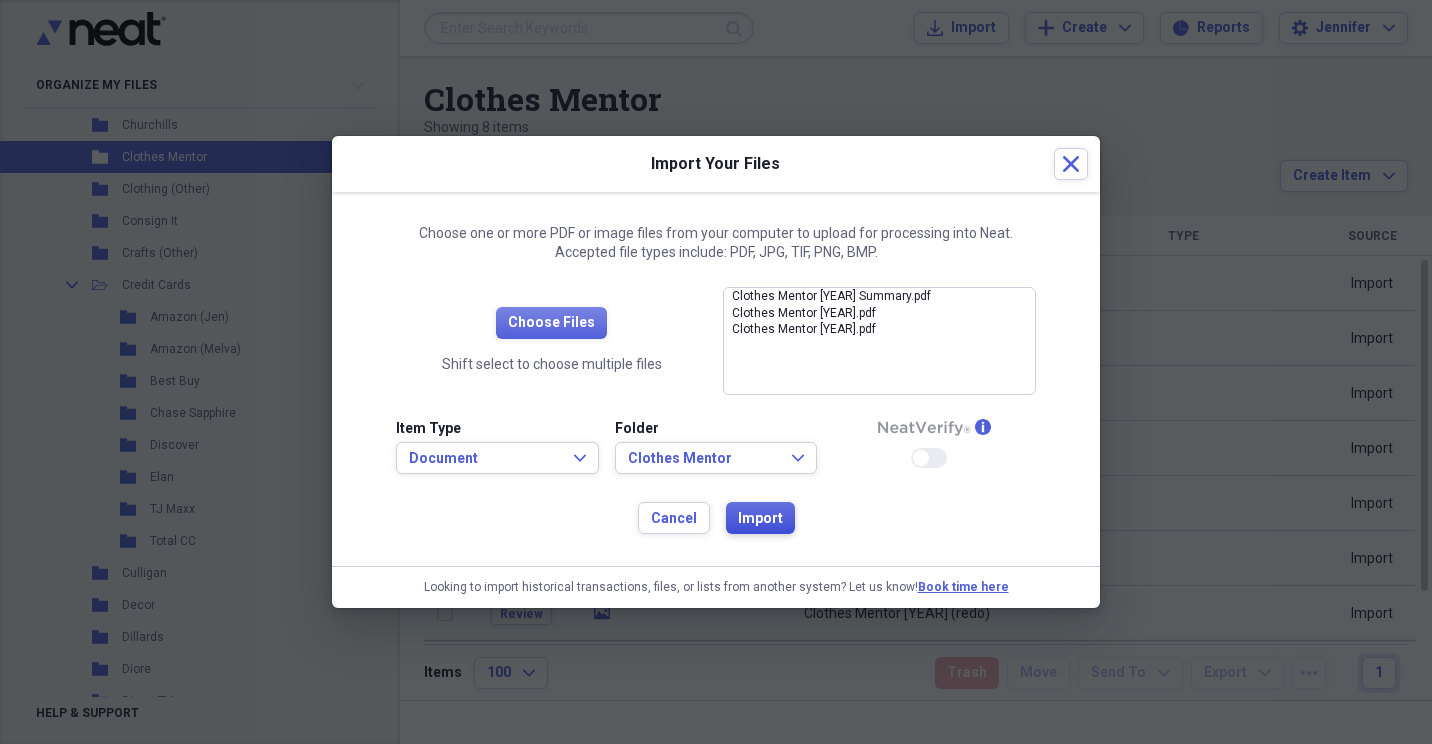click on "Import" at bounding box center (760, 519) 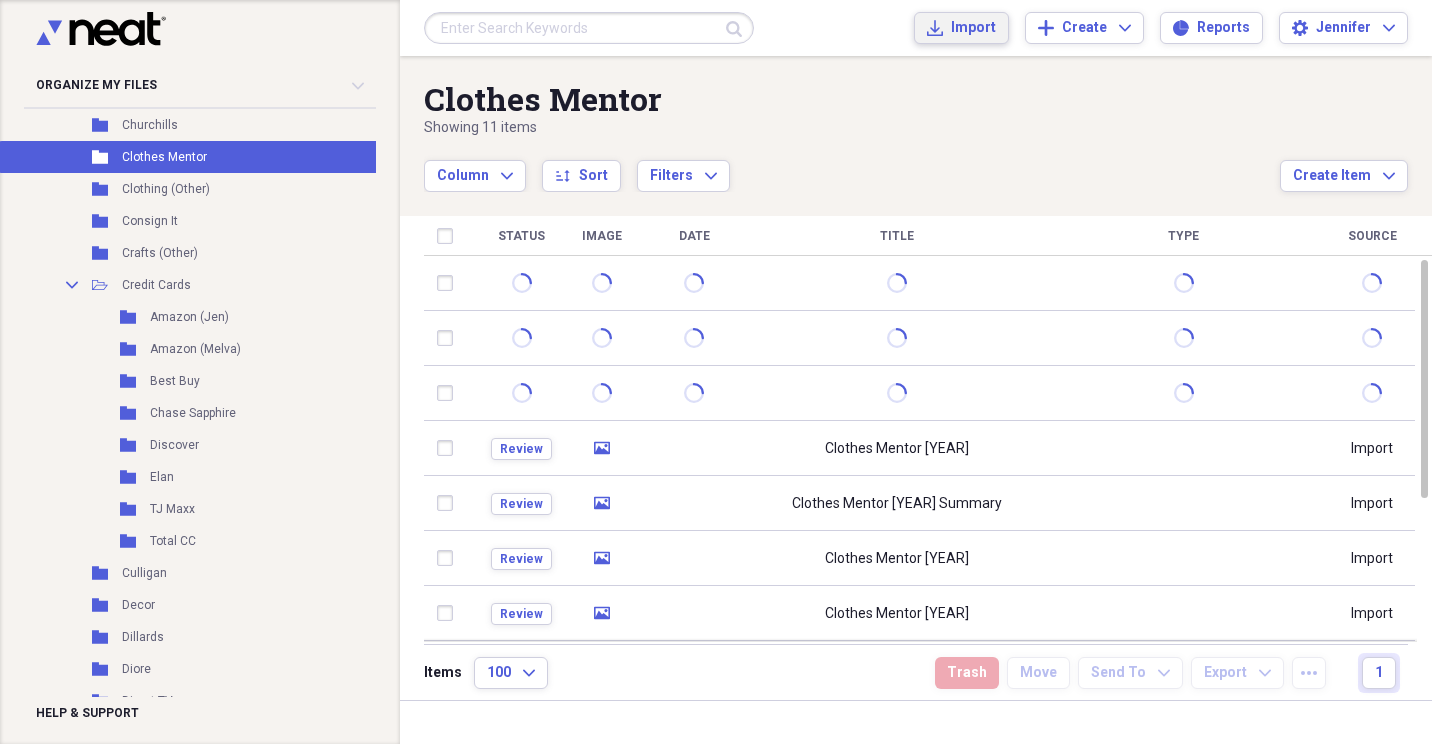 click on "Import" at bounding box center [973, 28] 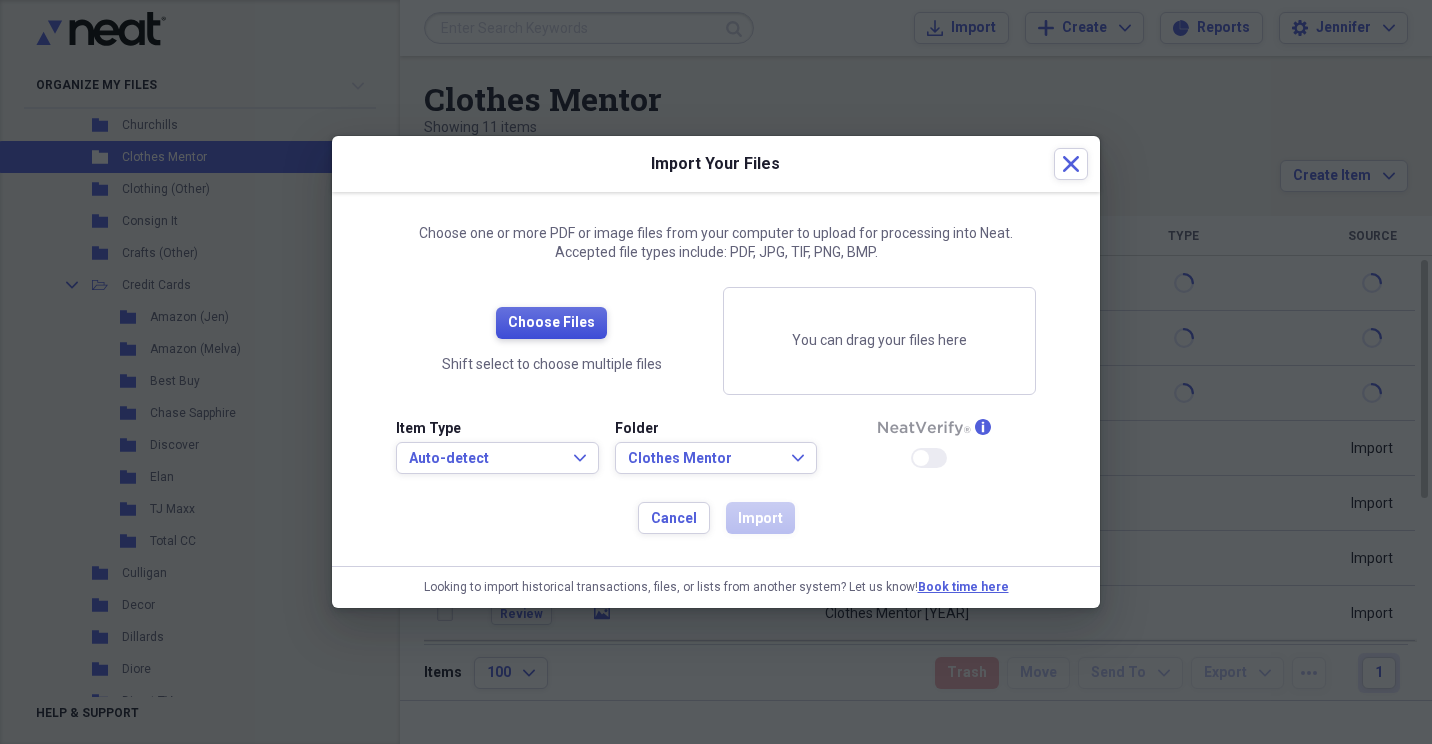 click on "Choose Files" at bounding box center (551, 323) 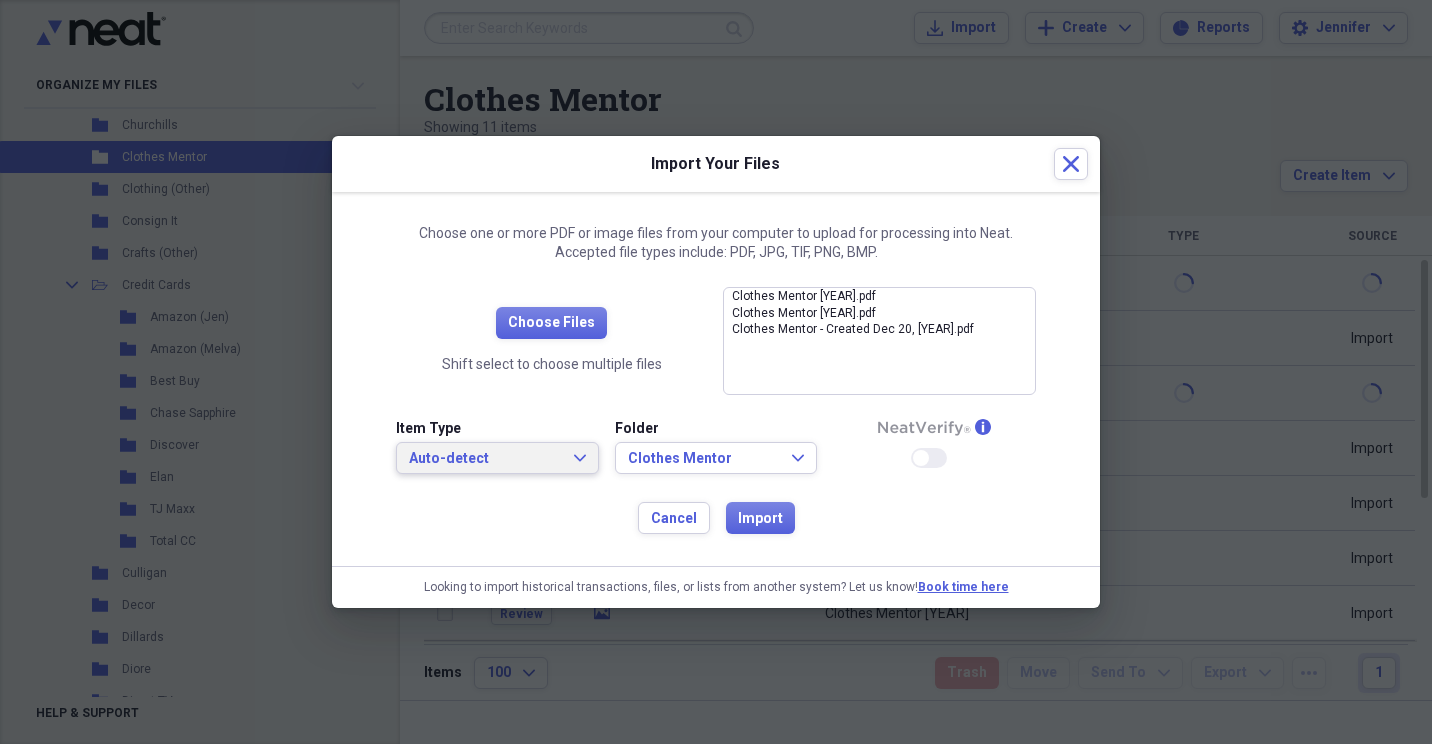 click on "Expand" 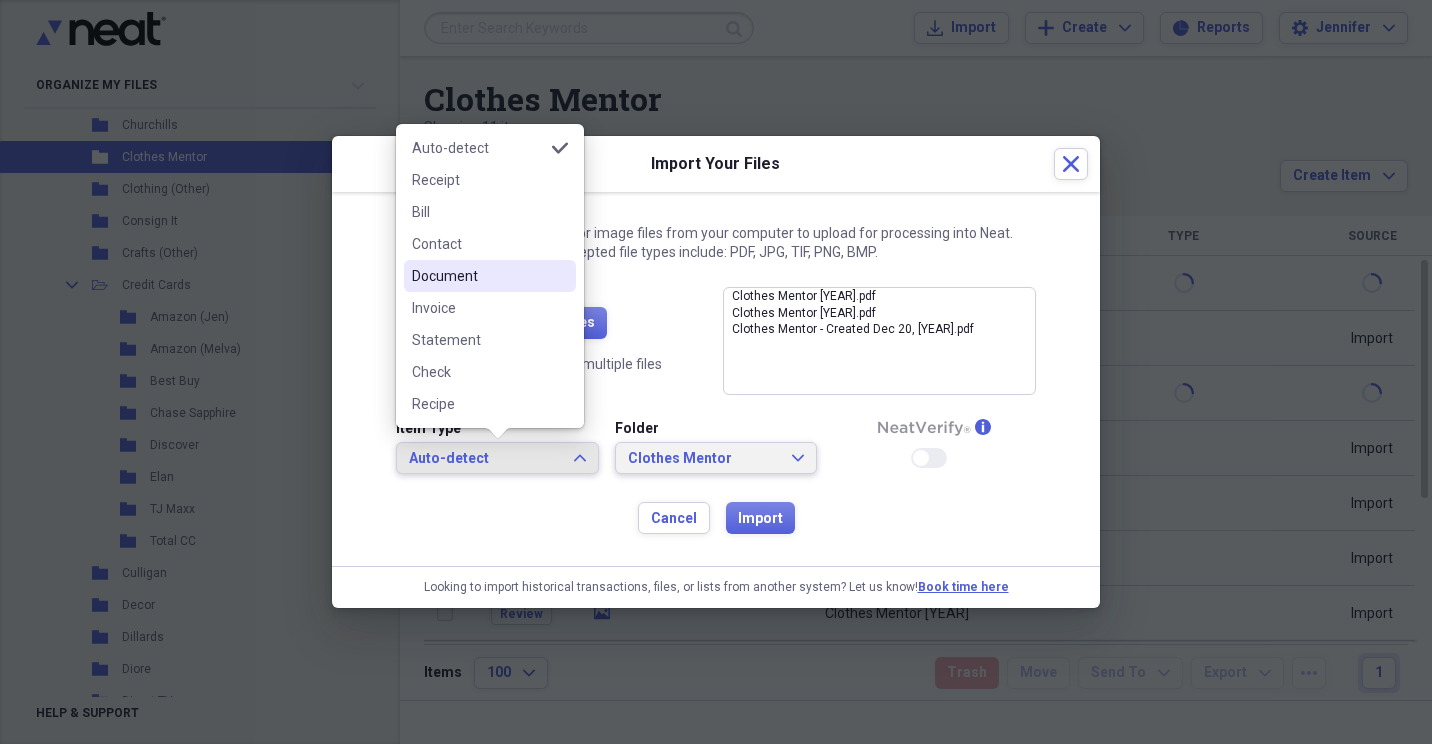 drag, startPoint x: 499, startPoint y: 267, endPoint x: 648, endPoint y: 449, distance: 235.21268 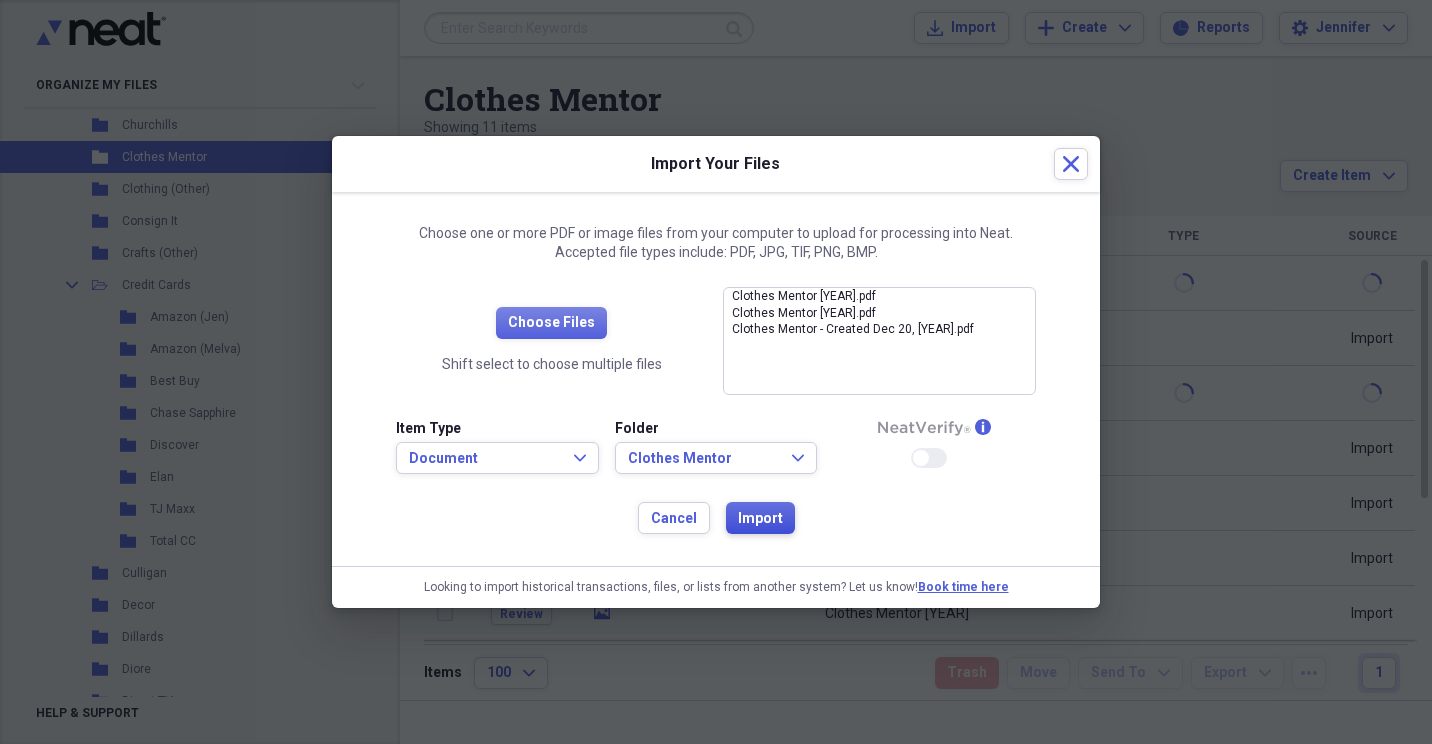 click on "Import" at bounding box center [760, 519] 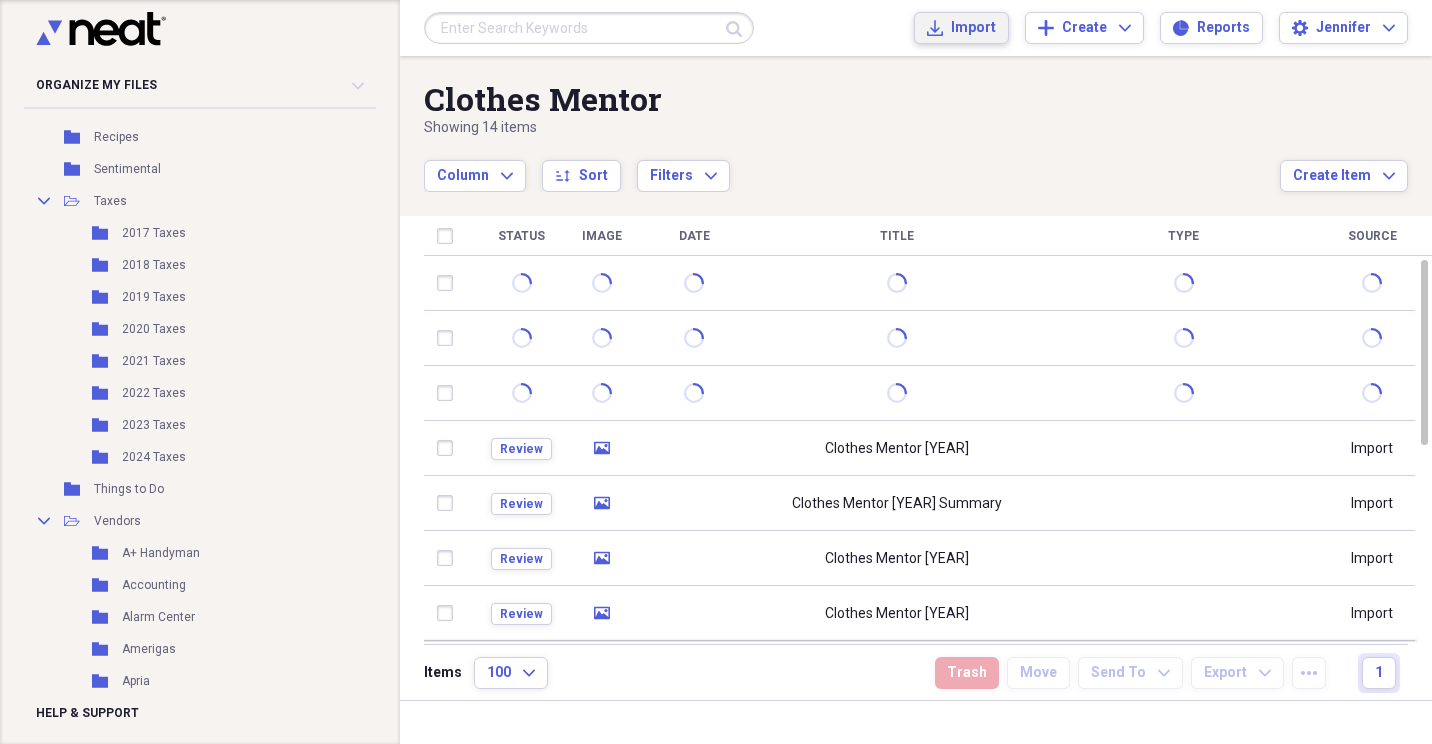 scroll, scrollTop: 700, scrollLeft: 0, axis: vertical 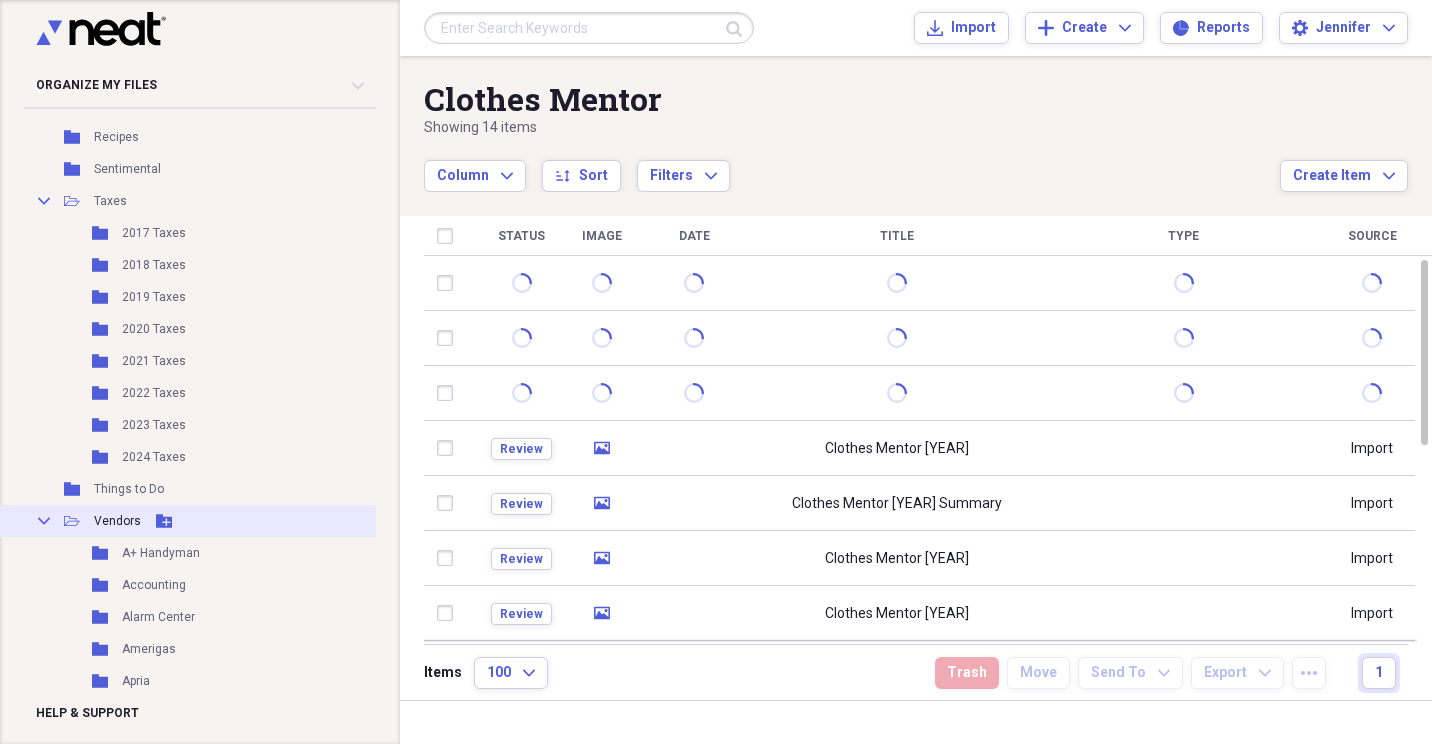 click 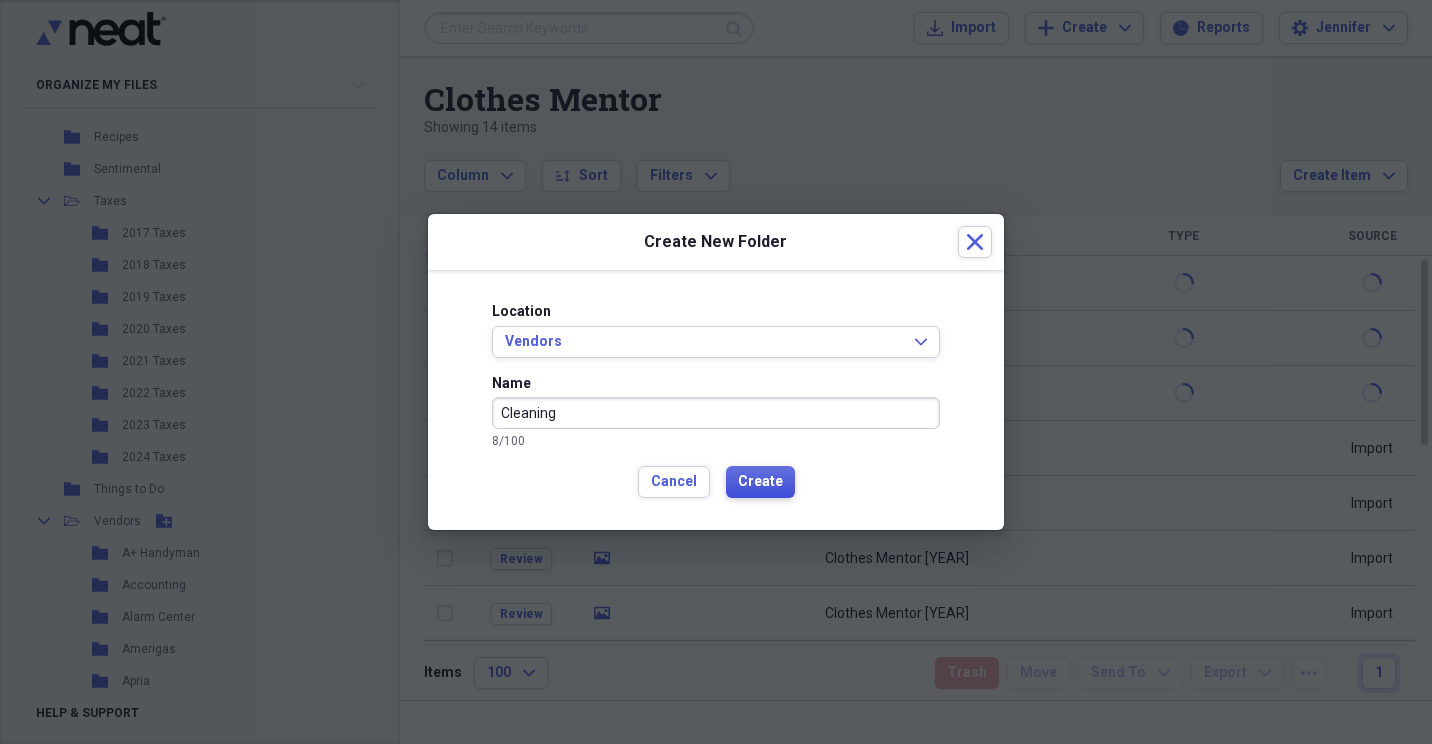 type on "Cleaning" 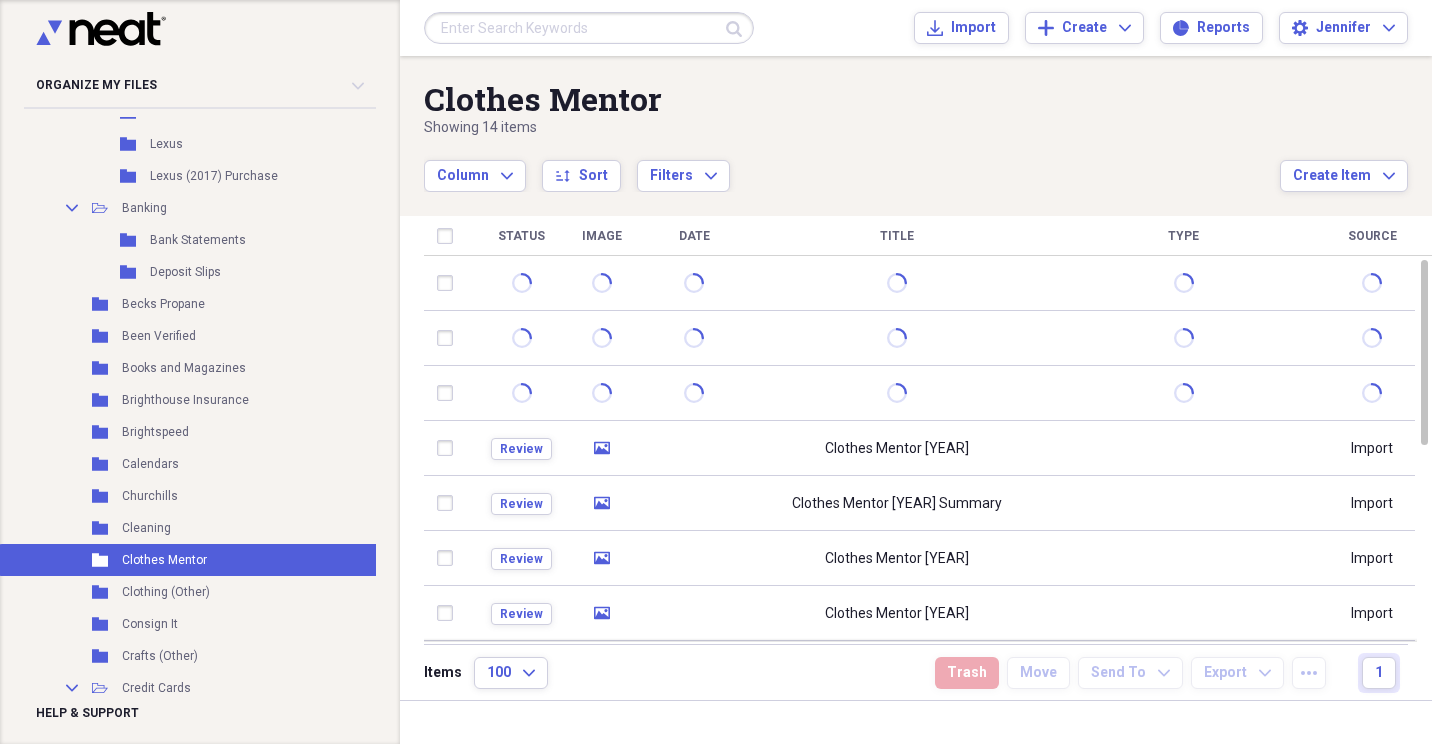 scroll, scrollTop: 1500, scrollLeft: 0, axis: vertical 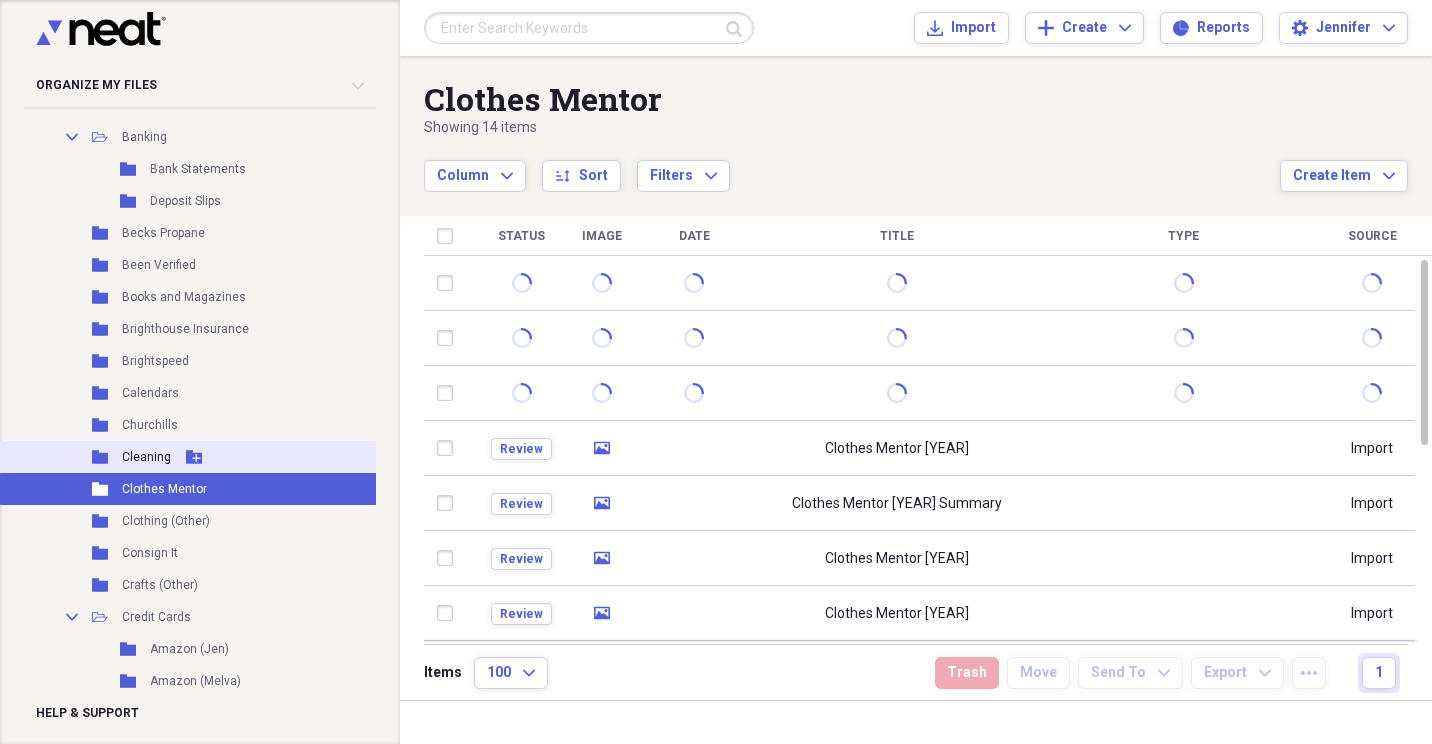 click on "Cleaning" at bounding box center [146, 457] 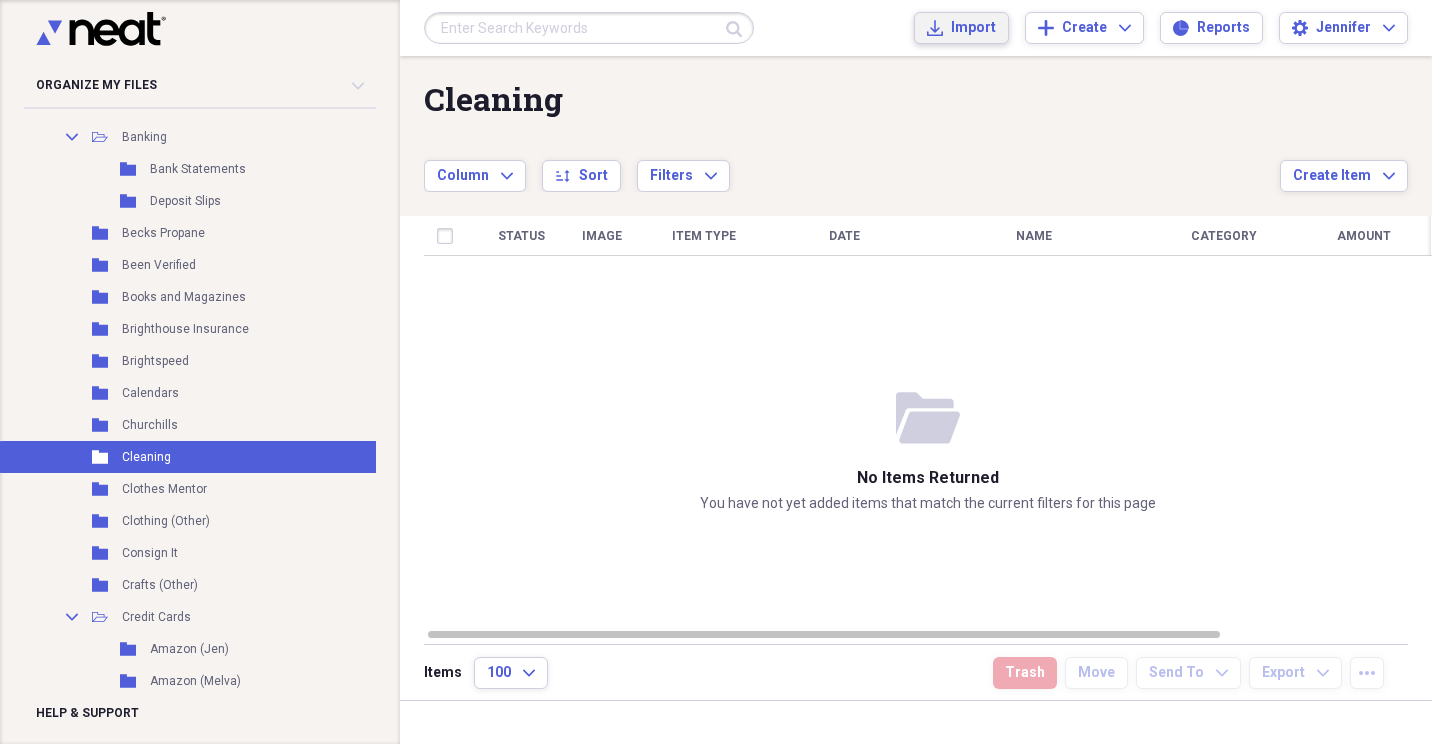 click on "Import" at bounding box center [973, 28] 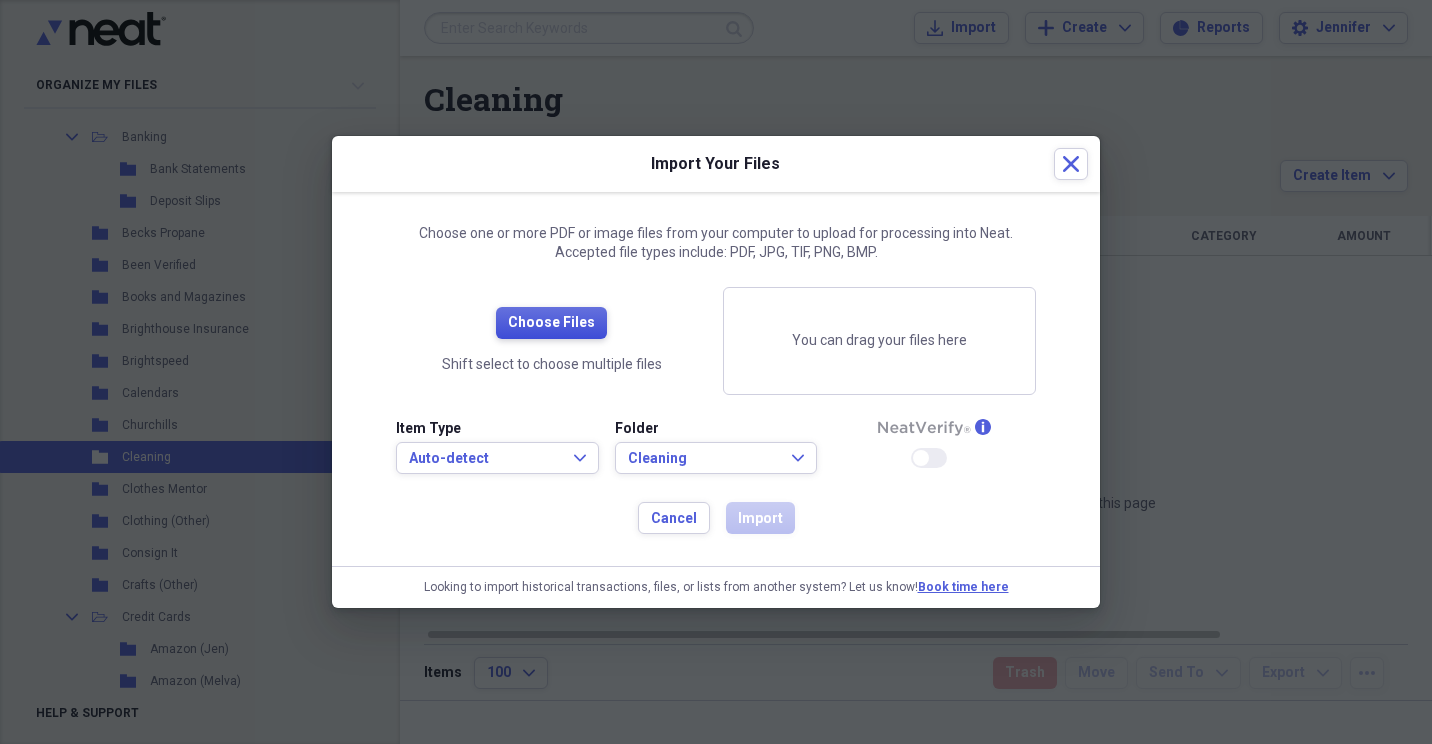 click on "Choose Files" at bounding box center (551, 323) 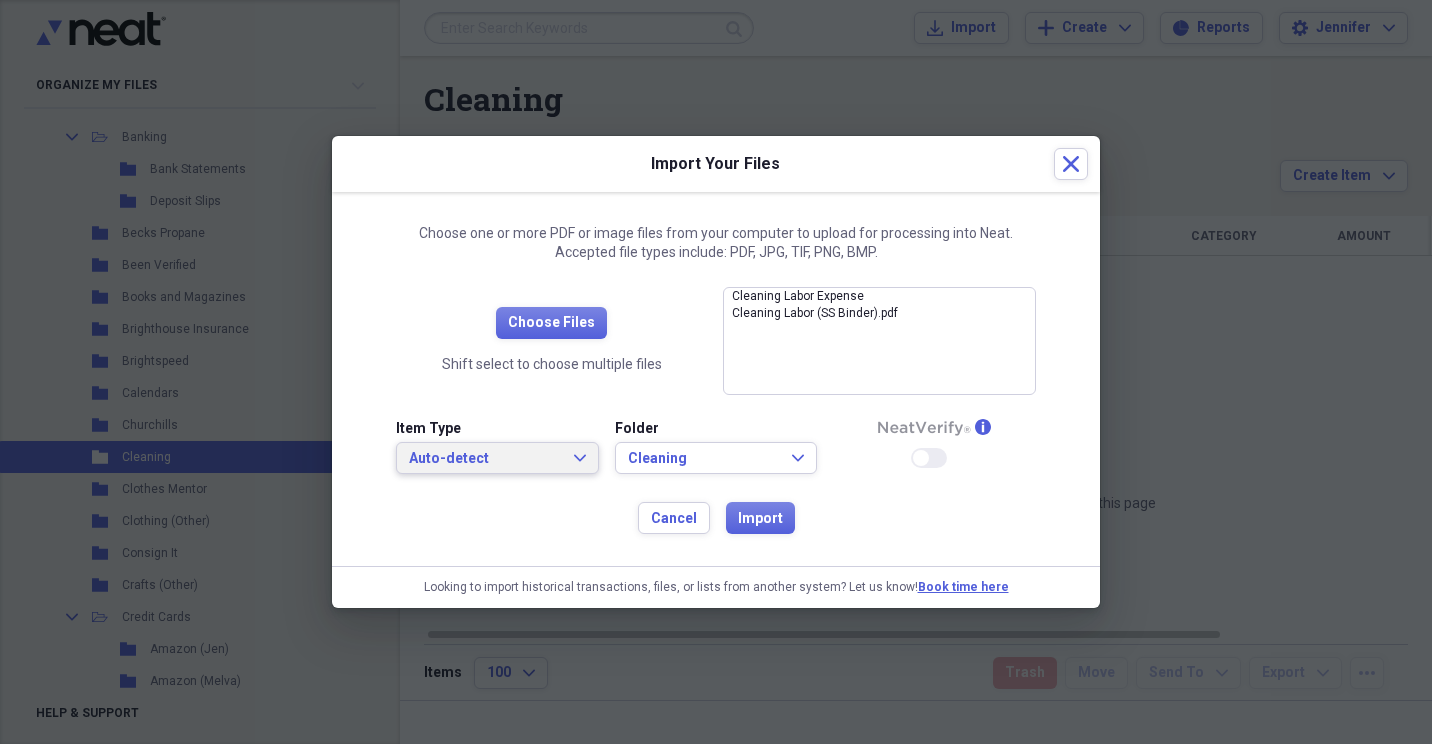 click on "Expand" 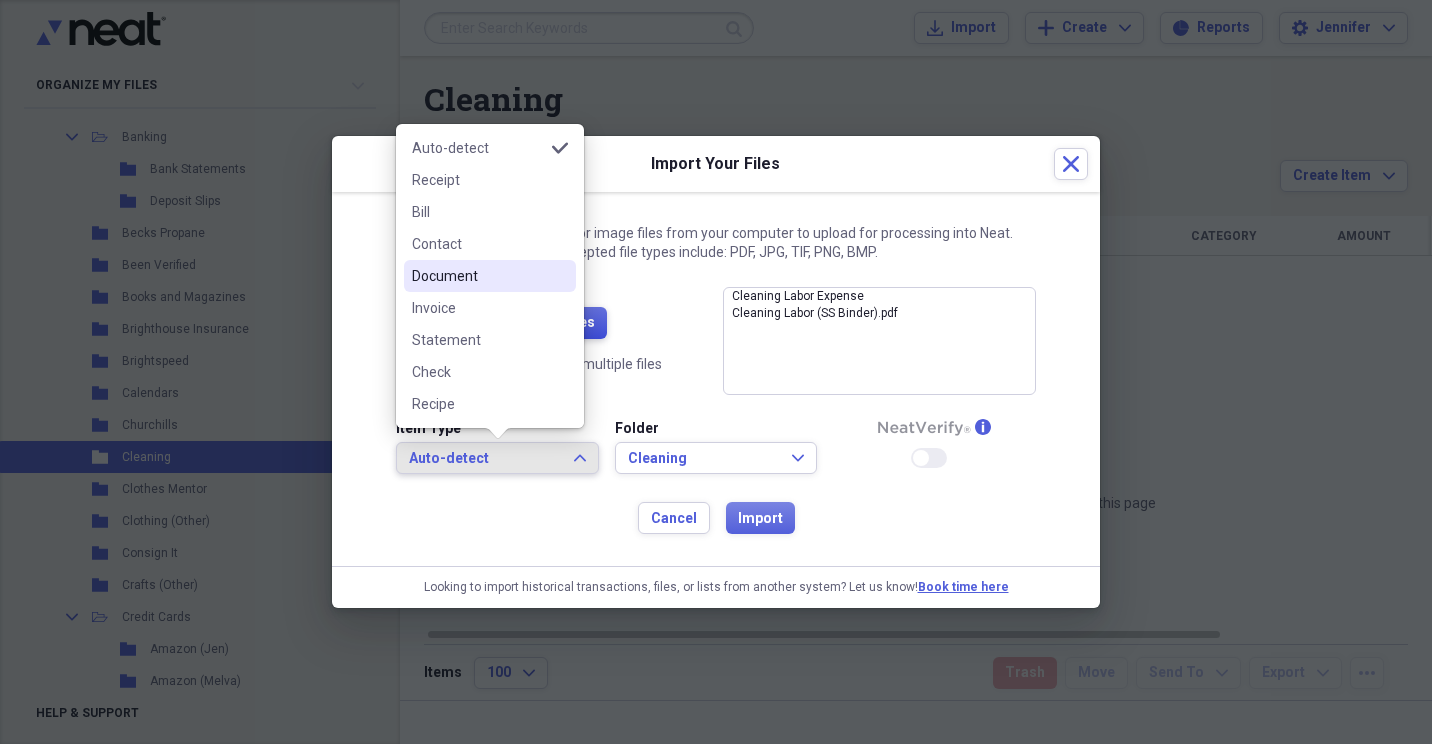 drag, startPoint x: 516, startPoint y: 283, endPoint x: 540, endPoint y: 313, distance: 38.418747 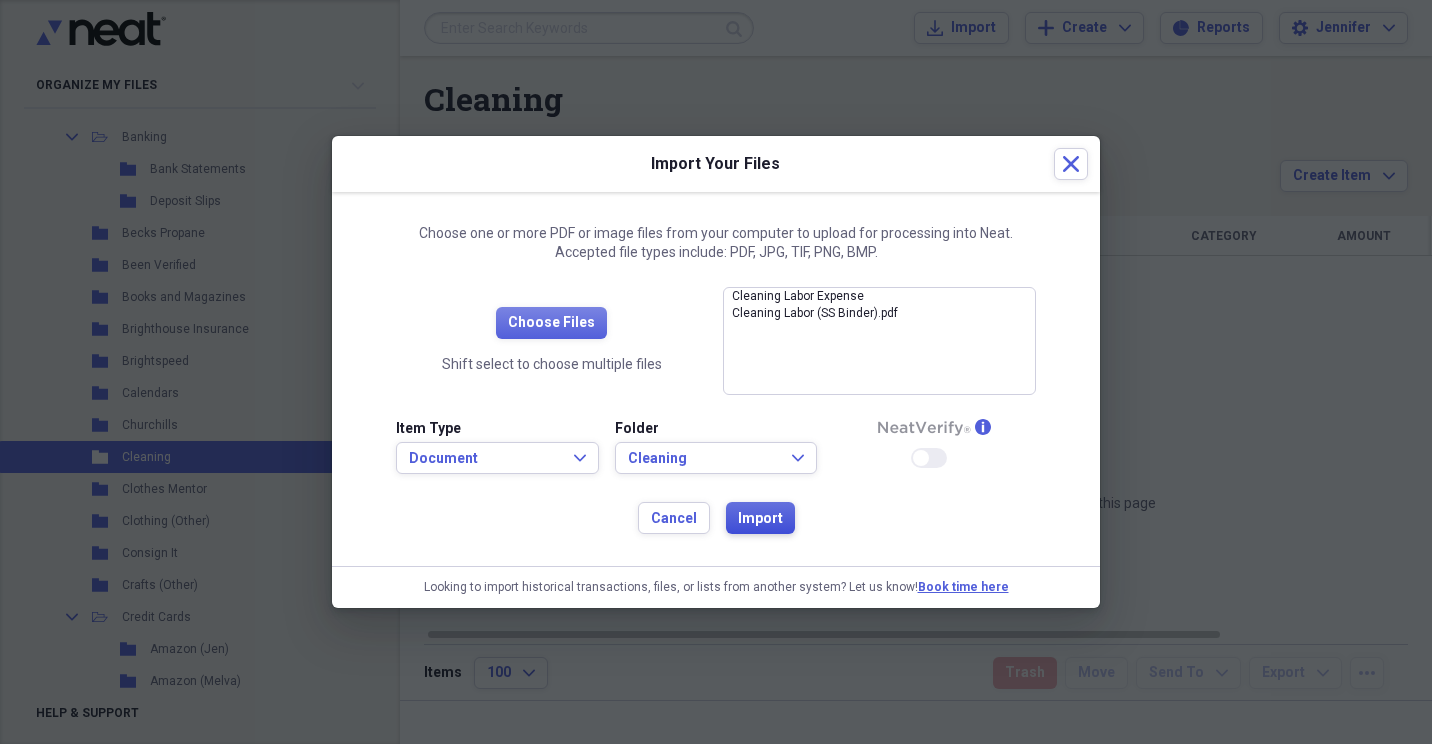 click on "Import" at bounding box center (760, 519) 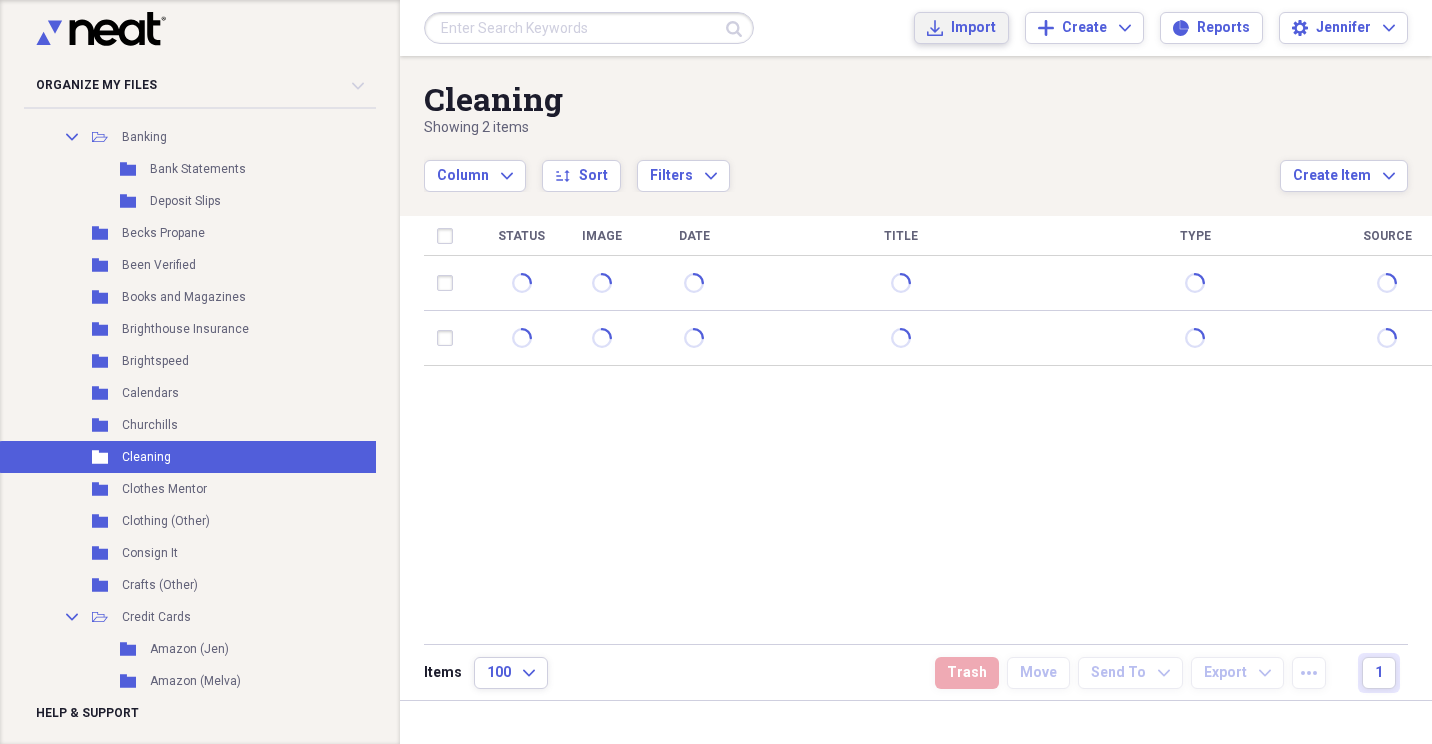 click on "Import" at bounding box center [973, 28] 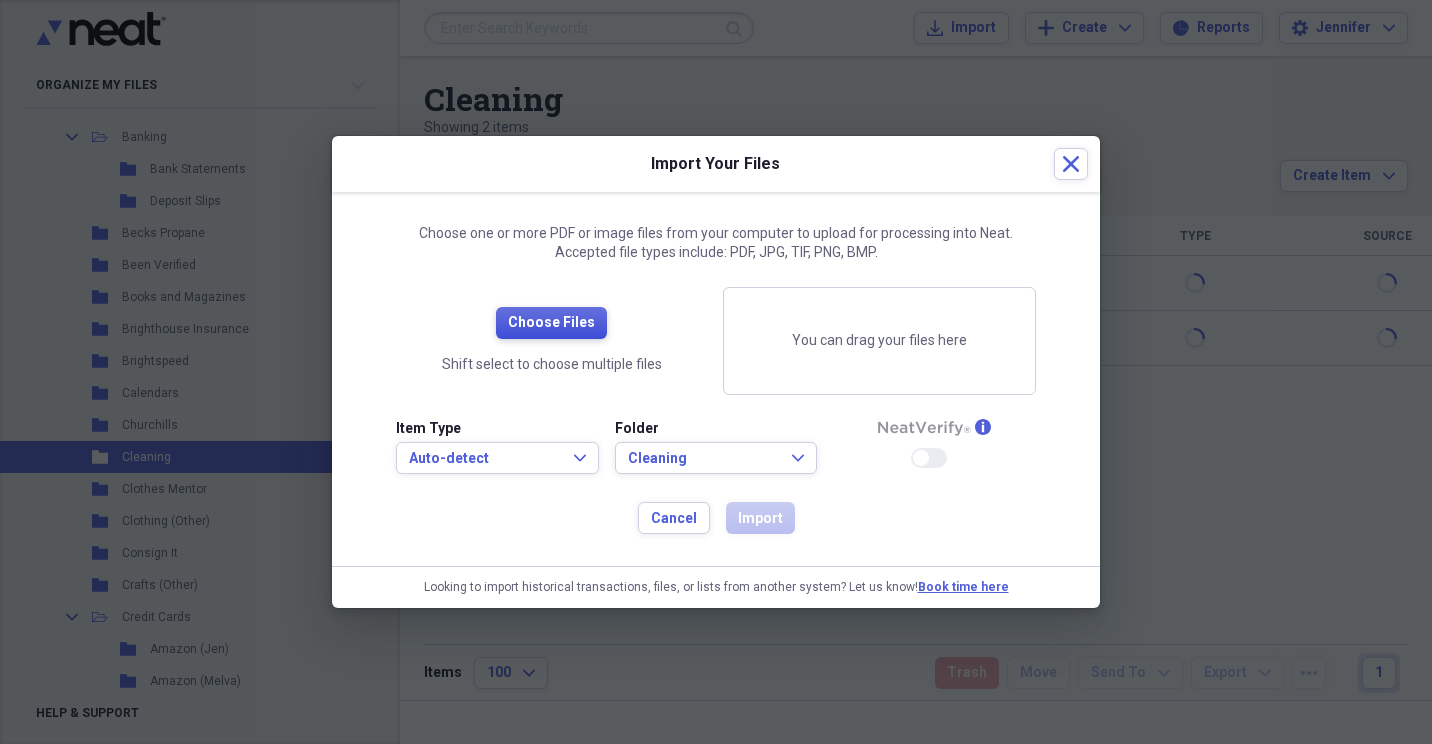 click on "Choose Files" at bounding box center (551, 323) 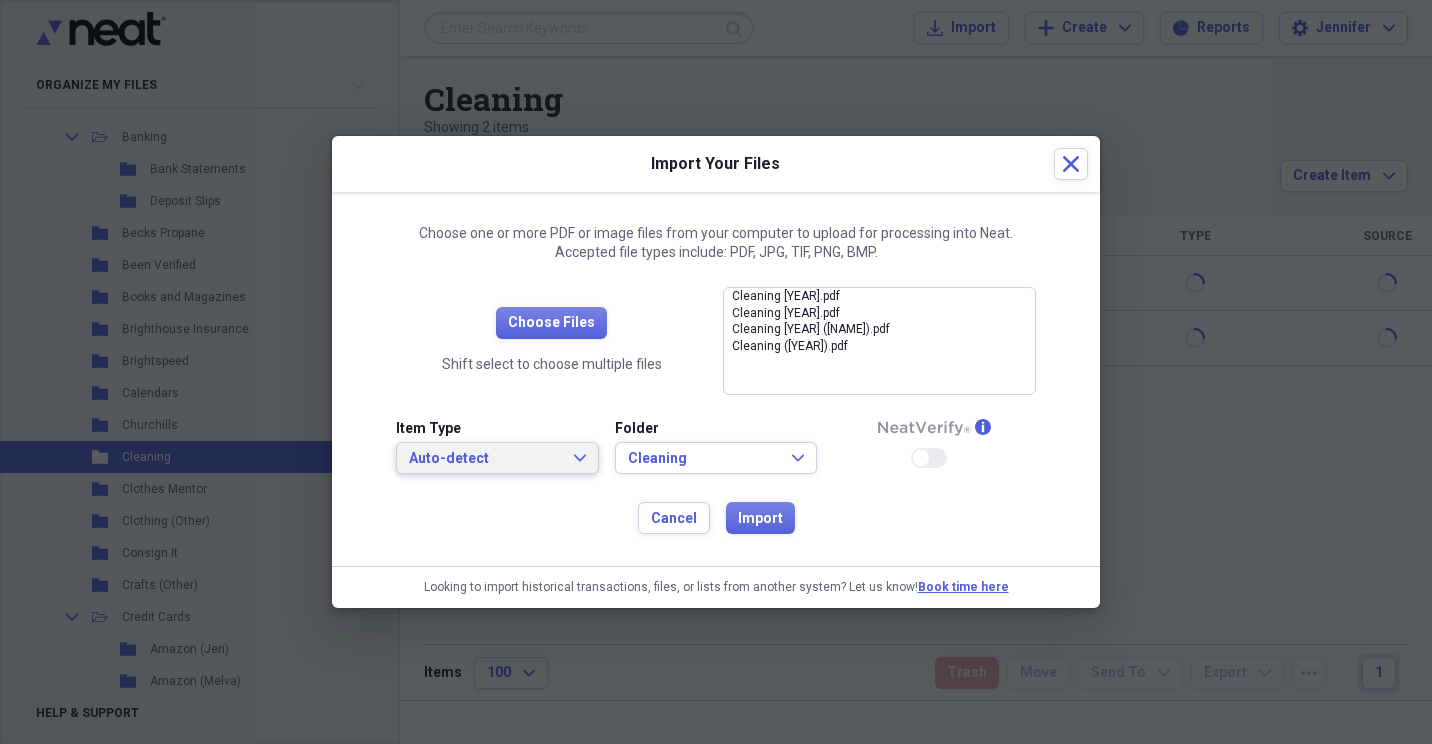 click on "Auto-detect Expand" at bounding box center (497, 459) 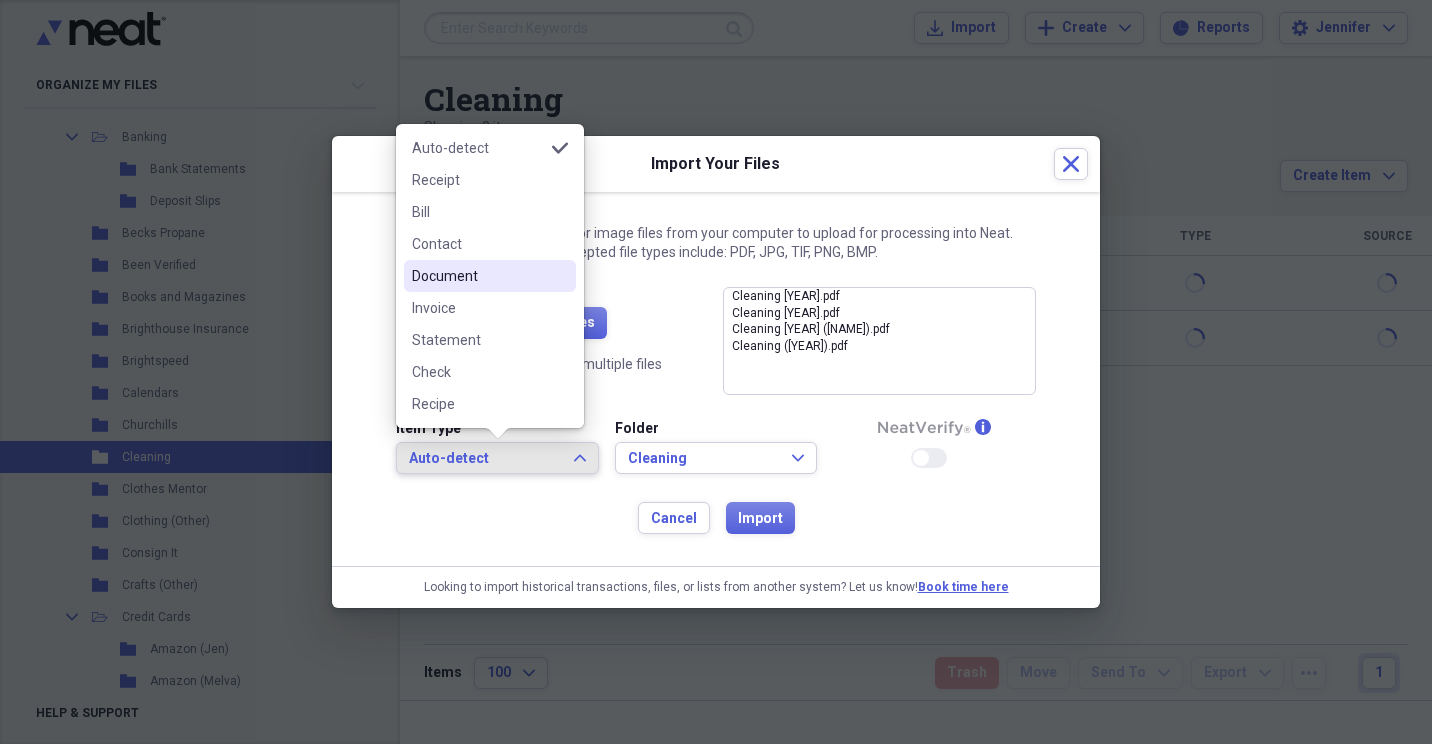 click on "Document" at bounding box center [478, 276] 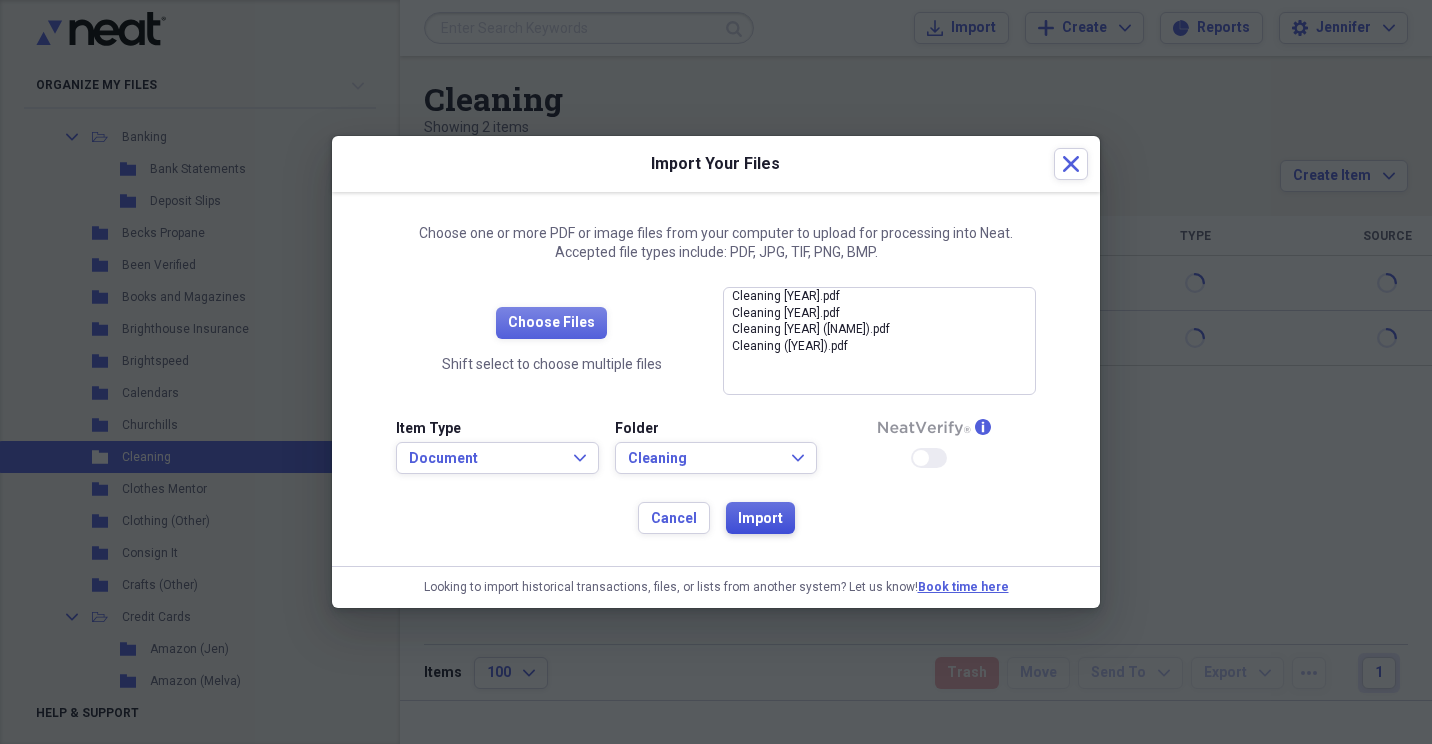 click on "Import" at bounding box center (760, 519) 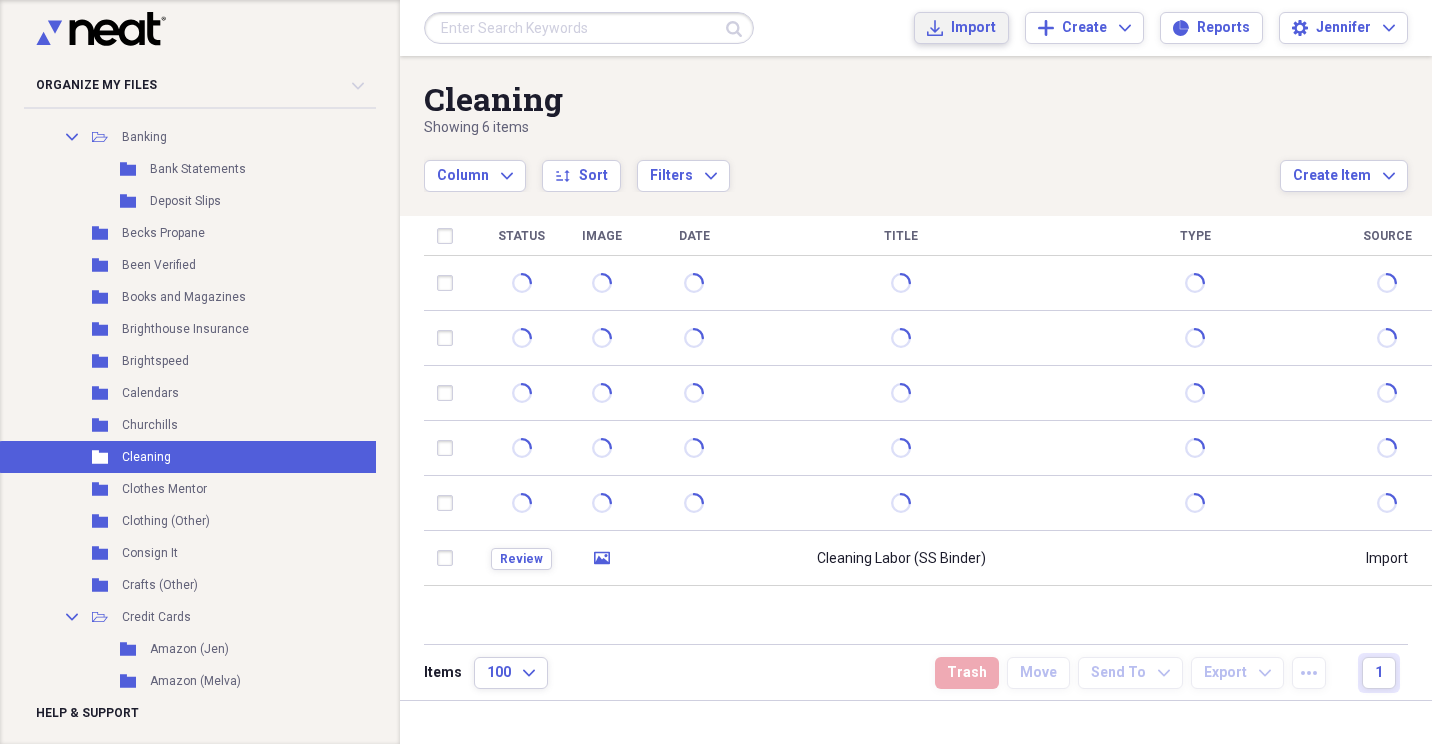 click on "Import" at bounding box center [973, 28] 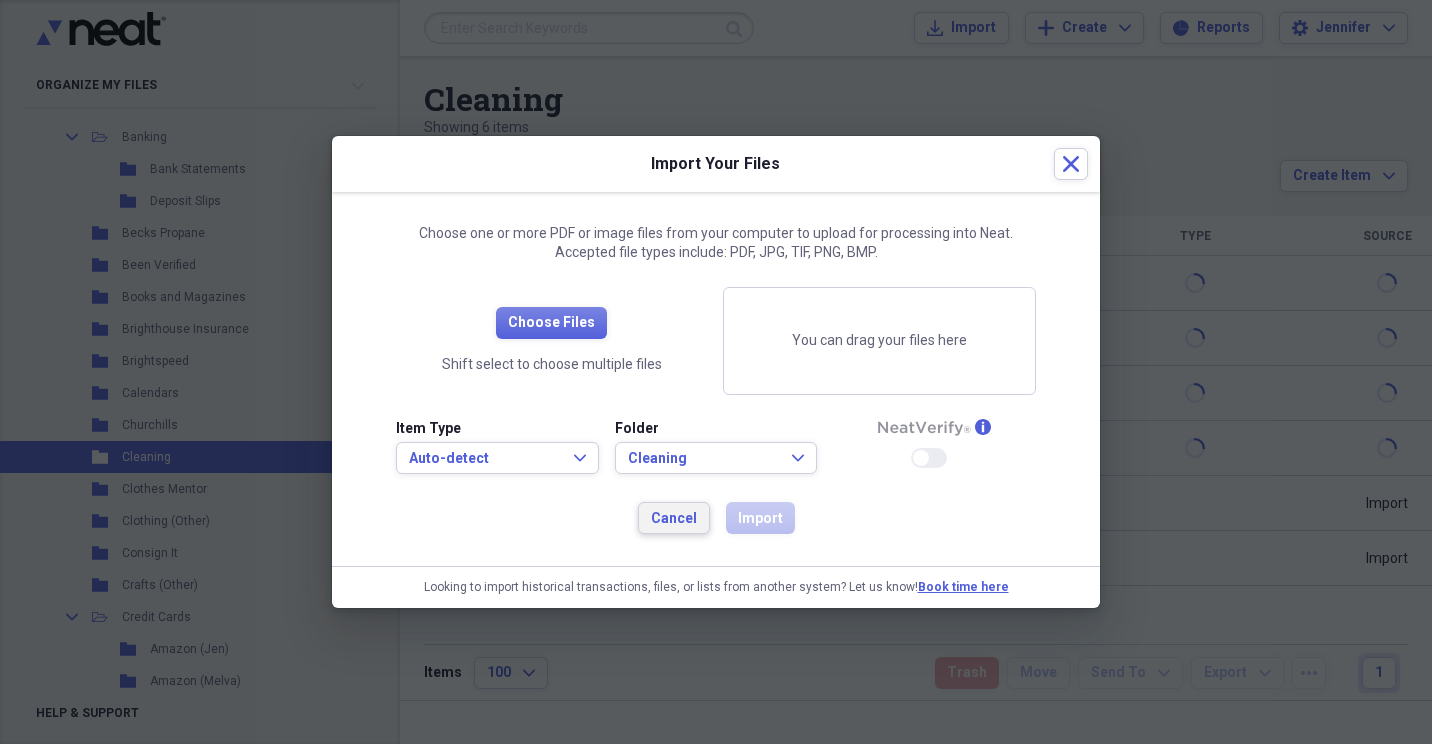 drag, startPoint x: 689, startPoint y: 531, endPoint x: 658, endPoint y: 523, distance: 32.01562 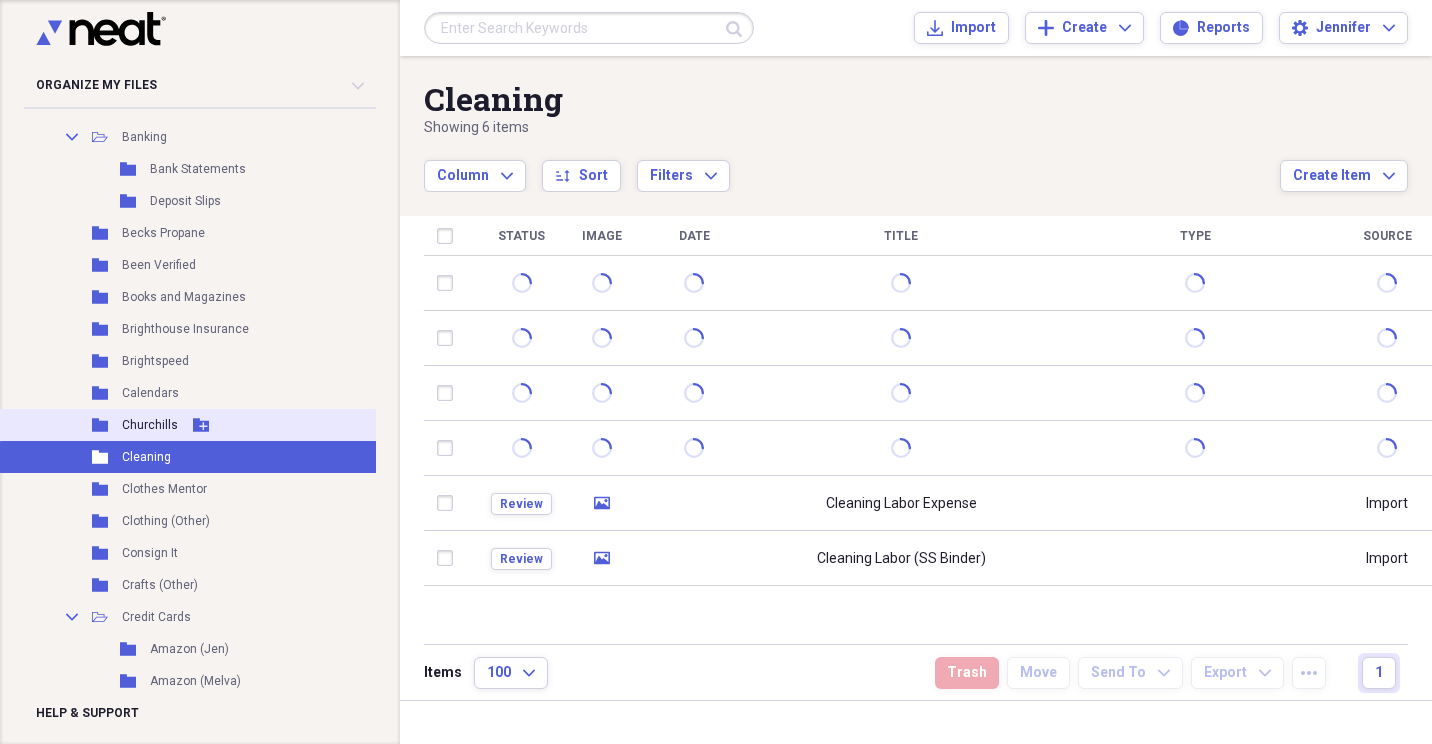 click on "Churchills" at bounding box center [150, 425] 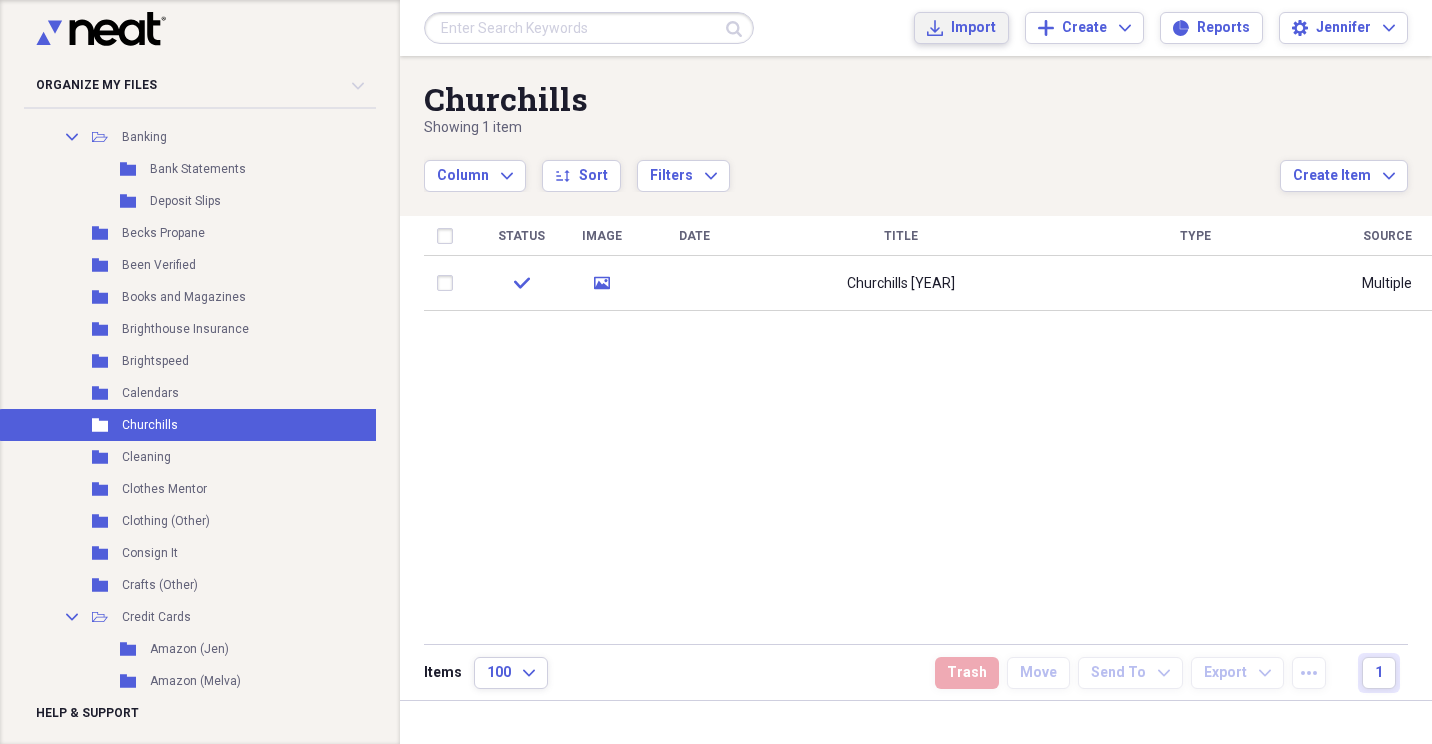 click on "Import" at bounding box center [973, 28] 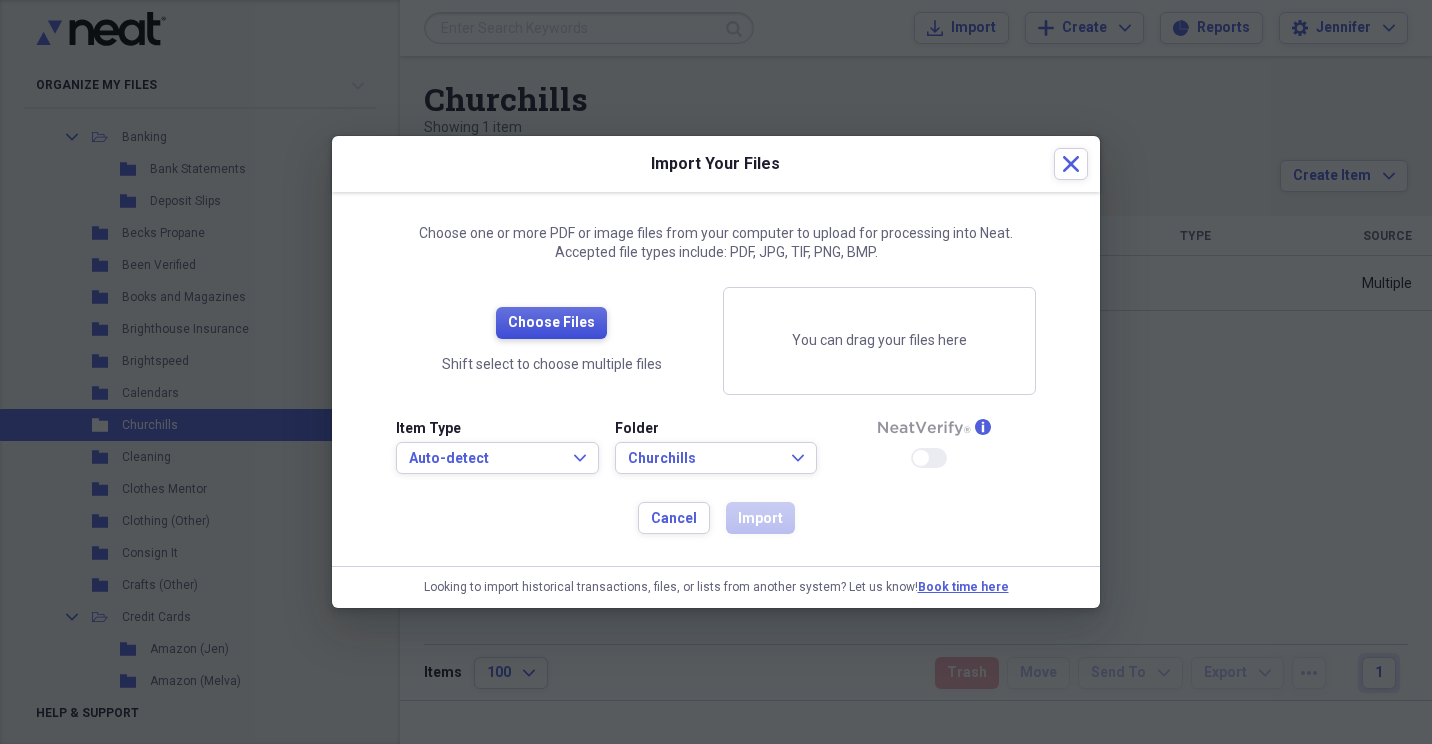 click on "Choose Files" at bounding box center (551, 323) 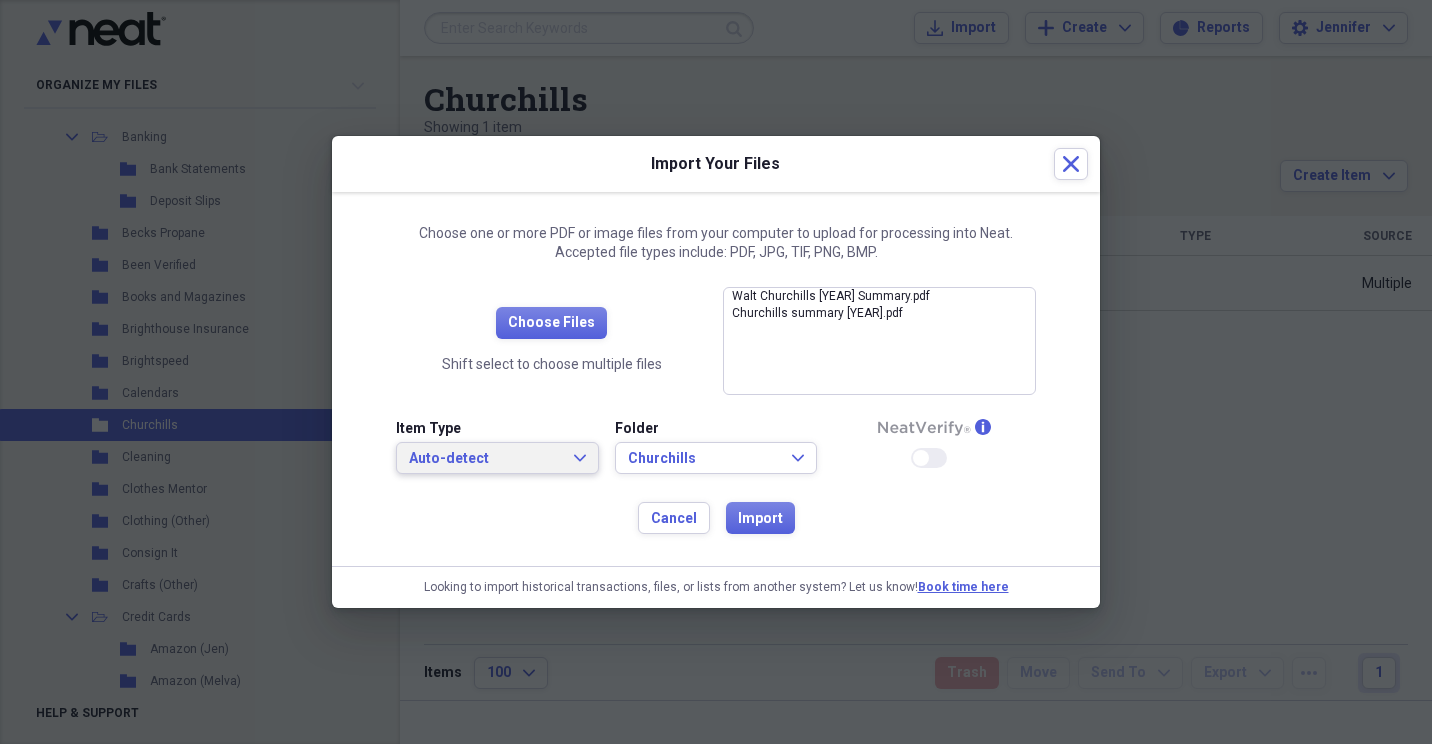 click on "Auto-detect Expand" at bounding box center [497, 459] 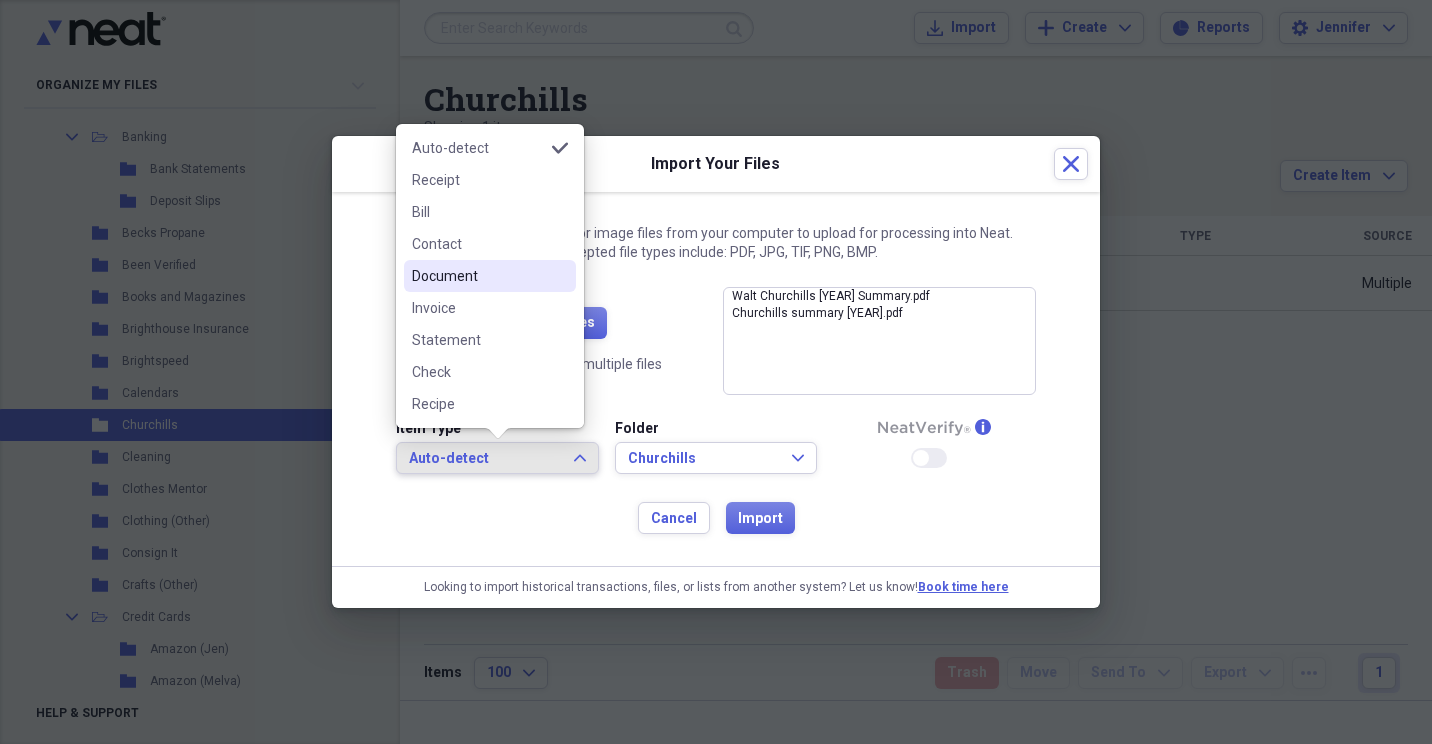 click on "Document" at bounding box center [478, 276] 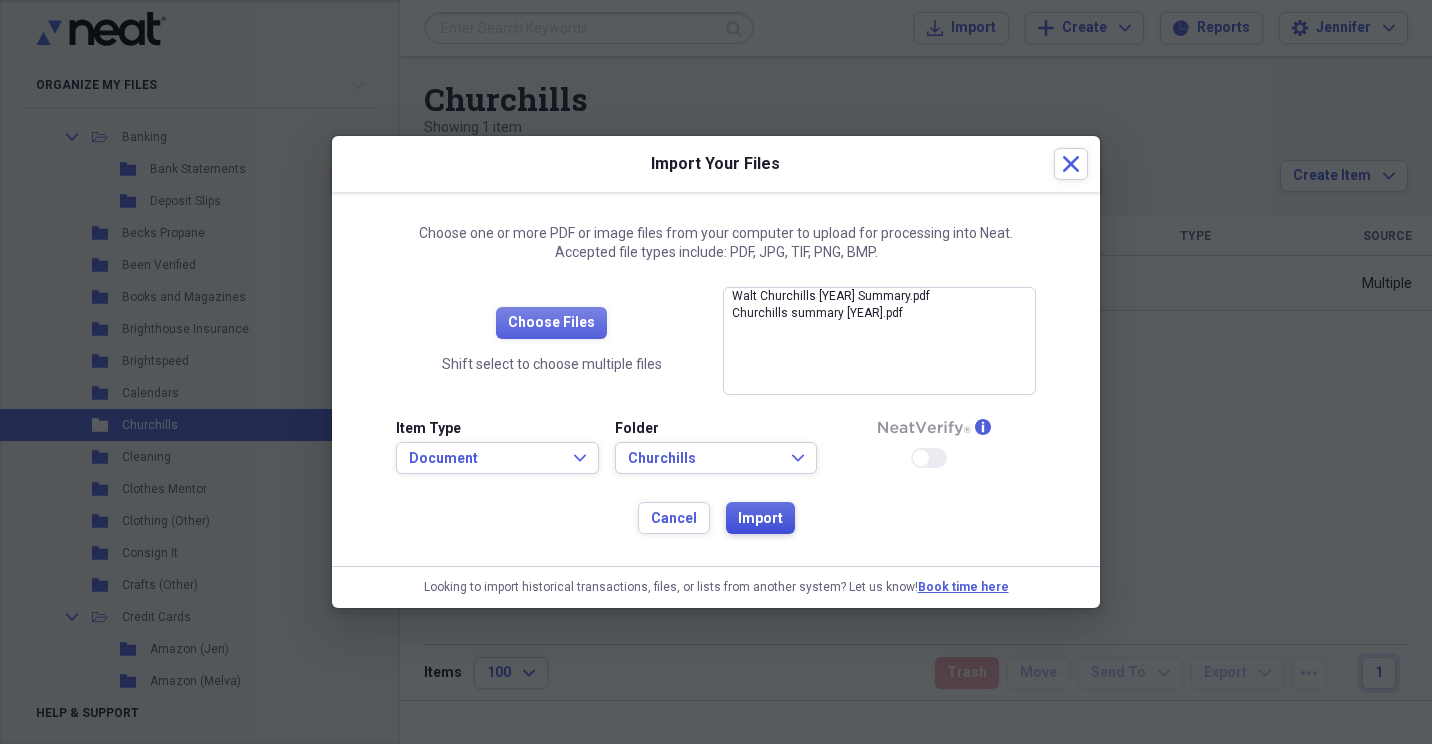 click on "Import" at bounding box center (760, 519) 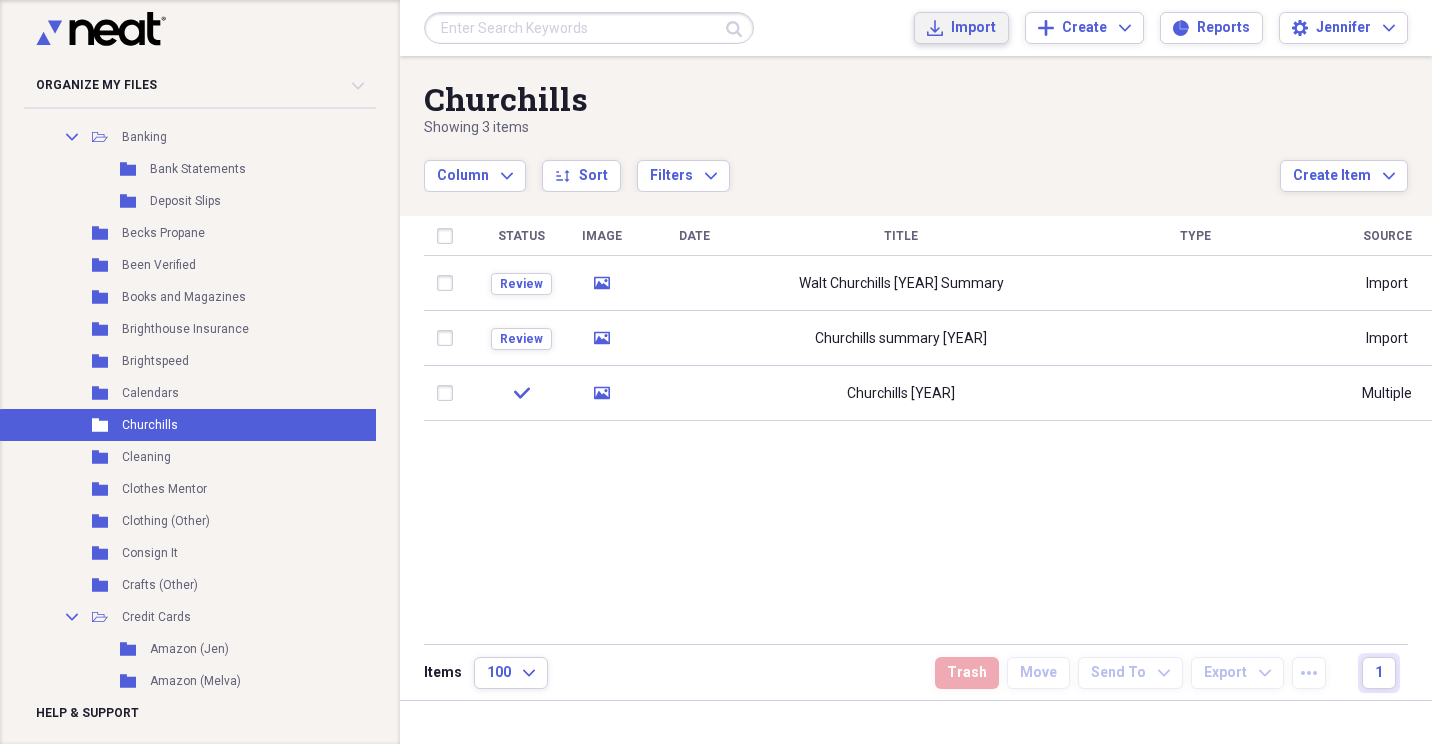 click on "Import" at bounding box center [973, 28] 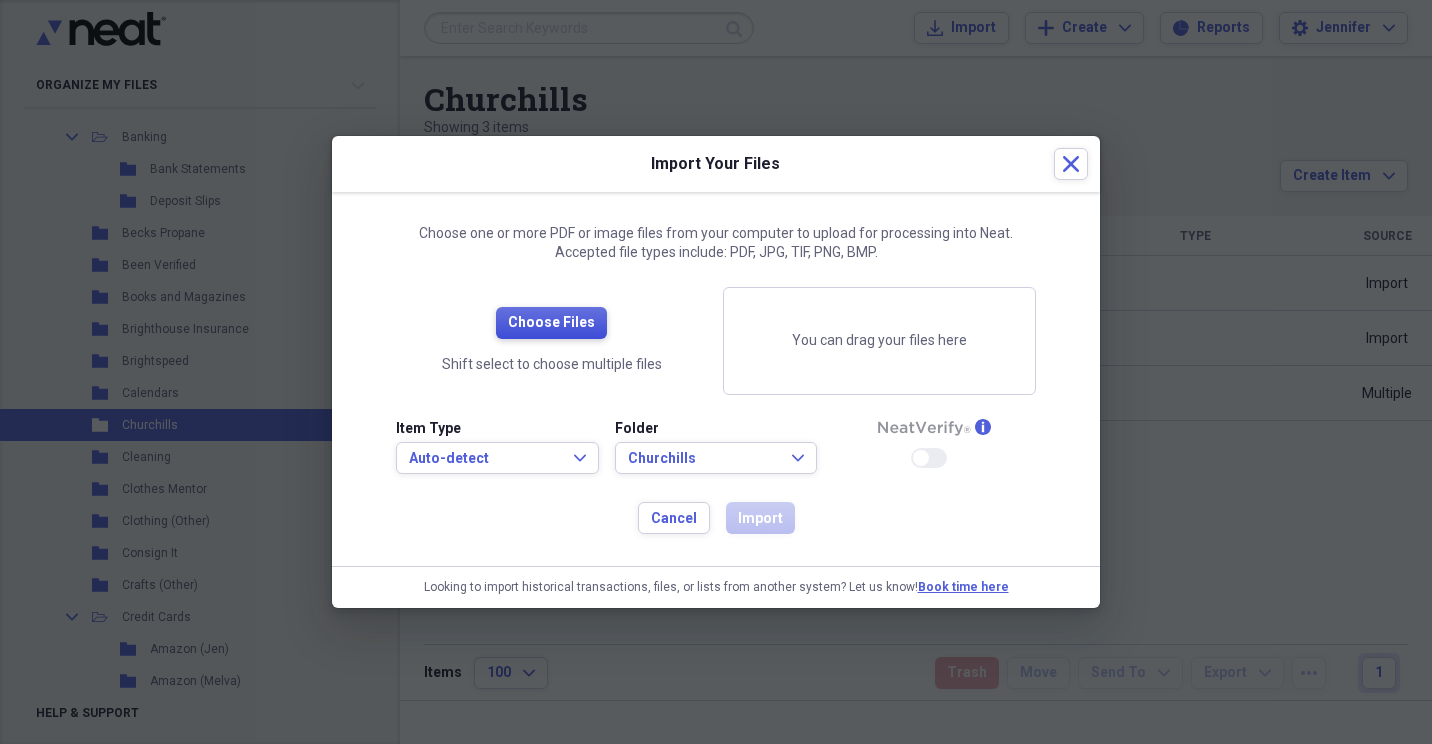 click on "Choose Files" at bounding box center [551, 323] 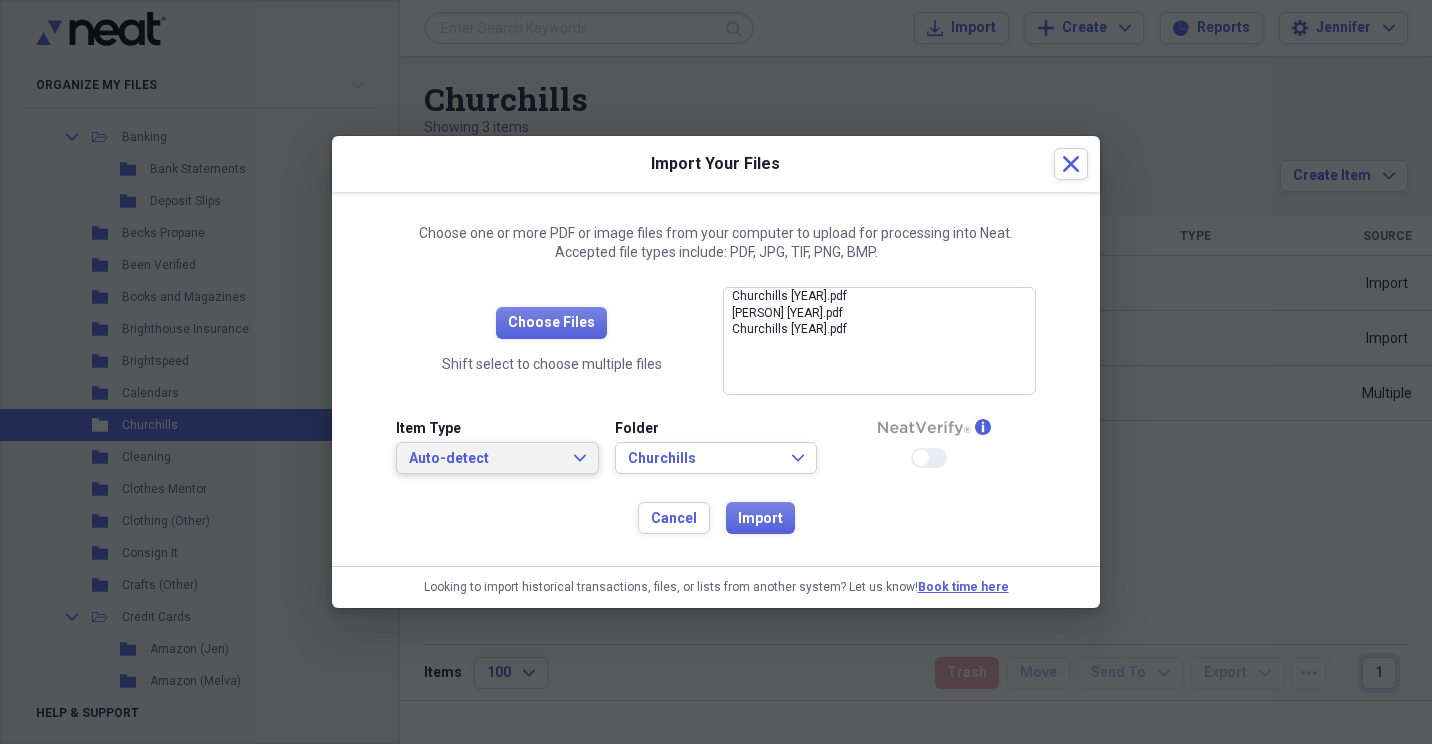 click on "Expand" 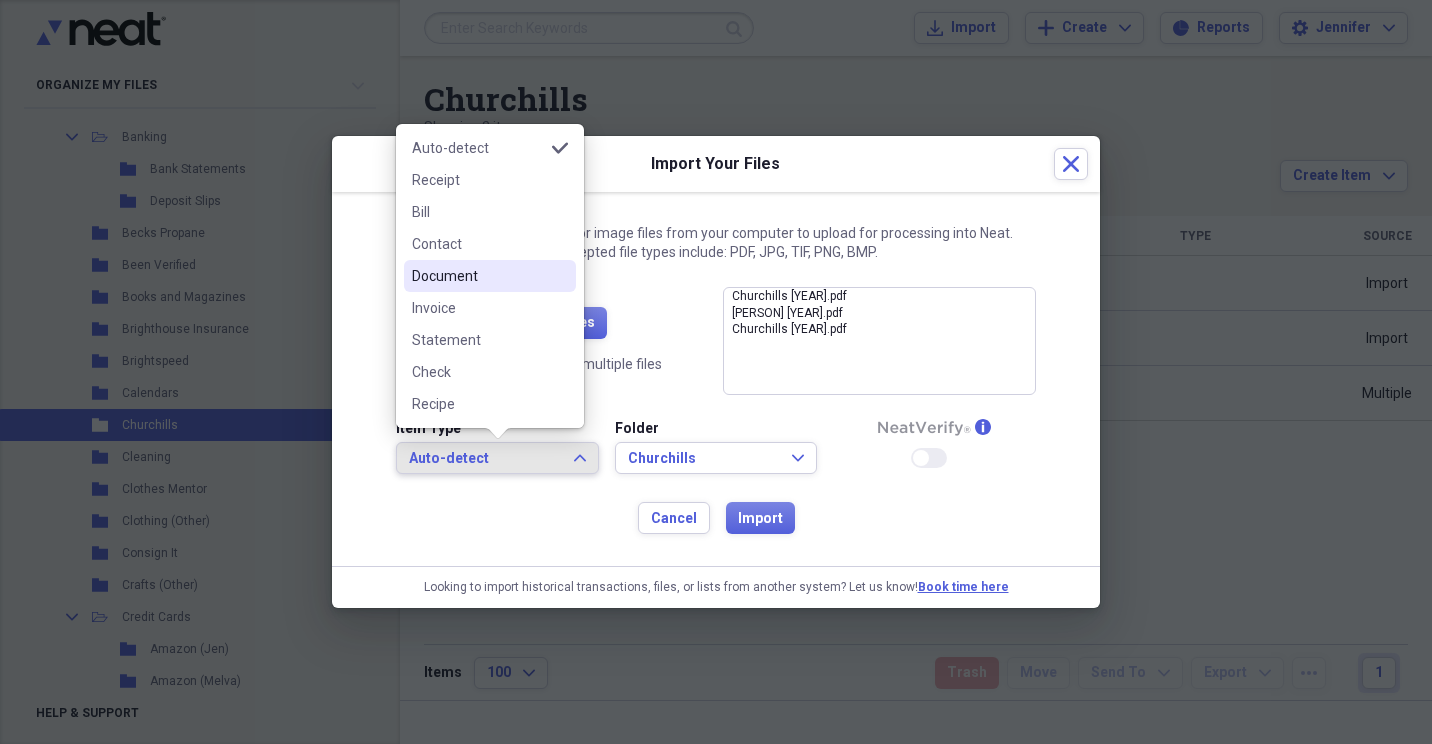 click on "Document" at bounding box center (478, 276) 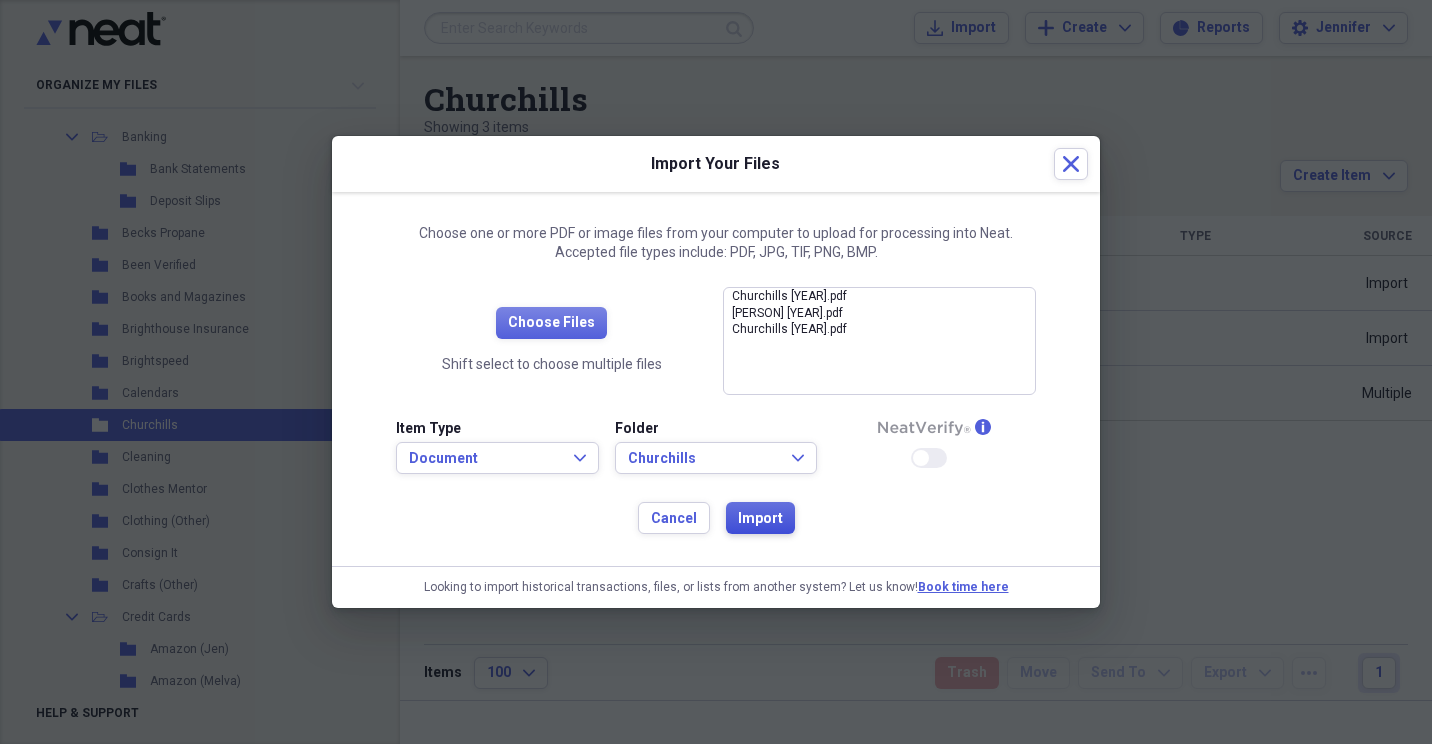click on "Import" at bounding box center (760, 519) 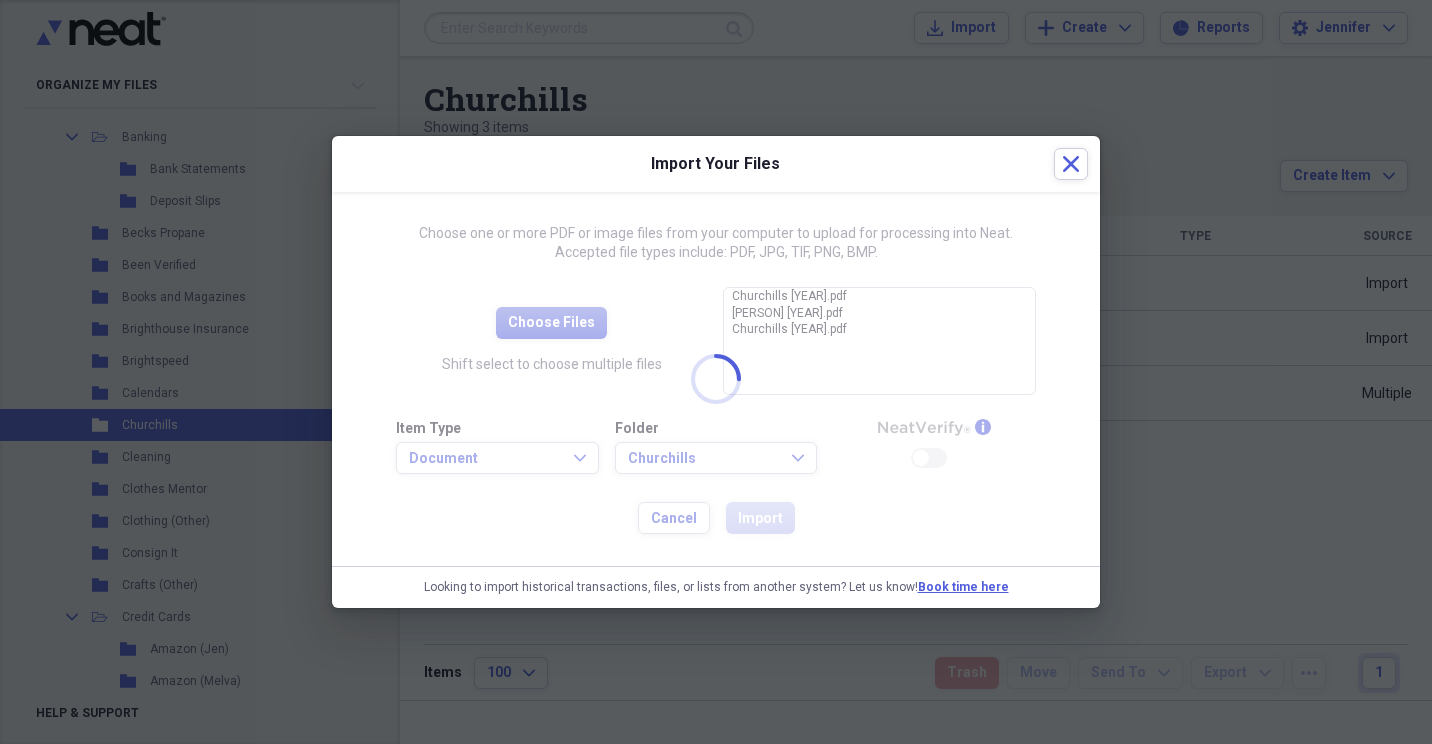 click at bounding box center (716, 372) 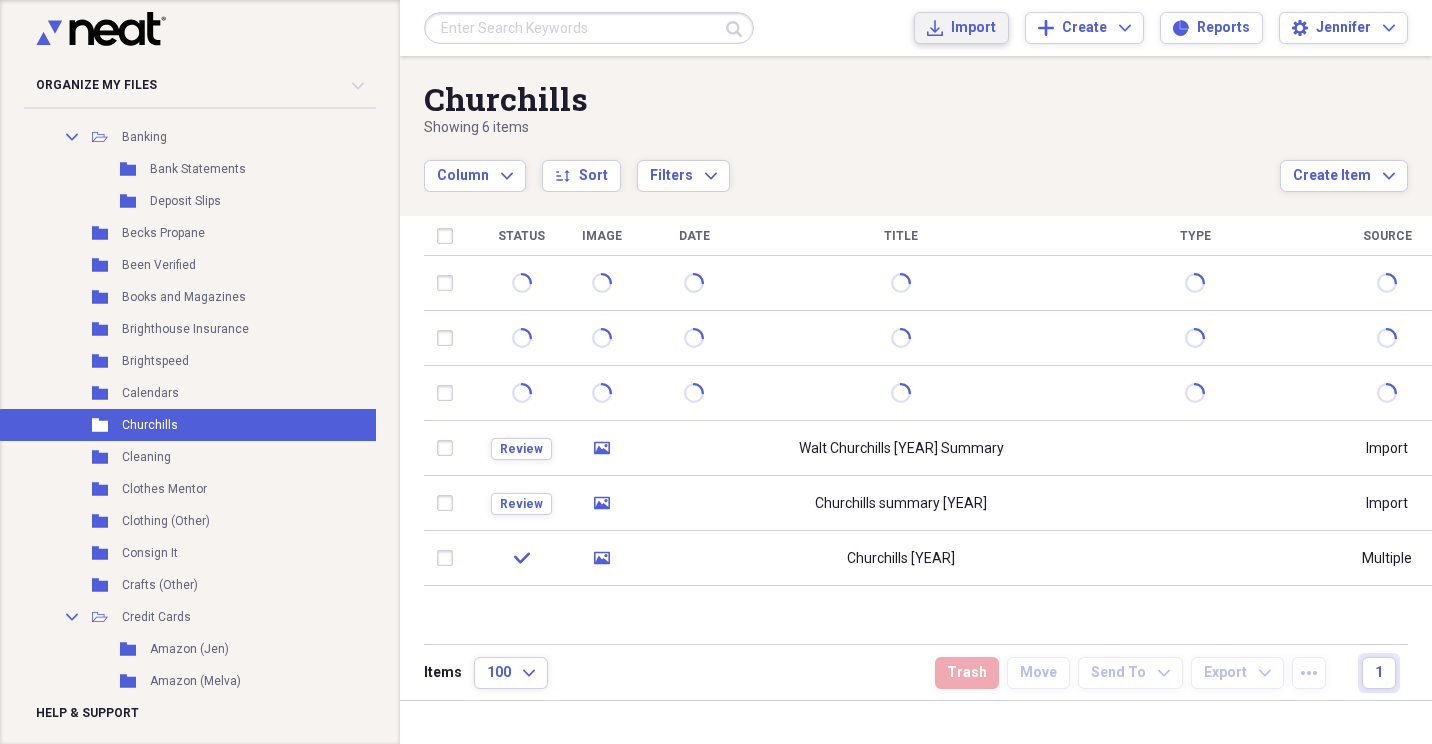 click on "Import" at bounding box center (973, 28) 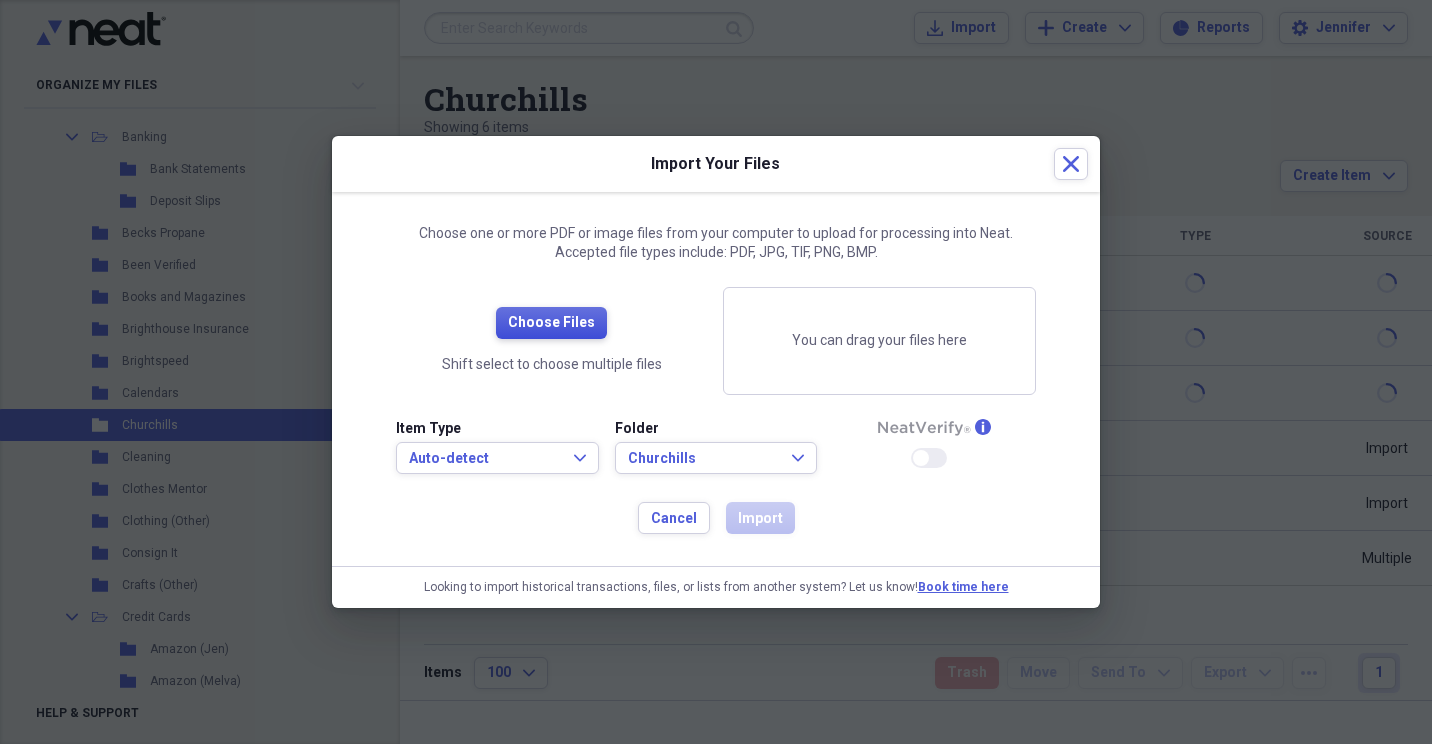 click on "Choose Files" at bounding box center (551, 323) 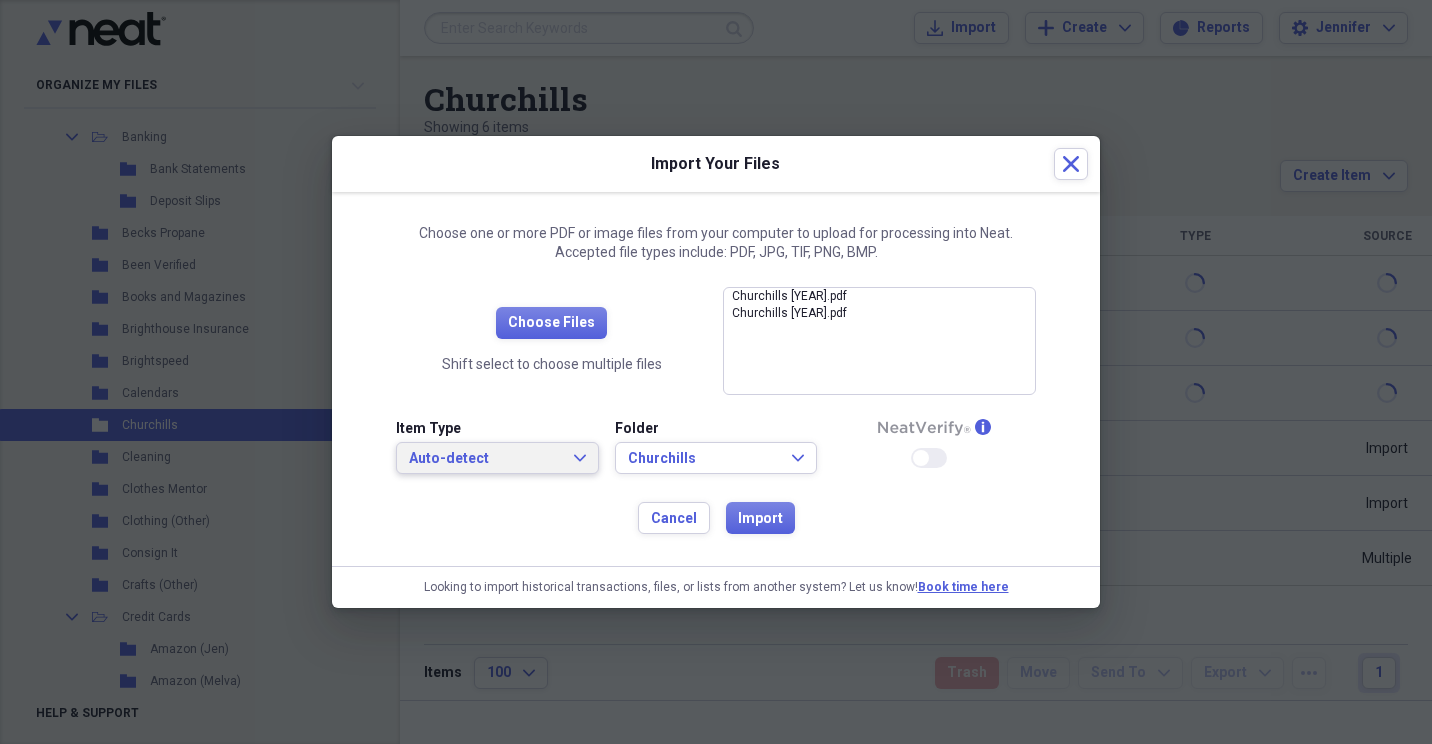 click on "Expand" 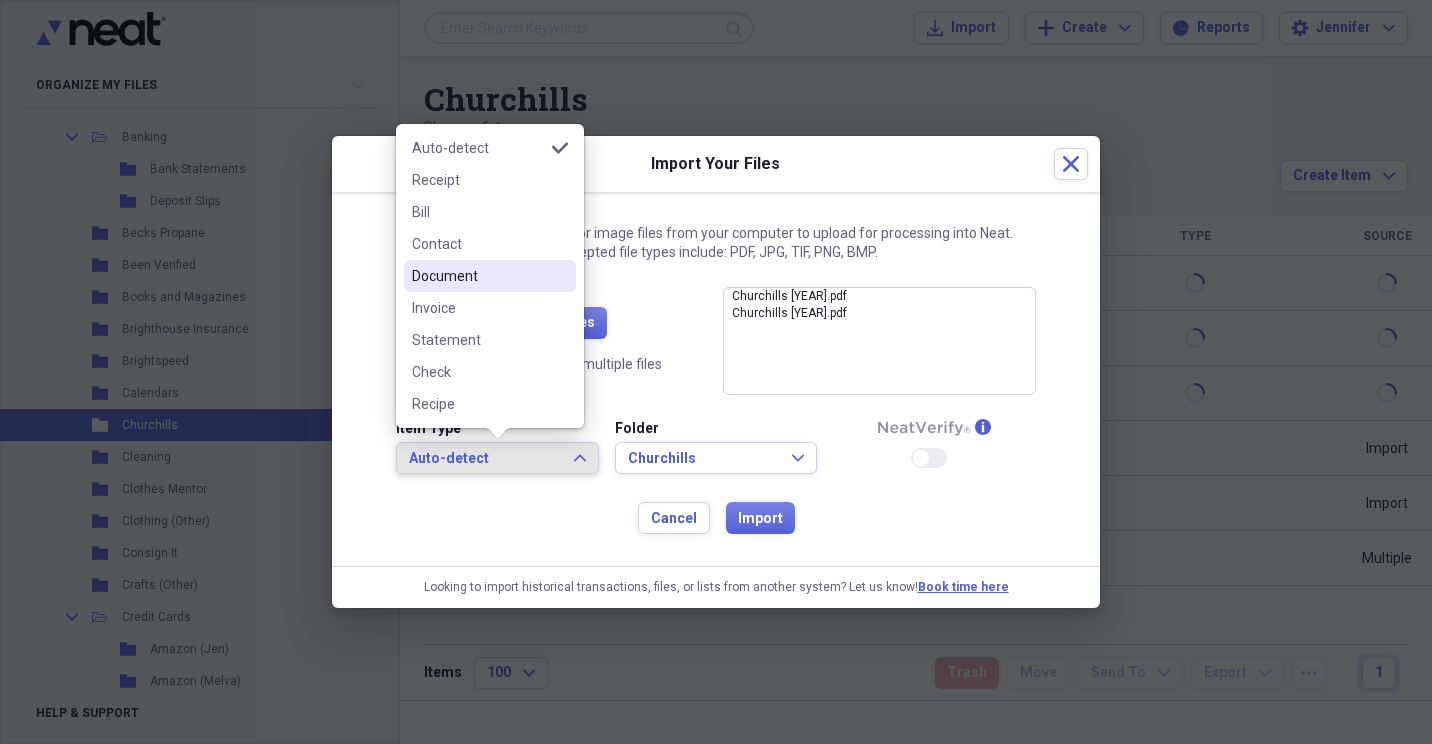 click on "Document" at bounding box center (478, 276) 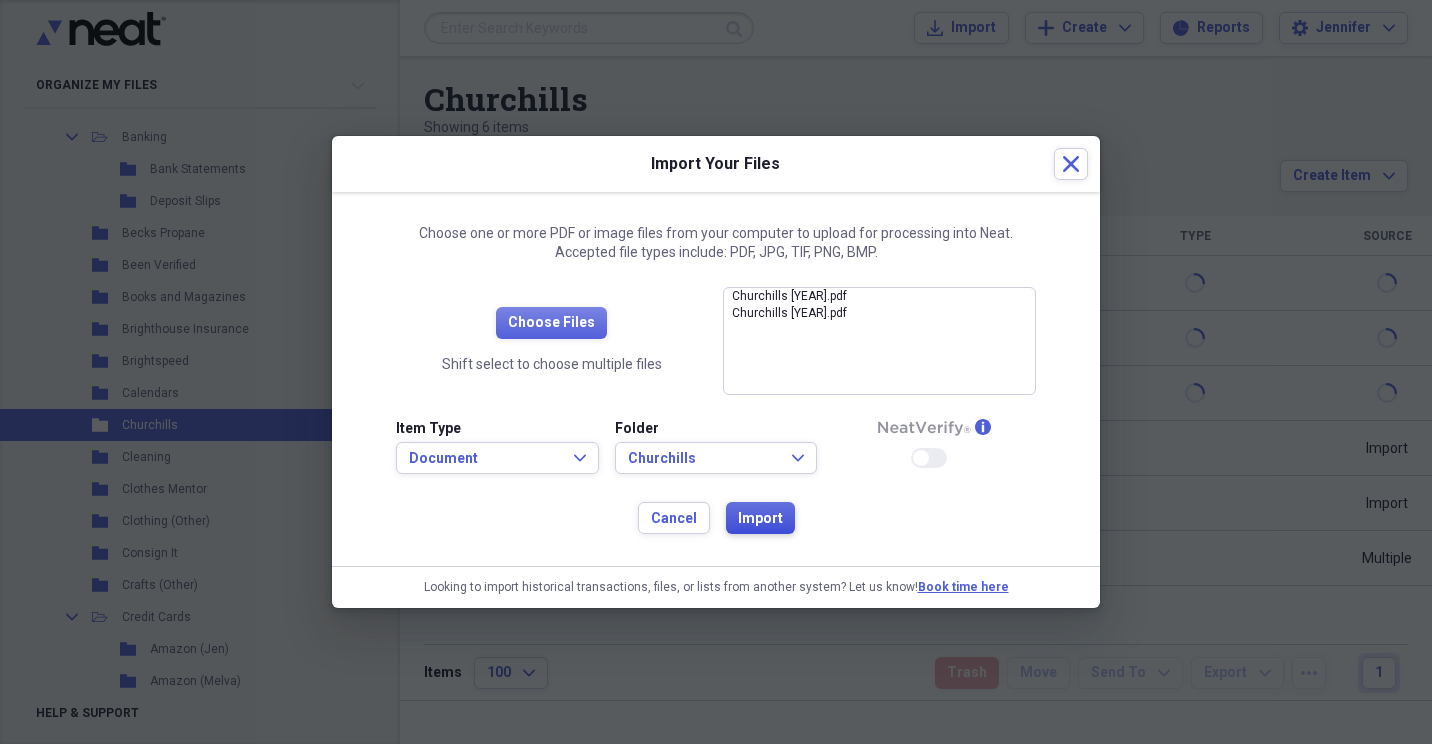 click on "Import" at bounding box center [760, 519] 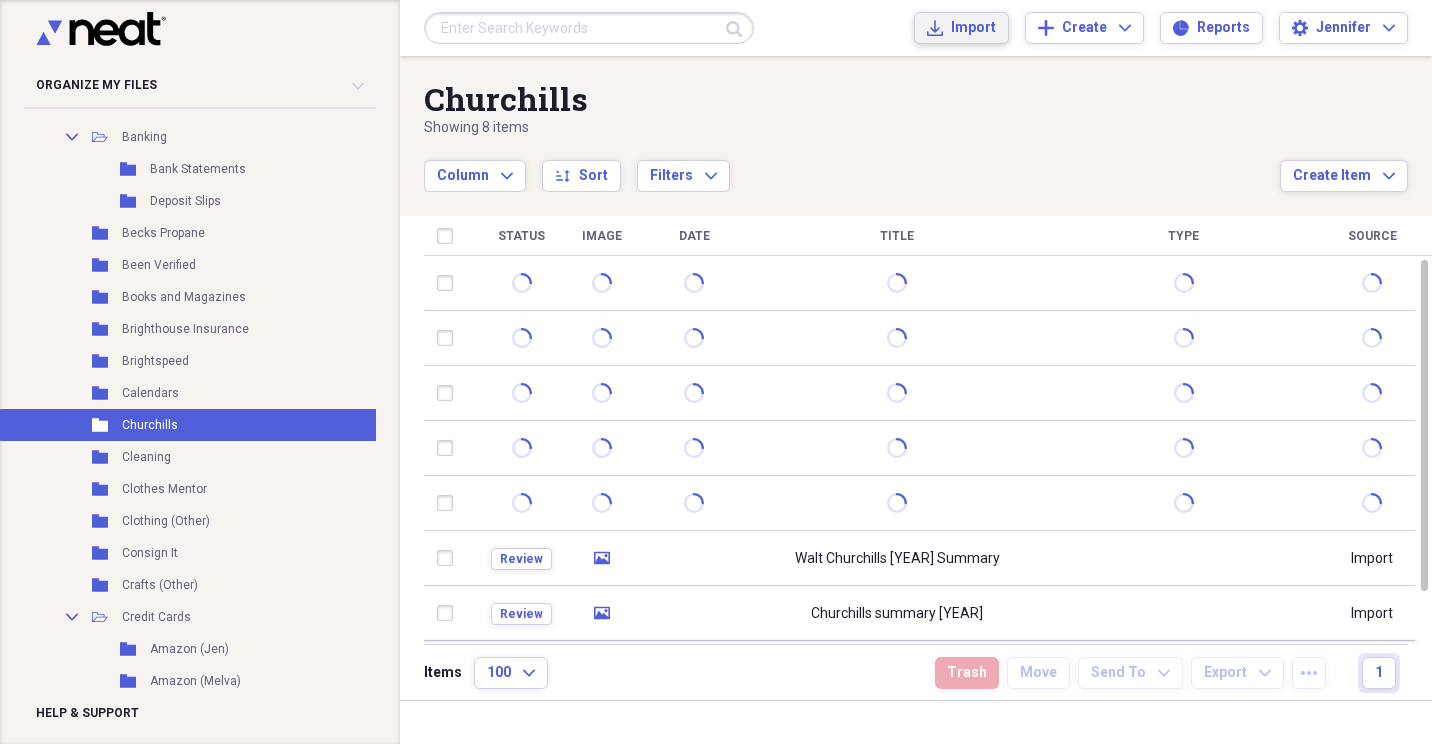 click on "Import" at bounding box center (973, 28) 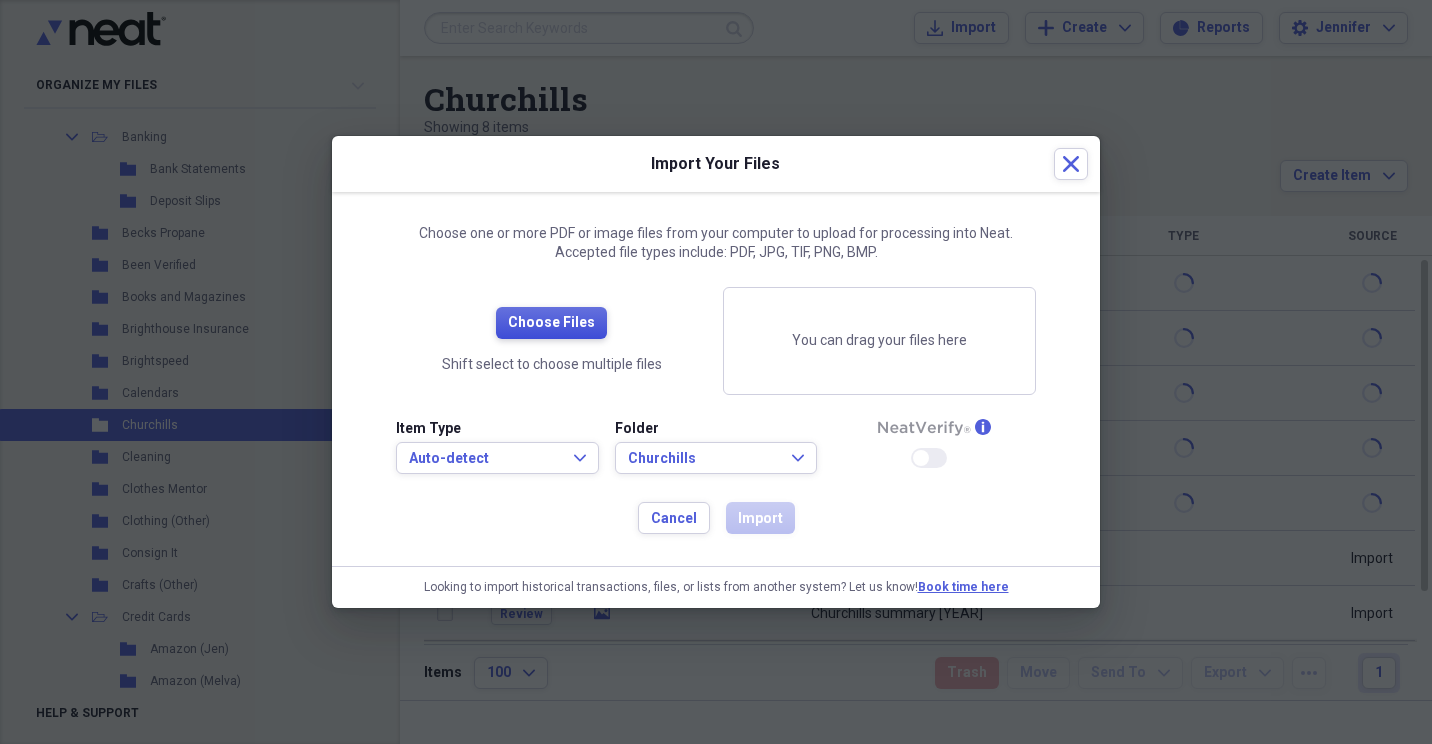 click on "Choose Files" at bounding box center [551, 323] 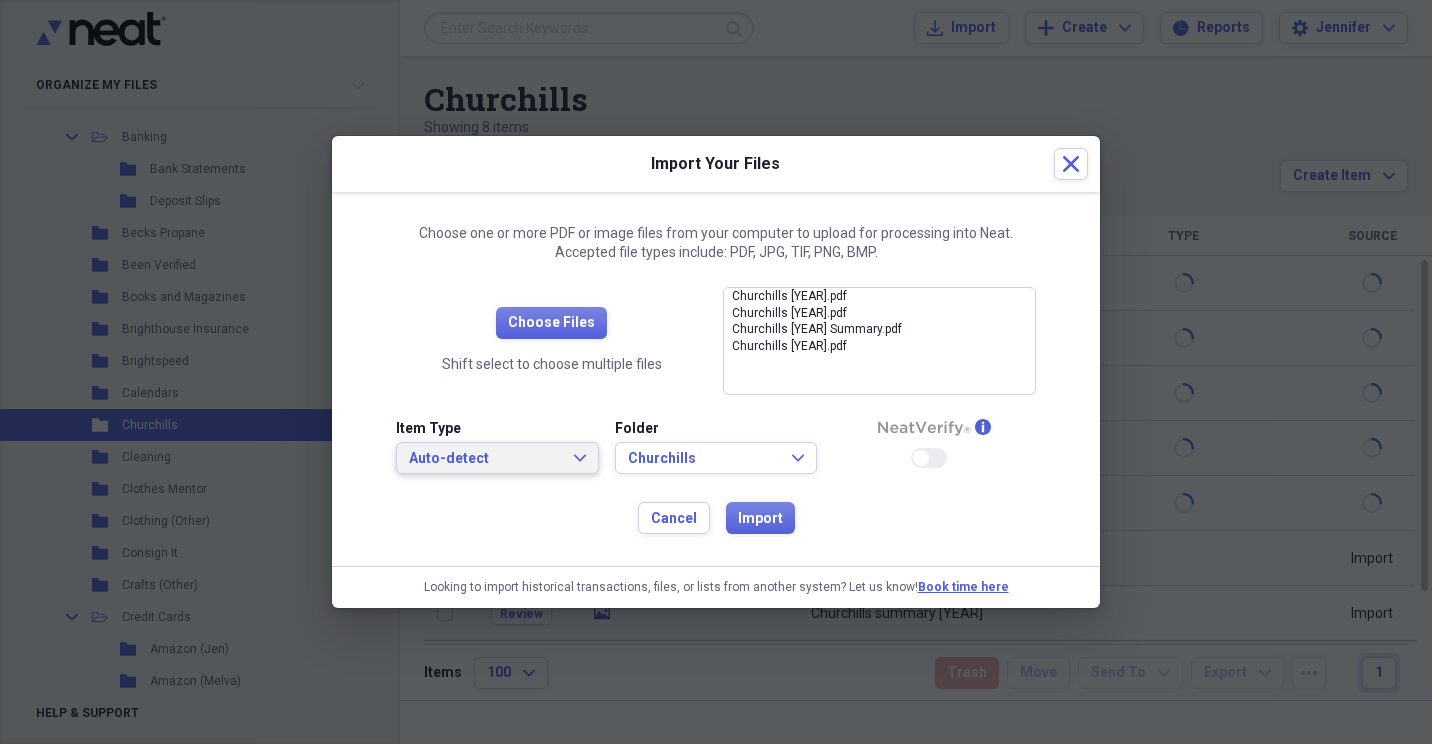 click on "Expand" 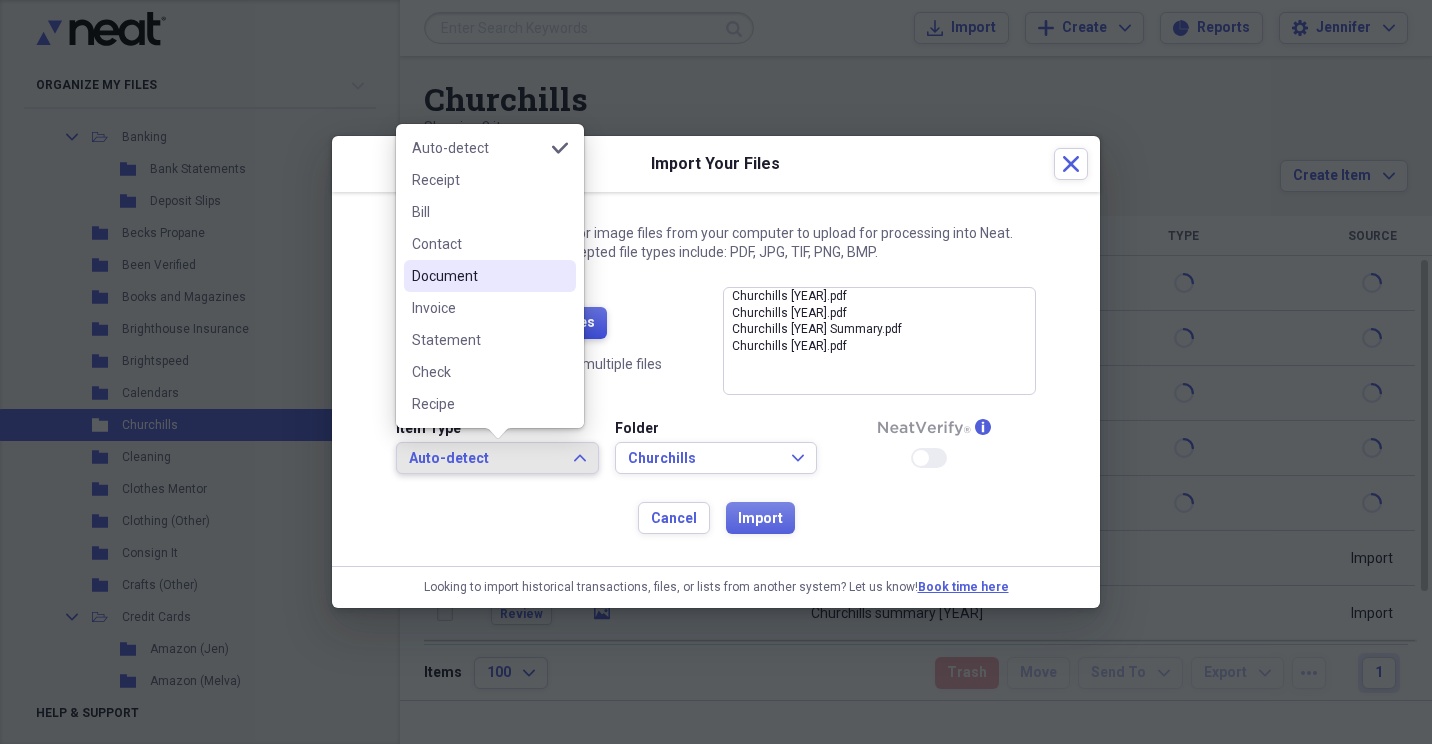 drag, startPoint x: 518, startPoint y: 285, endPoint x: 548, endPoint y: 319, distance: 45.343136 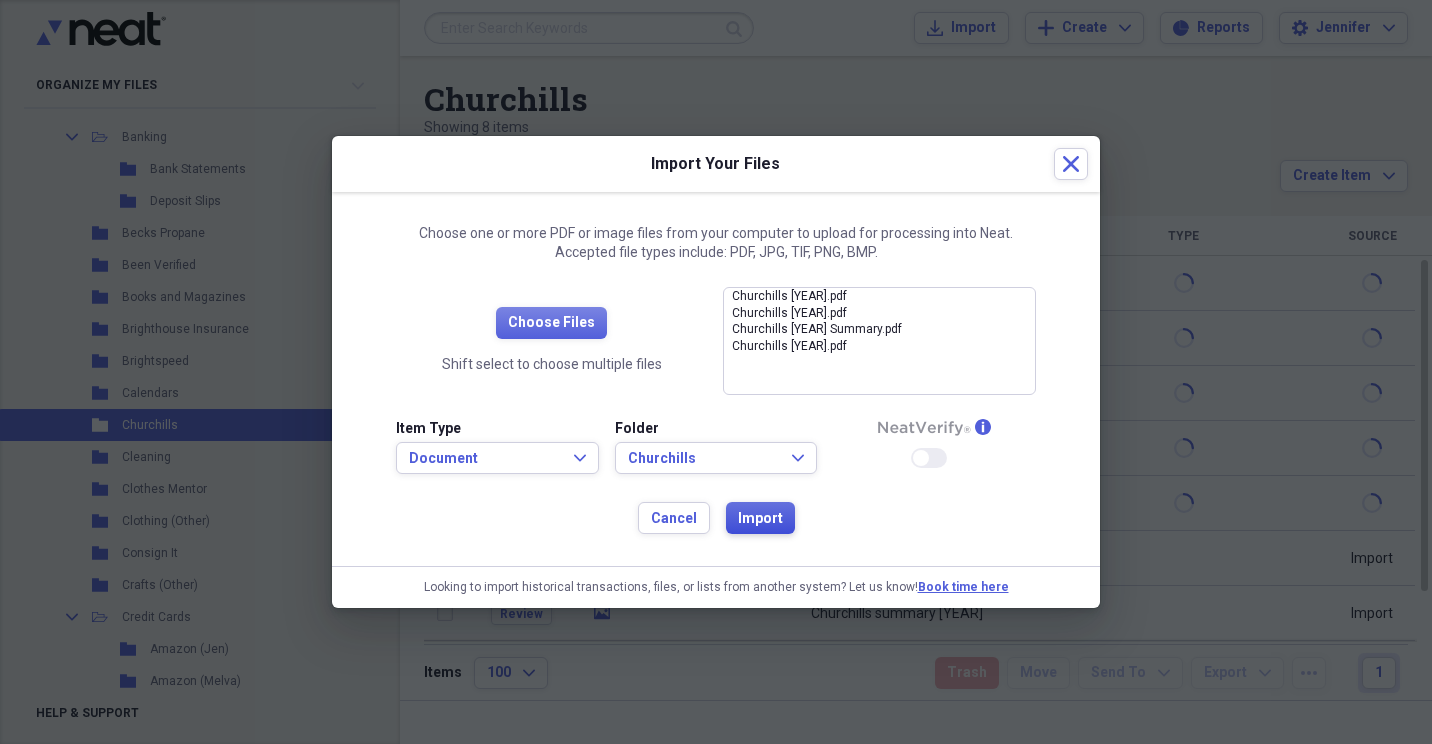 click on "Import" at bounding box center [760, 519] 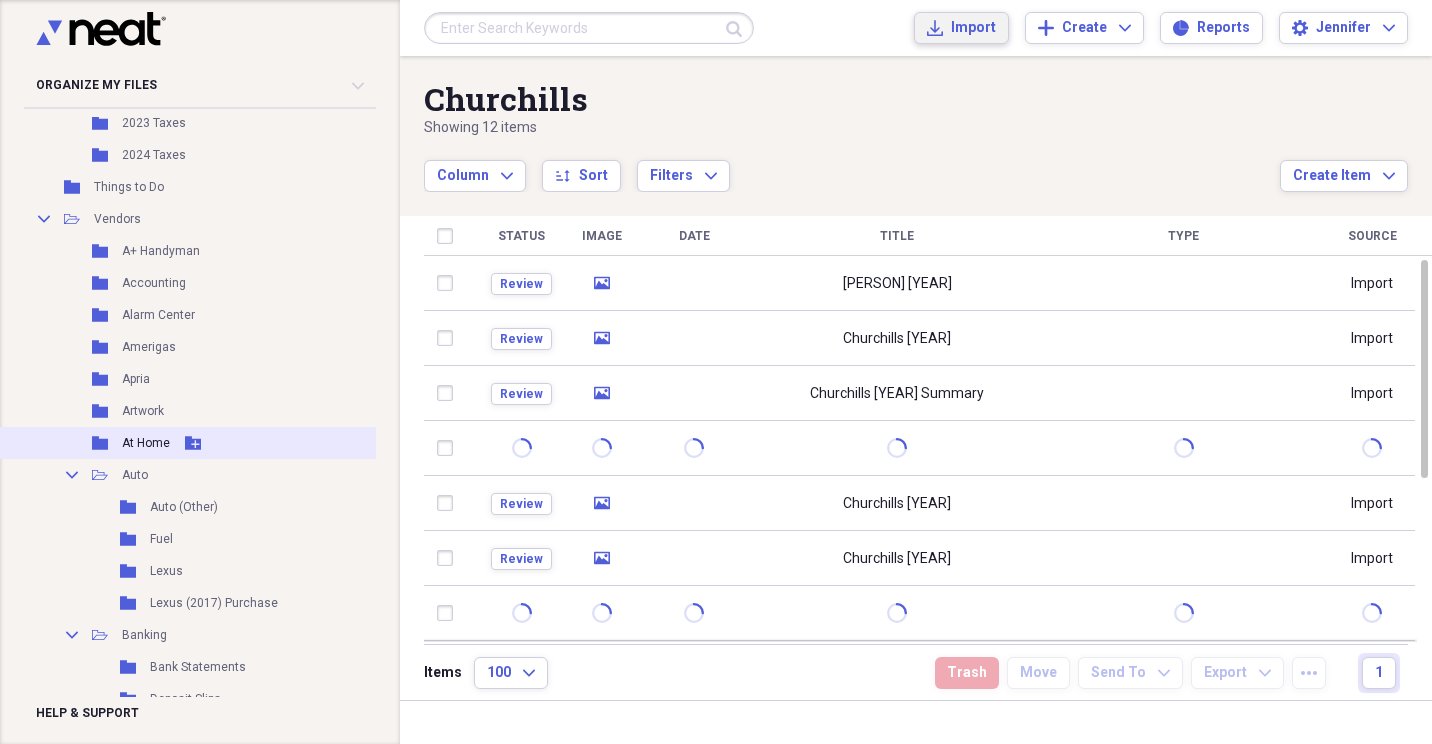 scroll, scrollTop: 1000, scrollLeft: 0, axis: vertical 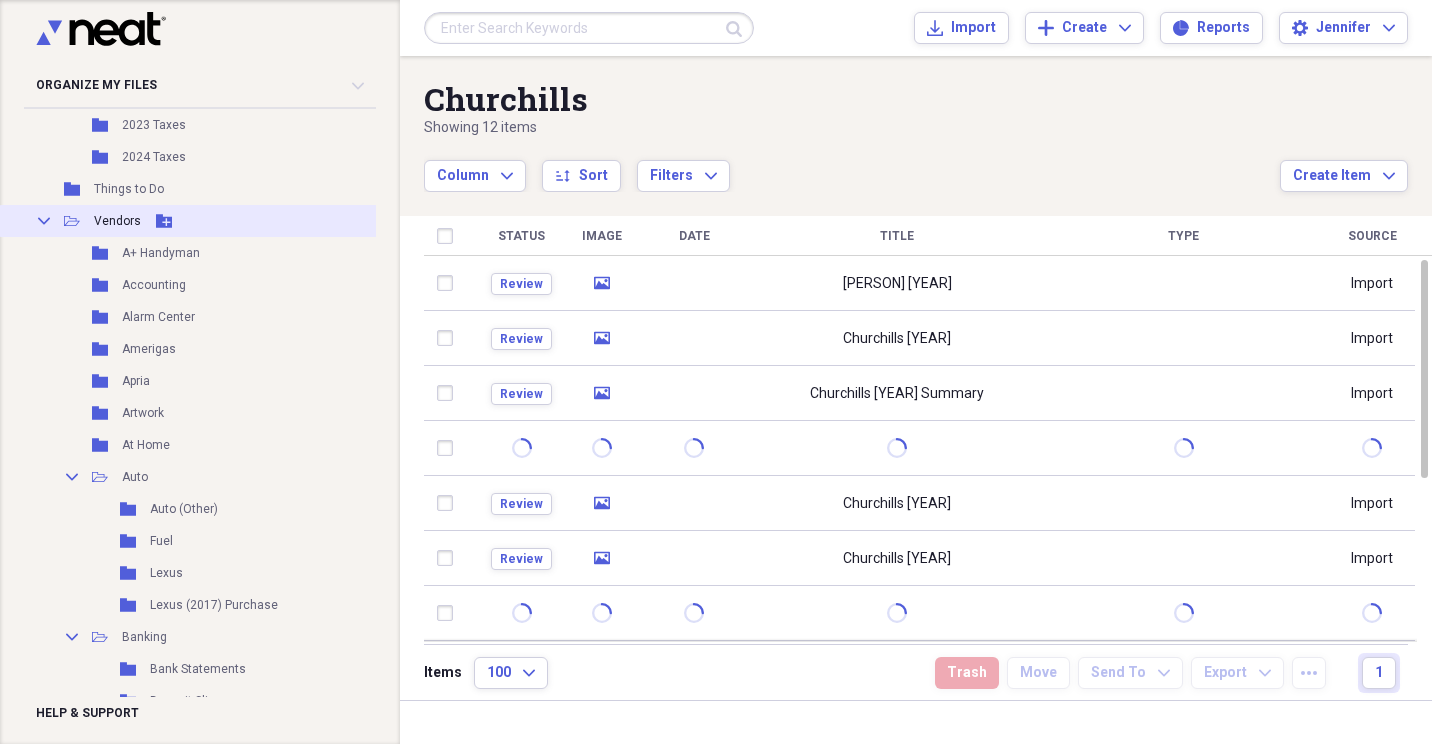 click on "Add Folder" 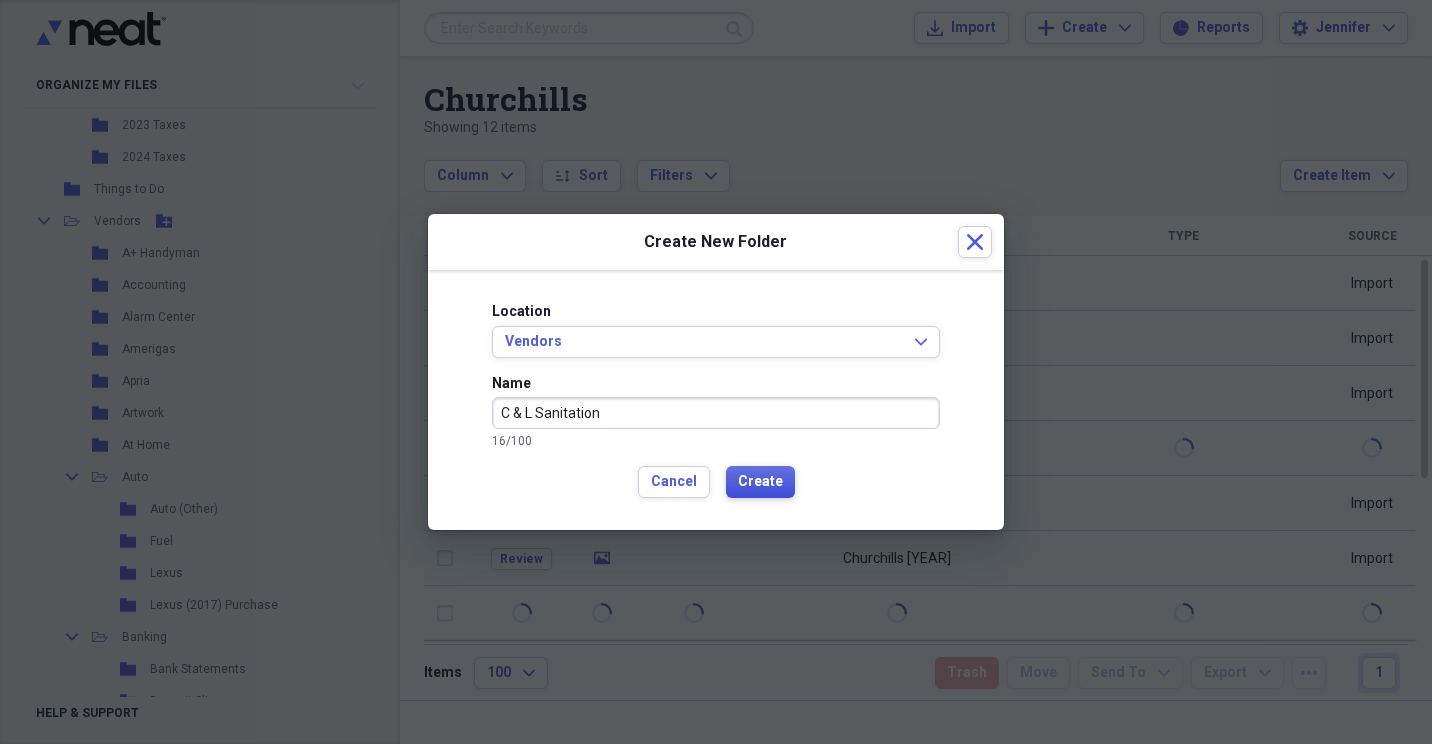 type on "C & L Sanitation" 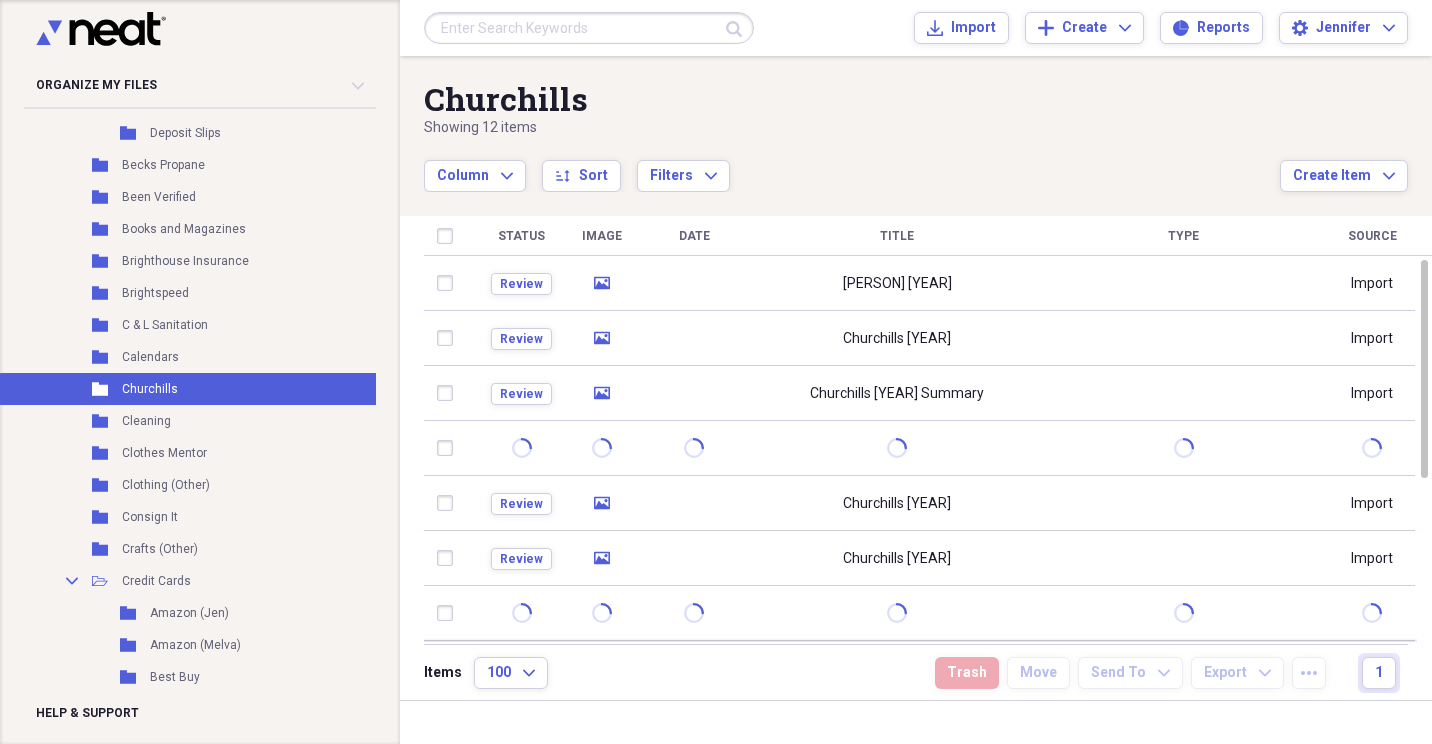 scroll, scrollTop: 1600, scrollLeft: 0, axis: vertical 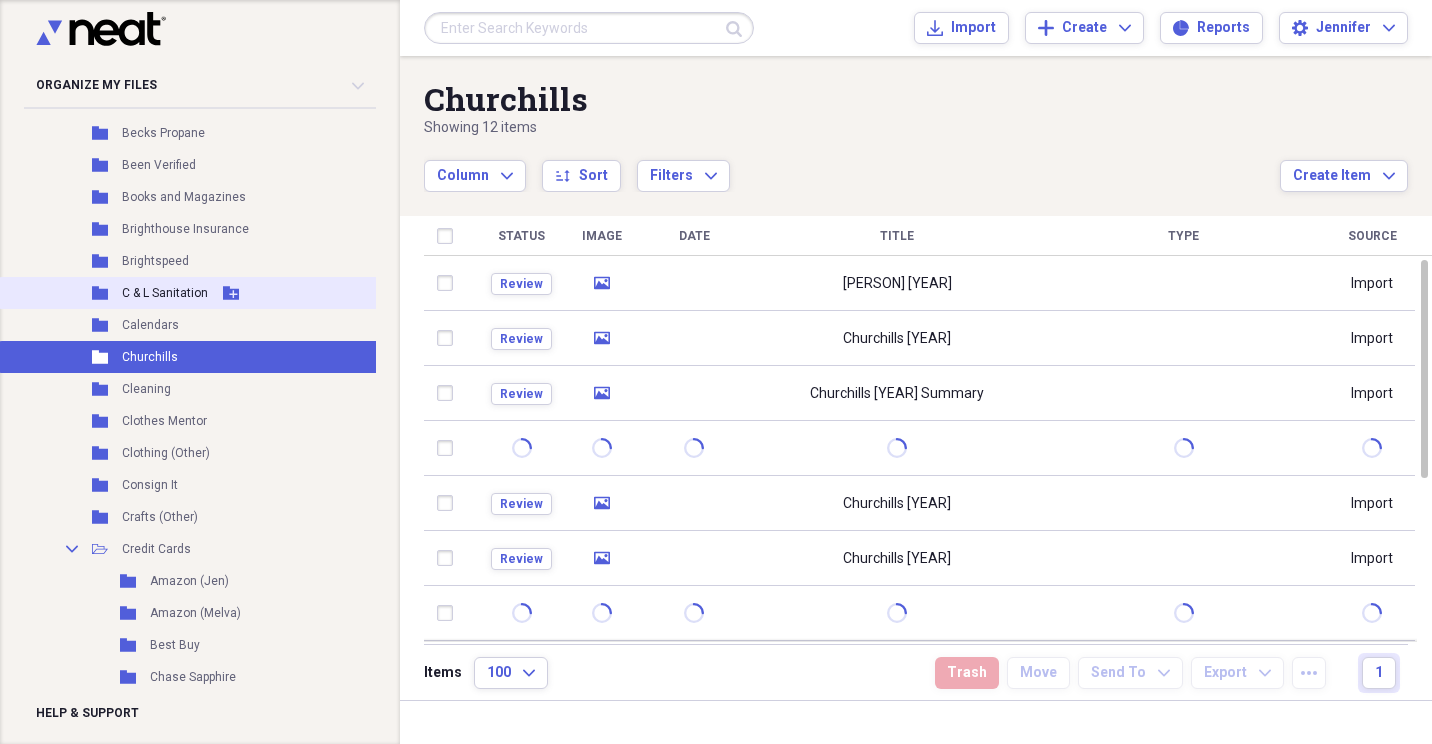 click on "C & L Sanitation" at bounding box center [165, 293] 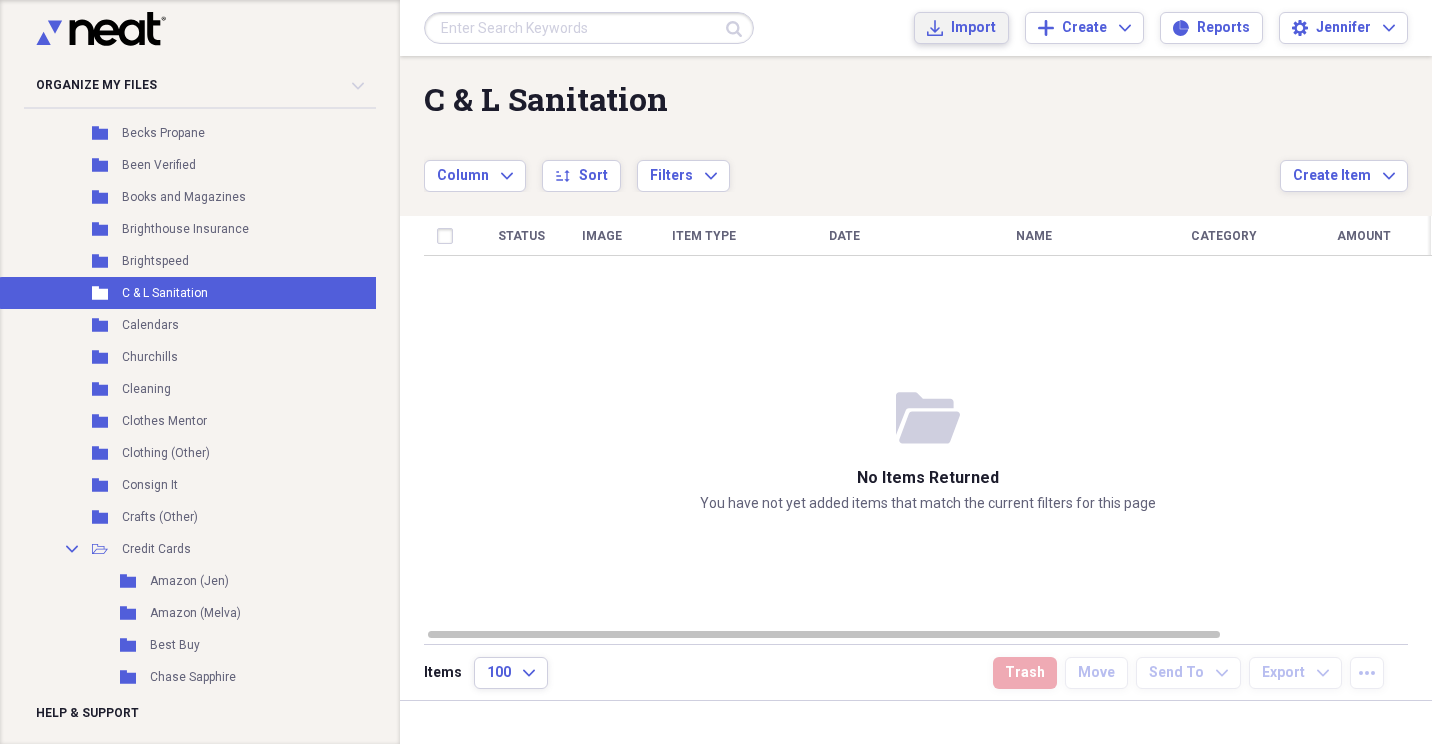 click on "Import" at bounding box center [973, 28] 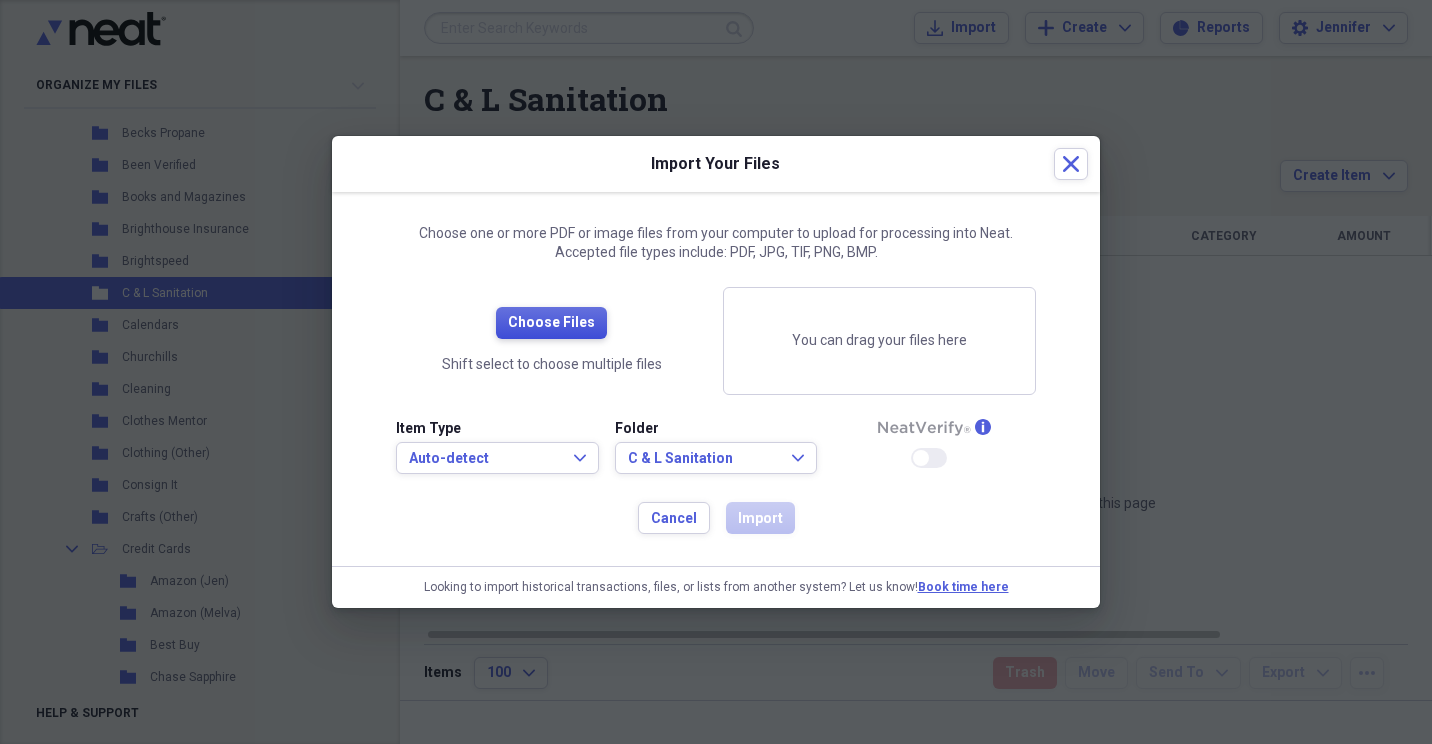 click on "Choose Files" at bounding box center (551, 323) 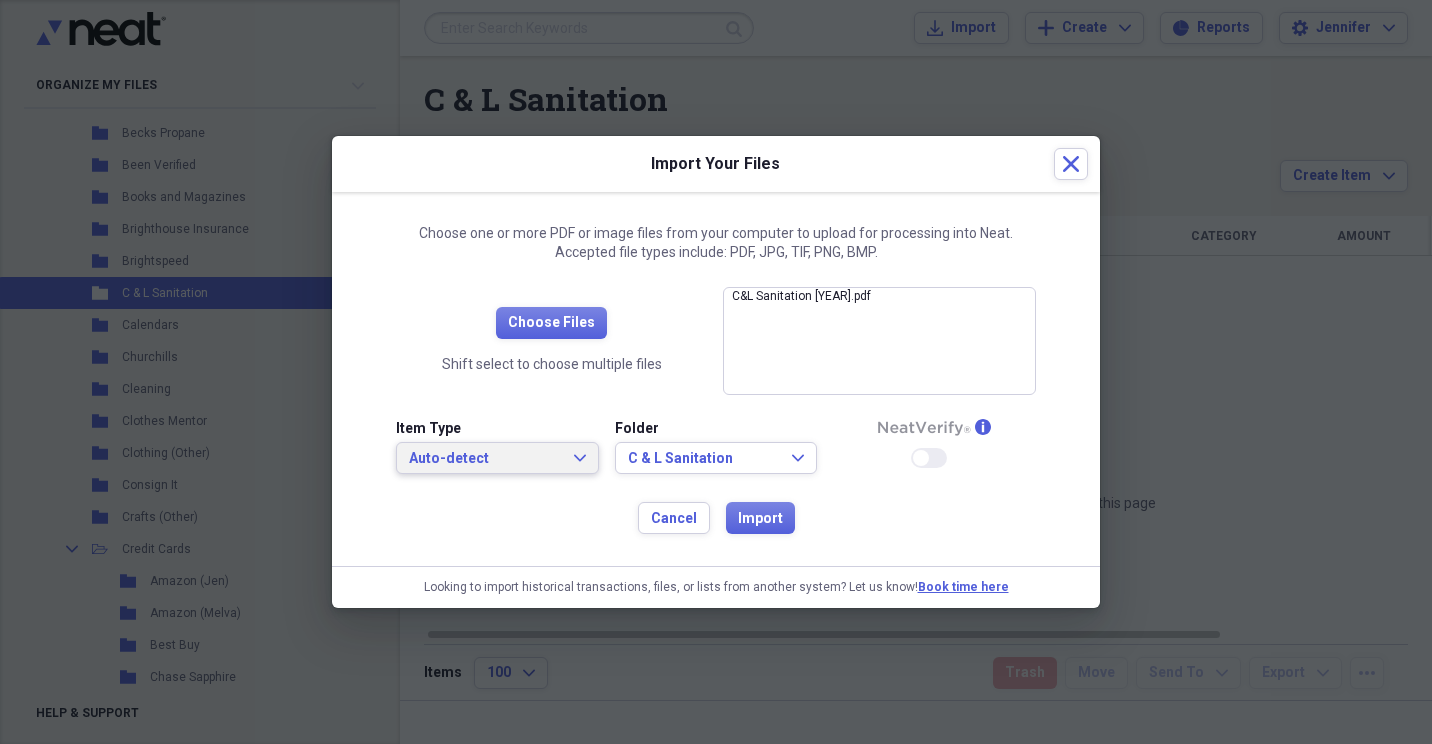 click on "Expand" 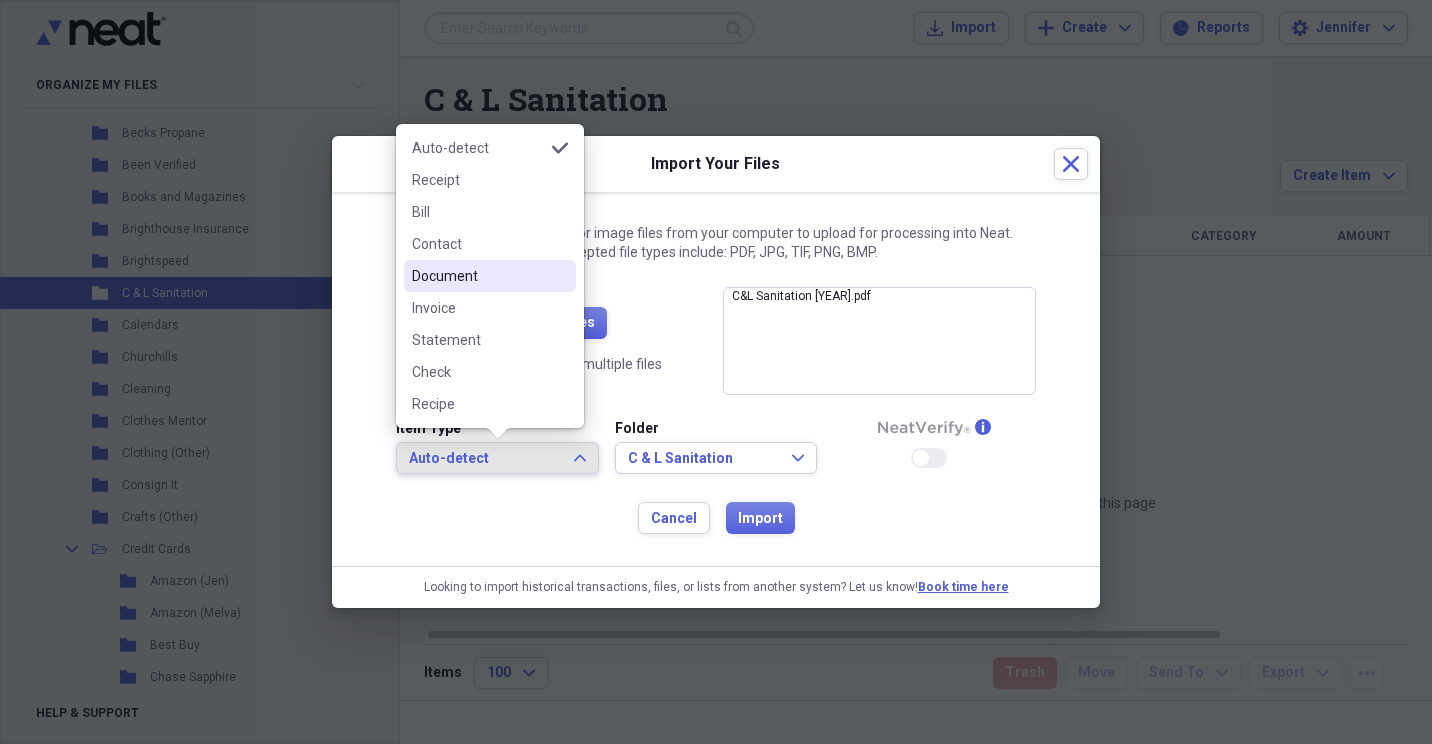 drag, startPoint x: 500, startPoint y: 278, endPoint x: 527, endPoint y: 296, distance: 32.449963 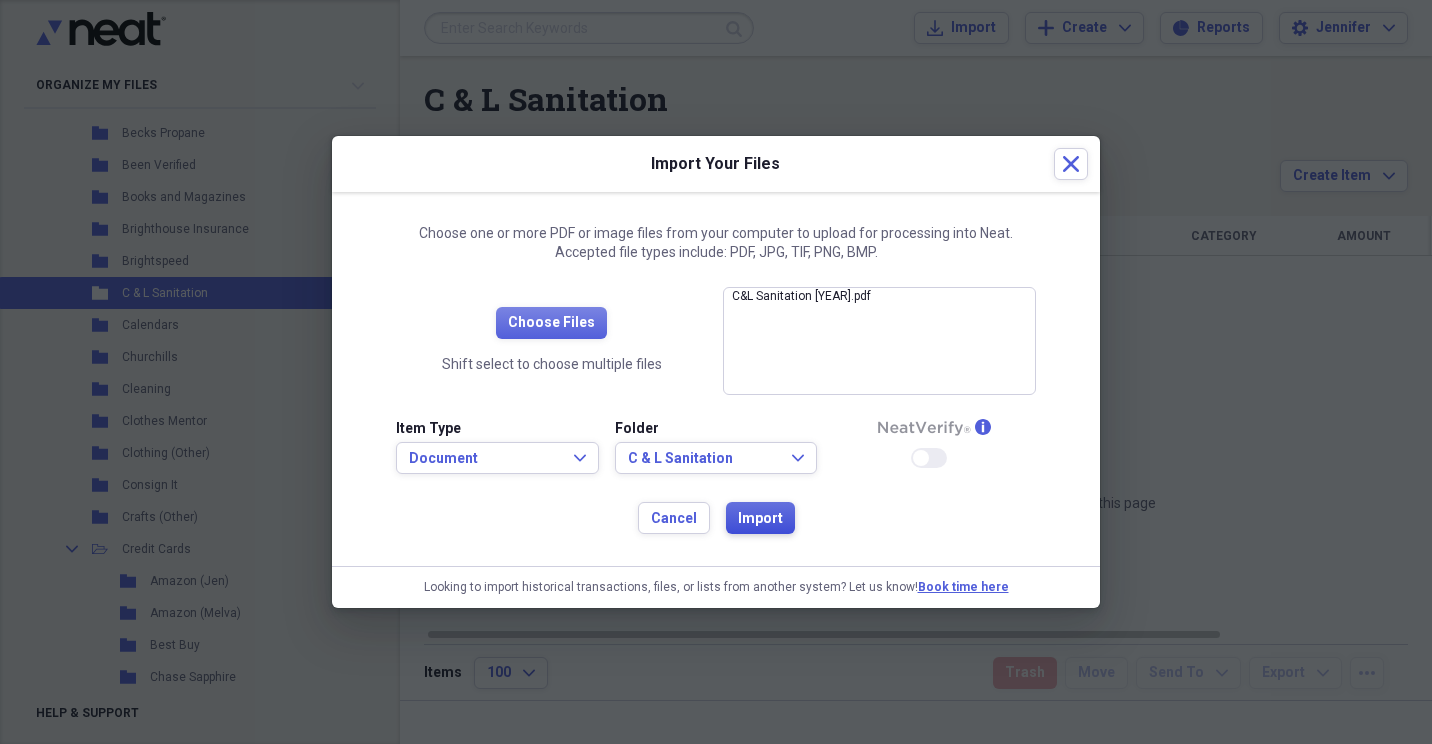 click on "Import" at bounding box center (760, 519) 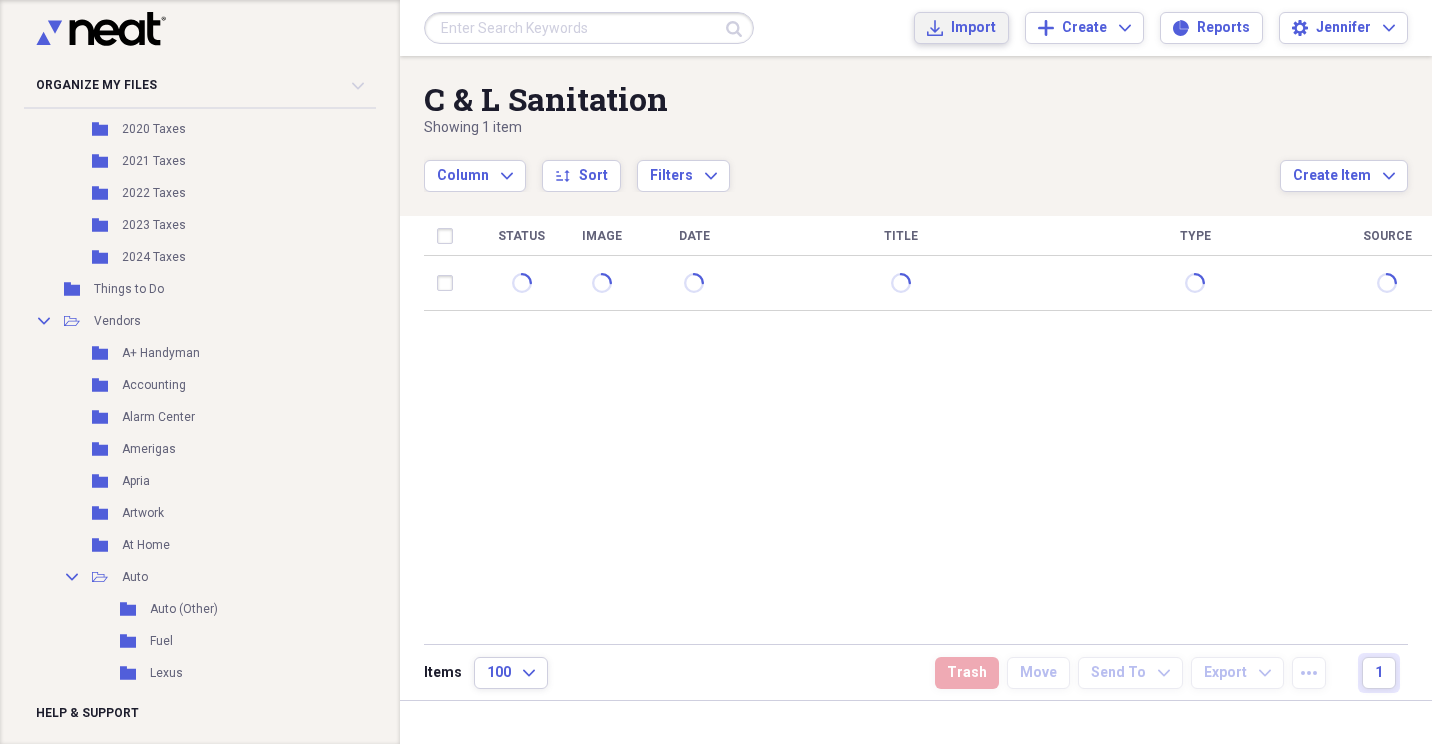 scroll, scrollTop: 800, scrollLeft: 0, axis: vertical 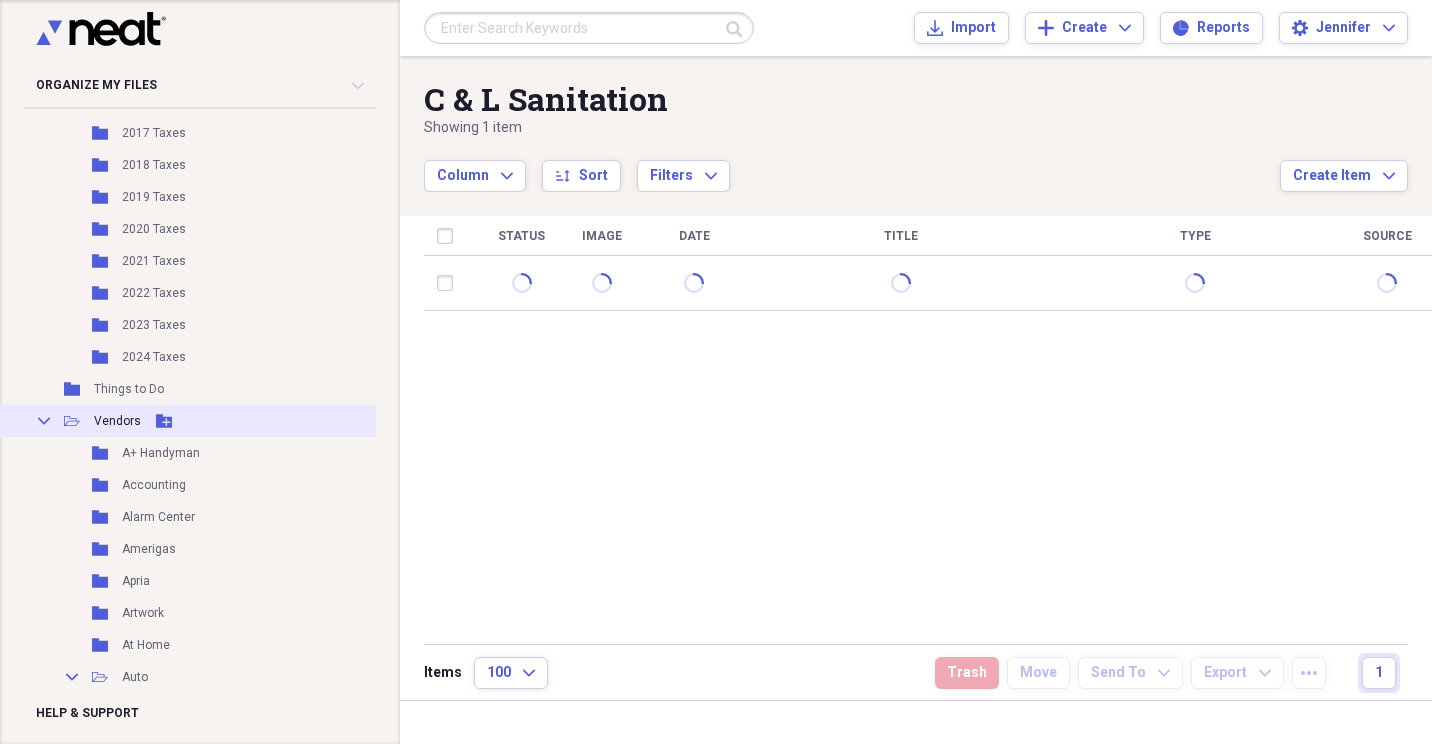 click 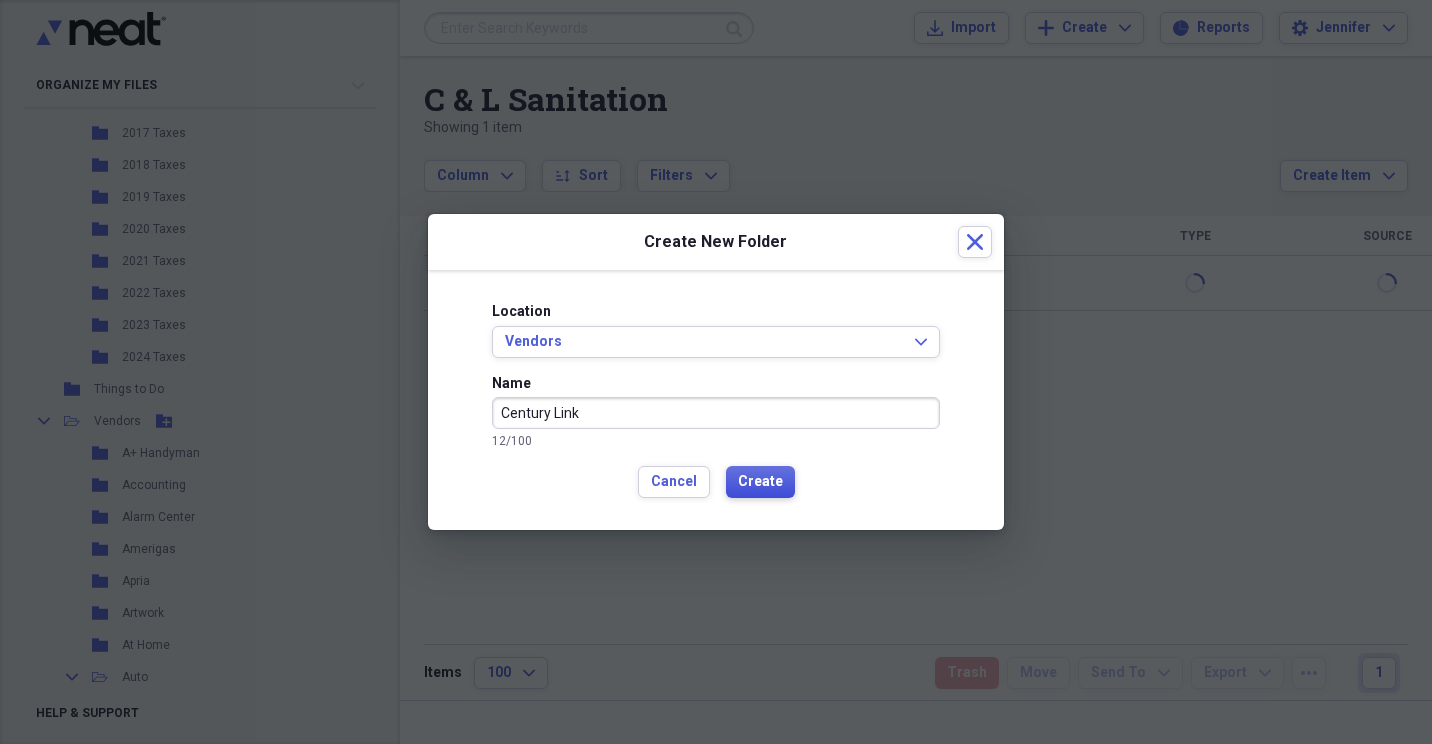 type on "Century Link" 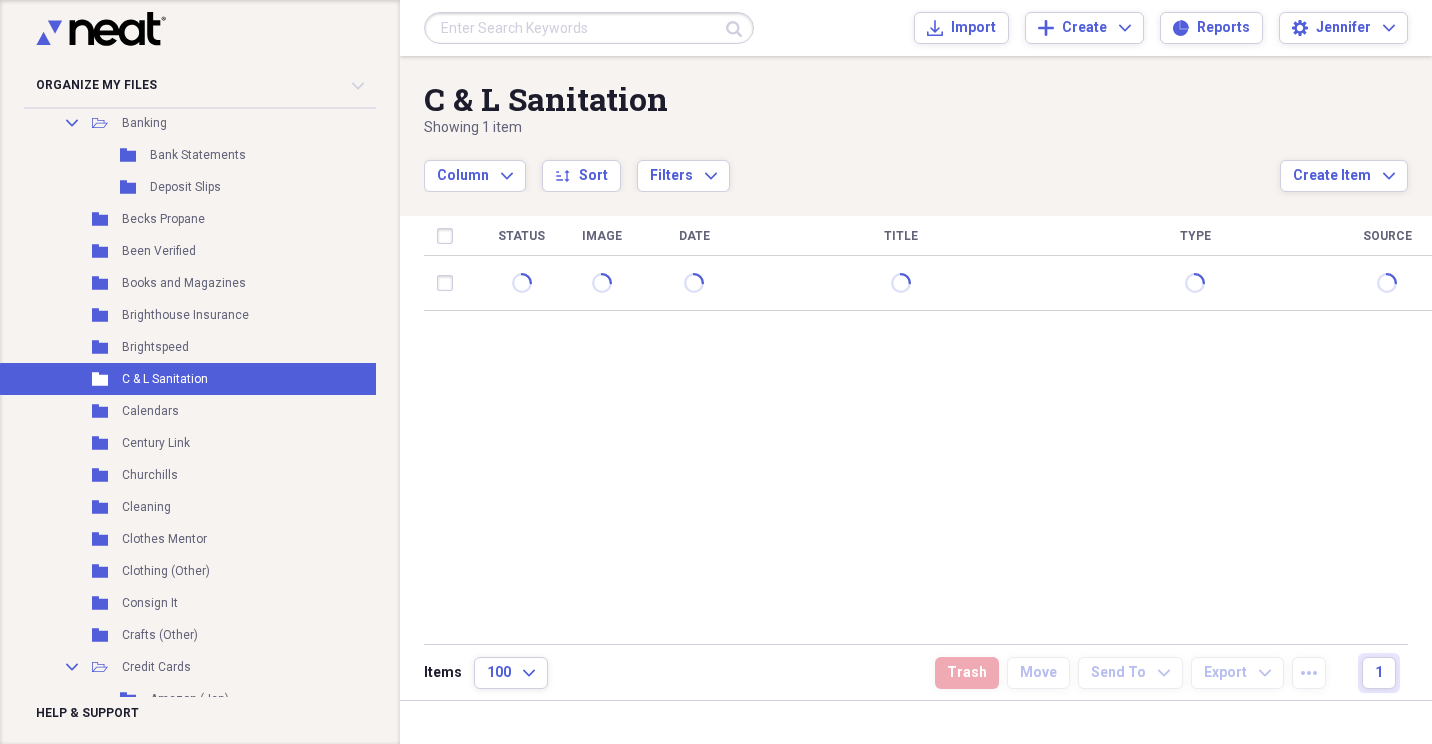 scroll, scrollTop: 1600, scrollLeft: 0, axis: vertical 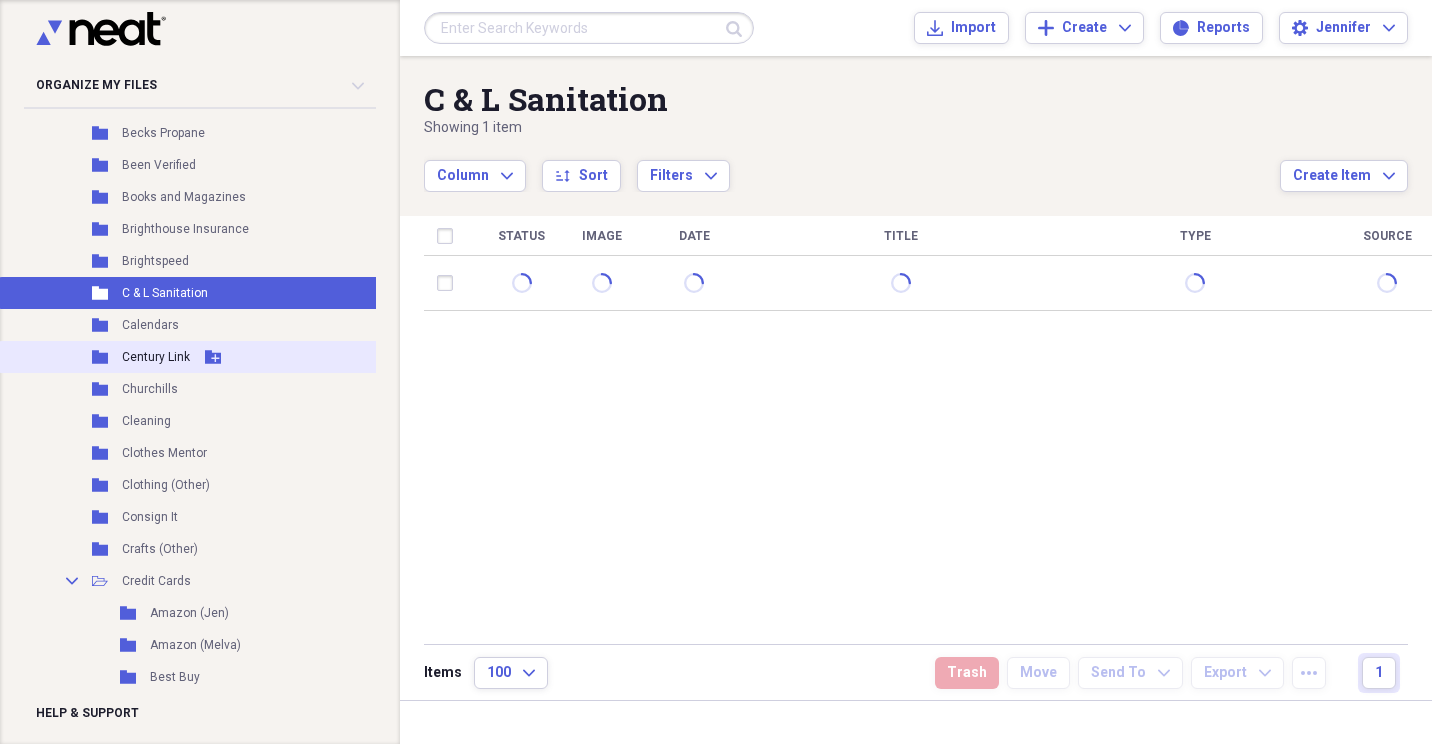 click on "Century Link" at bounding box center [156, 357] 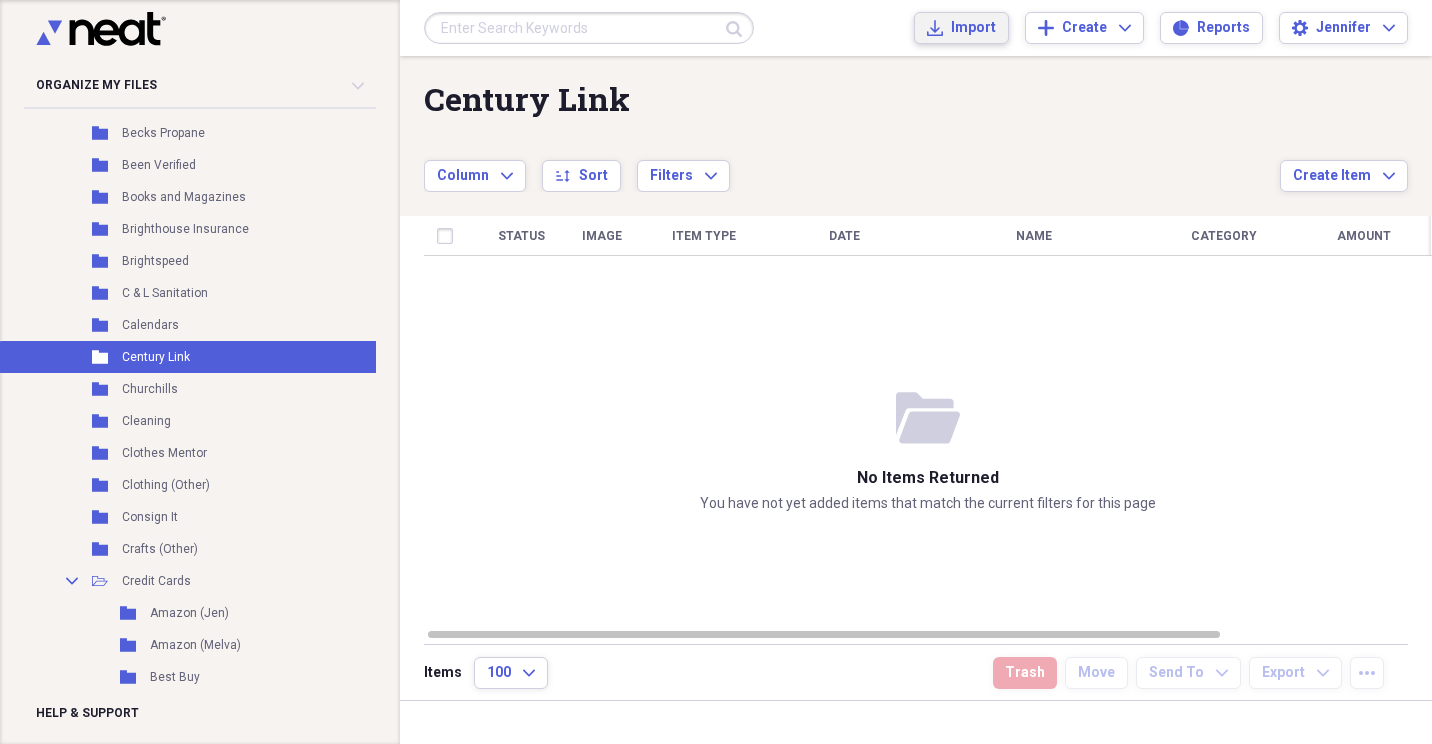 click on "Import" at bounding box center [973, 28] 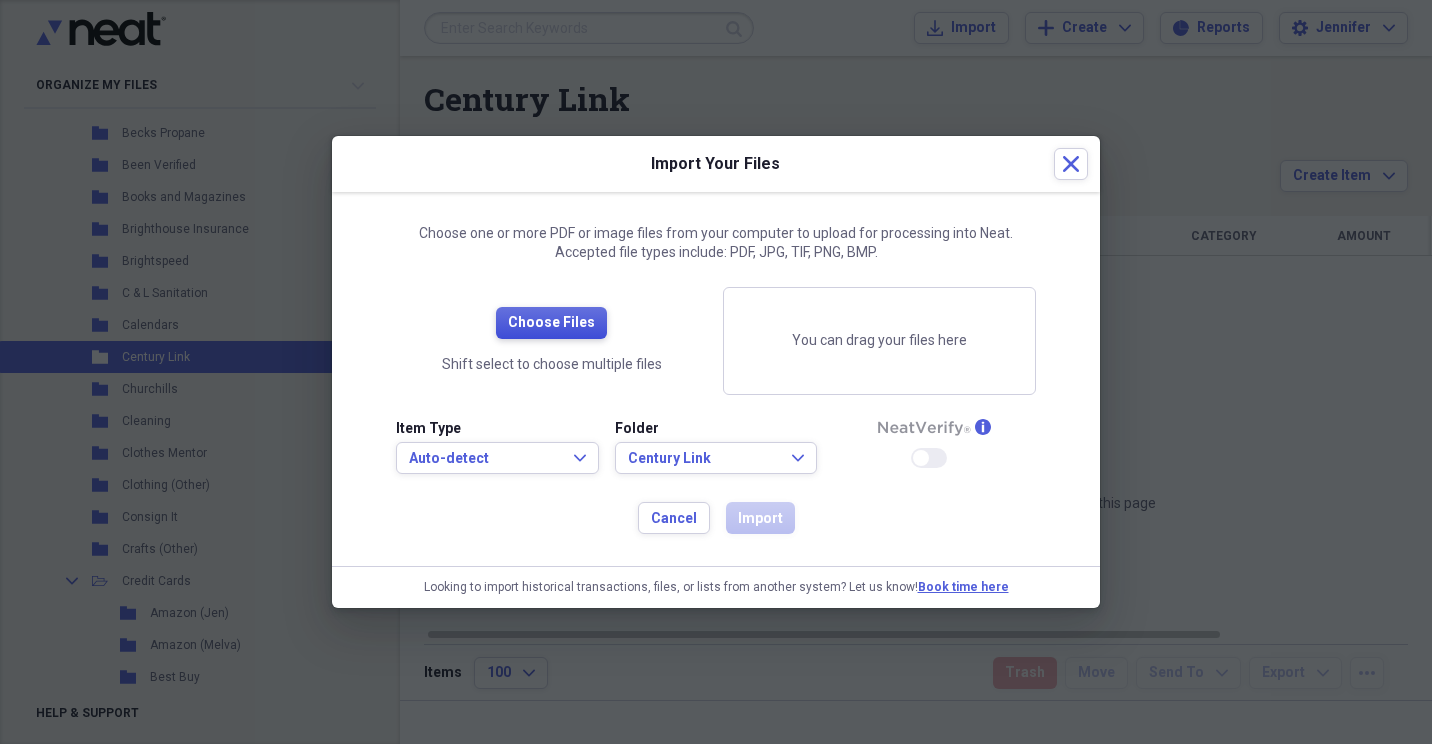 click on "Choose Files" at bounding box center (551, 323) 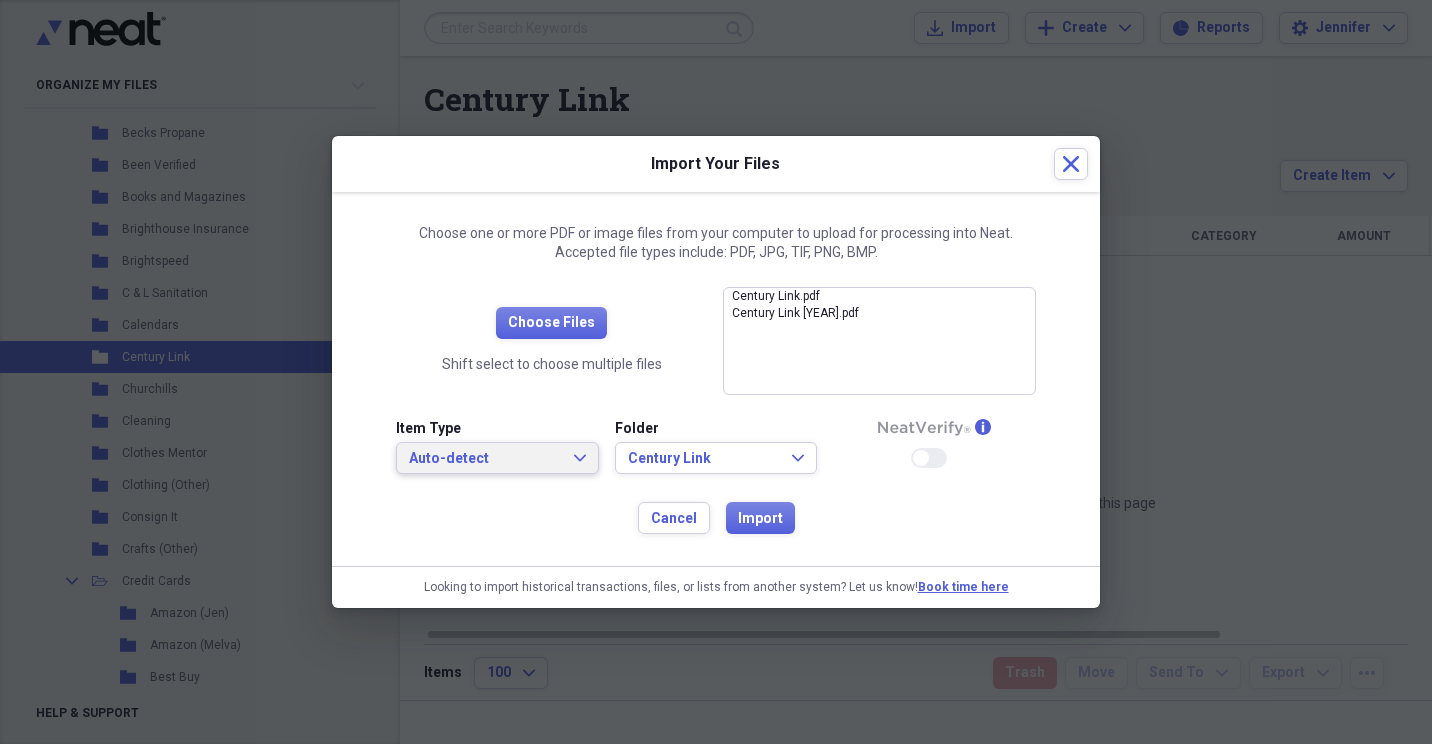 click on "Expand" 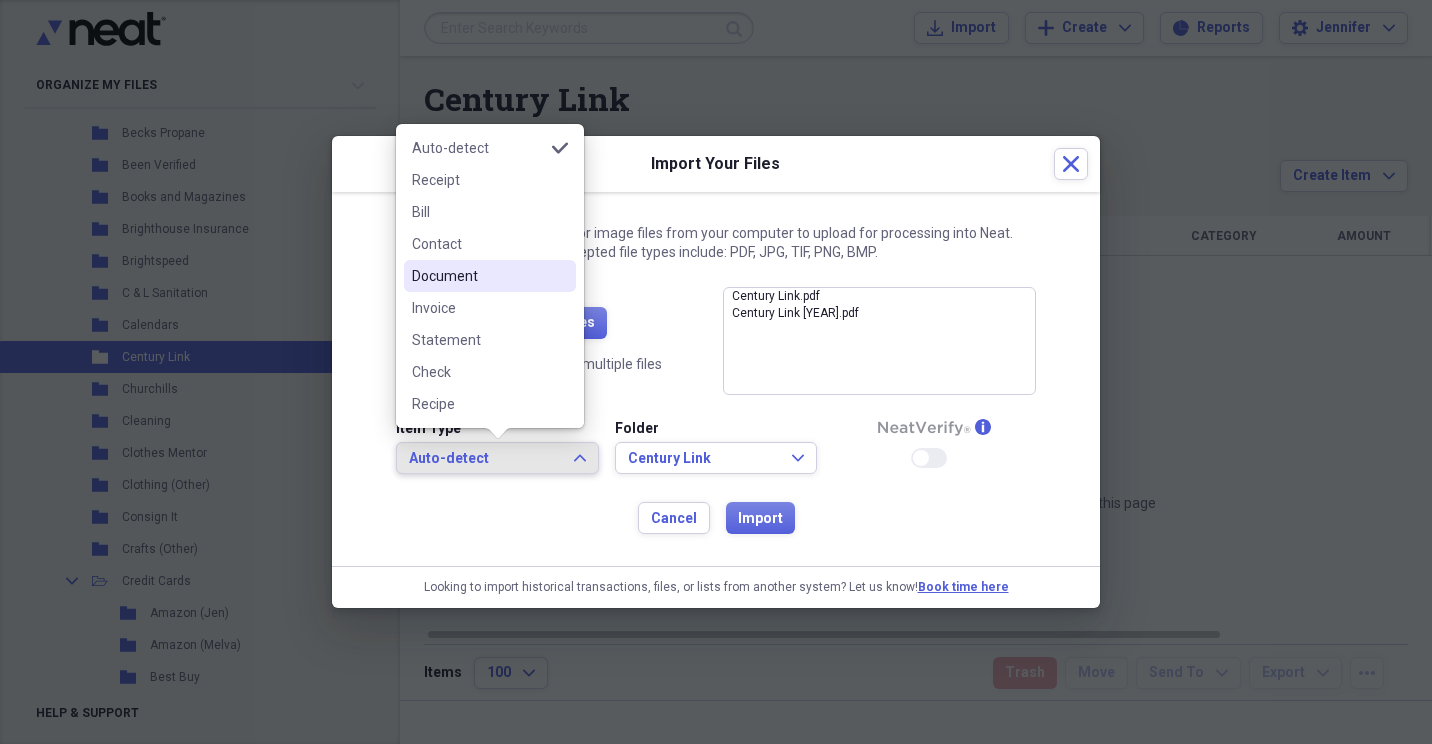 drag, startPoint x: 463, startPoint y: 270, endPoint x: 785, endPoint y: 485, distance: 387.18085 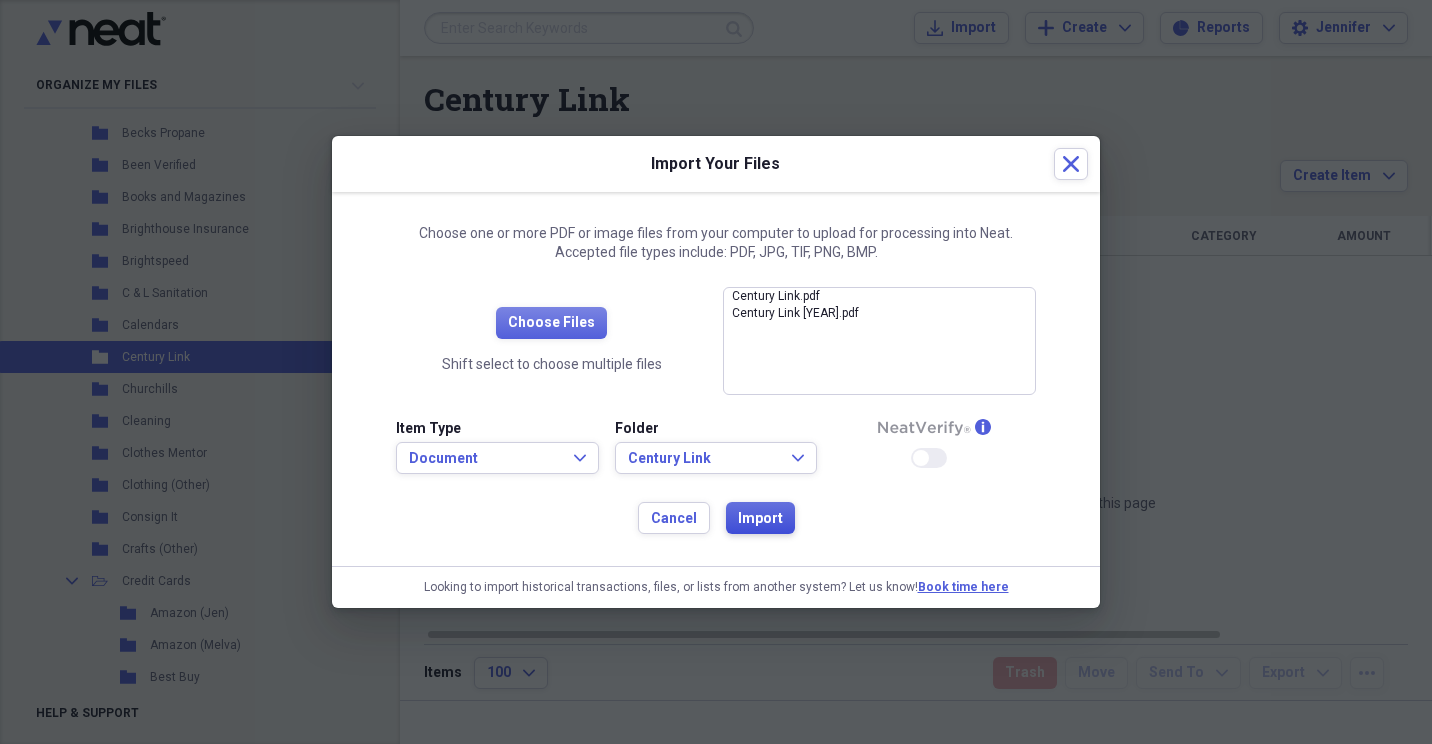 click on "Import" at bounding box center [760, 519] 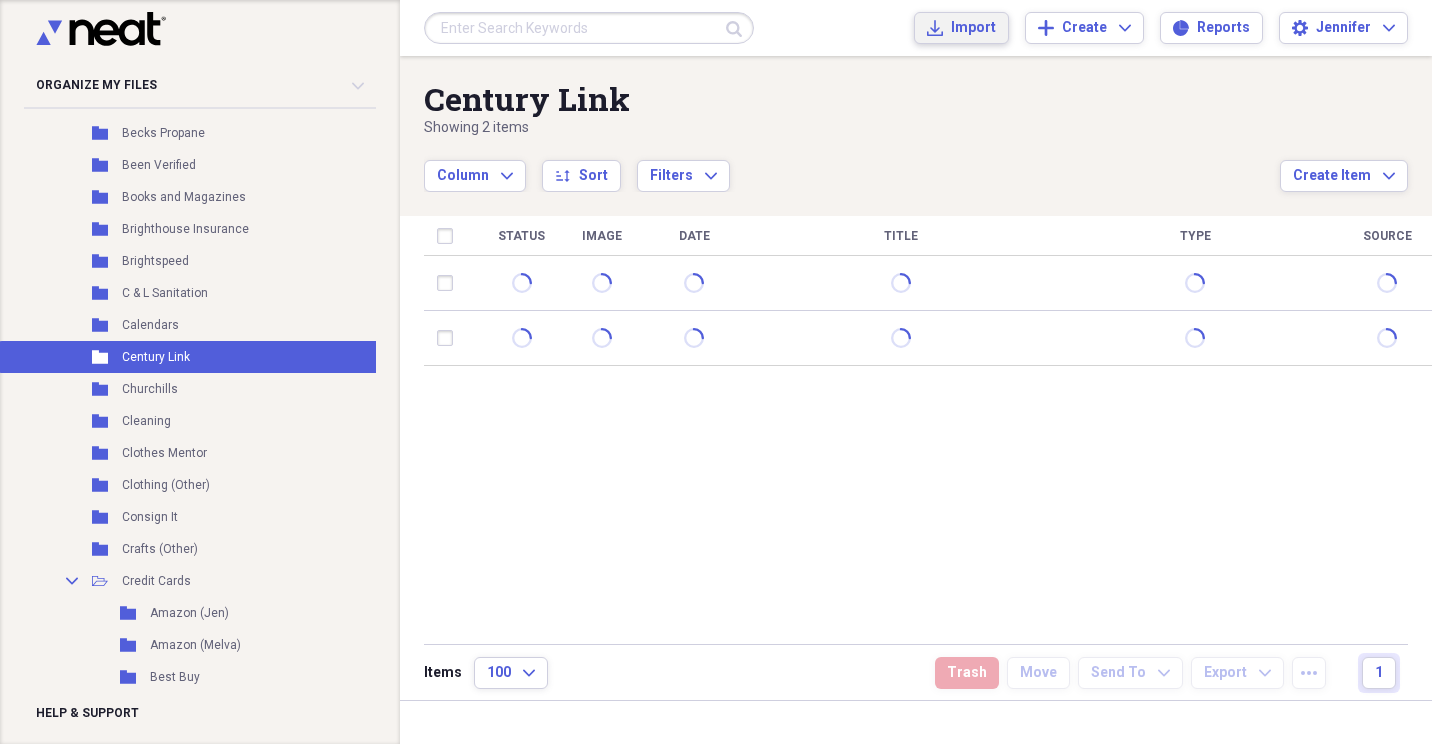 click on "Import" at bounding box center (973, 28) 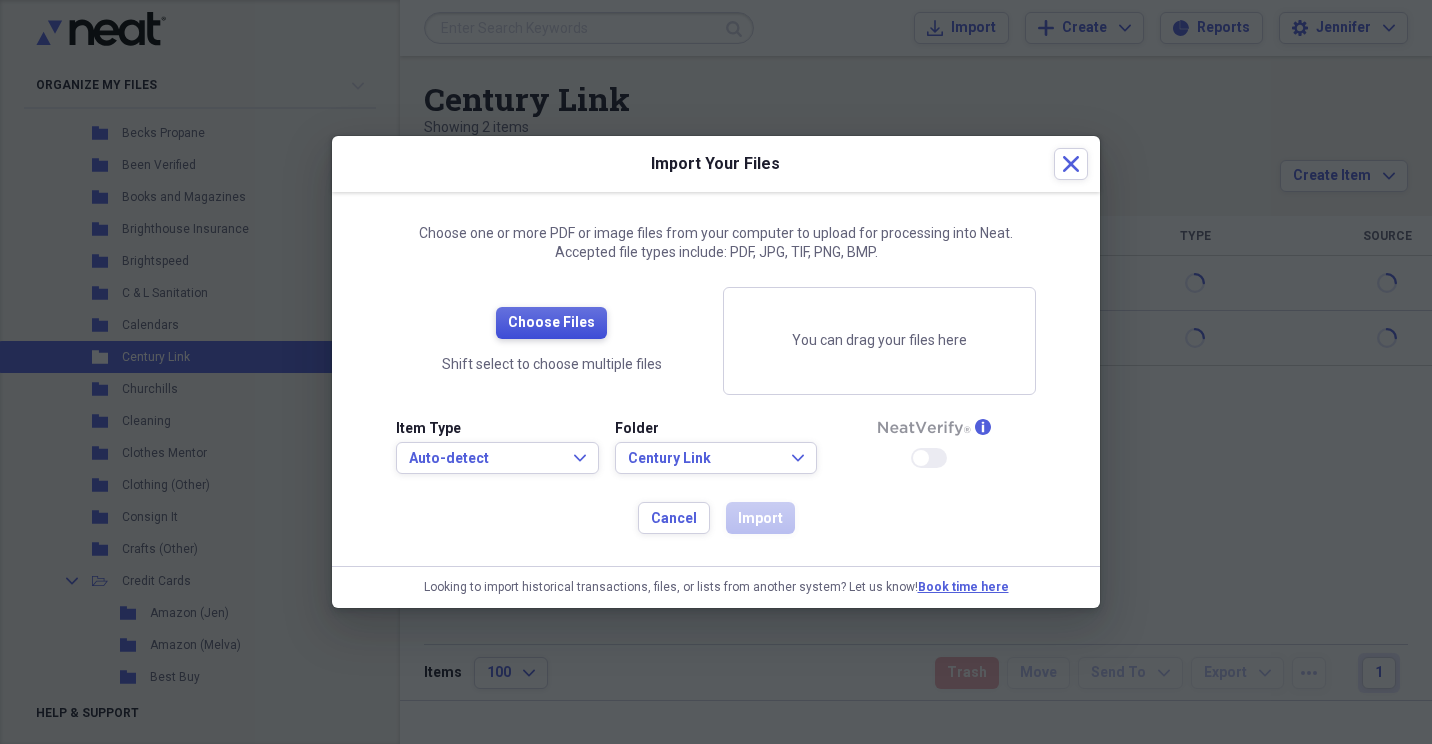click on "Choose Files" at bounding box center [551, 323] 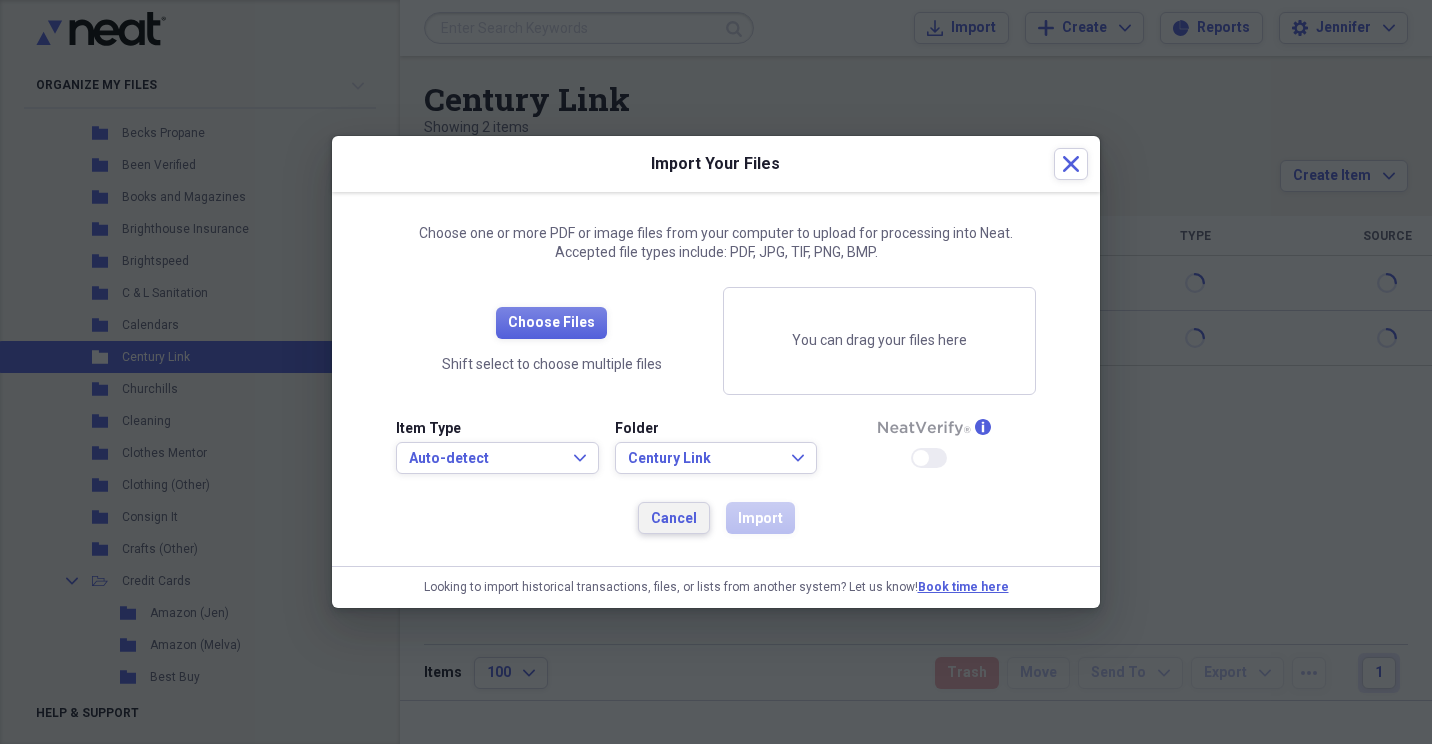 click on "Cancel" at bounding box center [674, 519] 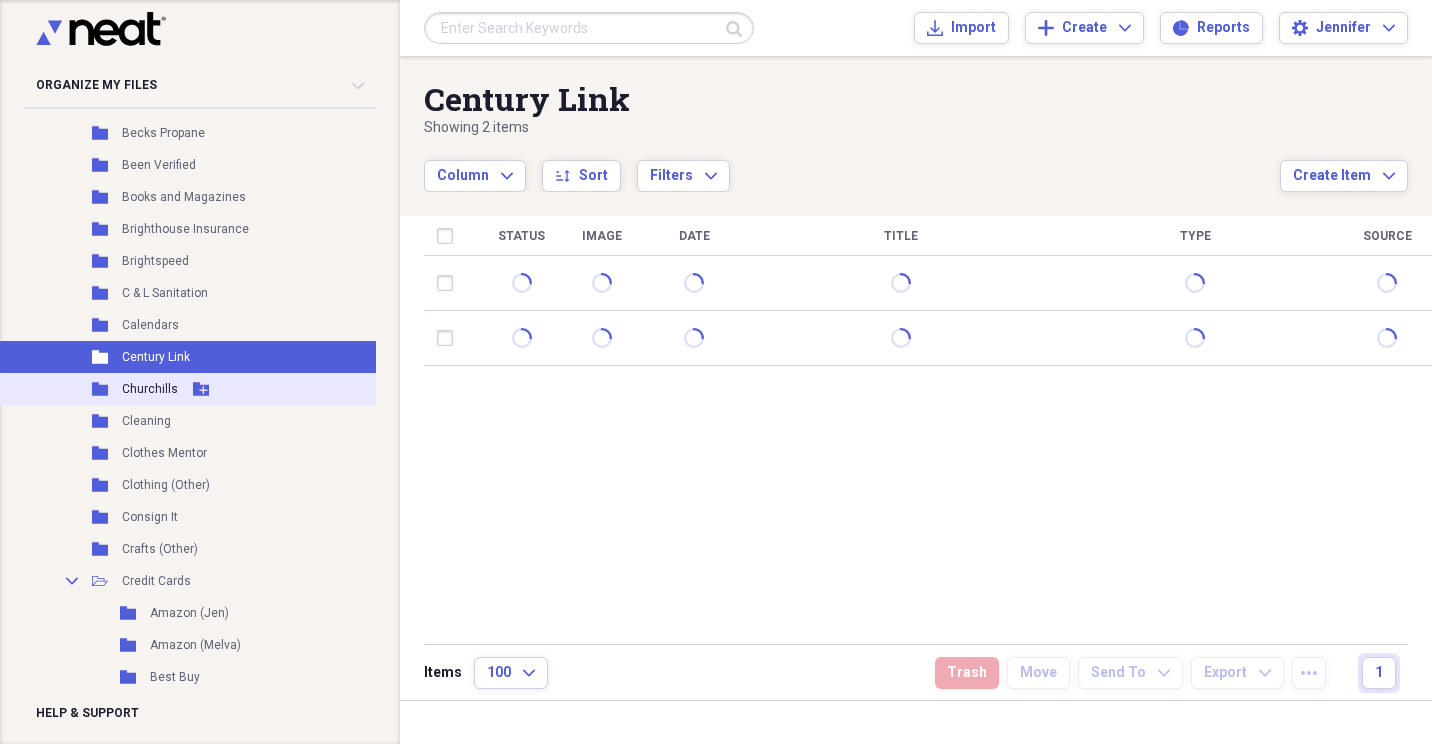 click on "Churchills" at bounding box center (150, 389) 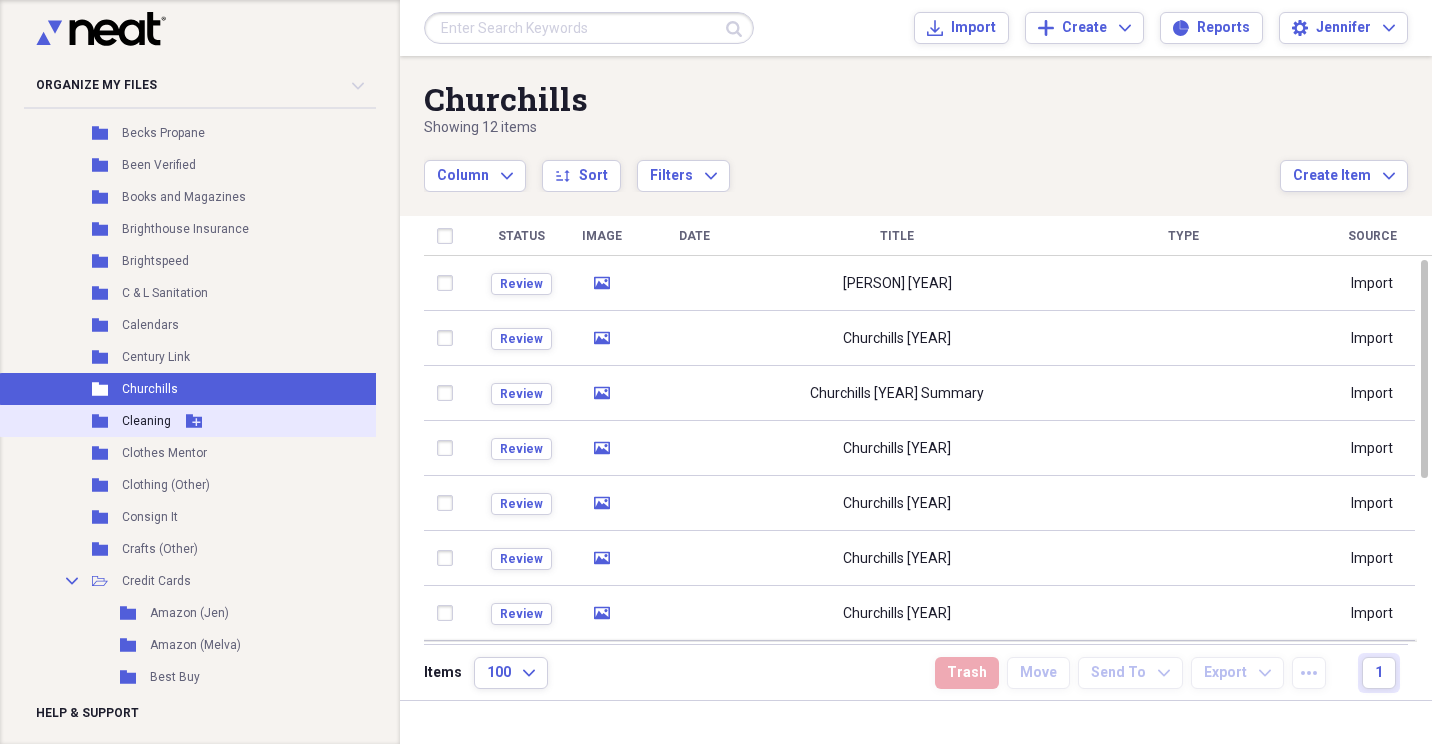 click on "Folder Cleaning Add Folder" at bounding box center (188, 421) 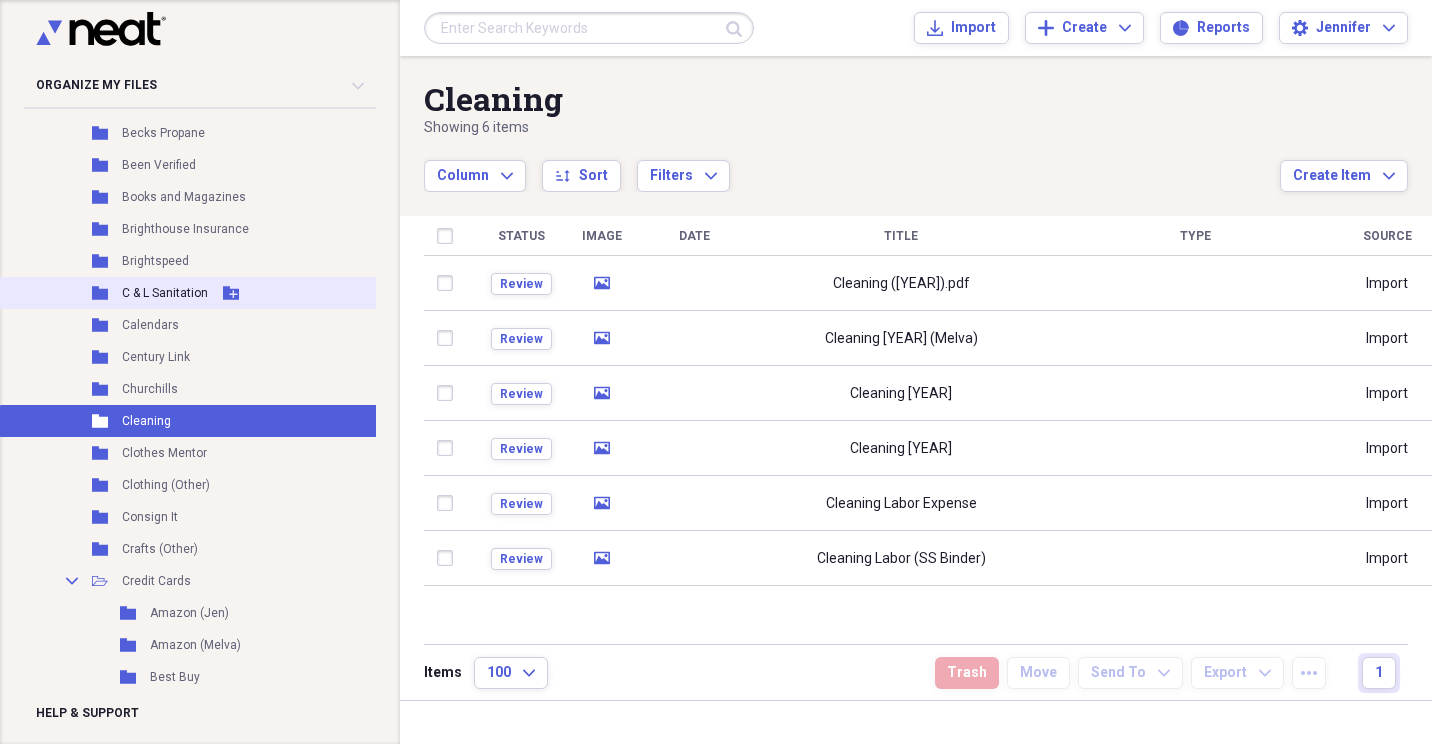 click on "C & L Sanitation" at bounding box center (165, 293) 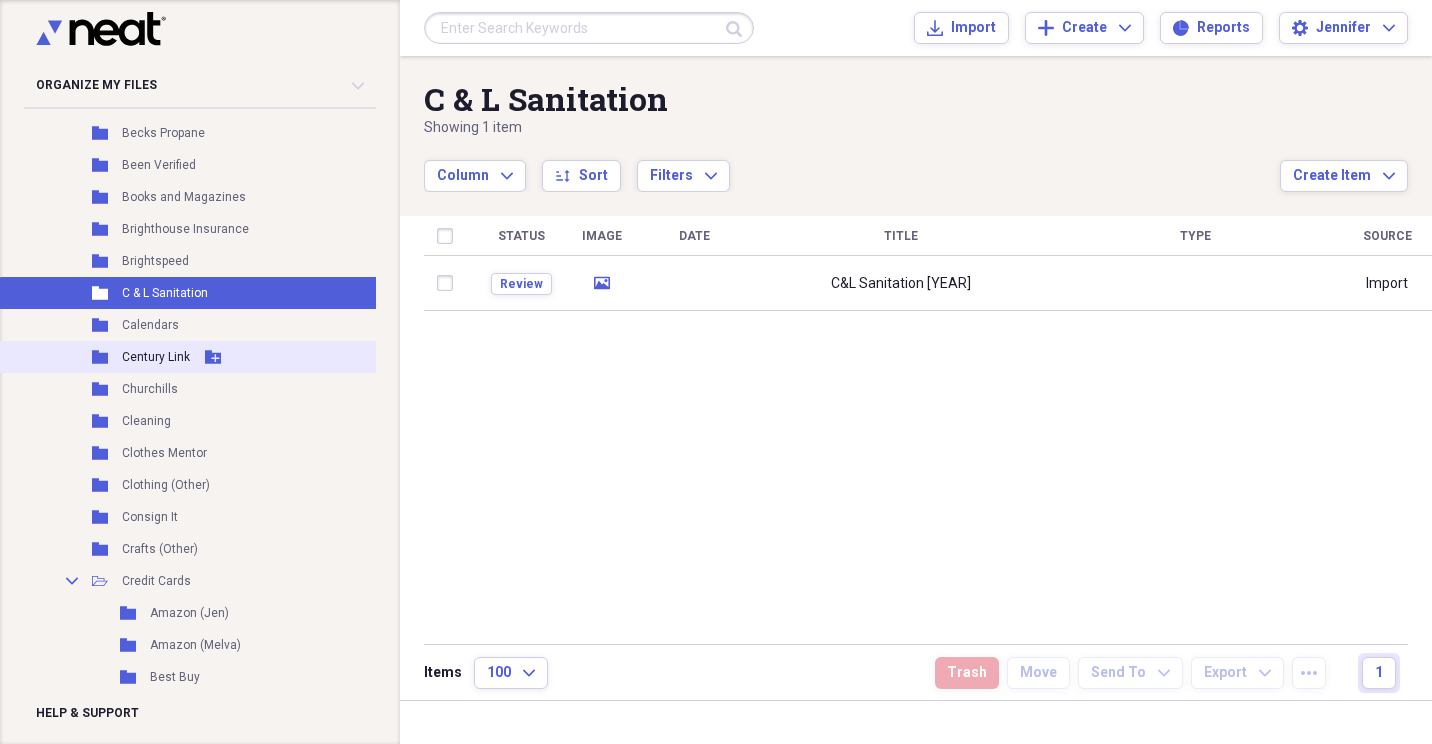 click on "Century Link" at bounding box center [156, 357] 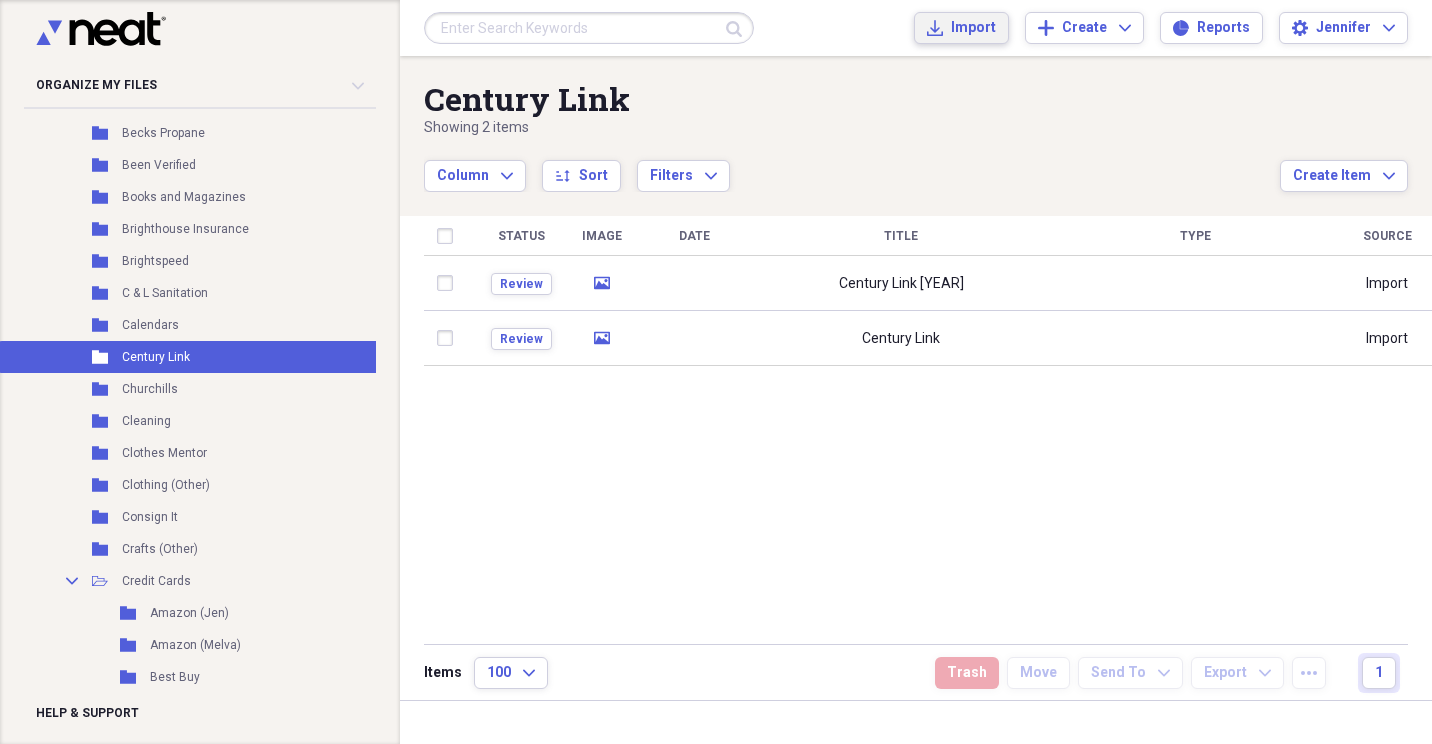 click on "Import" at bounding box center [973, 28] 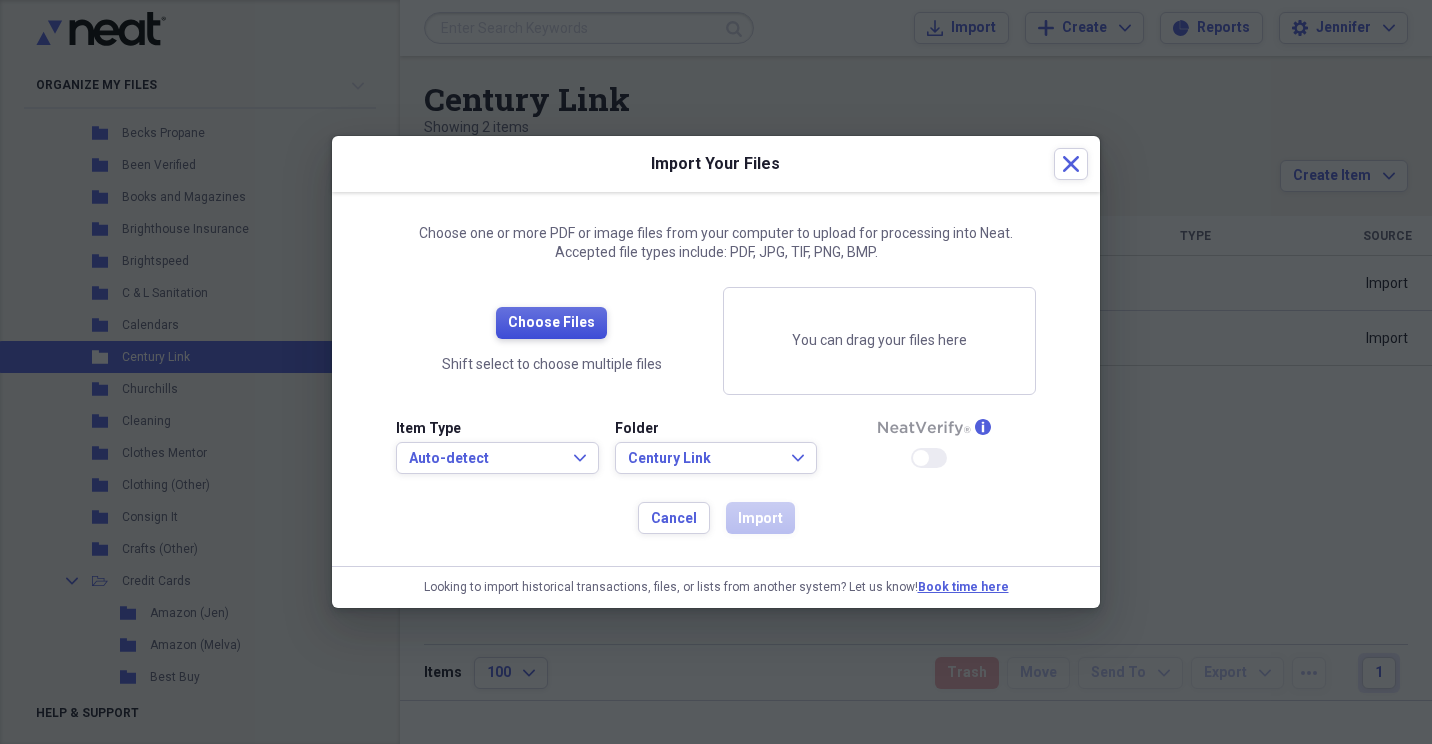 click on "Choose Files" at bounding box center [551, 323] 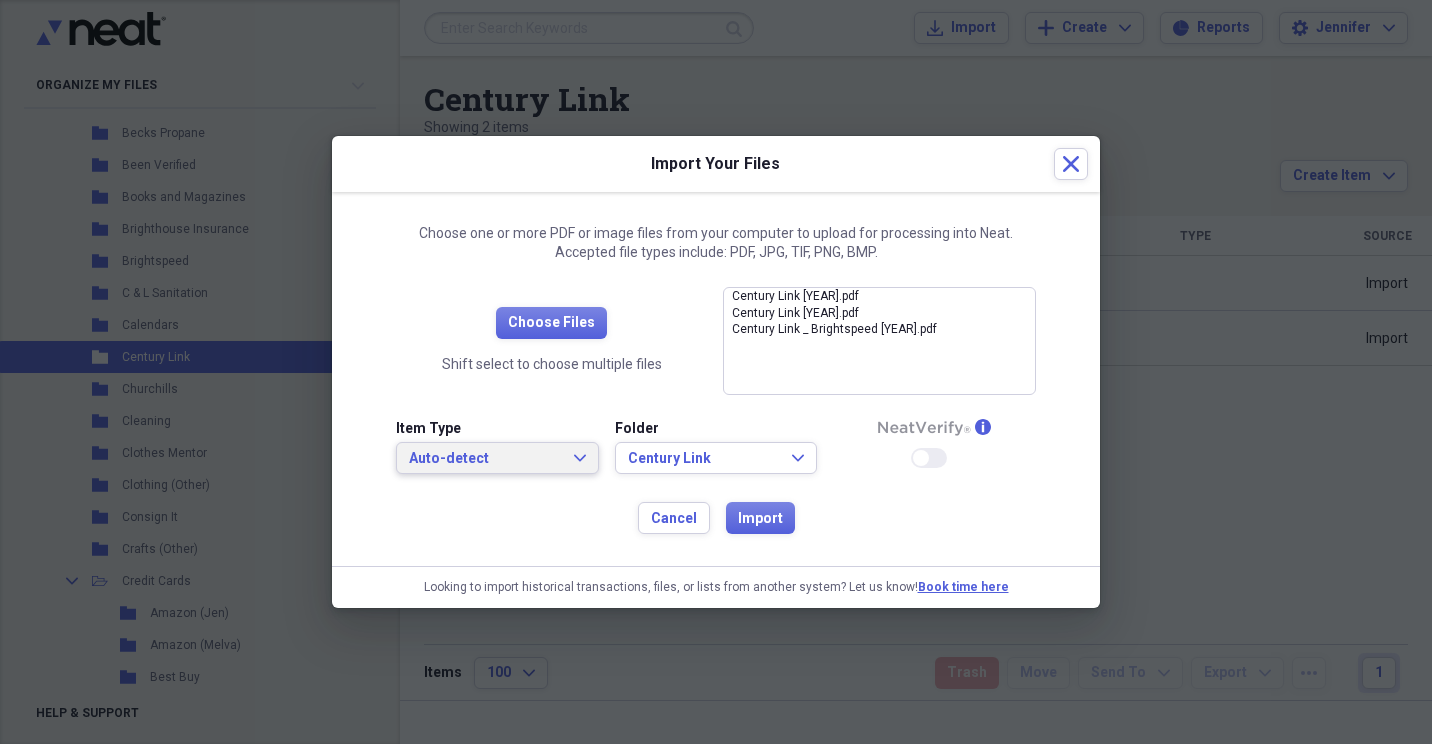 click on "Expand" 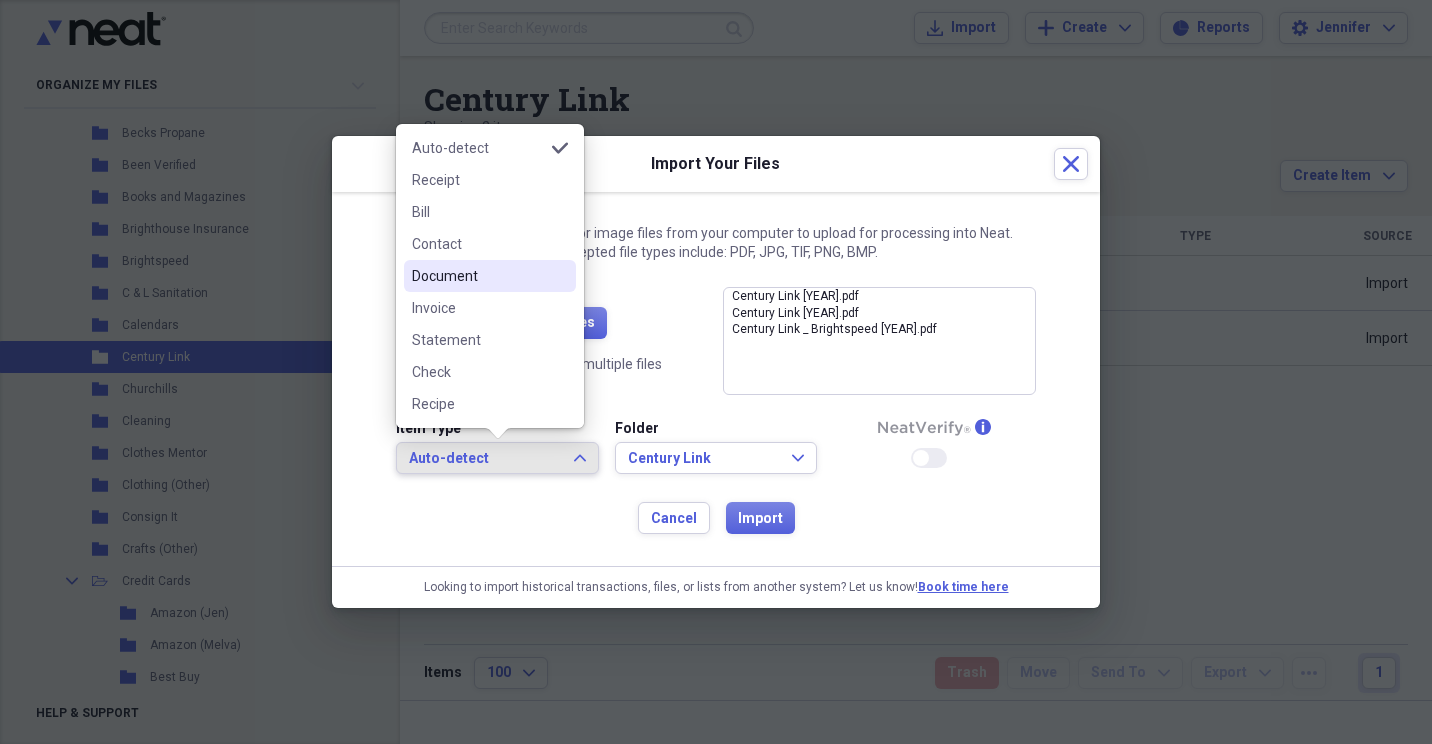 click on "Document" at bounding box center [490, 276] 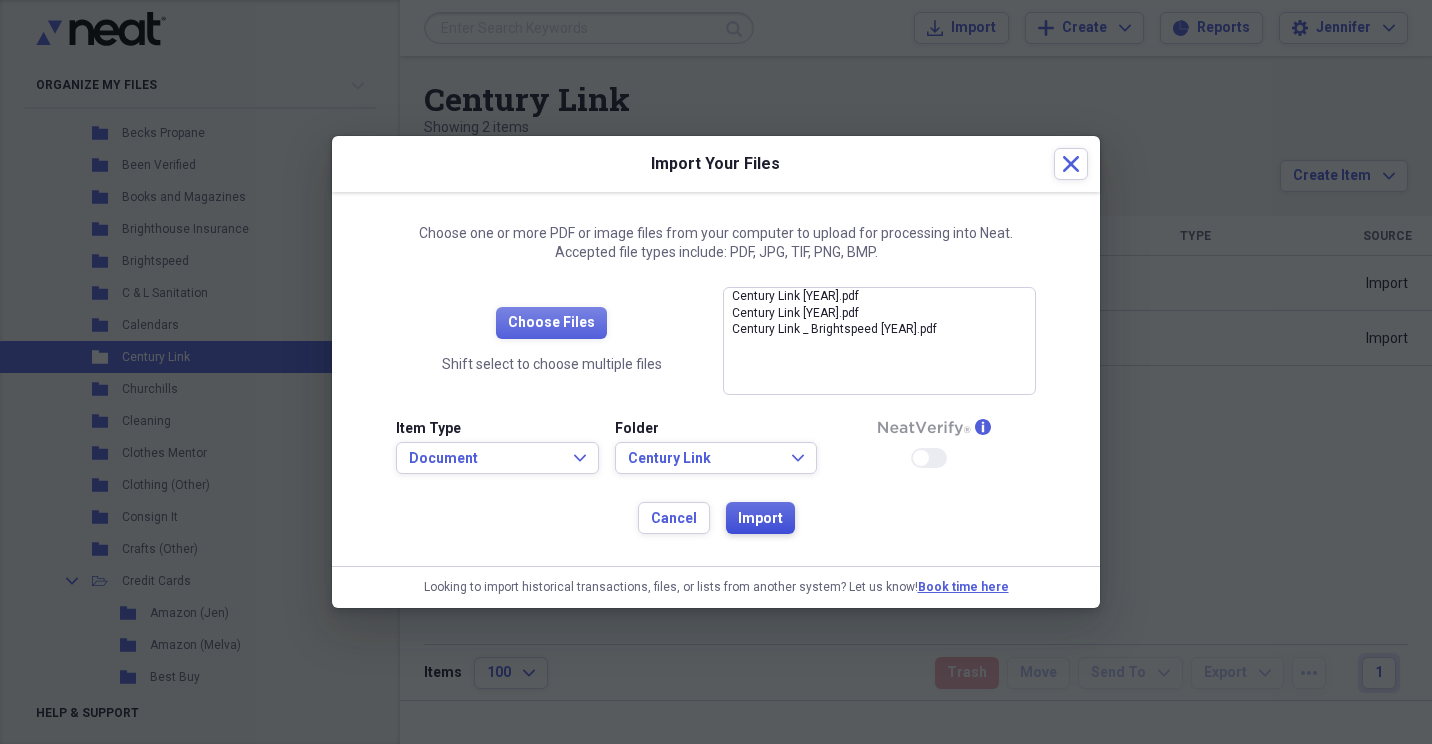 click on "Import" at bounding box center [760, 519] 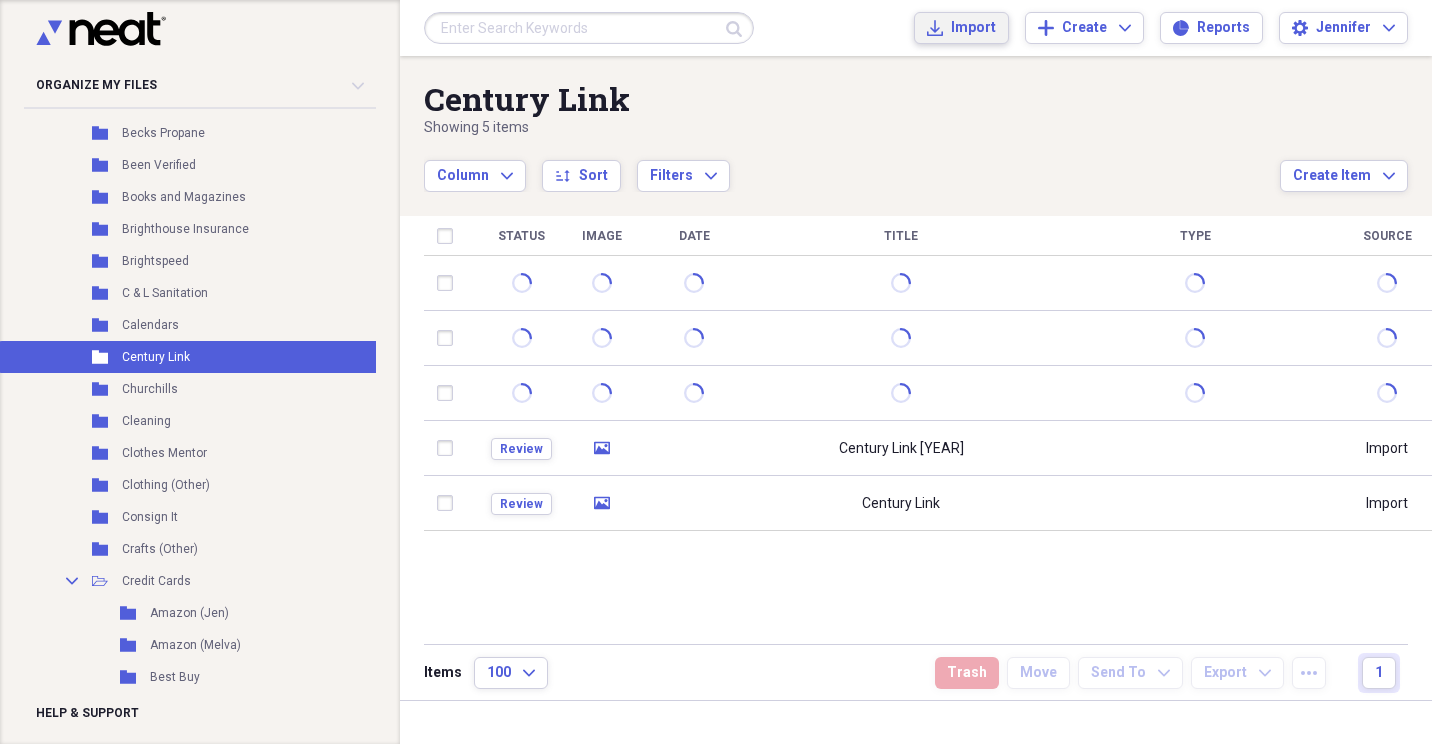 click on "Import Import" at bounding box center (961, 28) 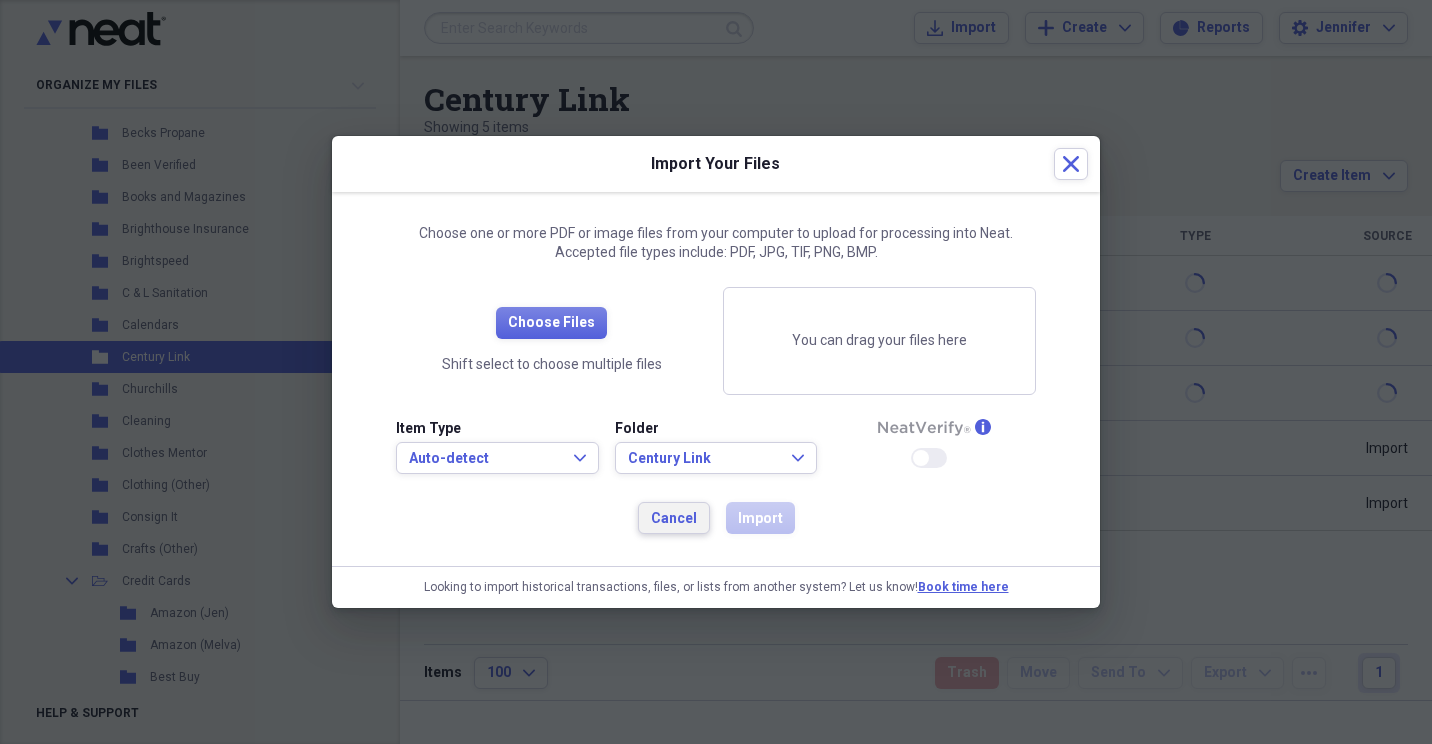 click on "Cancel" at bounding box center (674, 519) 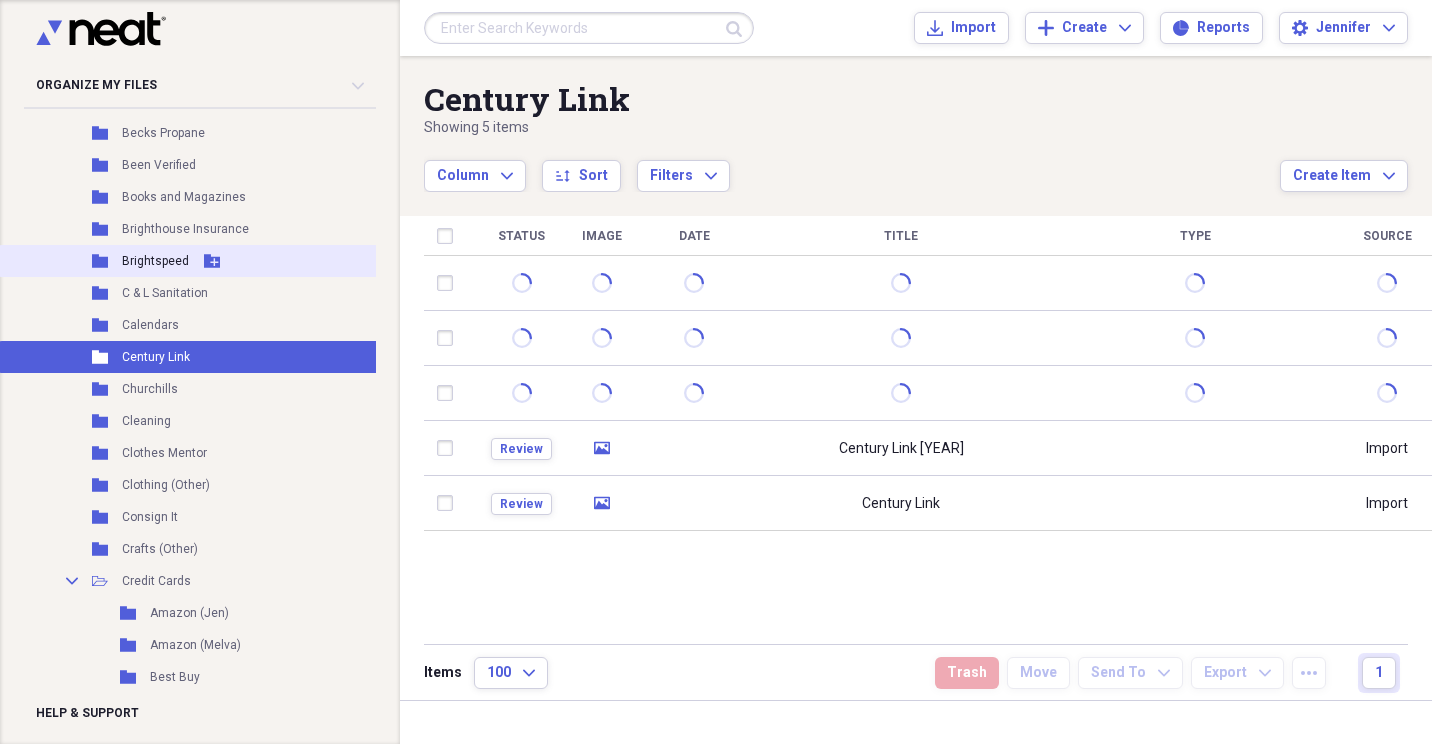 click on "Folder Brightspeed Add Folder" at bounding box center (188, 261) 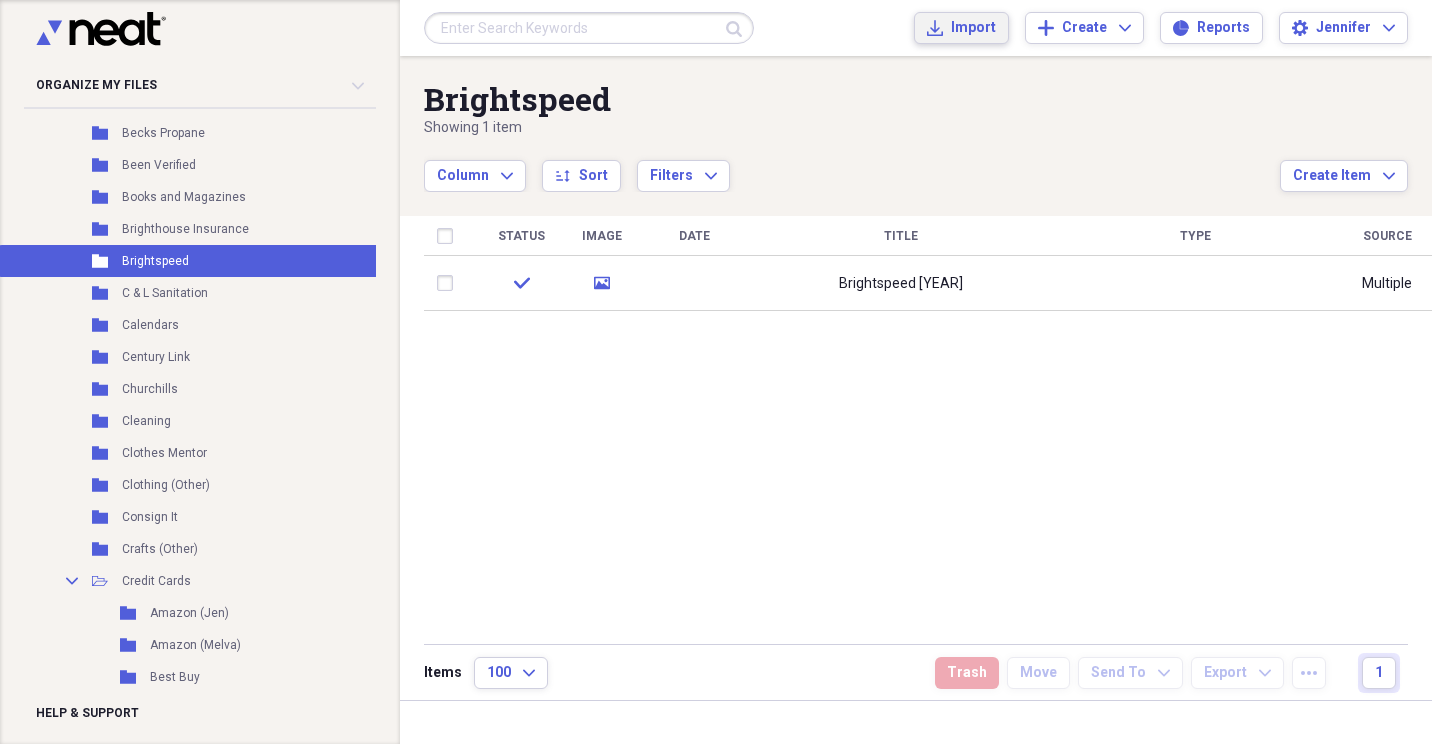 click on "Import" at bounding box center [973, 28] 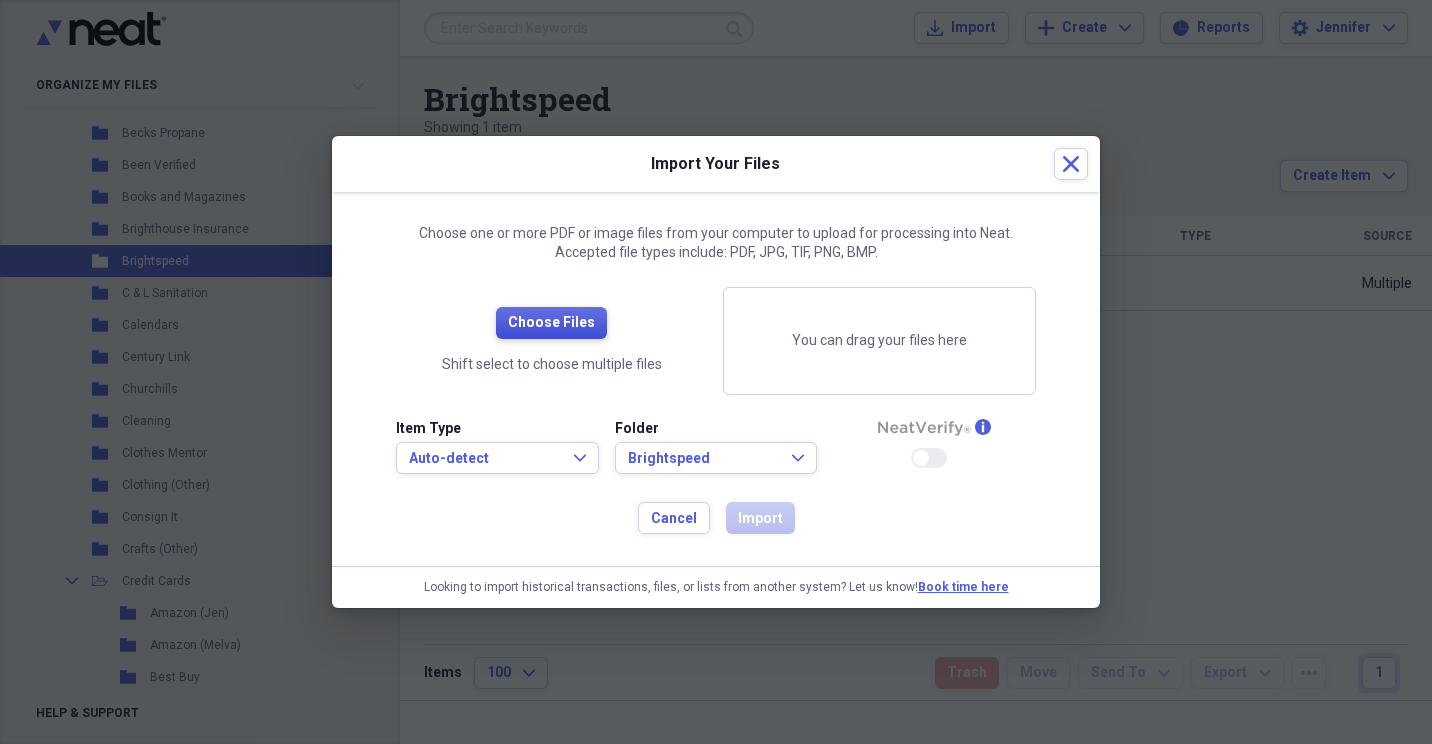 click on "Choose Files" at bounding box center (551, 323) 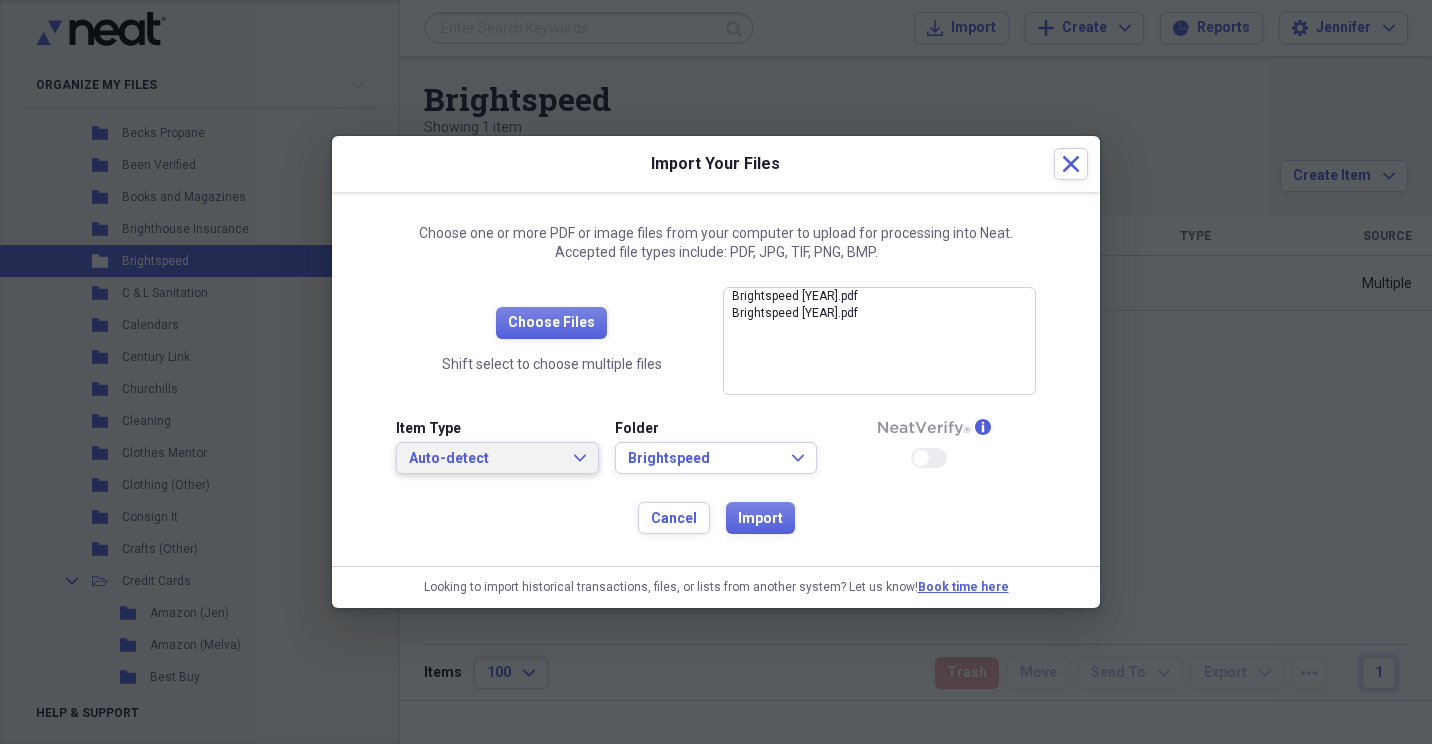 click on "Expand" 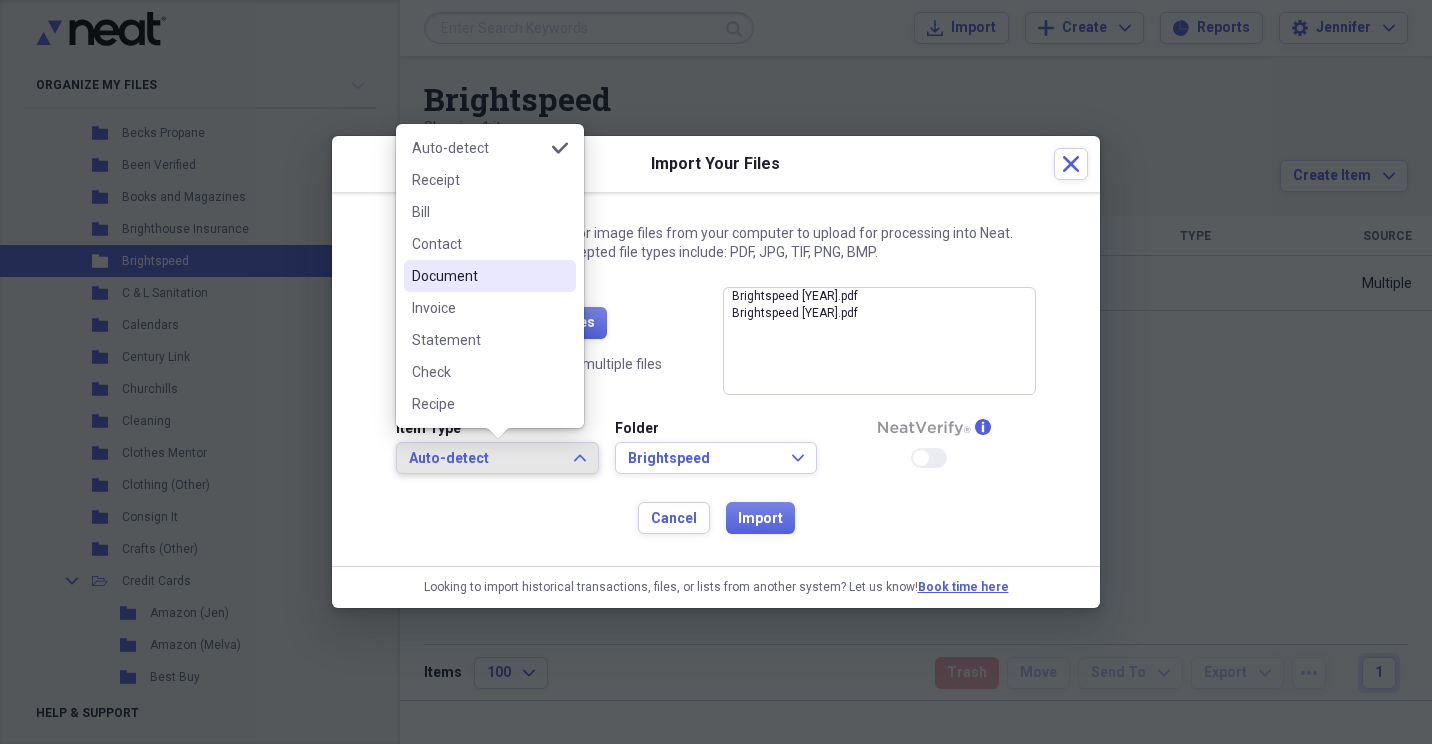 click on "Document" at bounding box center [490, 276] 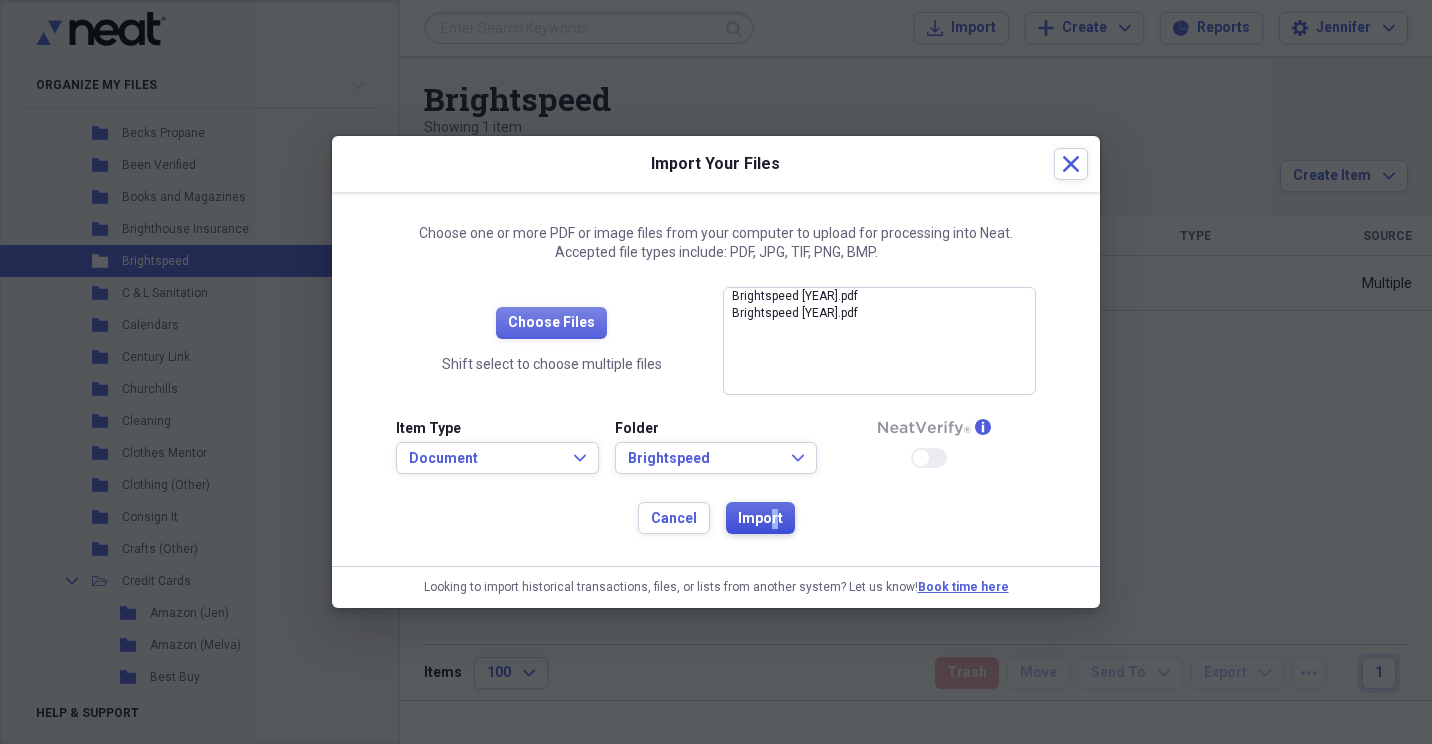 click on "Import" at bounding box center (760, 519) 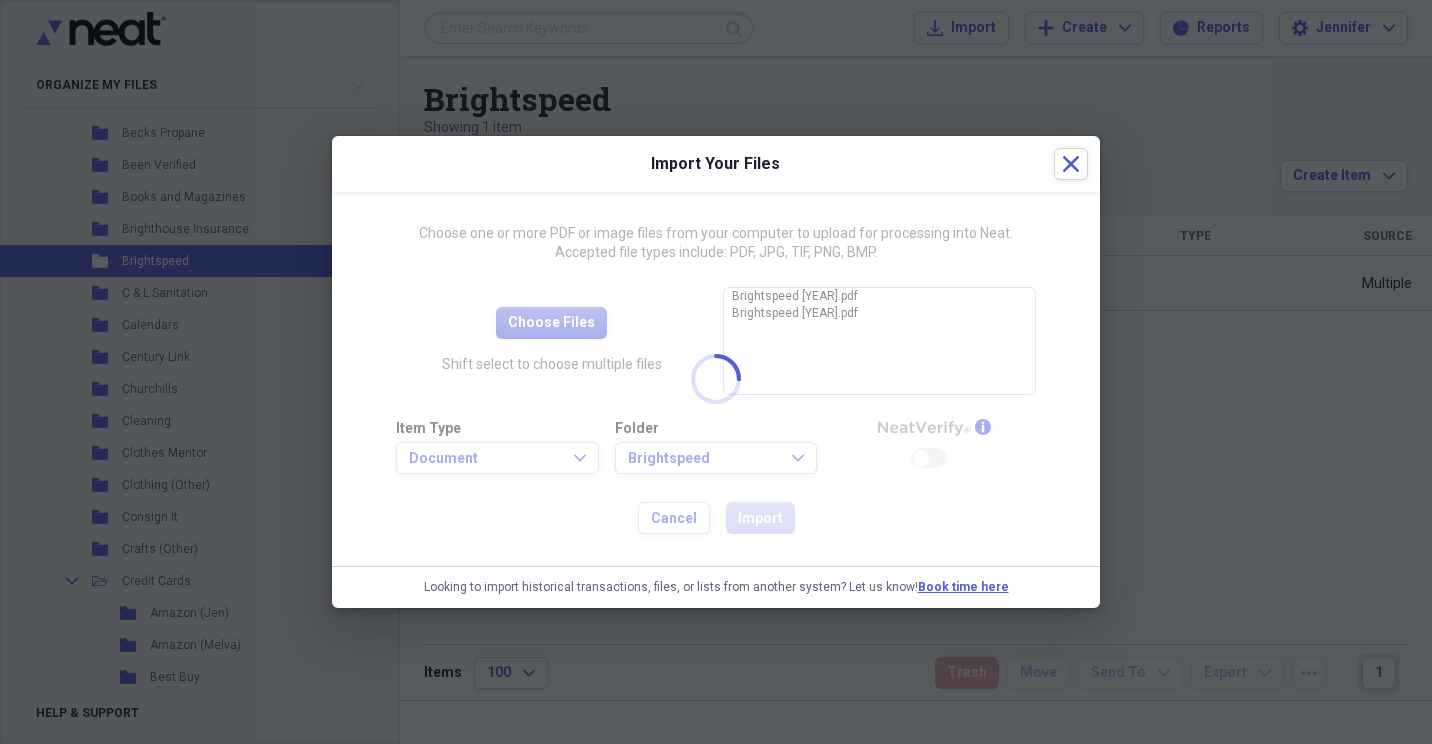 click at bounding box center (716, 379) 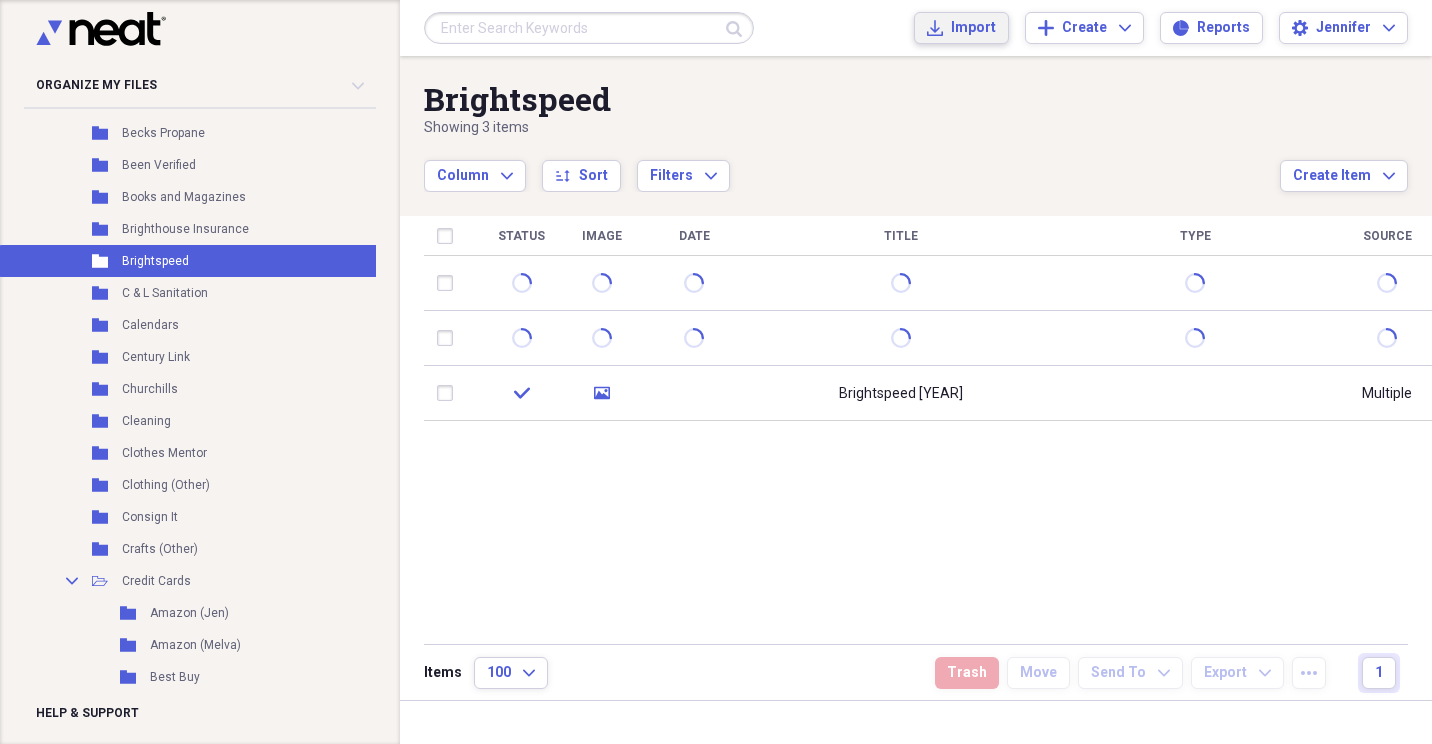 click on "Import" at bounding box center [973, 28] 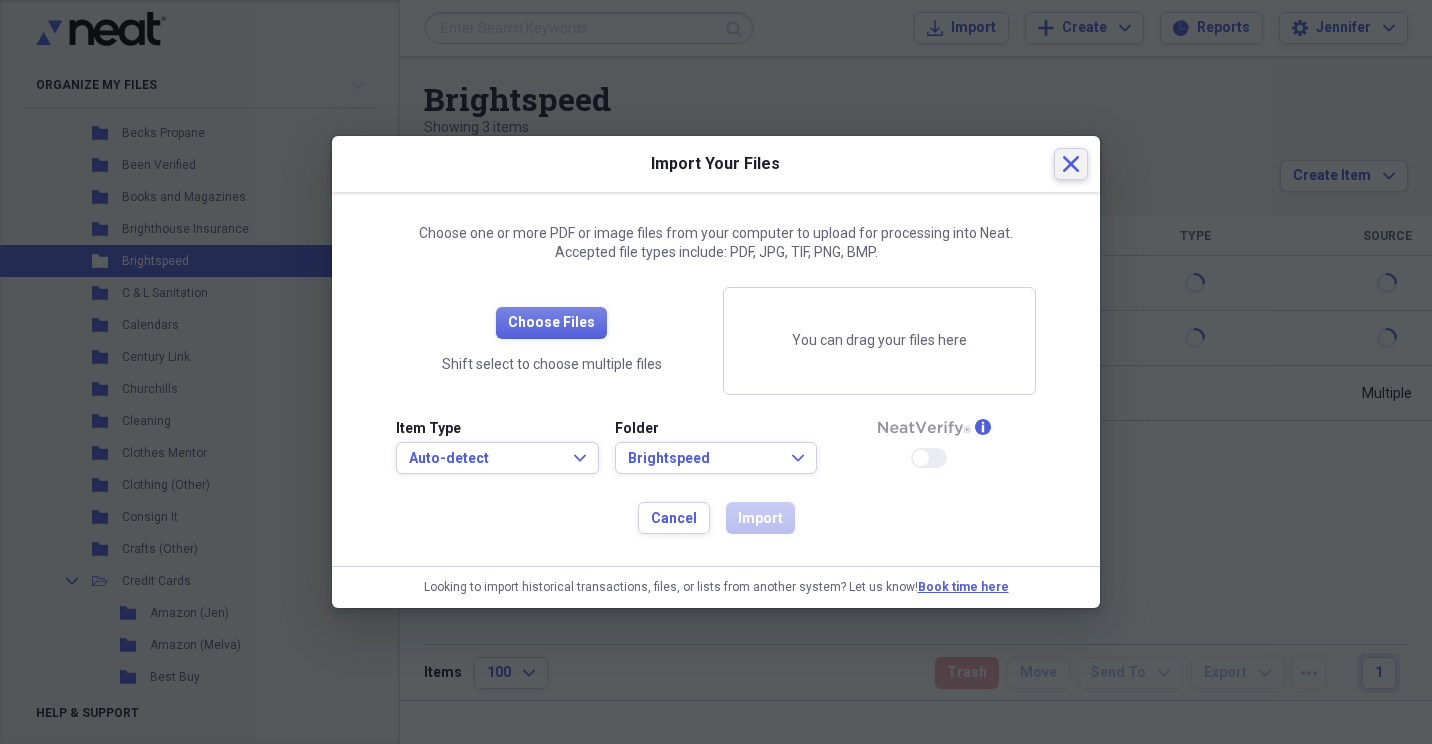 click 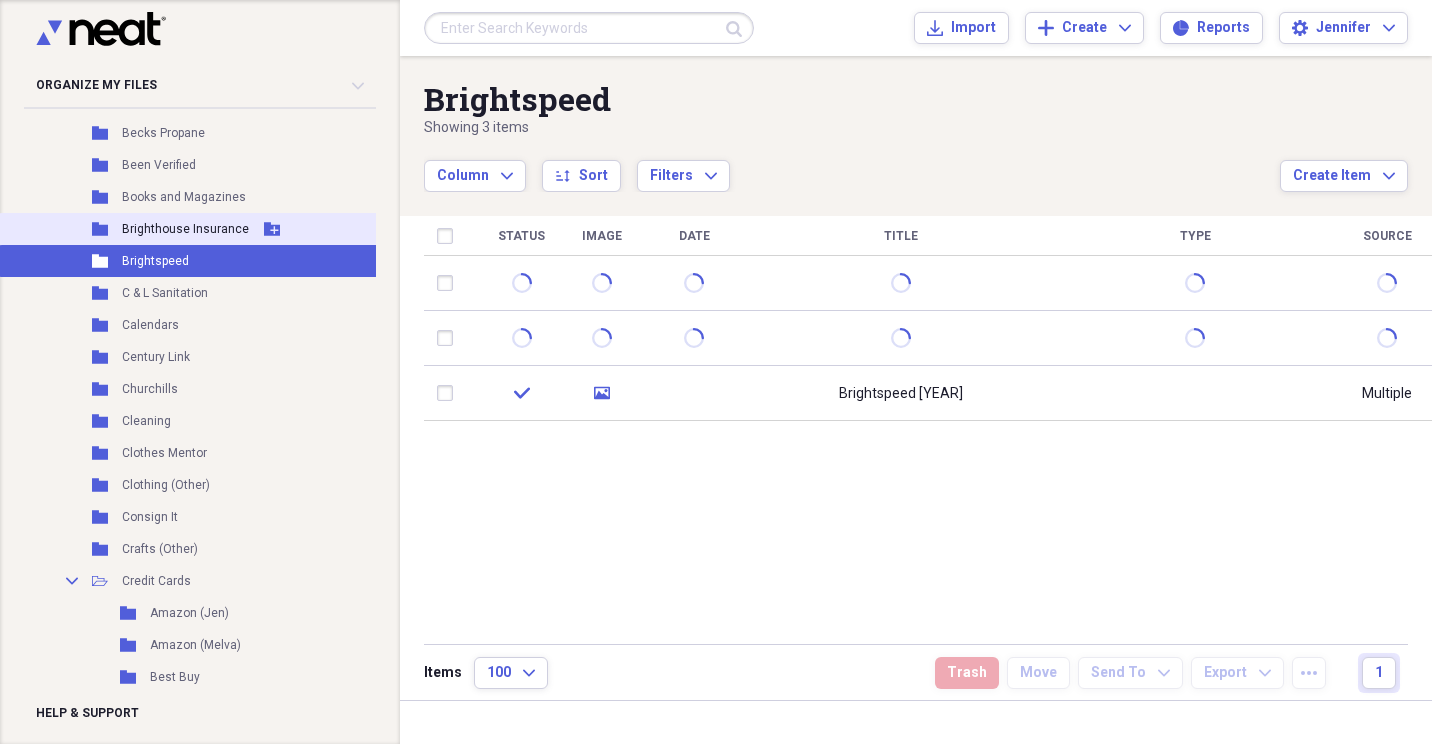 click on "Brighthouse Insurance" at bounding box center (185, 229) 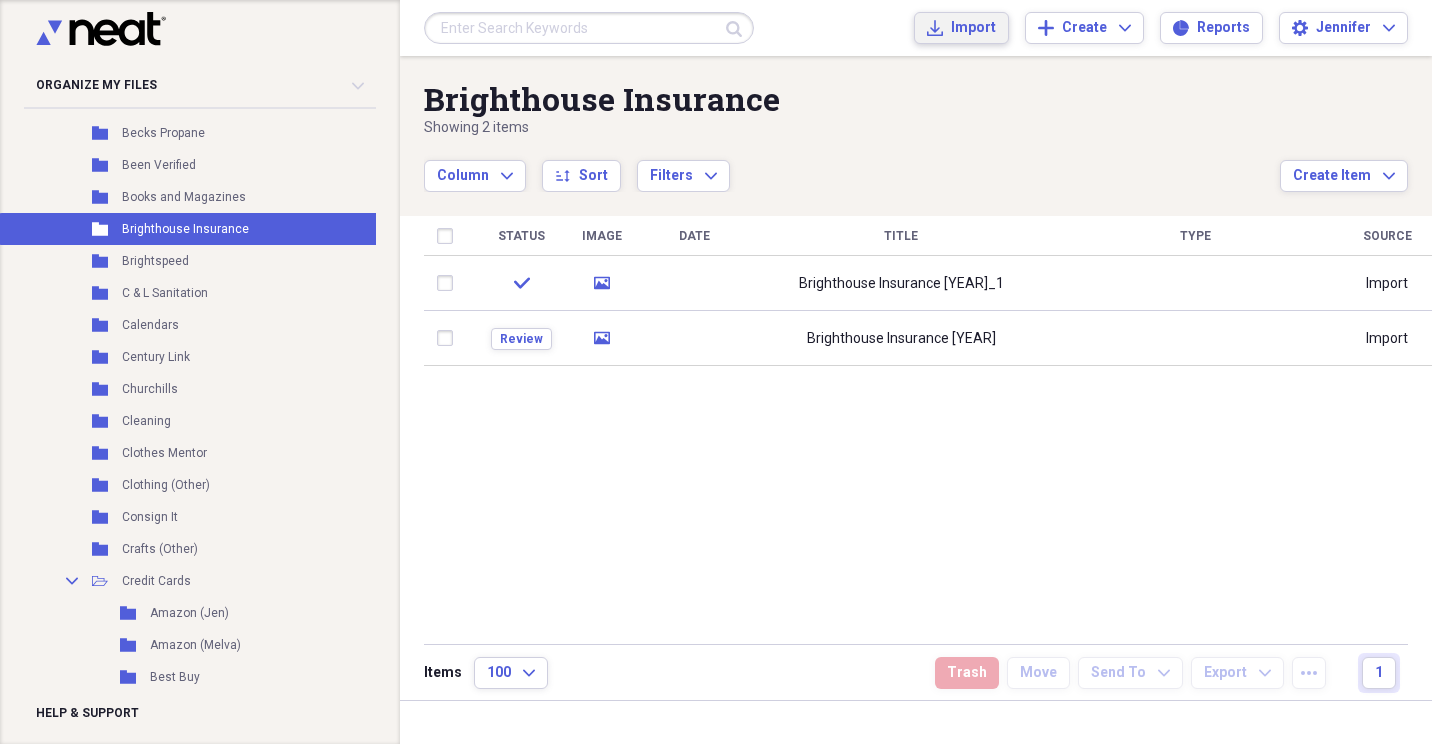 click on "Import" at bounding box center (973, 28) 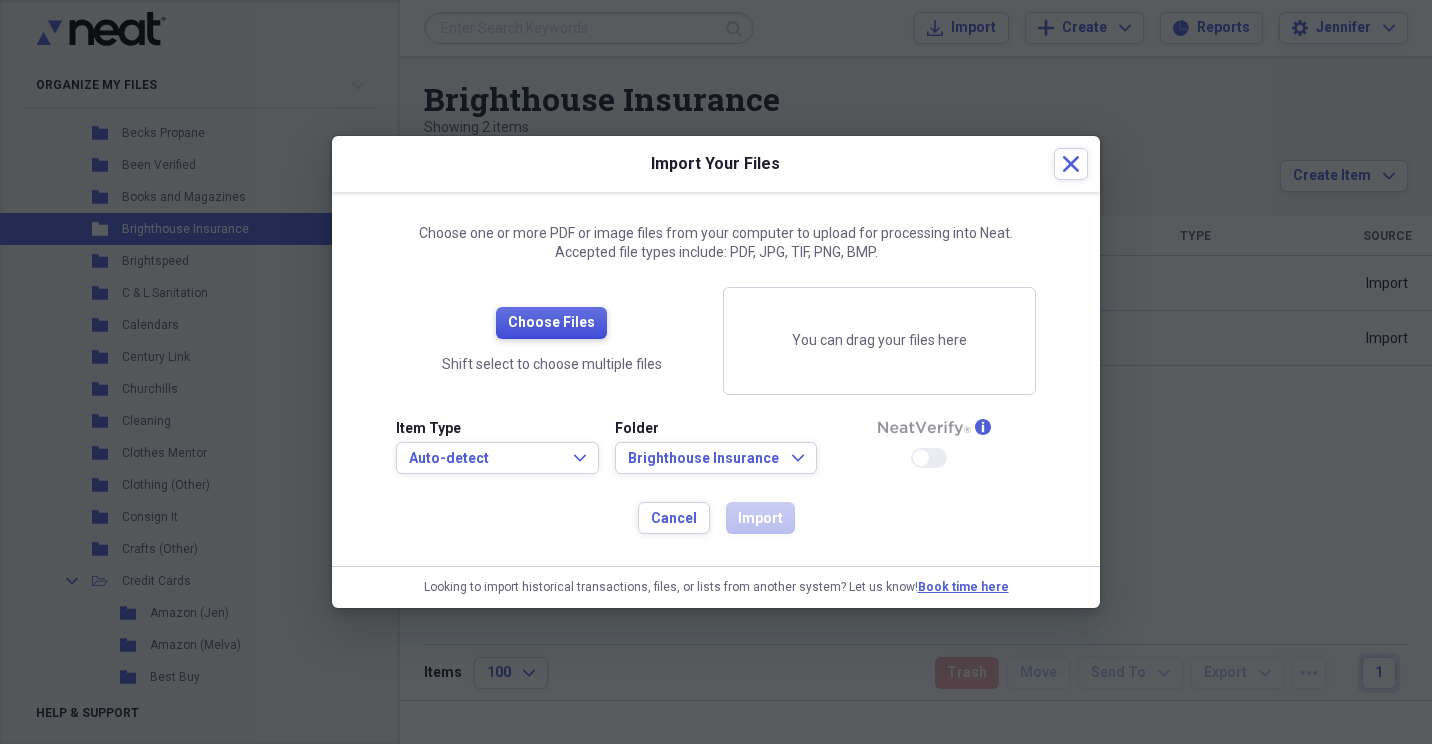 click on "Choose Files" at bounding box center (551, 323) 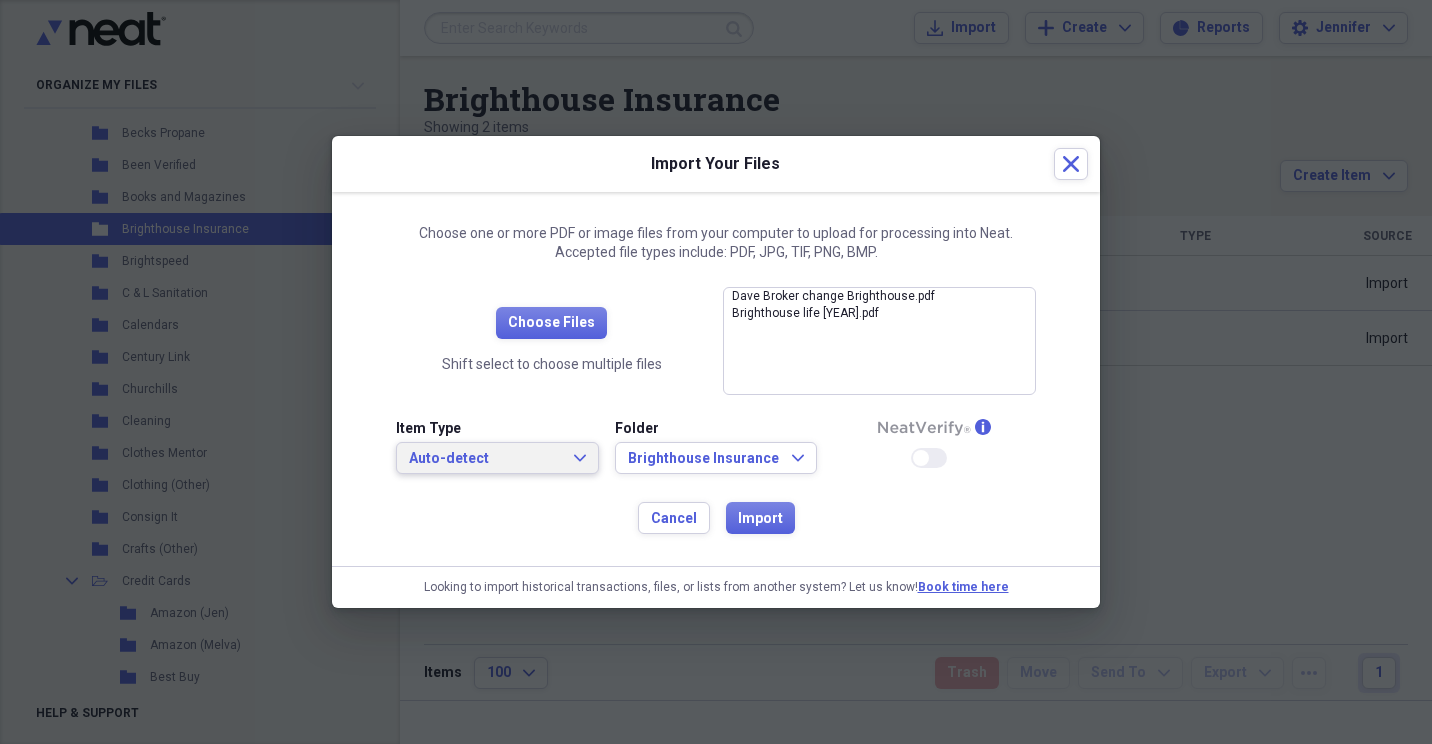click on "Expand" 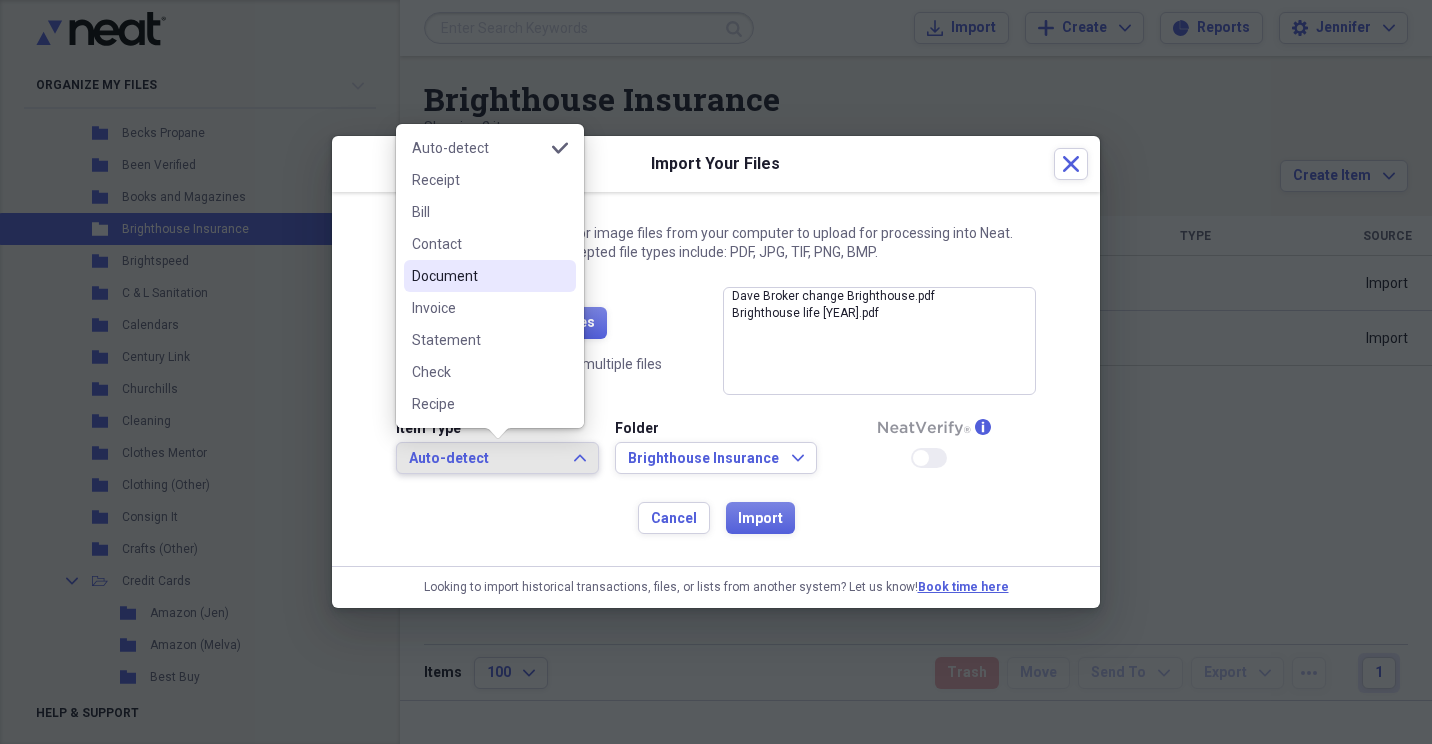 click on "Document" at bounding box center (490, 276) 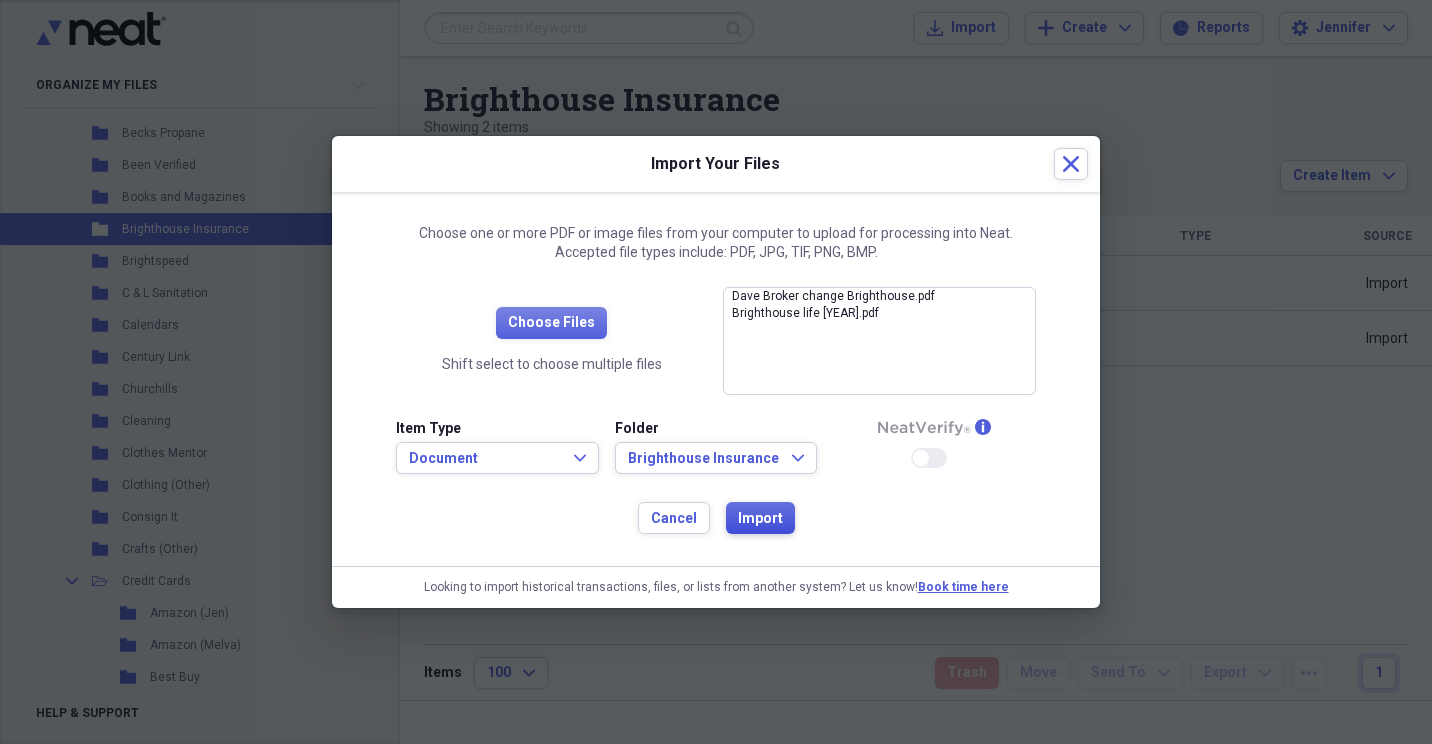 click on "Import" at bounding box center [760, 519] 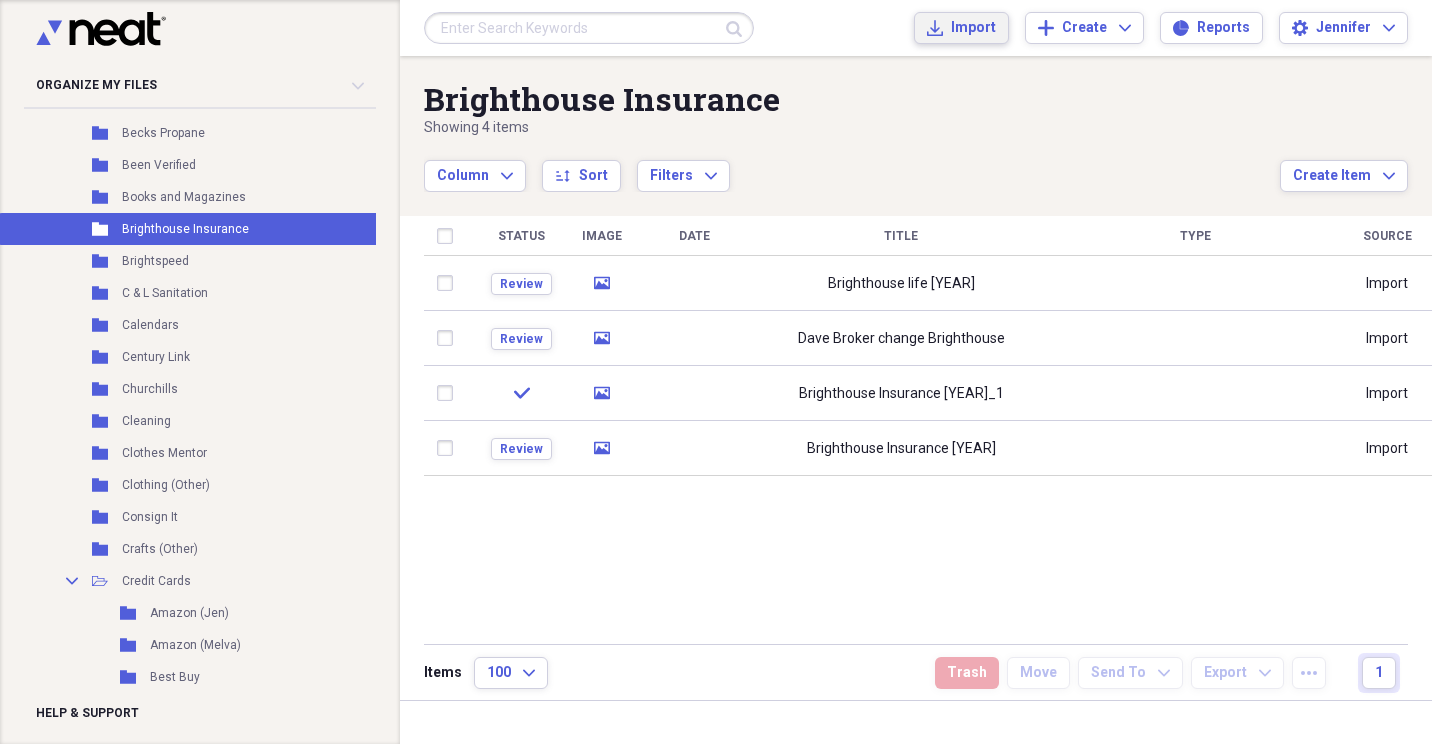 click on "Import" at bounding box center [973, 28] 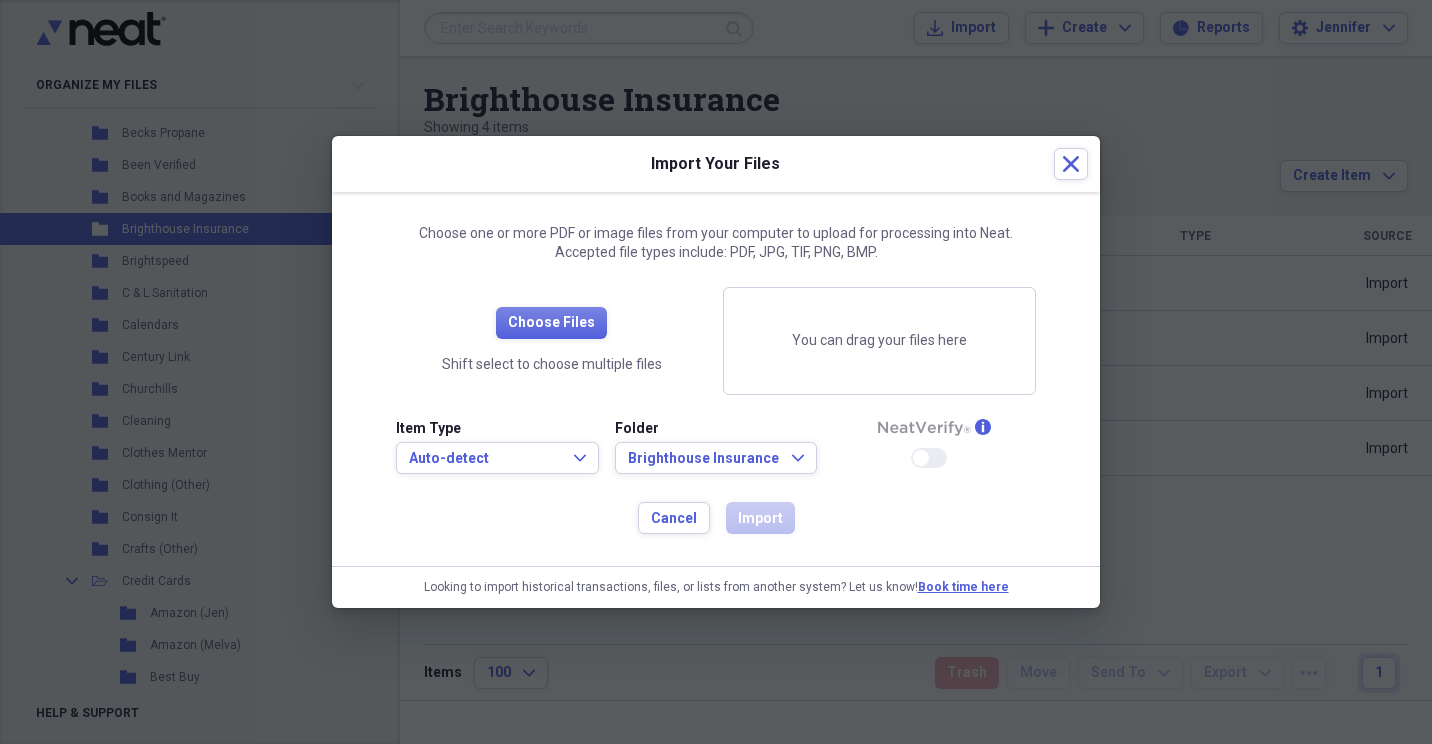 click on "Choose Files Shift select to choose multiple files" at bounding box center (551, 341) 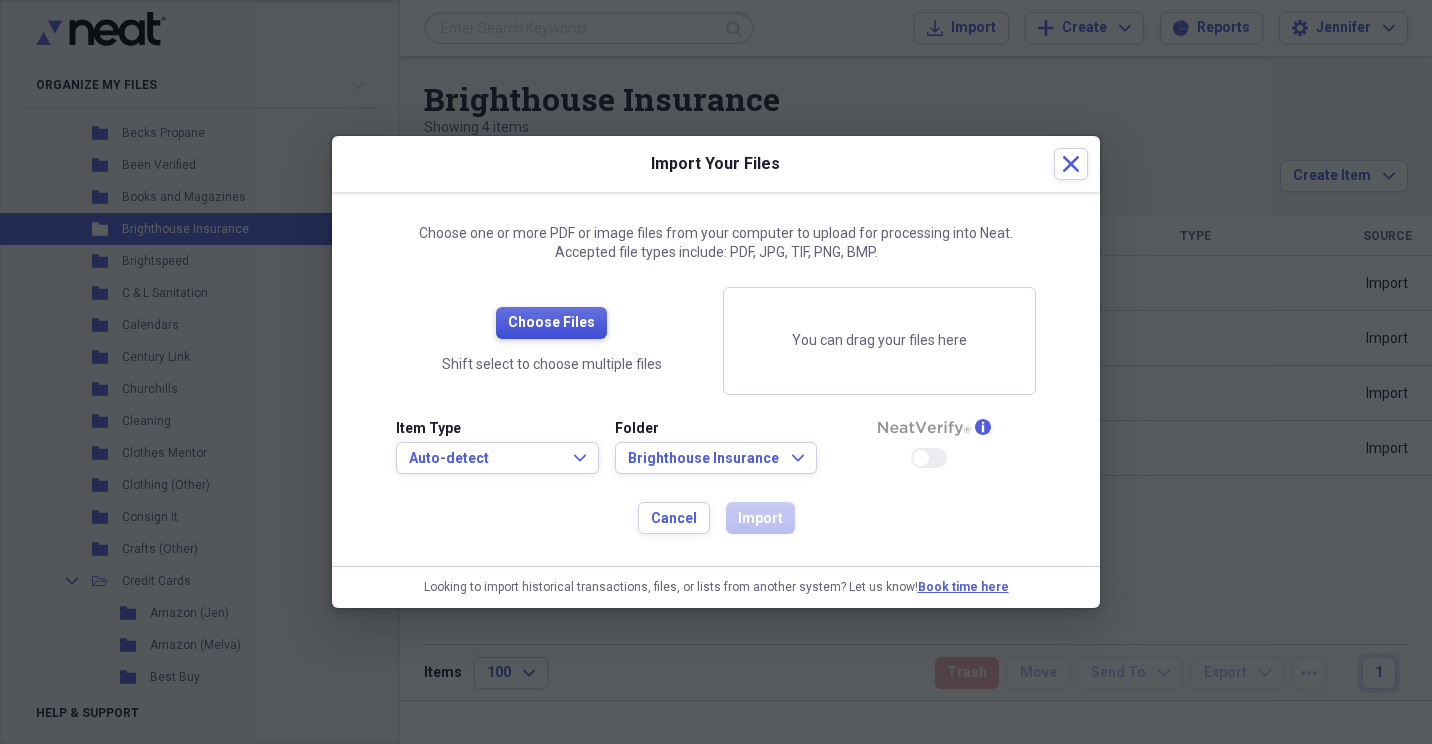 click on "Choose Files" at bounding box center [551, 323] 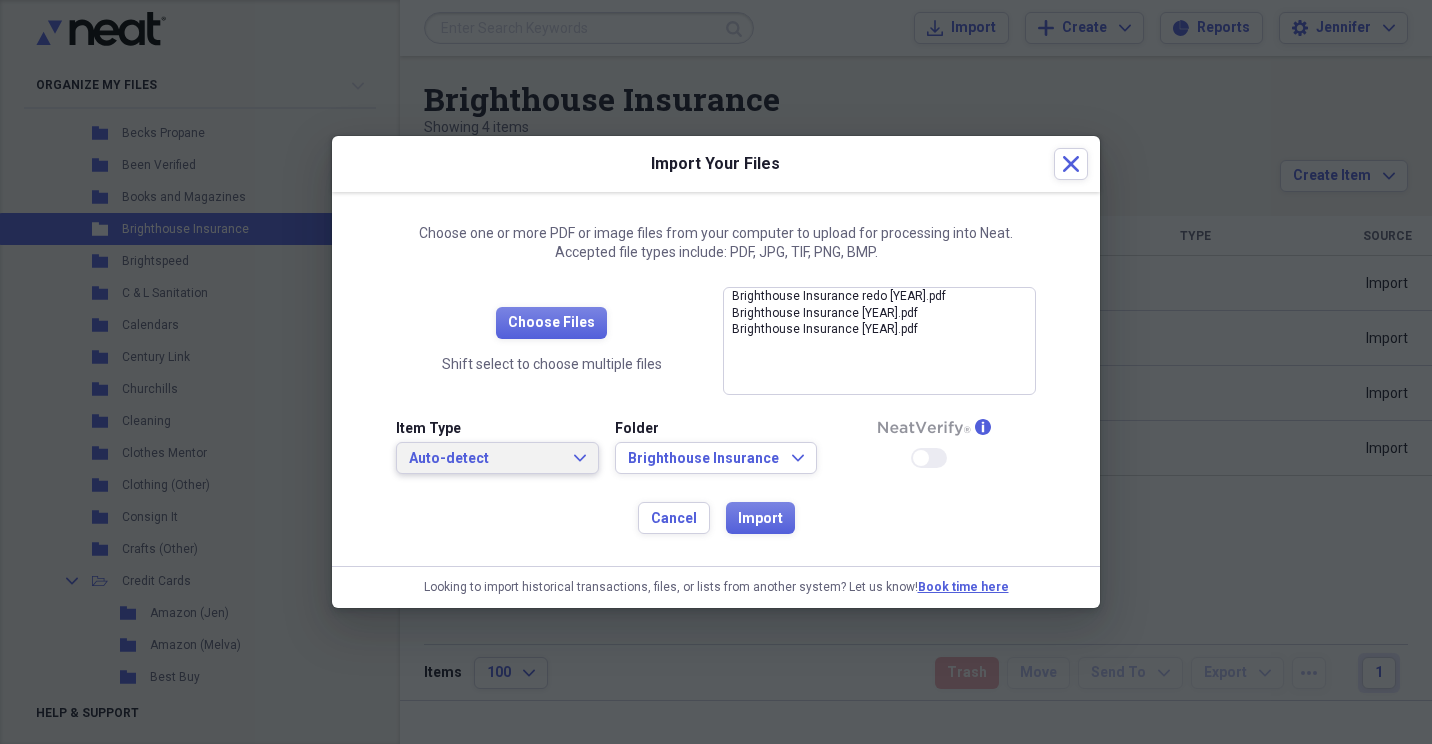 click on "Expand" 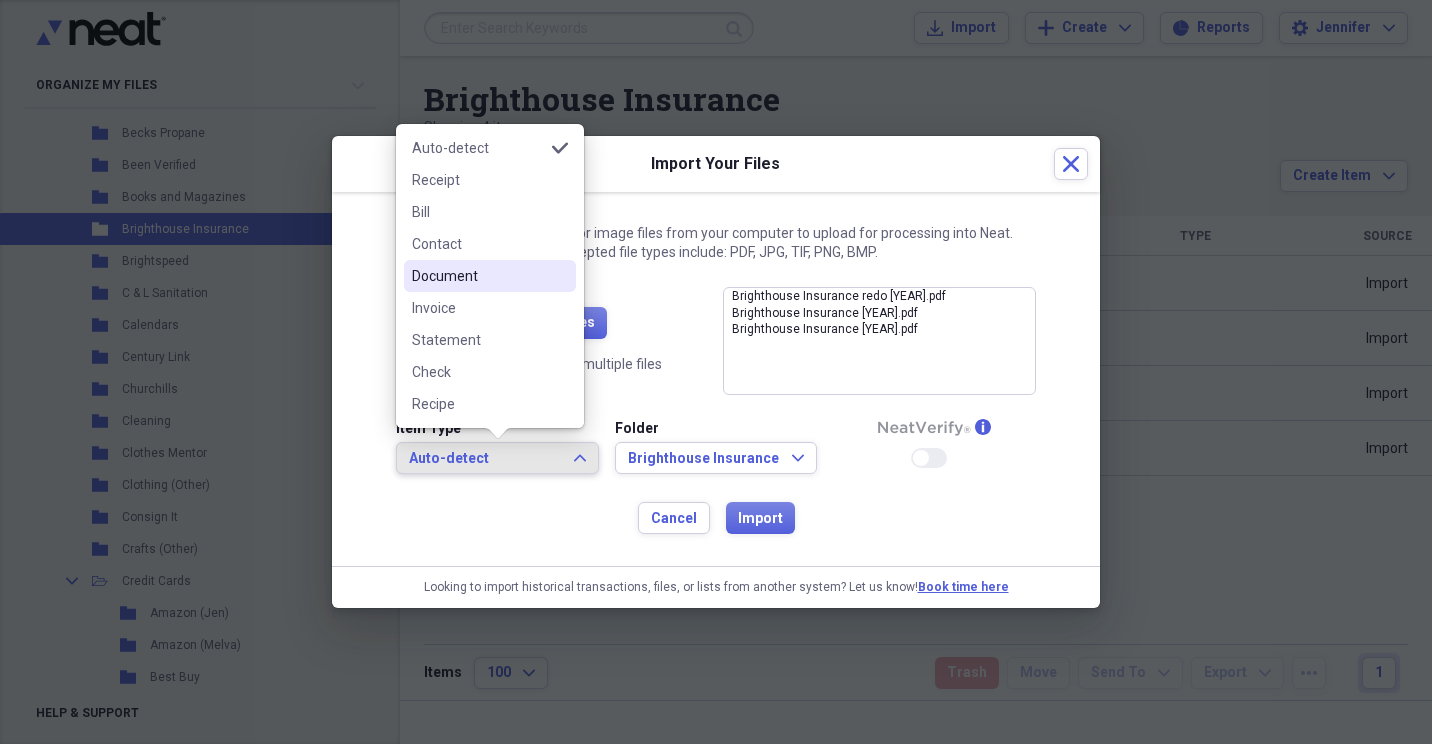 click on "Document" at bounding box center (478, 276) 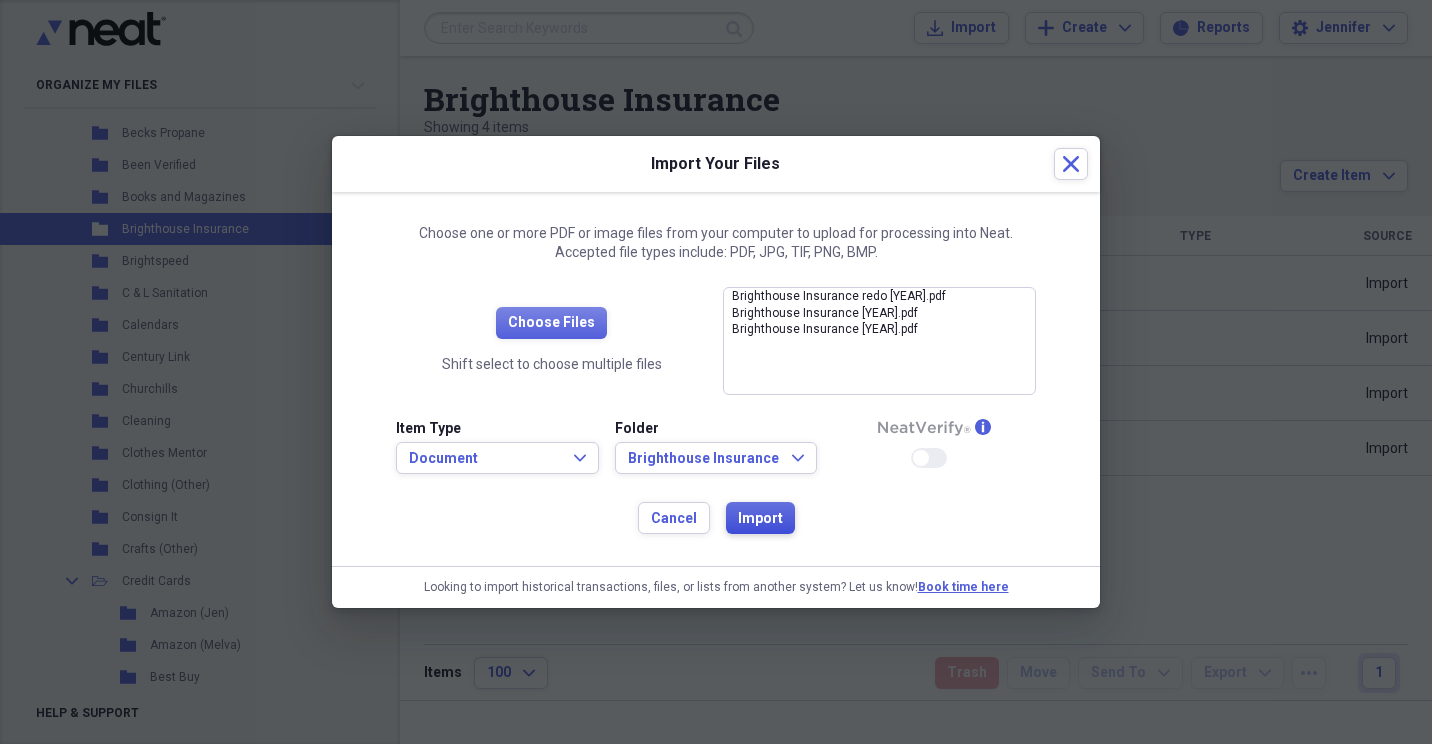 click on "Import" at bounding box center [760, 519] 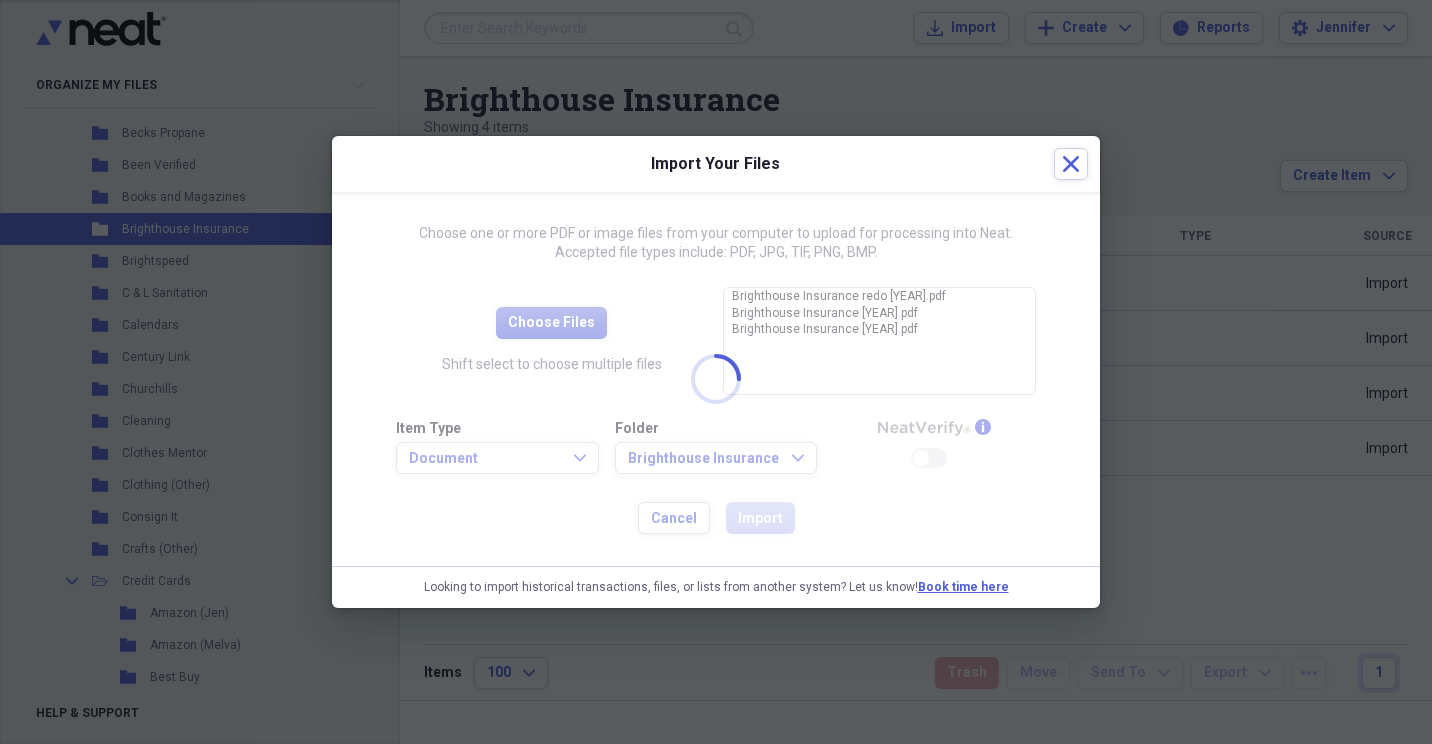 click at bounding box center [716, 379] 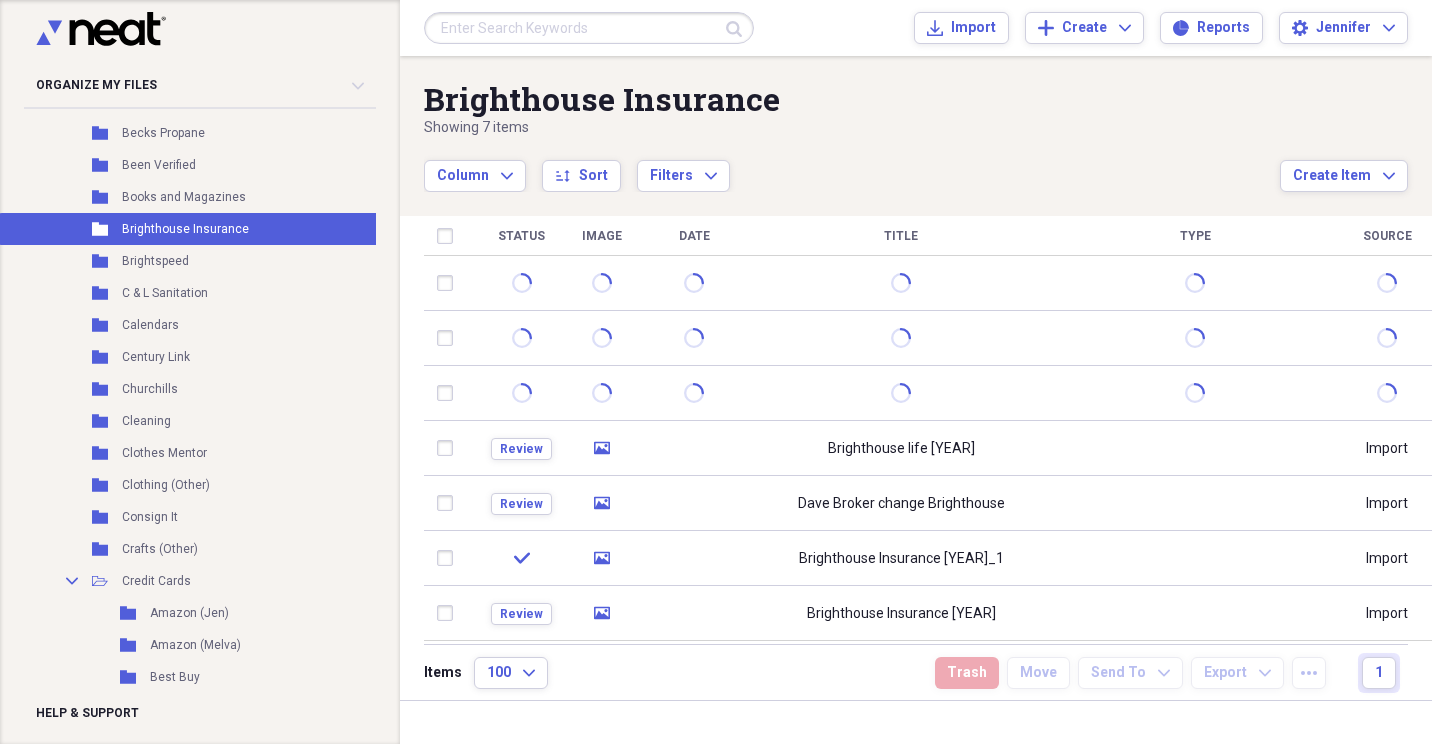 click on "media" at bounding box center (601, 558) 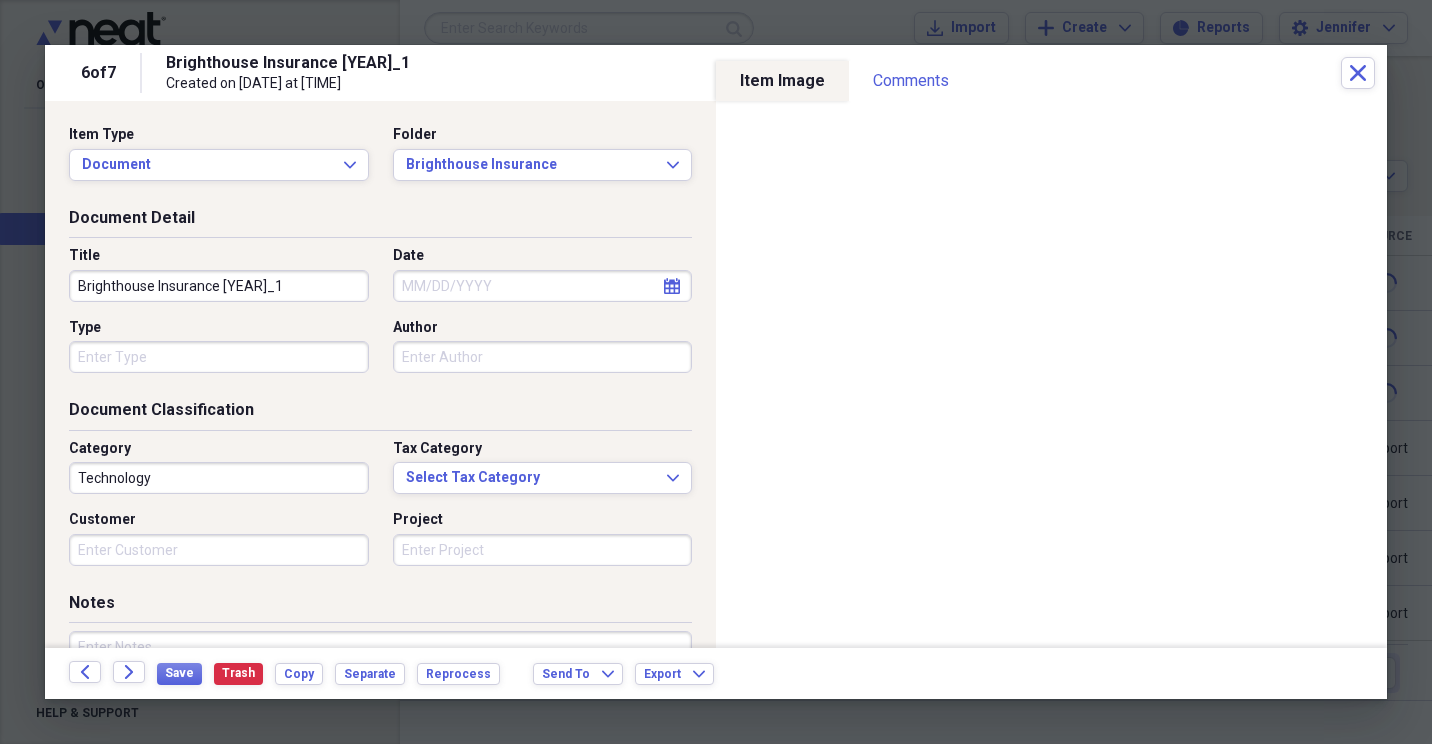 click on "Project" at bounding box center [543, 550] 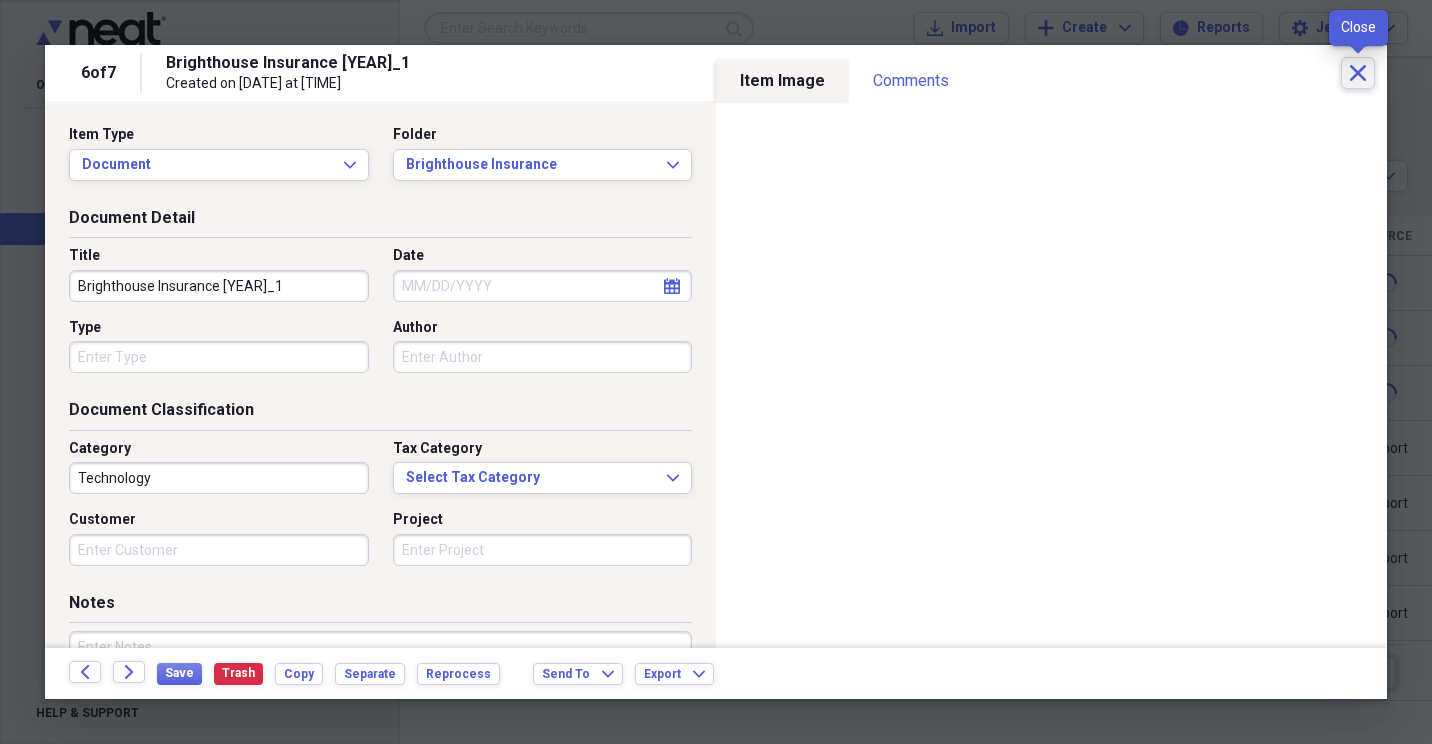 click on "Close" 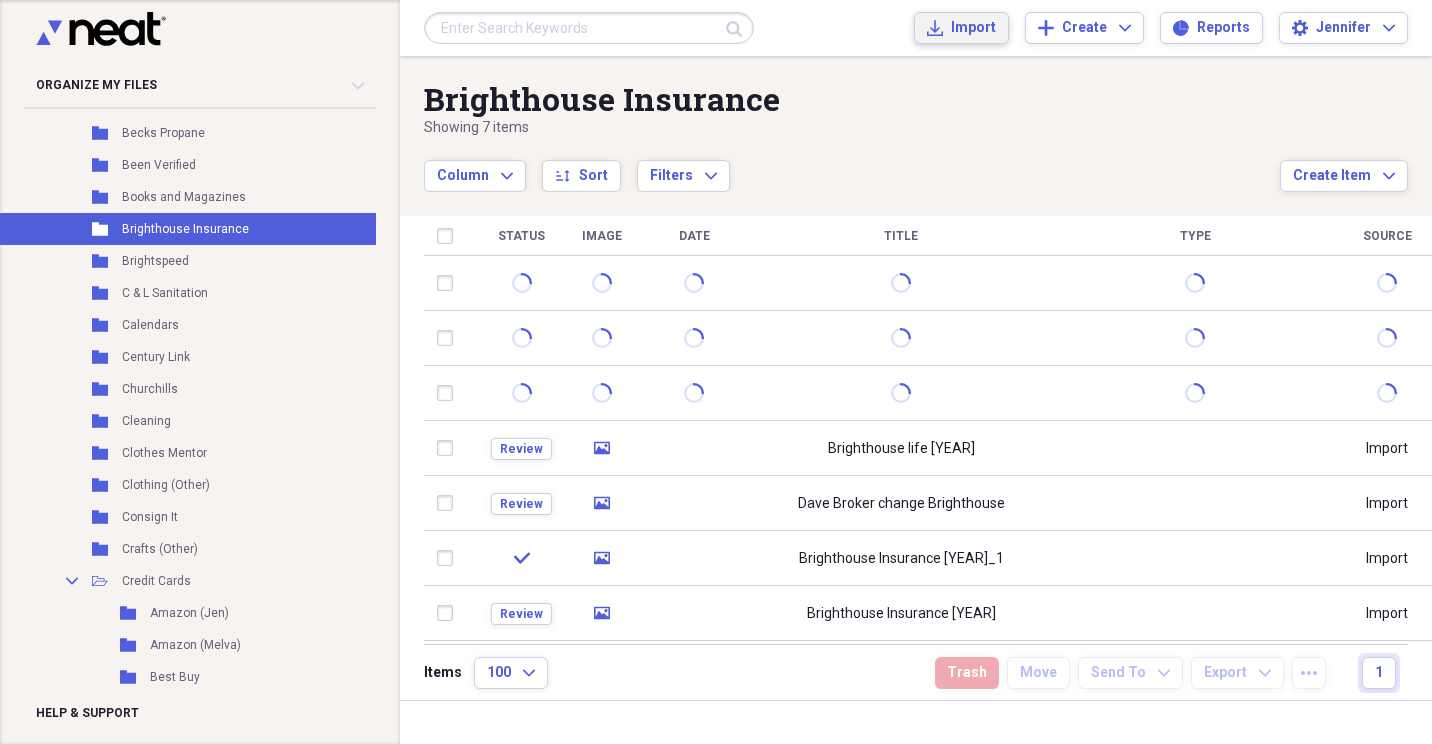 click on "Import" 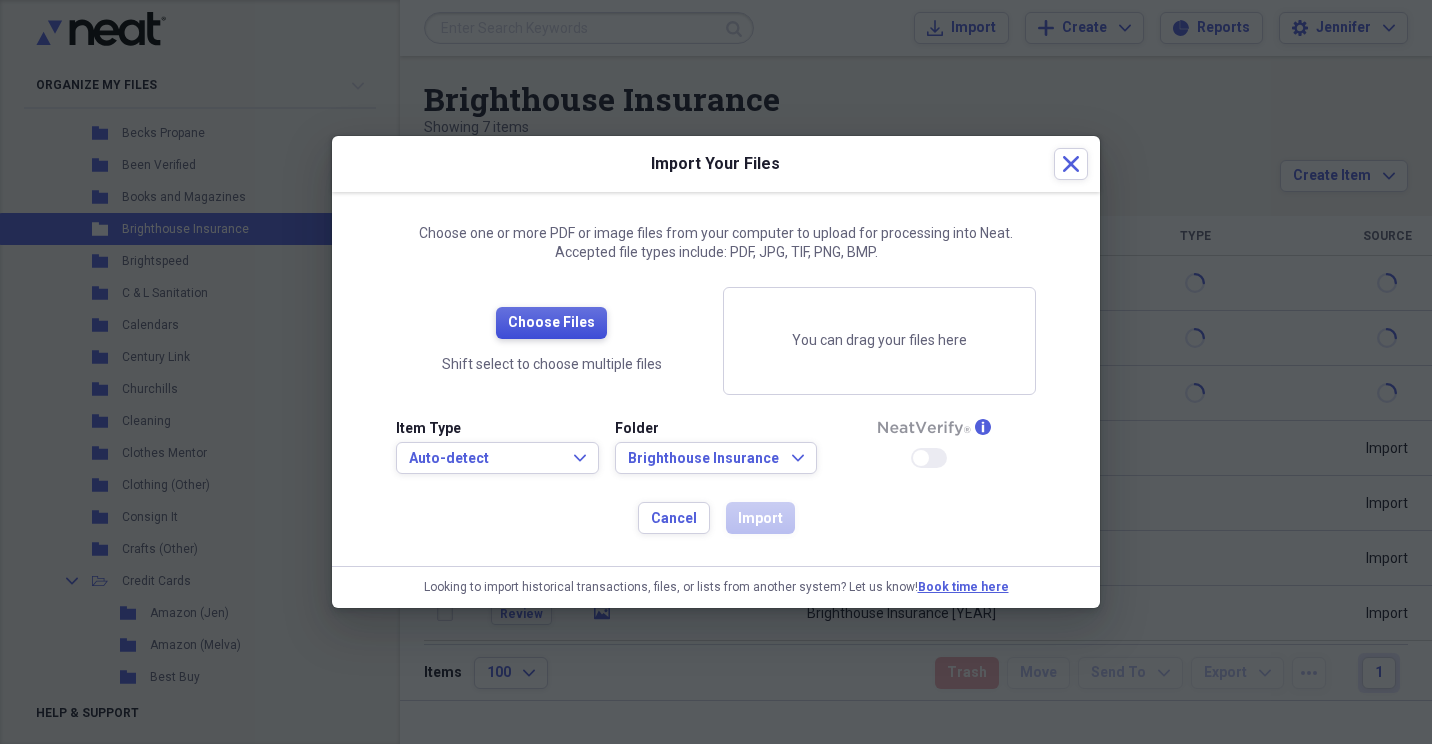 click on "Choose Files" at bounding box center [551, 323] 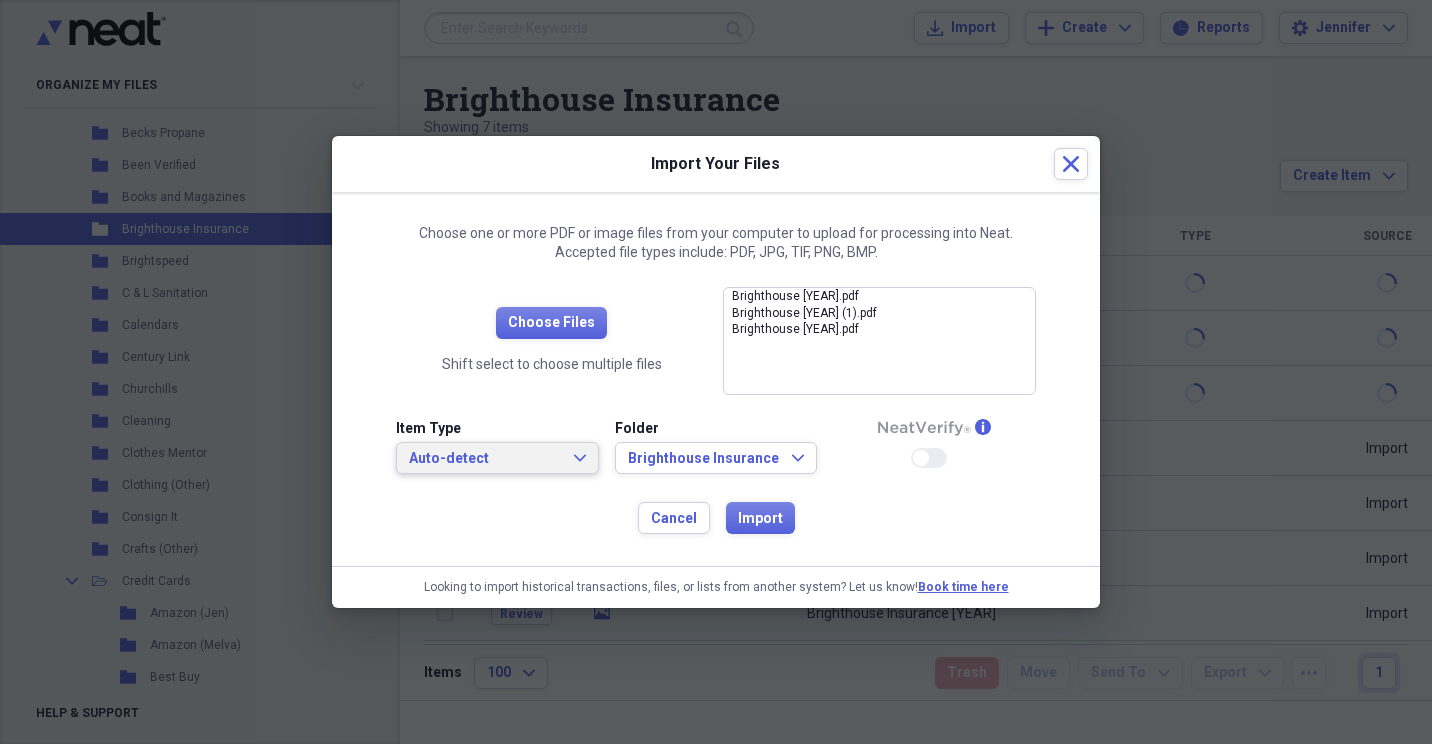 click on "Expand" 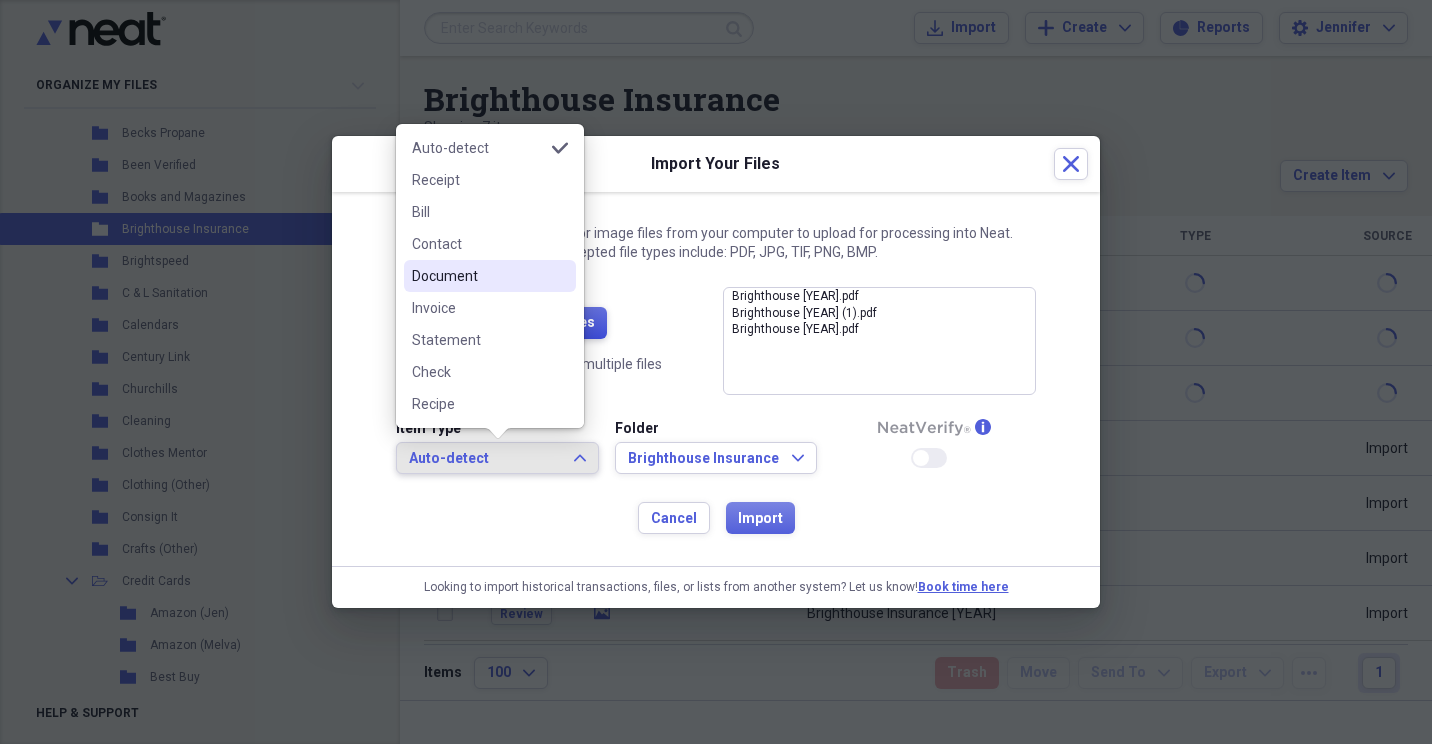 drag, startPoint x: 464, startPoint y: 265, endPoint x: 505, endPoint y: 307, distance: 58.694122 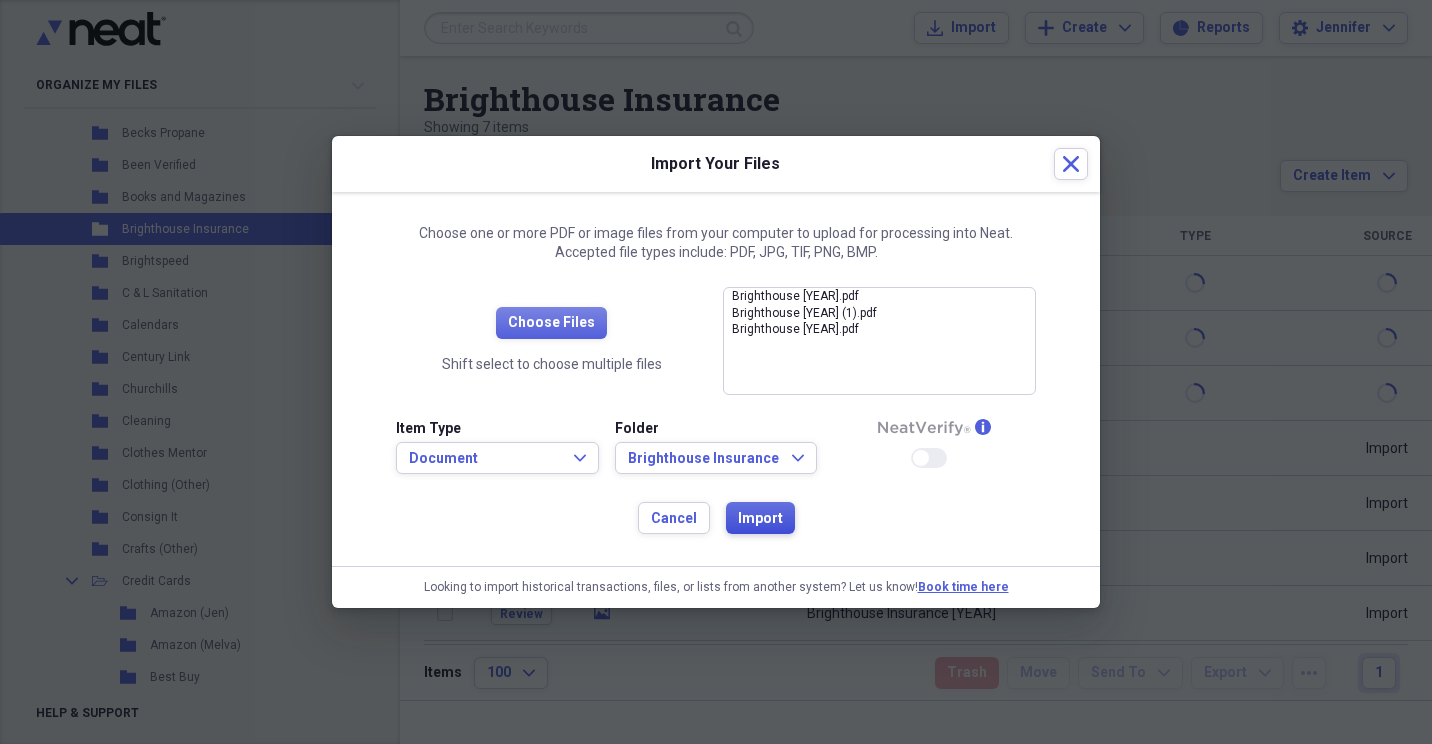 click on "Import" at bounding box center [760, 519] 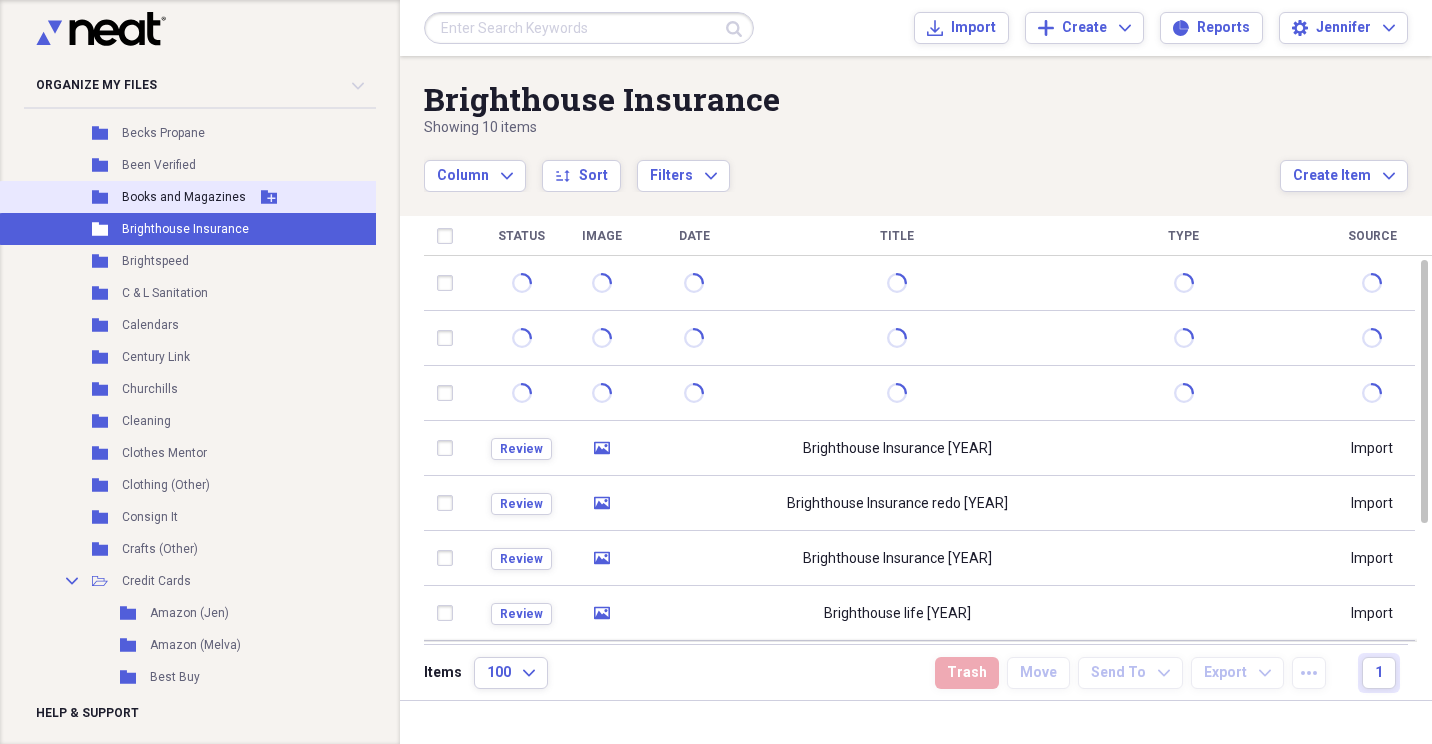 click on "Add Folder" at bounding box center (269, 197) 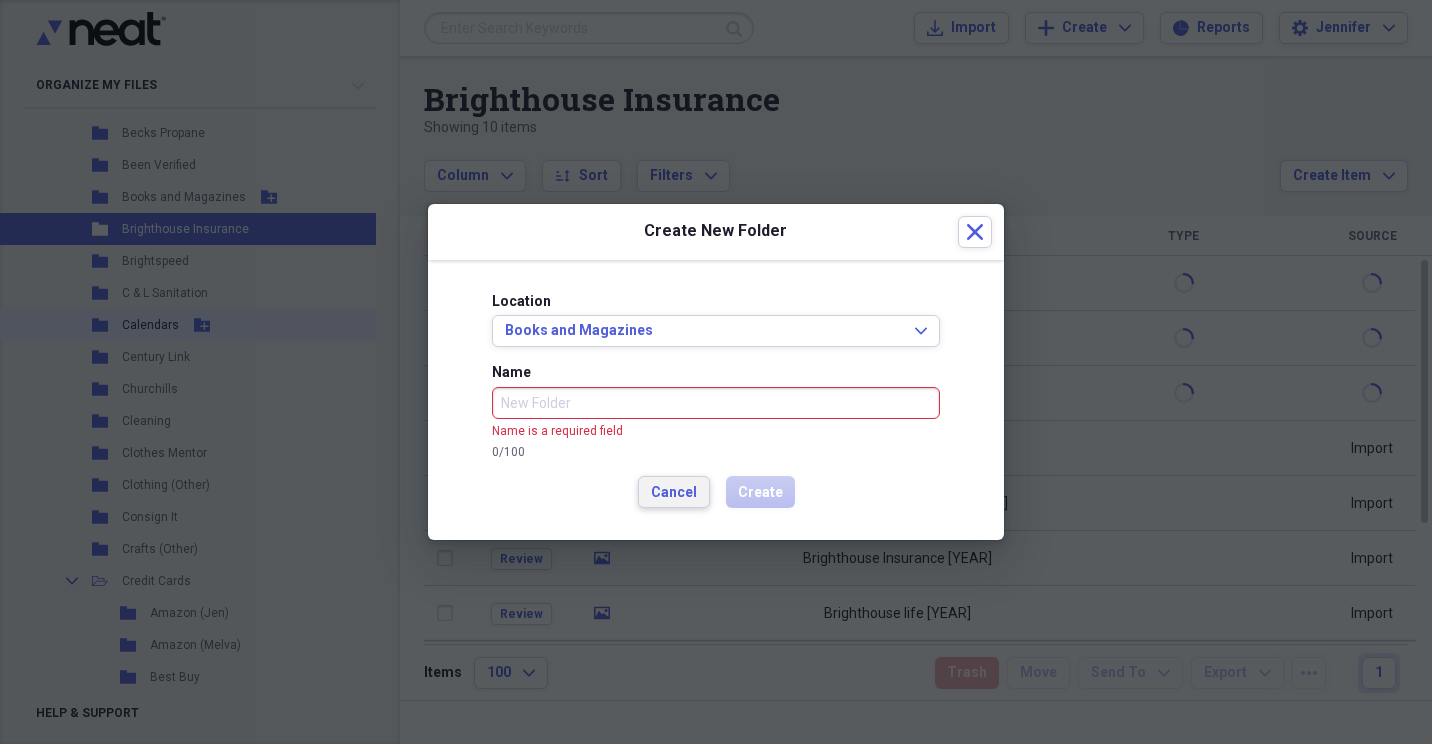 drag, startPoint x: 669, startPoint y: 488, endPoint x: 353, endPoint y: 338, distance: 349.79422 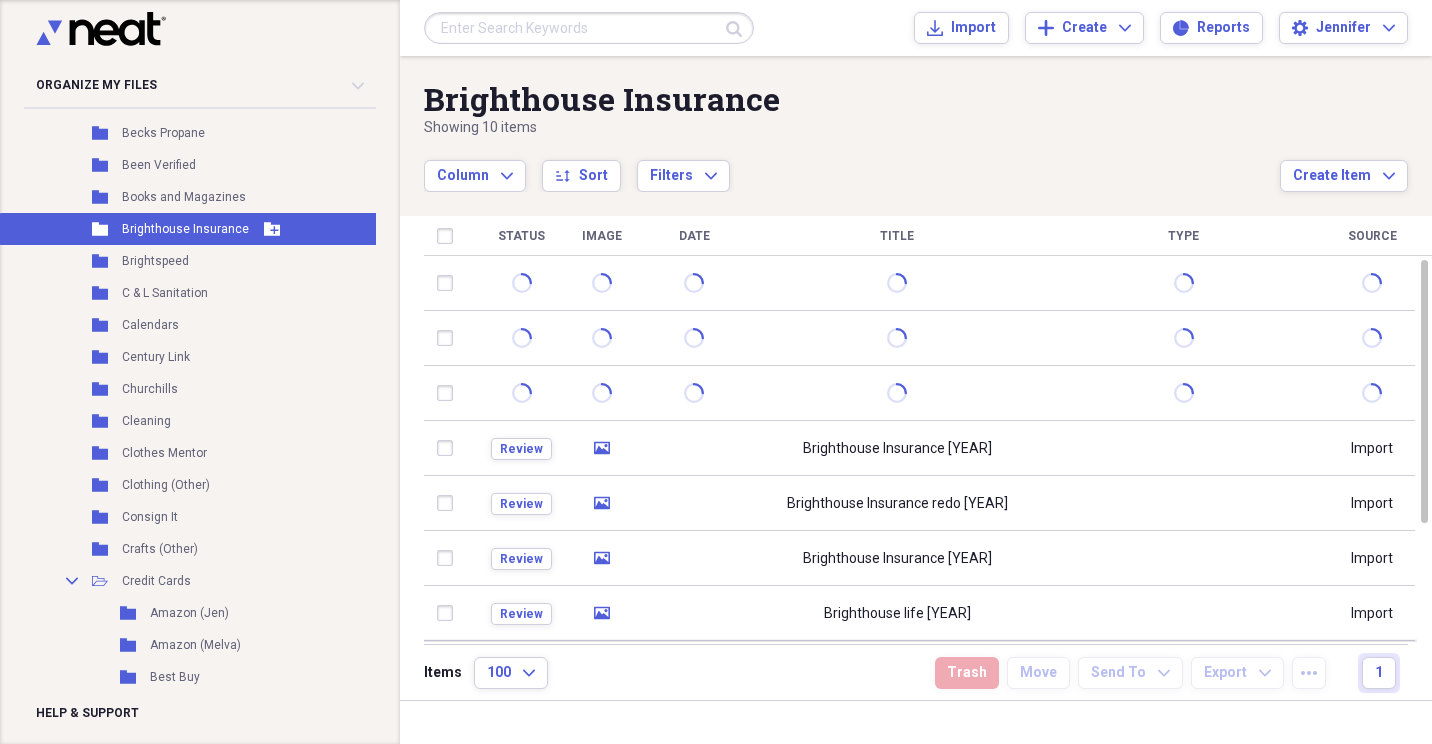 click on "Brighthouse Insurance" at bounding box center [185, 229] 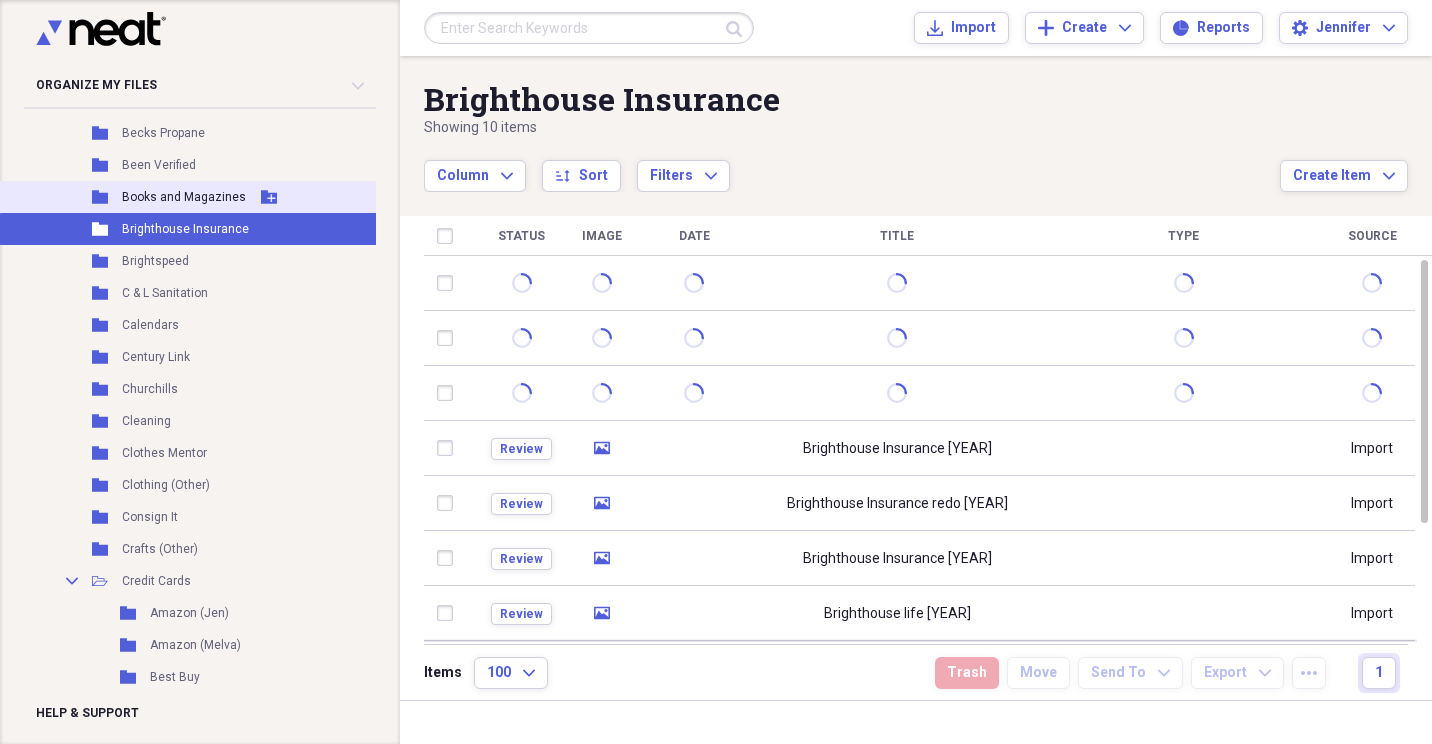 click on "Books and Magazines" at bounding box center (184, 197) 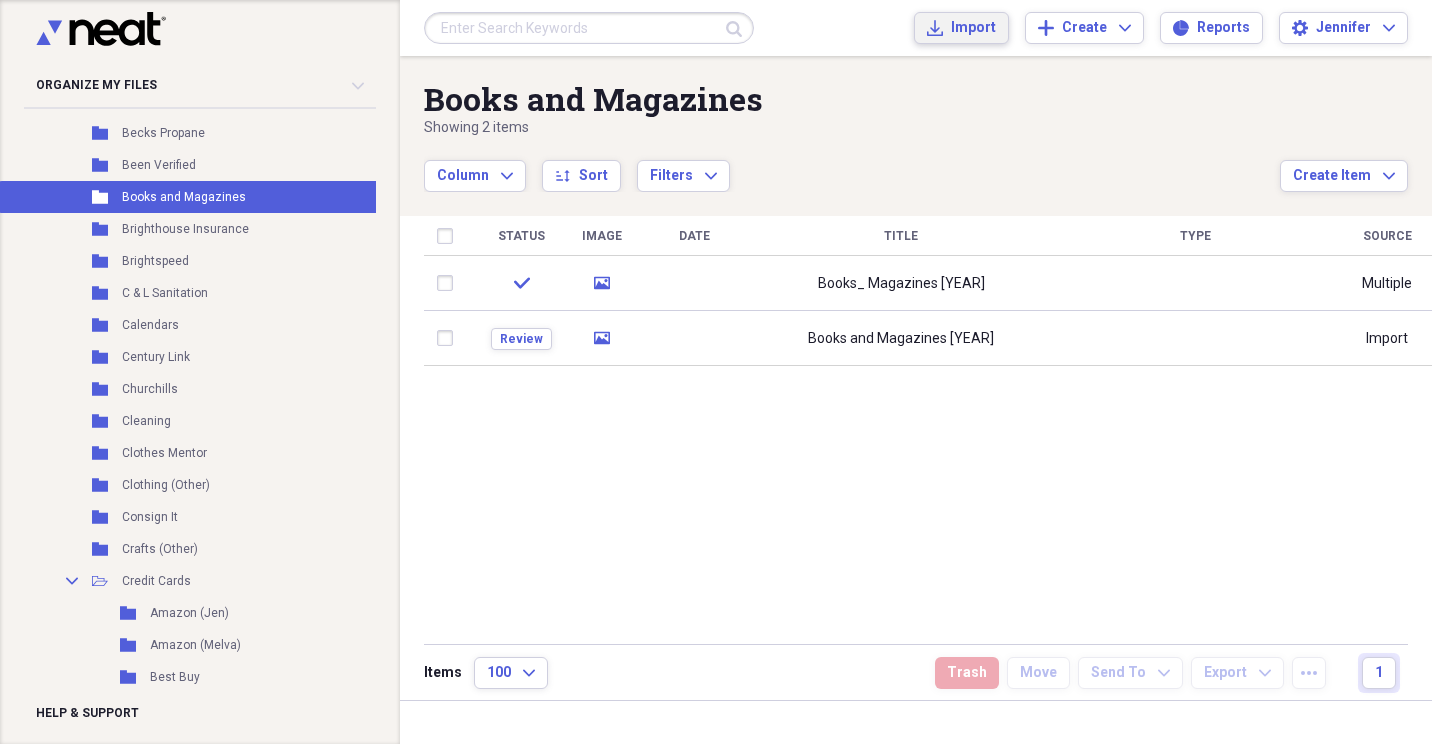 click on "Import" at bounding box center (973, 28) 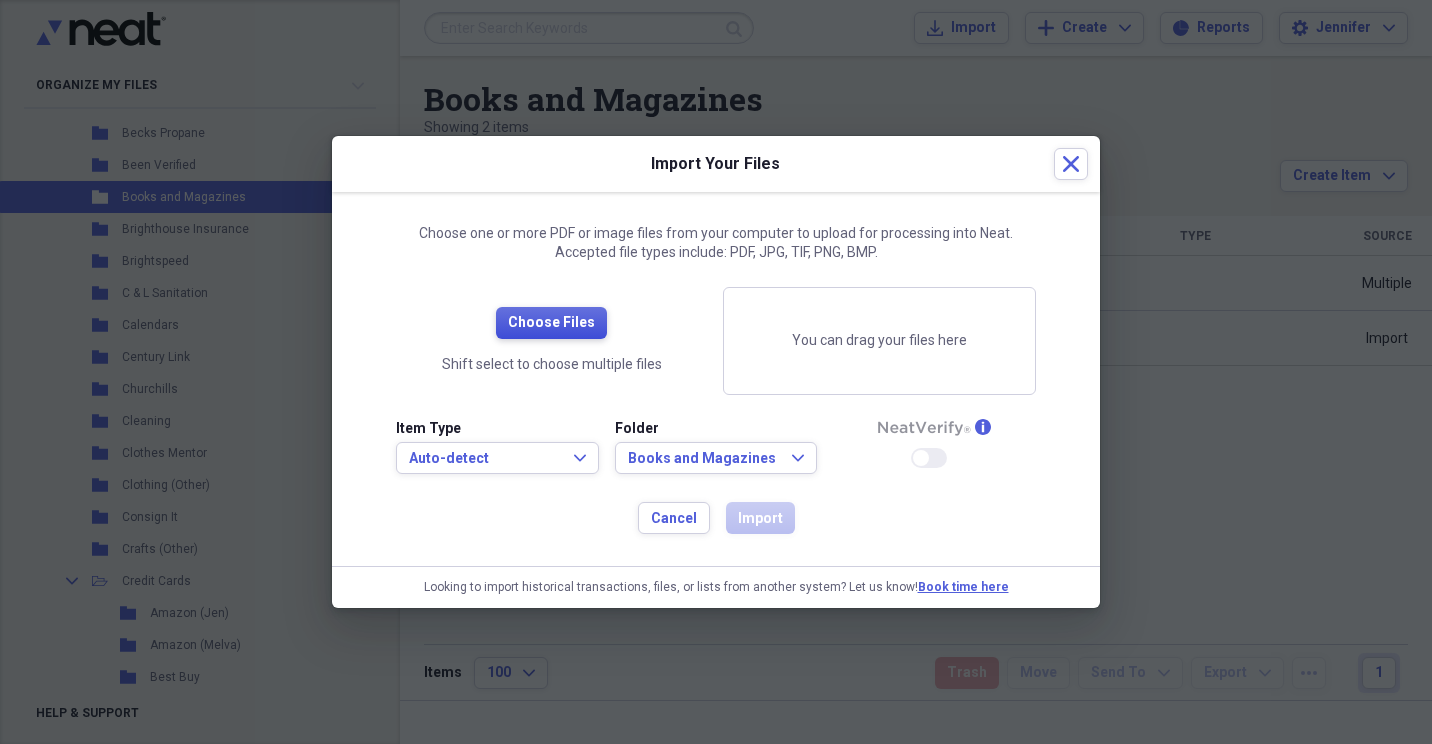 click on "Choose Files" at bounding box center (551, 323) 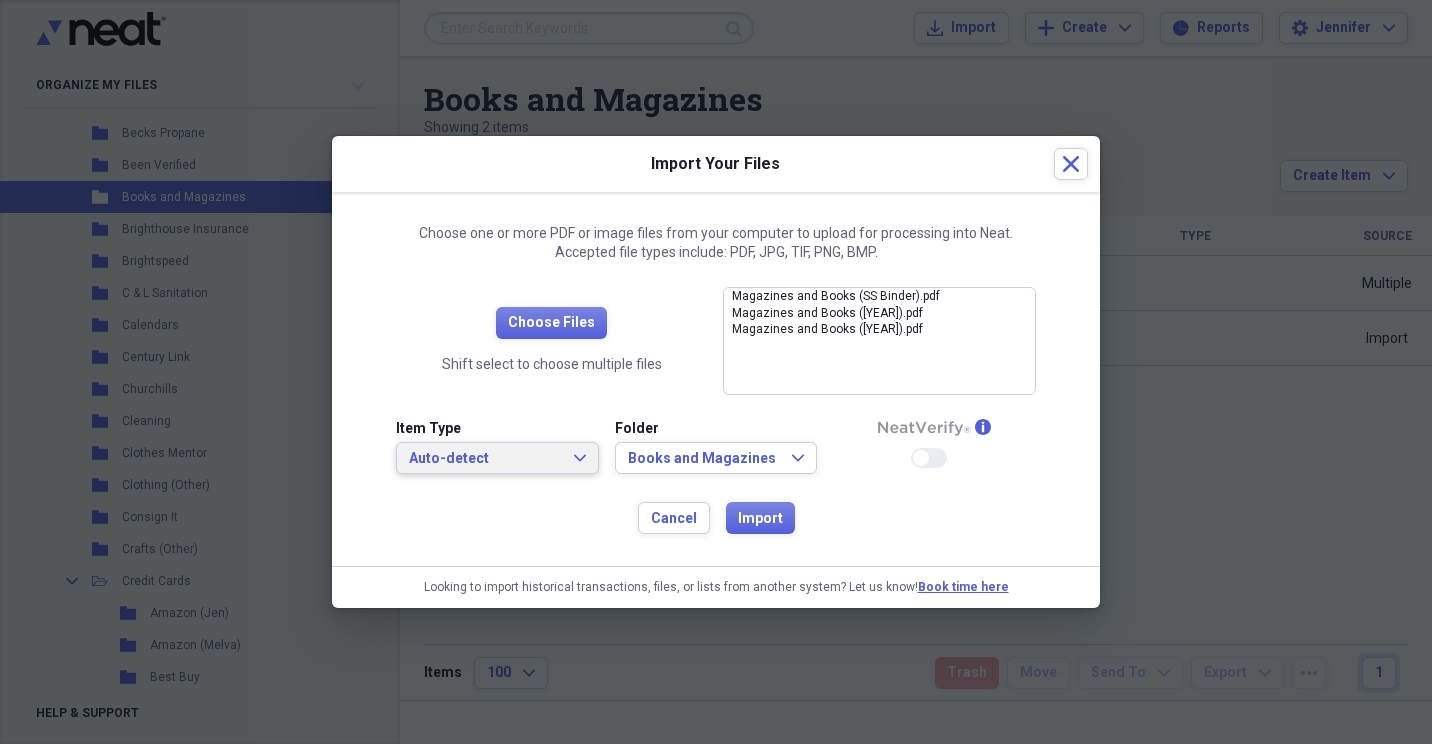 click on "Expand" 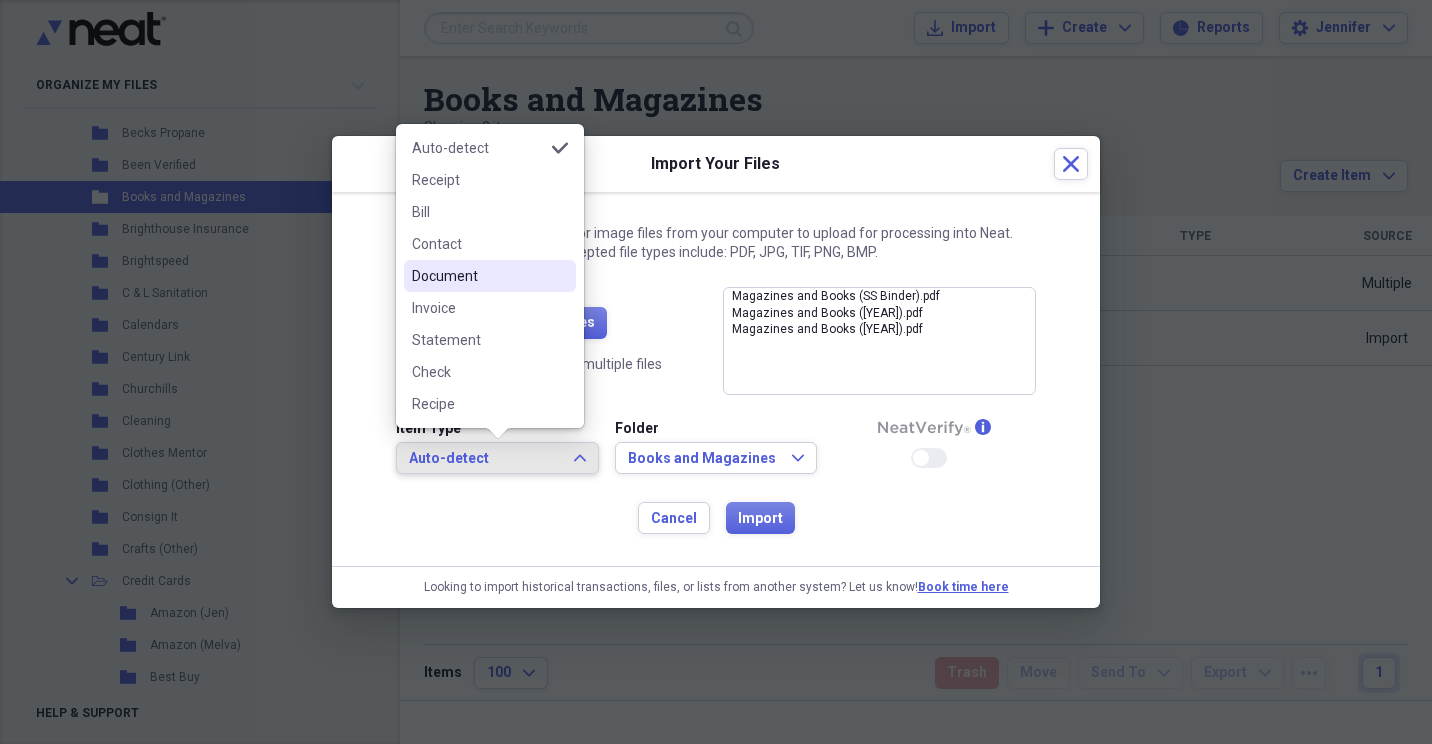 click on "Document" at bounding box center [478, 276] 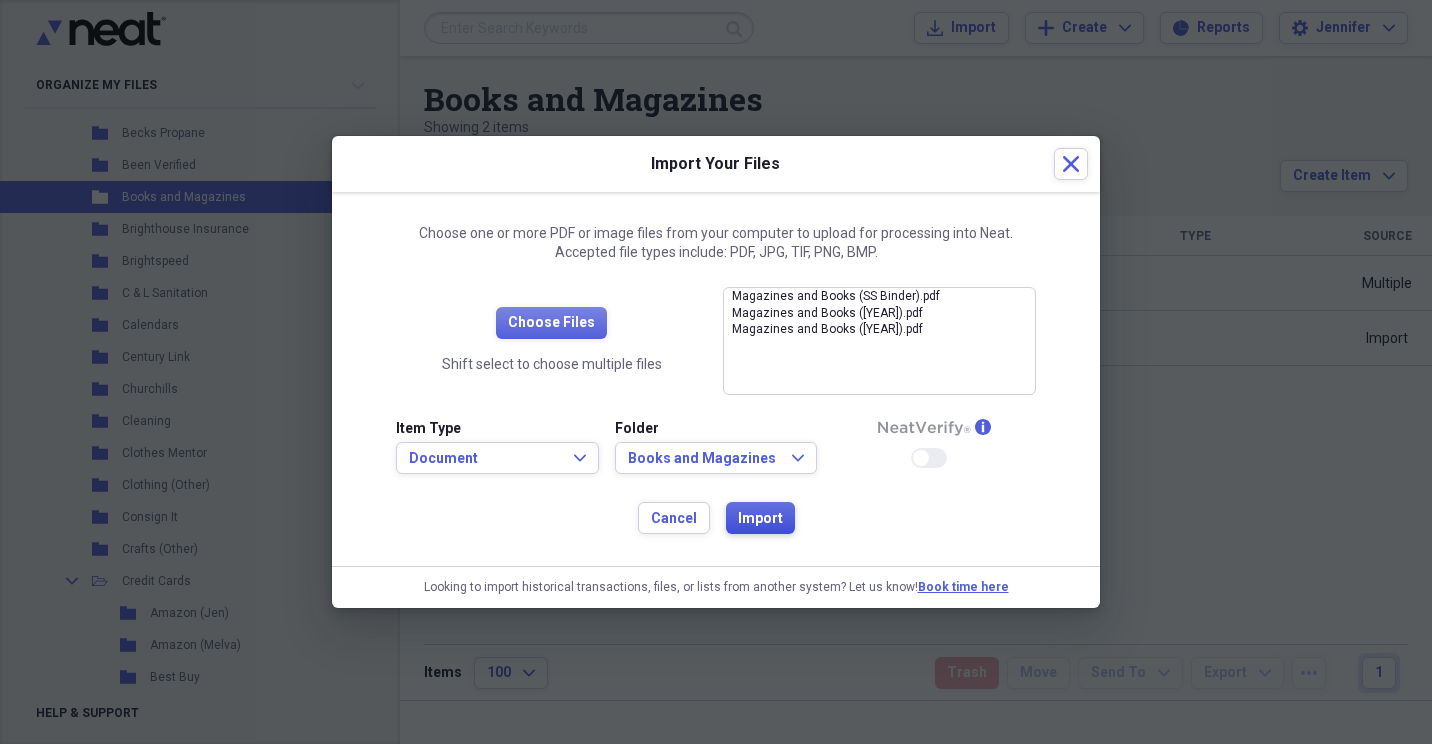 click on "Import" at bounding box center [760, 519] 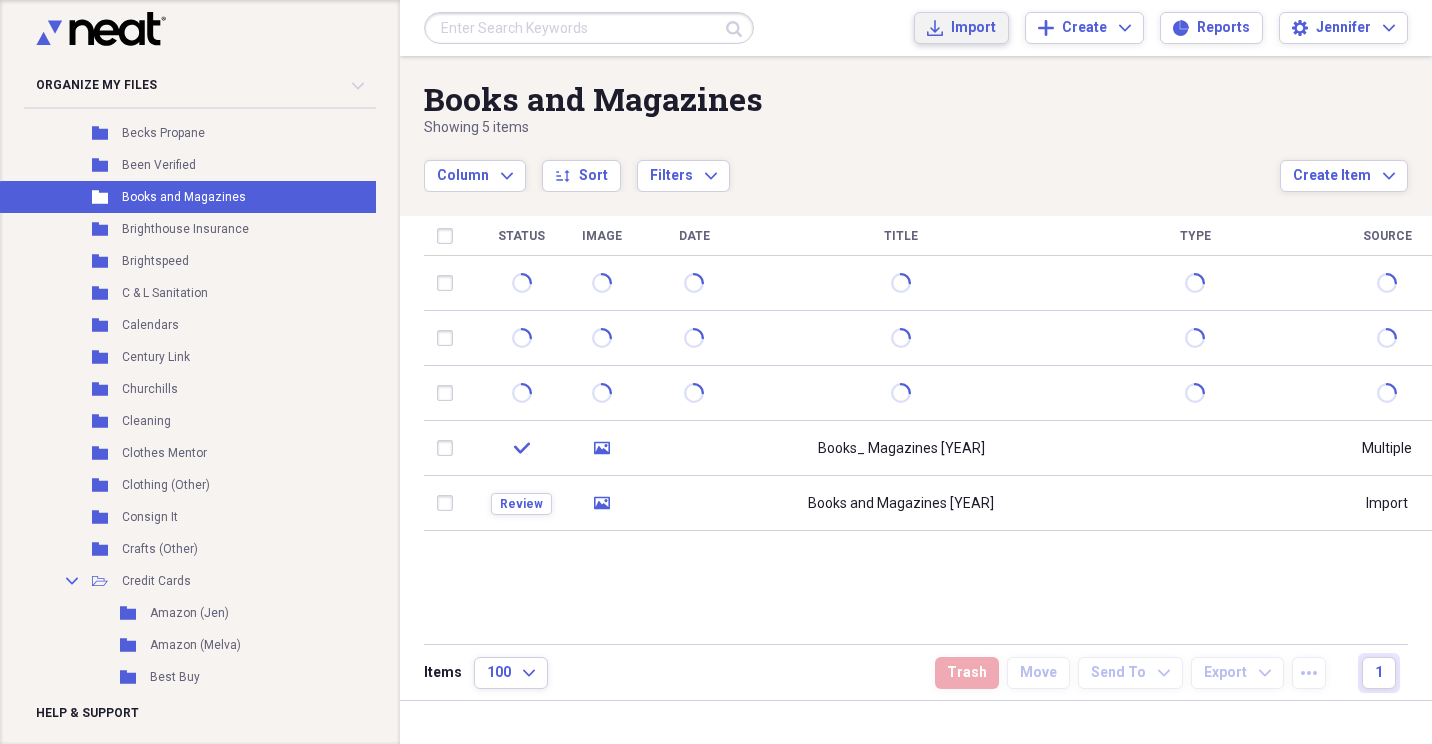 click on "Import" at bounding box center [973, 28] 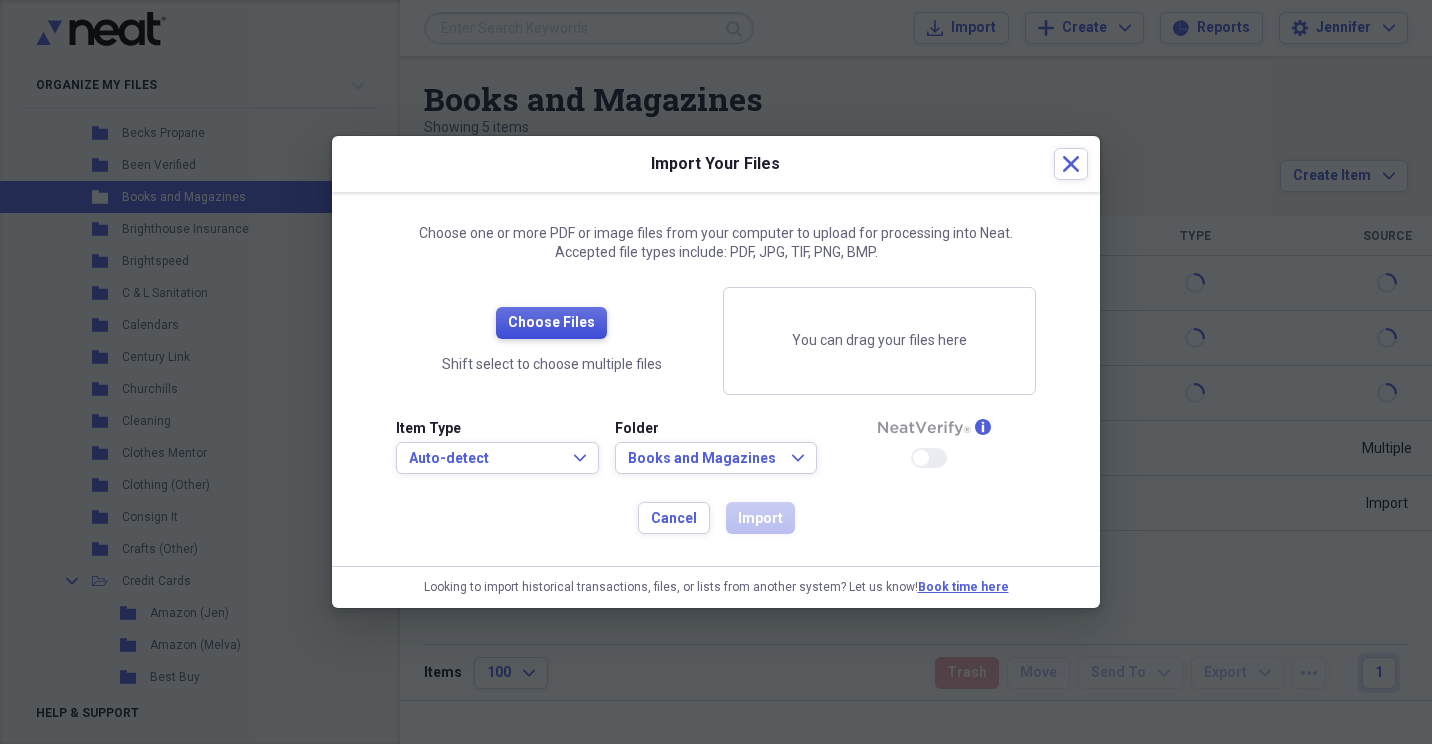 click on "Choose Files" at bounding box center (551, 323) 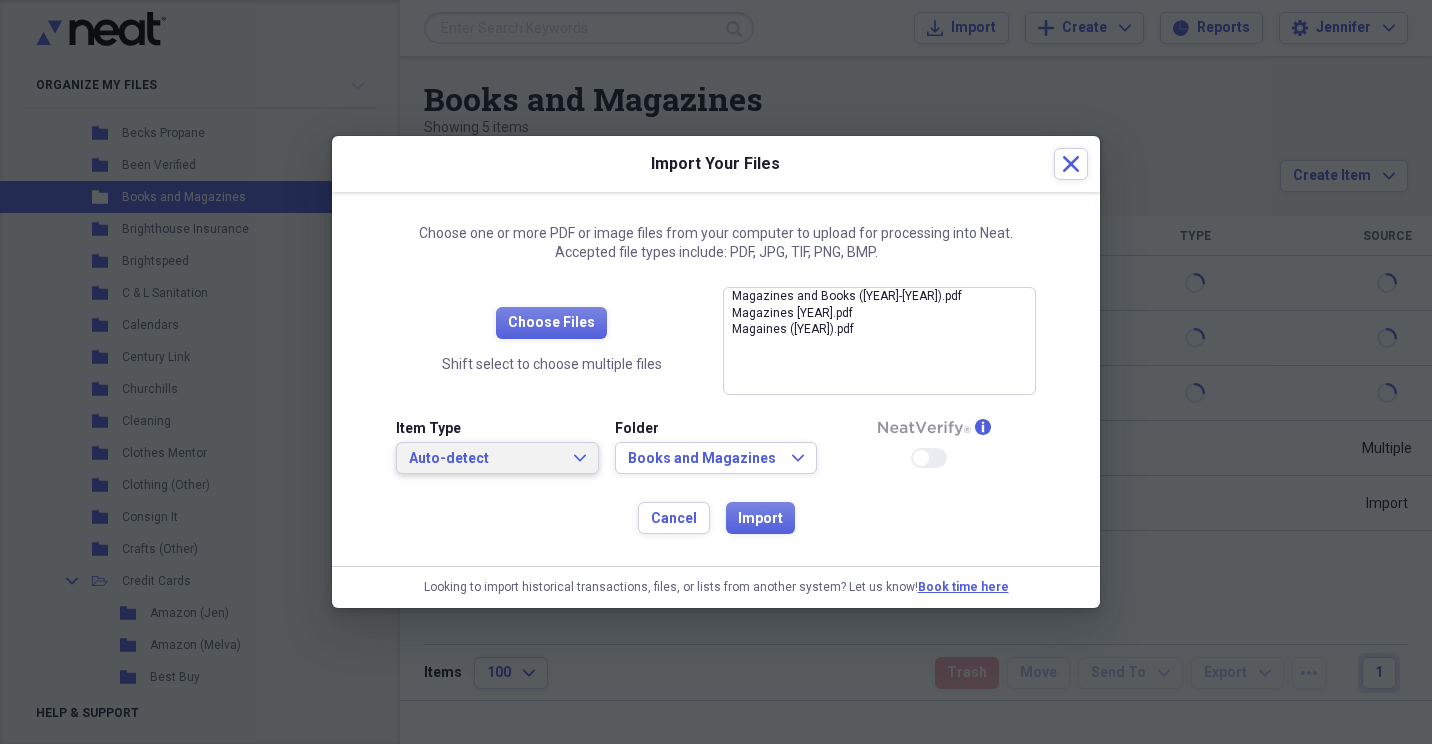 drag, startPoint x: 583, startPoint y: 460, endPoint x: 580, endPoint y: 448, distance: 12.369317 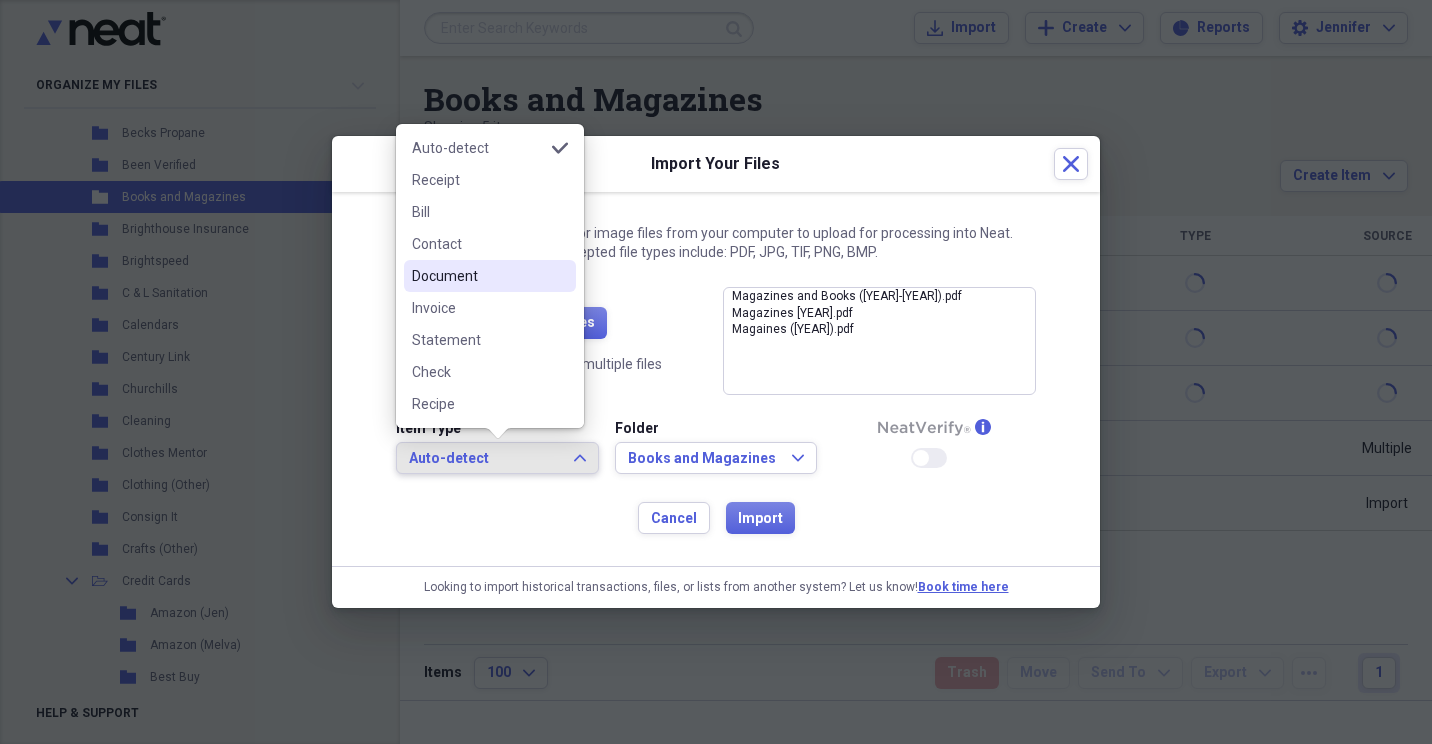 click on "Document" at bounding box center [478, 276] 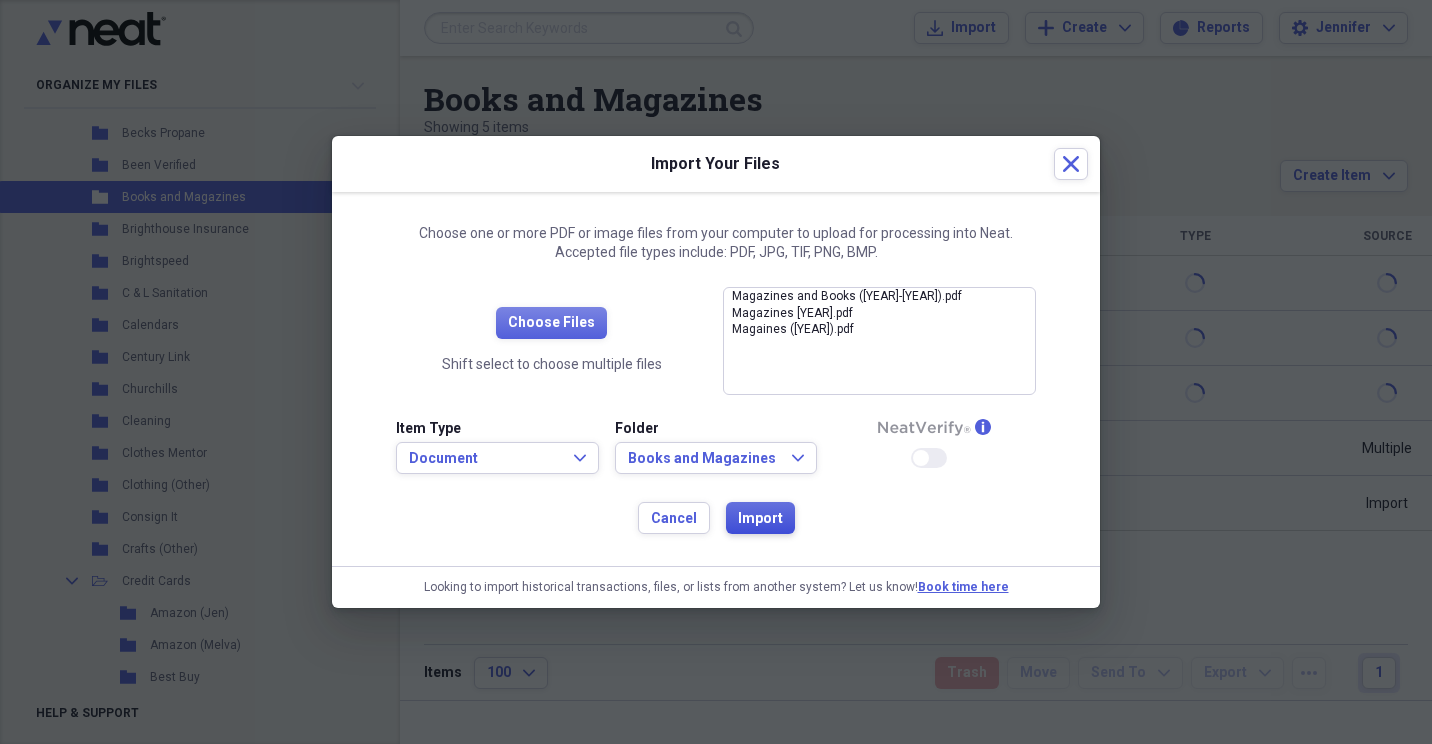 click on "Import" at bounding box center [760, 519] 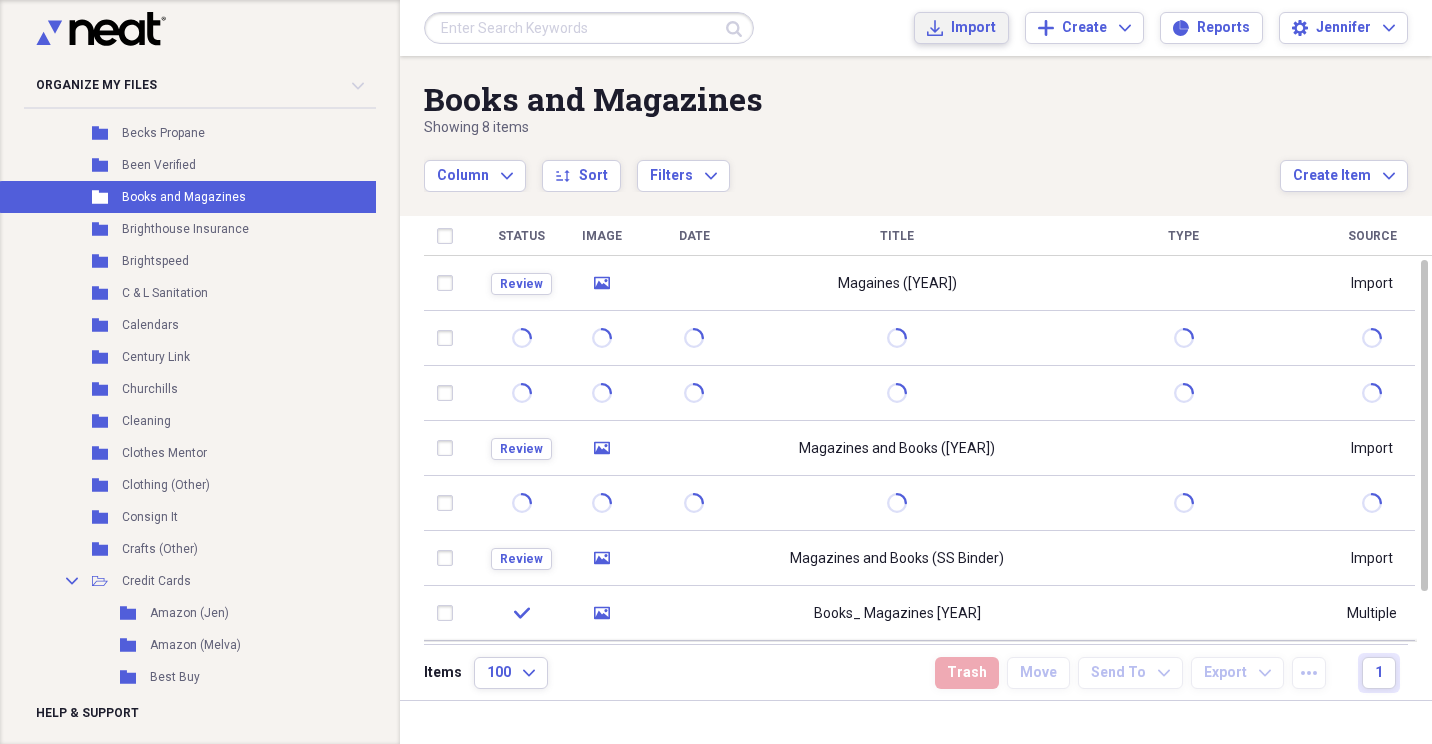 click on "Import" at bounding box center [973, 28] 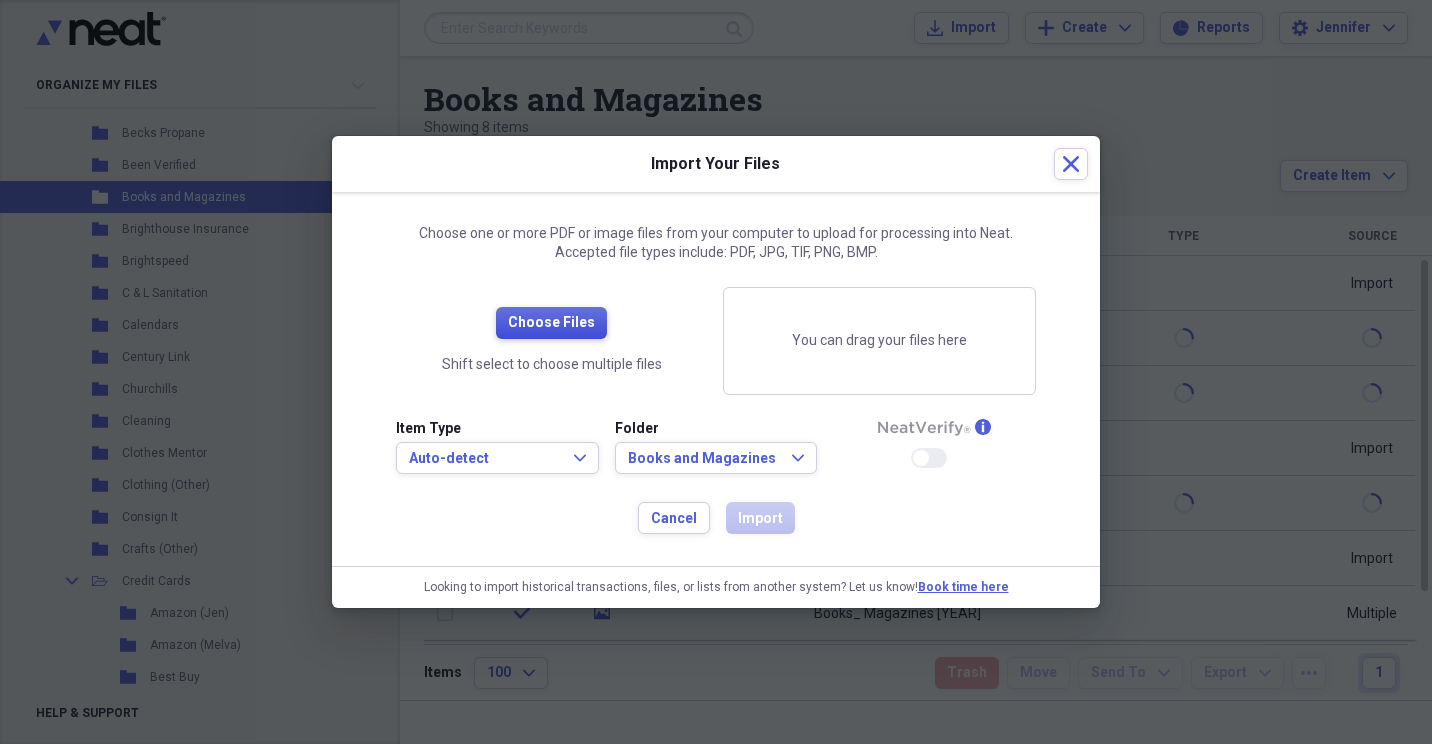 click on "Choose Files" at bounding box center [551, 323] 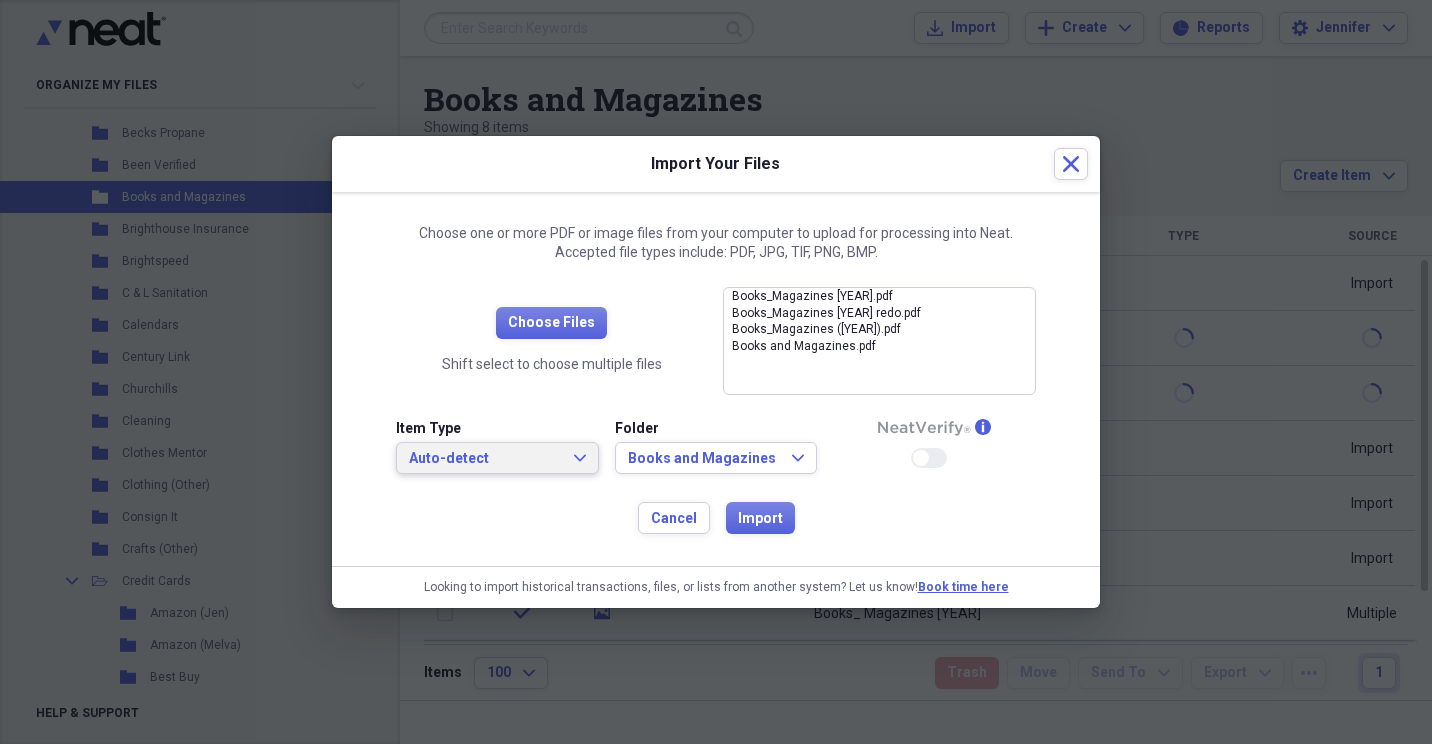 click on "Auto-detect Expand" at bounding box center [497, 459] 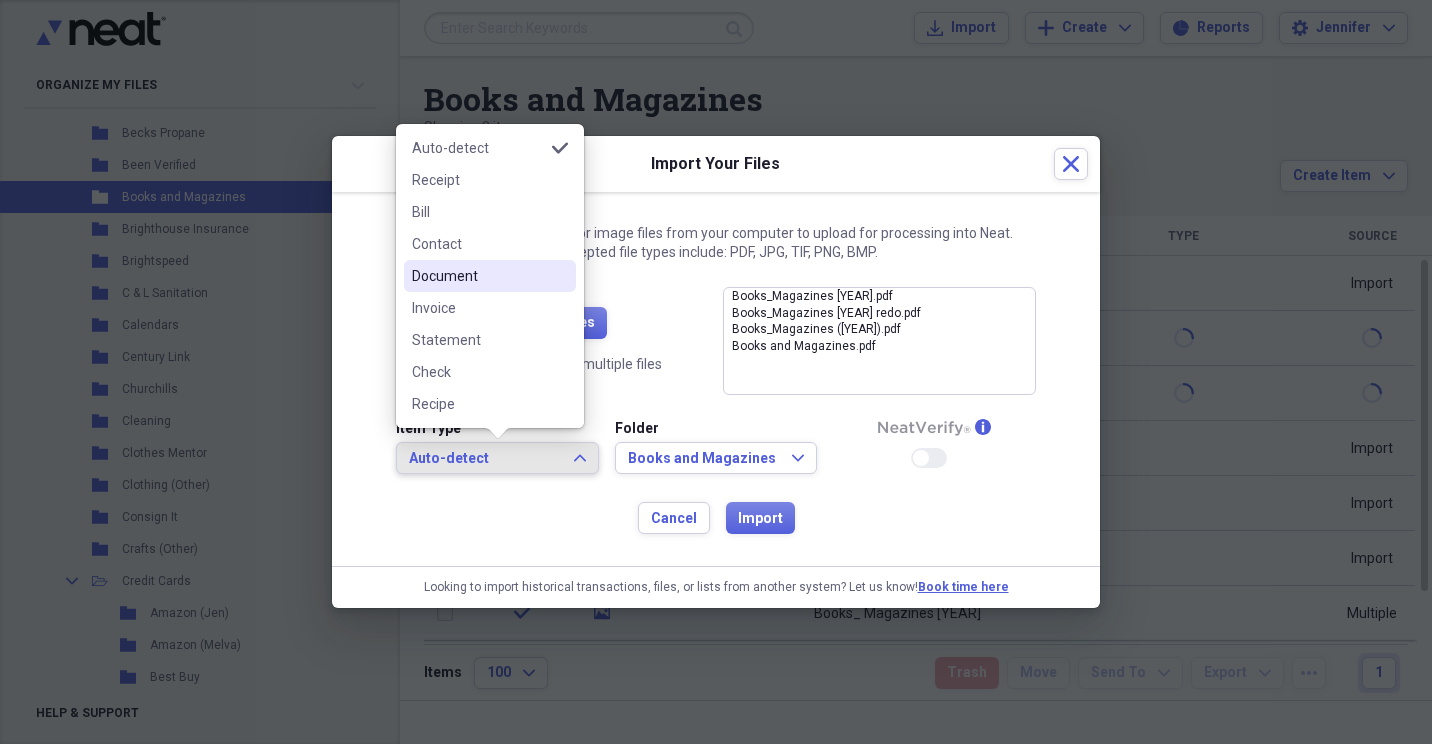 click on "Document" at bounding box center (478, 276) 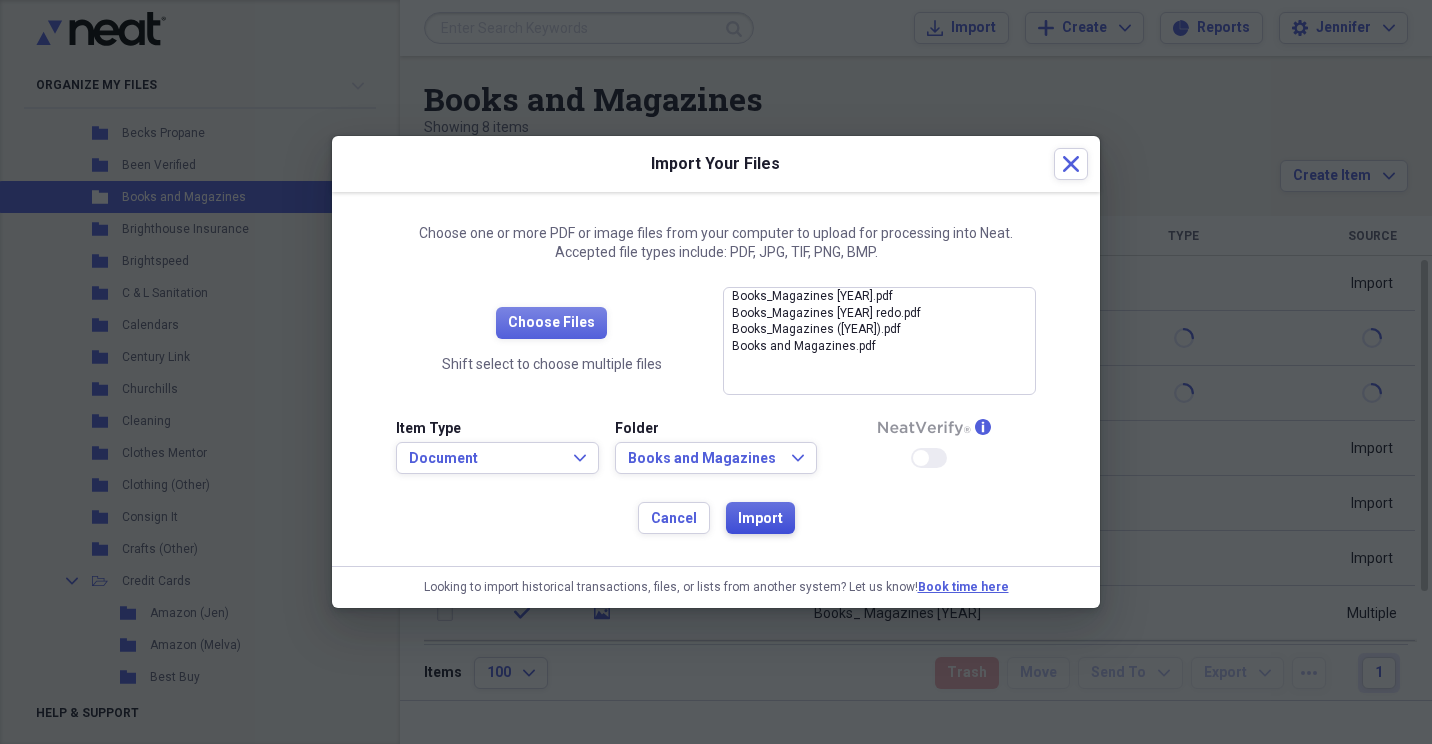 click on "Import" at bounding box center [760, 519] 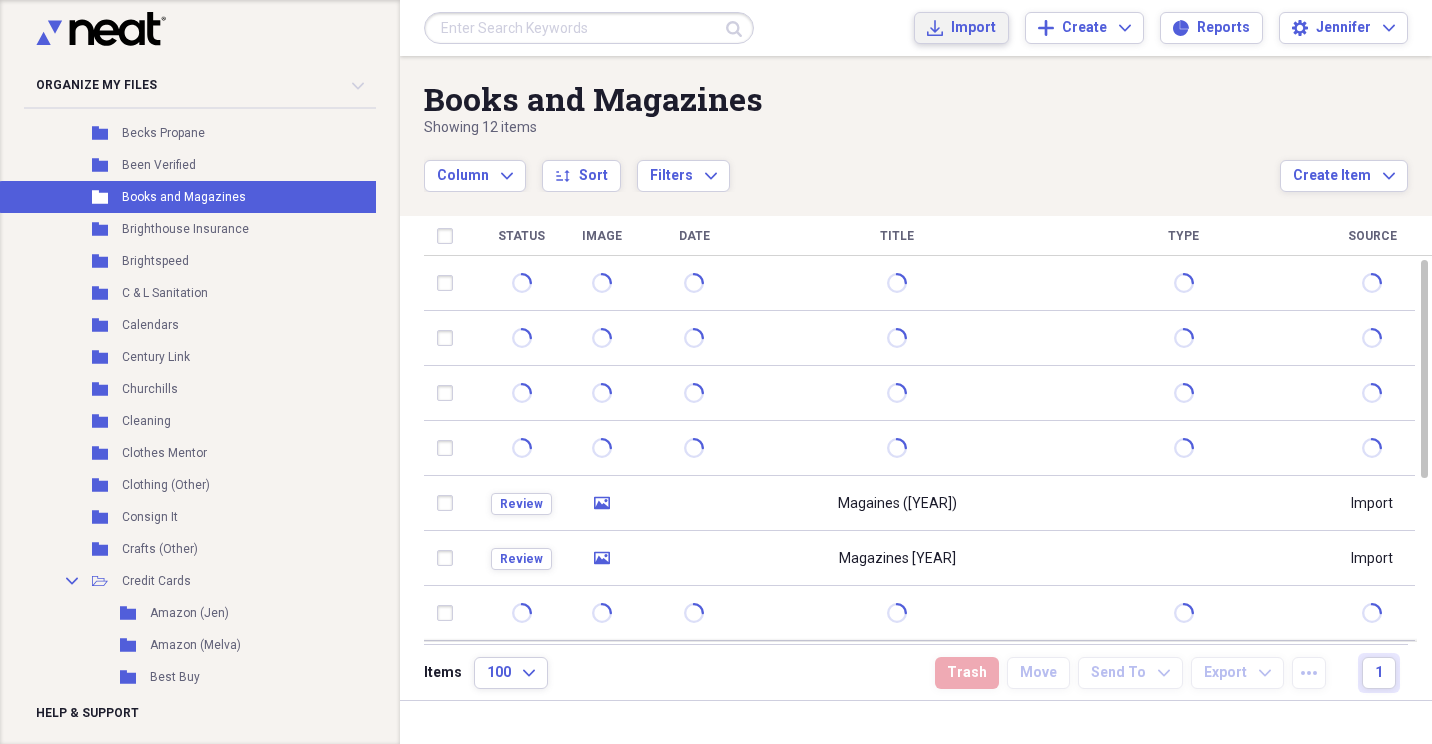 click on "Import" at bounding box center (973, 28) 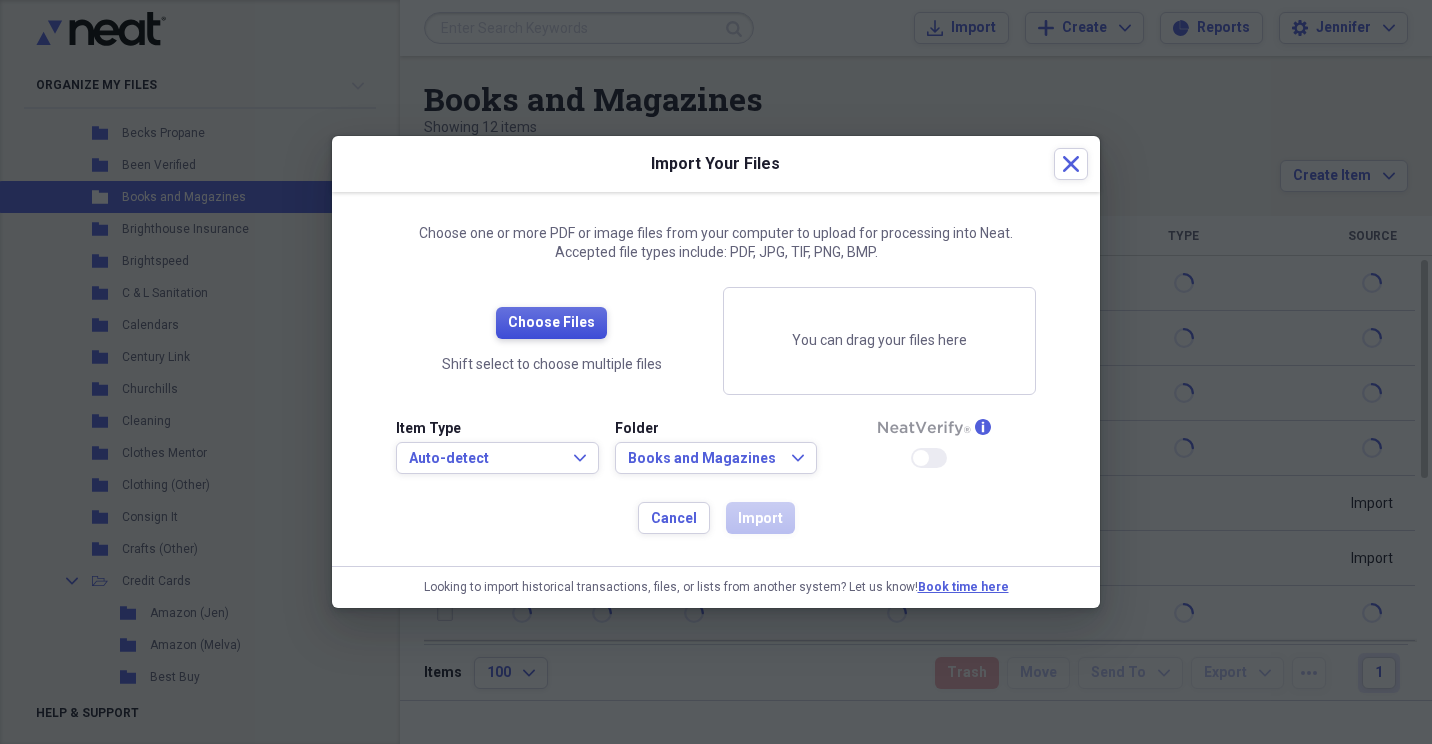 click on "Choose Files" at bounding box center (551, 323) 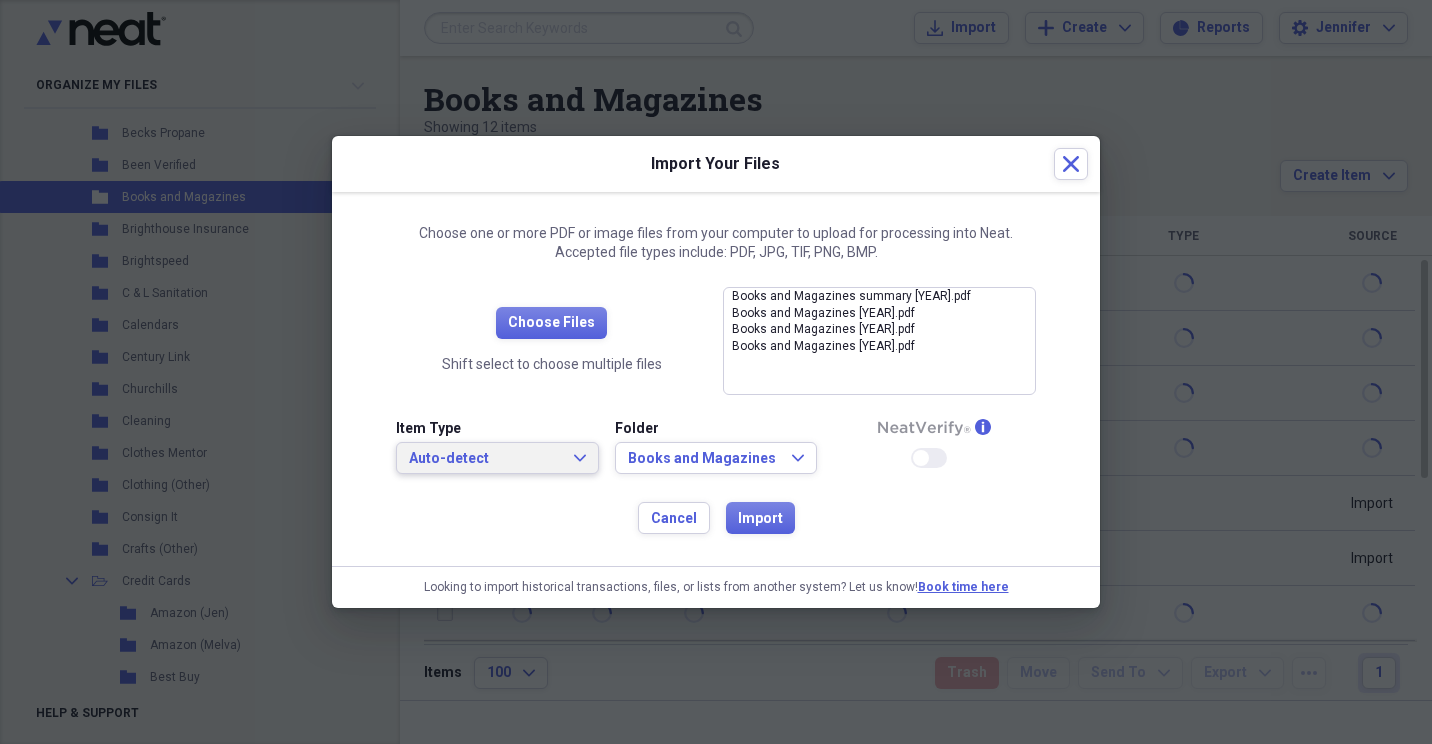 click on "Auto-detect Expand" at bounding box center [497, 459] 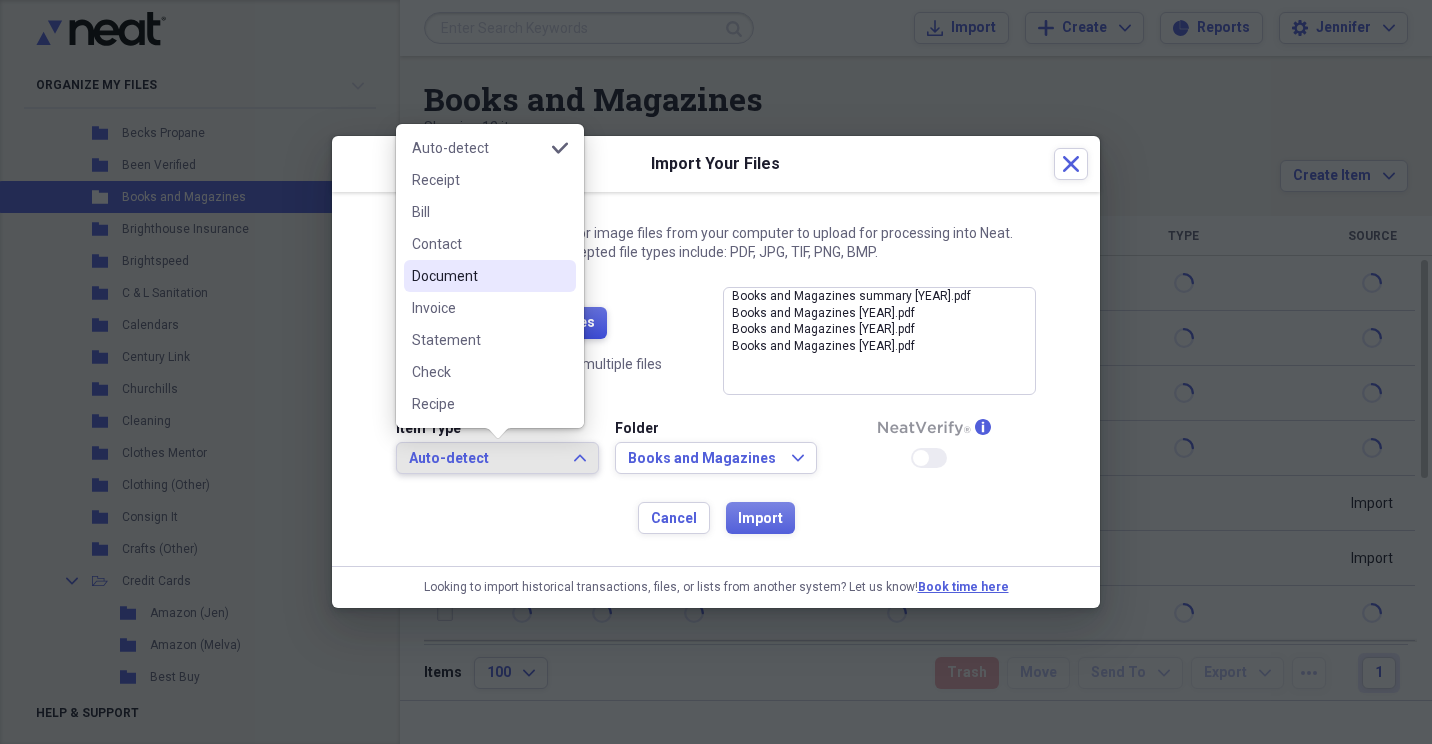 drag, startPoint x: 476, startPoint y: 283, endPoint x: 501, endPoint y: 330, distance: 53.235325 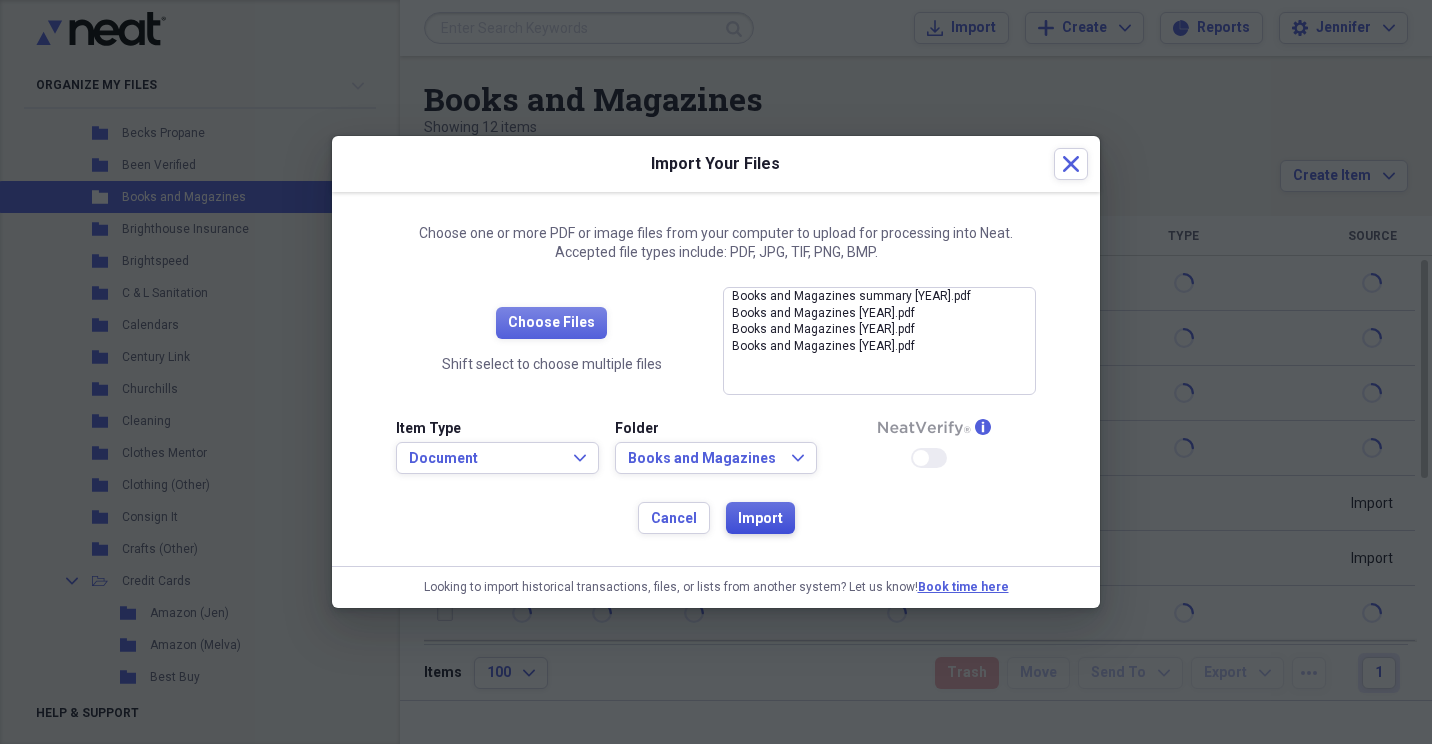 click on "Import" at bounding box center [760, 519] 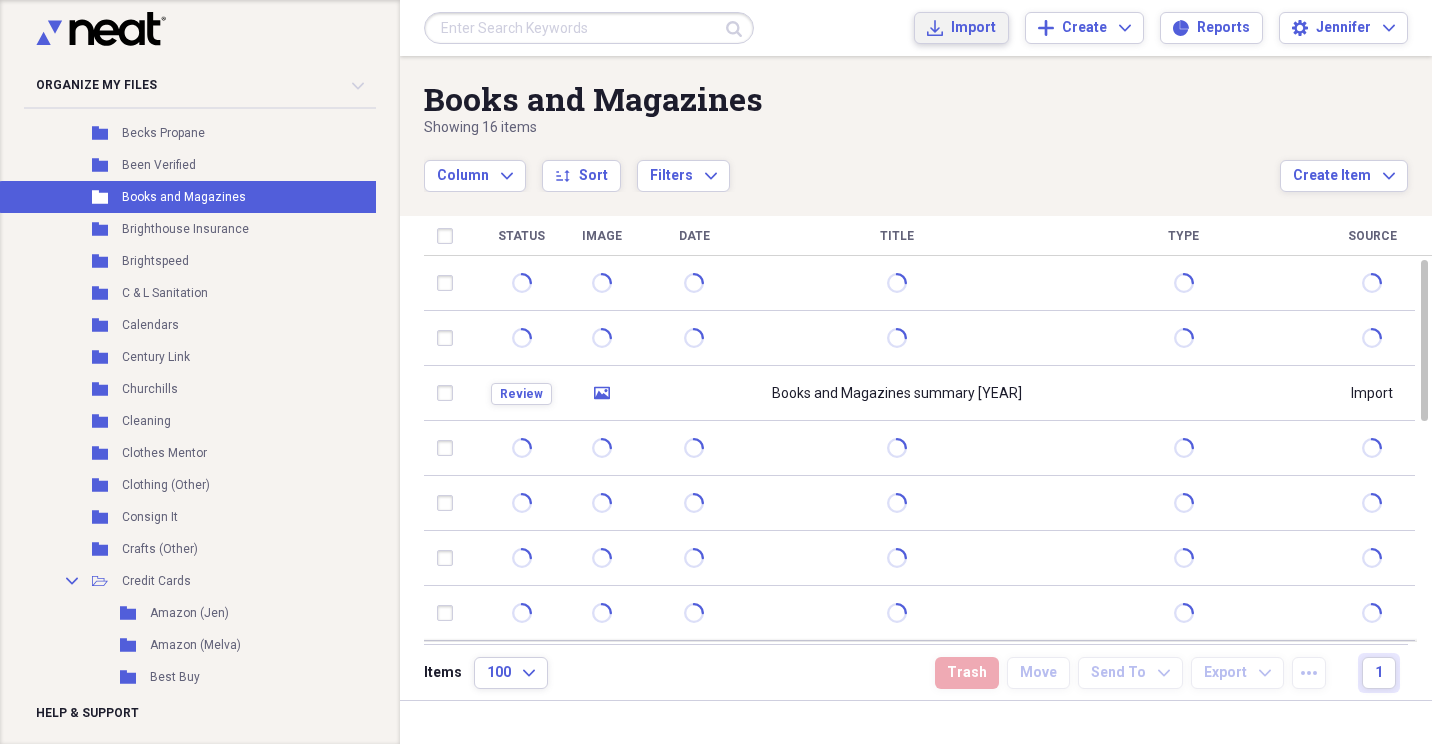 click on "Import" at bounding box center (973, 28) 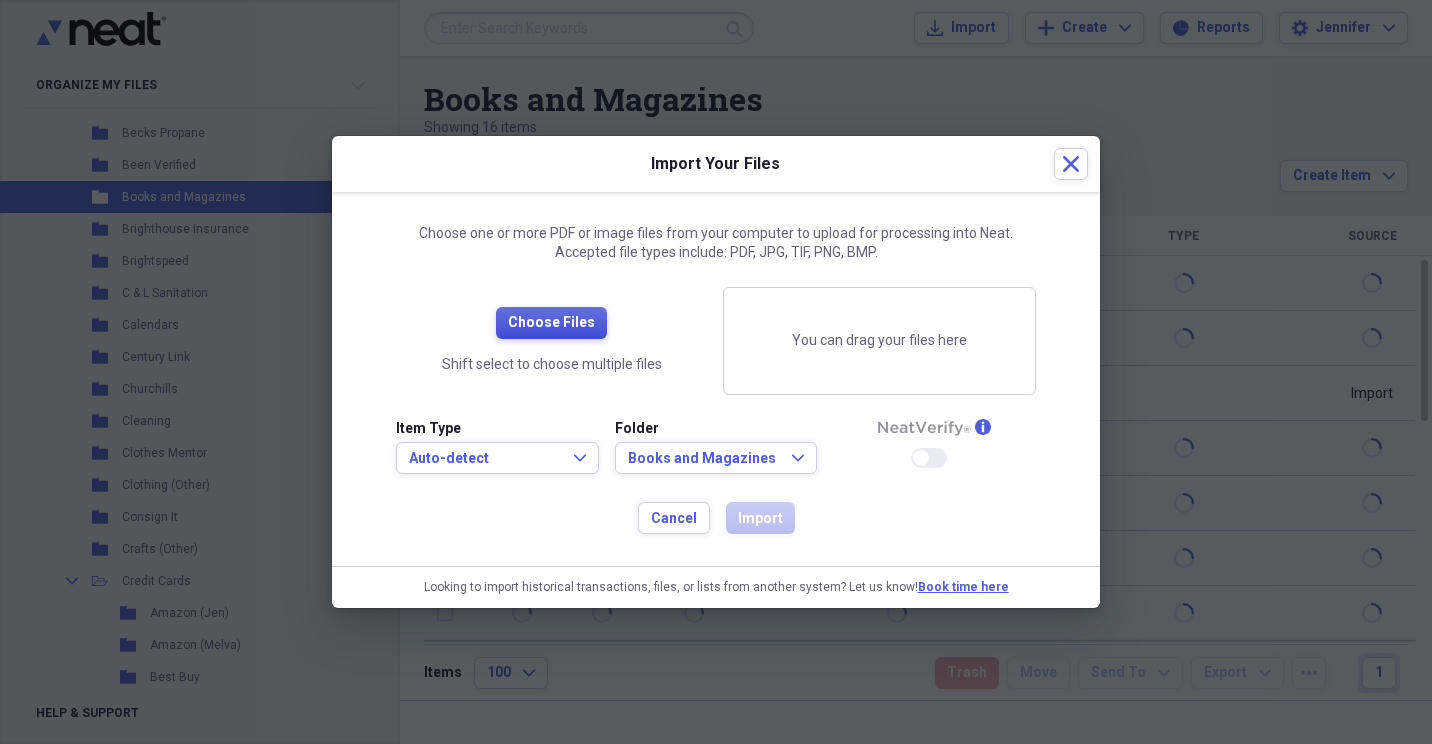 click on "Choose Files" at bounding box center [551, 323] 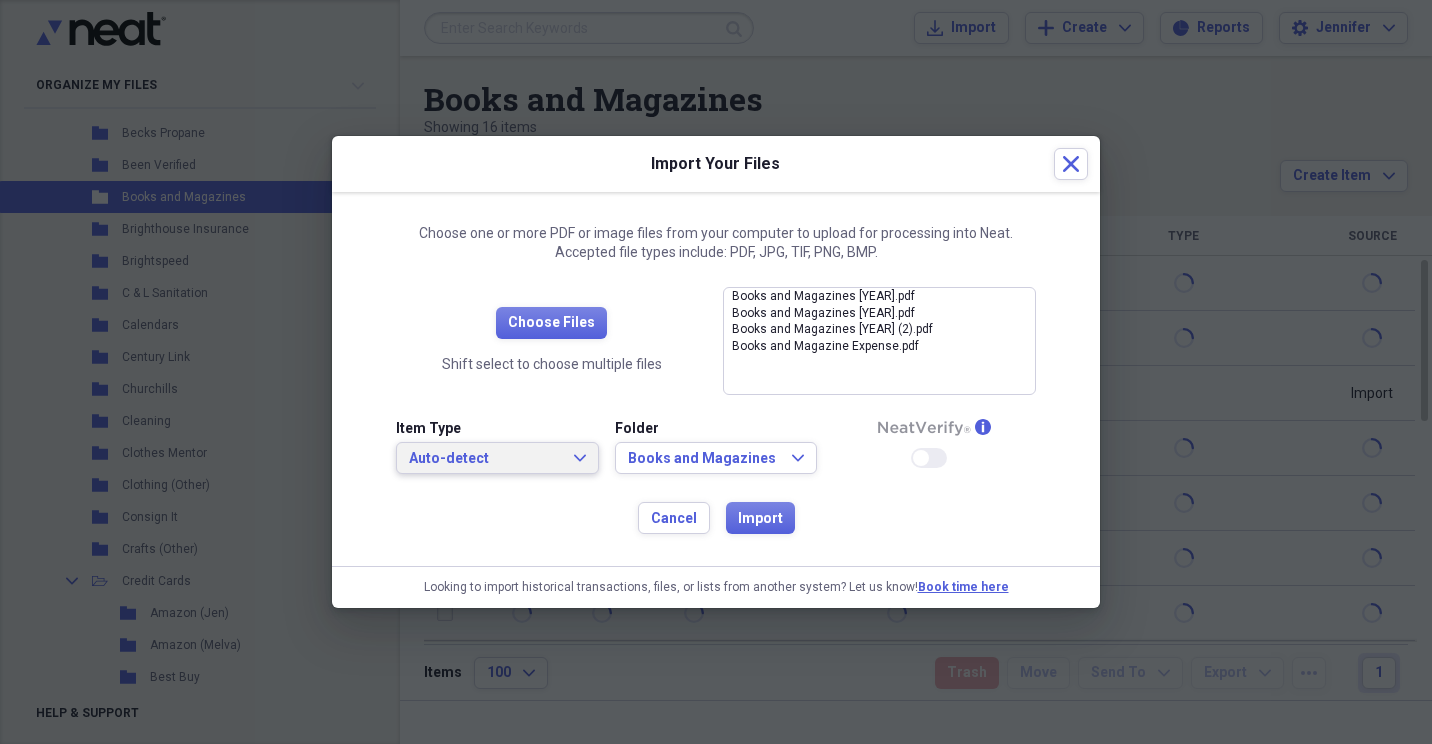 click on "Auto-detect Expand" at bounding box center [497, 459] 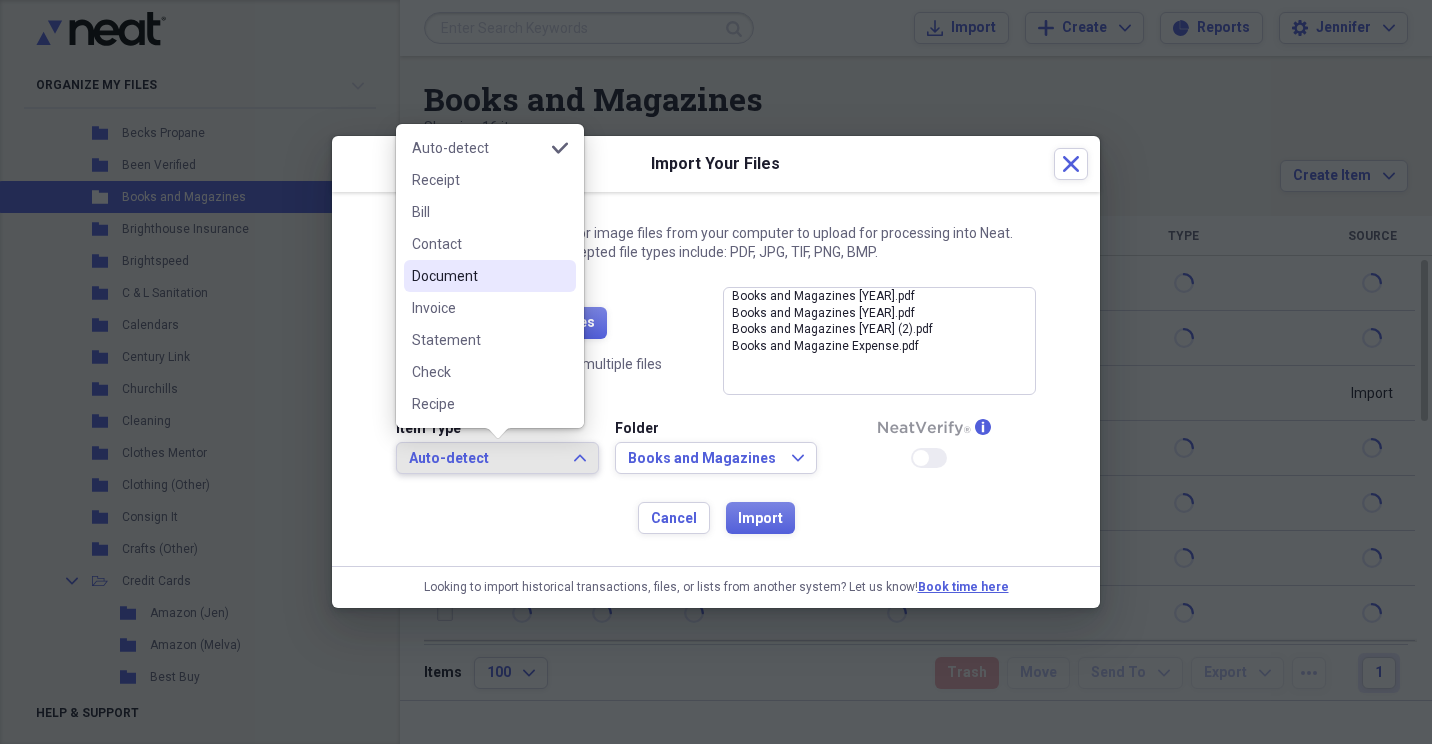 click on "Document" at bounding box center [478, 276] 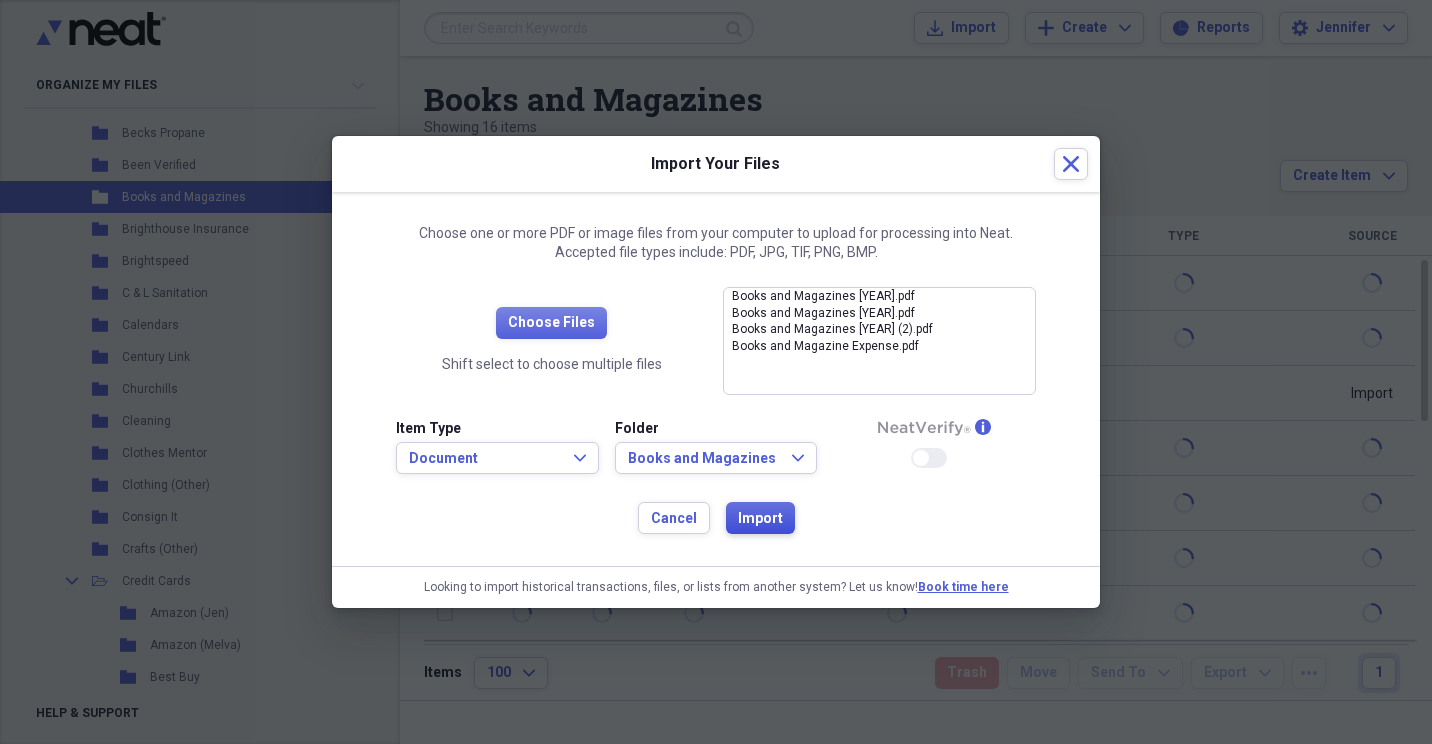 click on "Import" at bounding box center [760, 519] 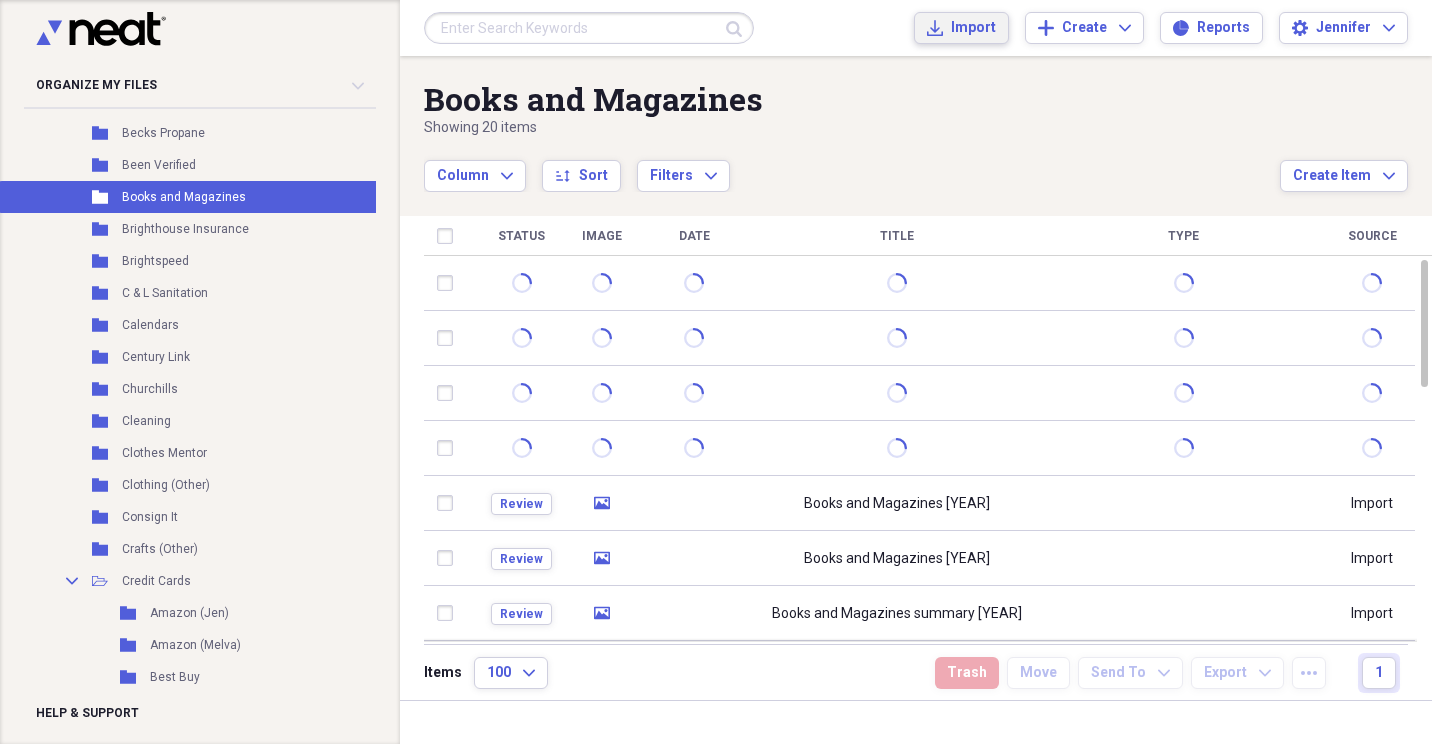 click on "Import" at bounding box center [973, 28] 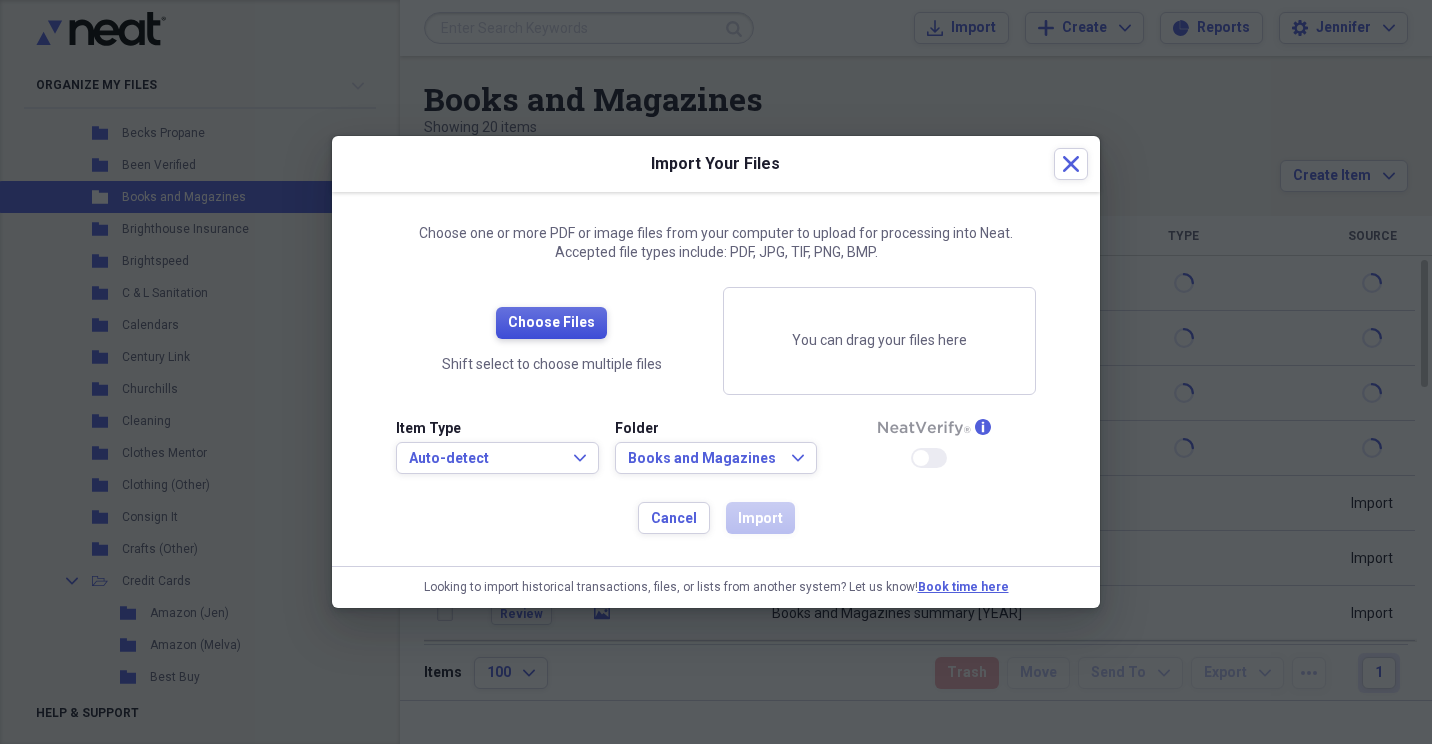 click on "Choose Files" at bounding box center (551, 323) 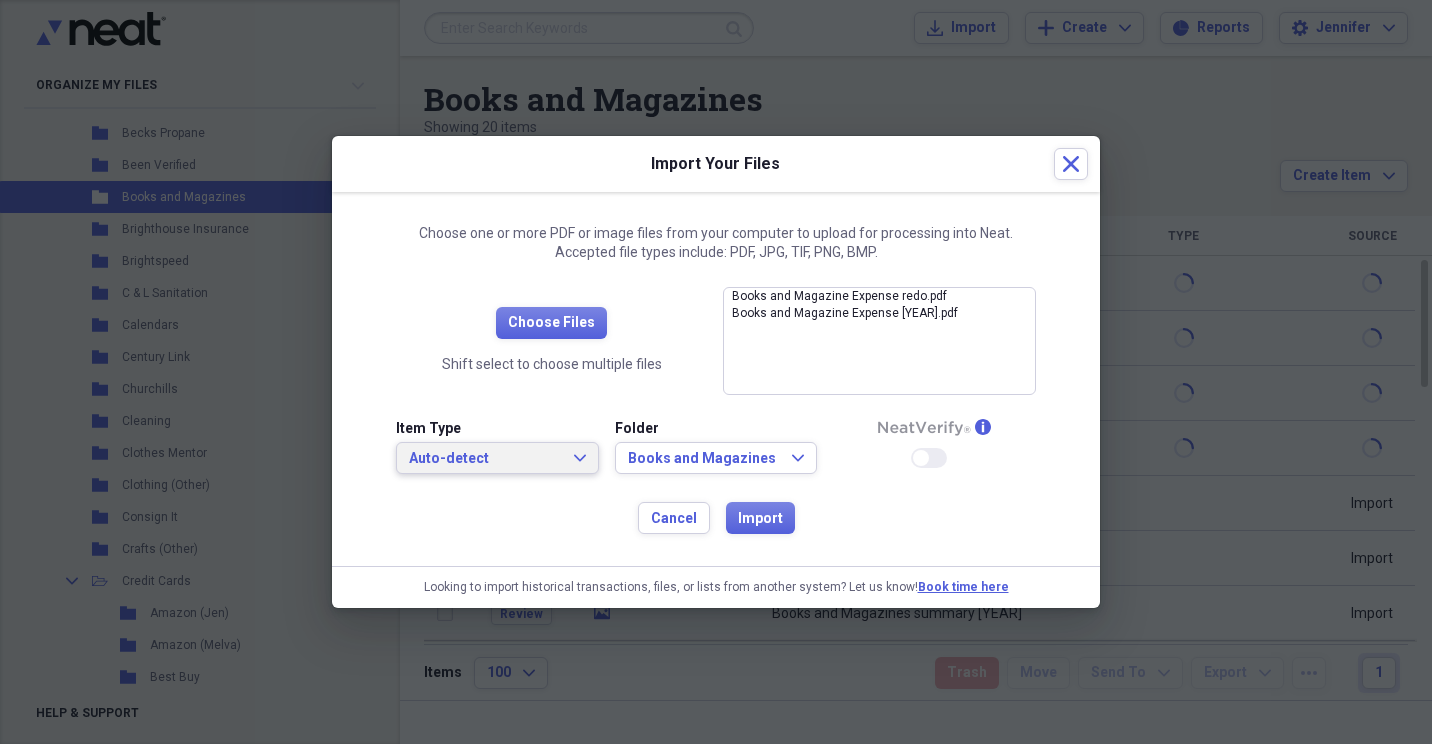 click on "Auto-detect Expand" at bounding box center (497, 458) 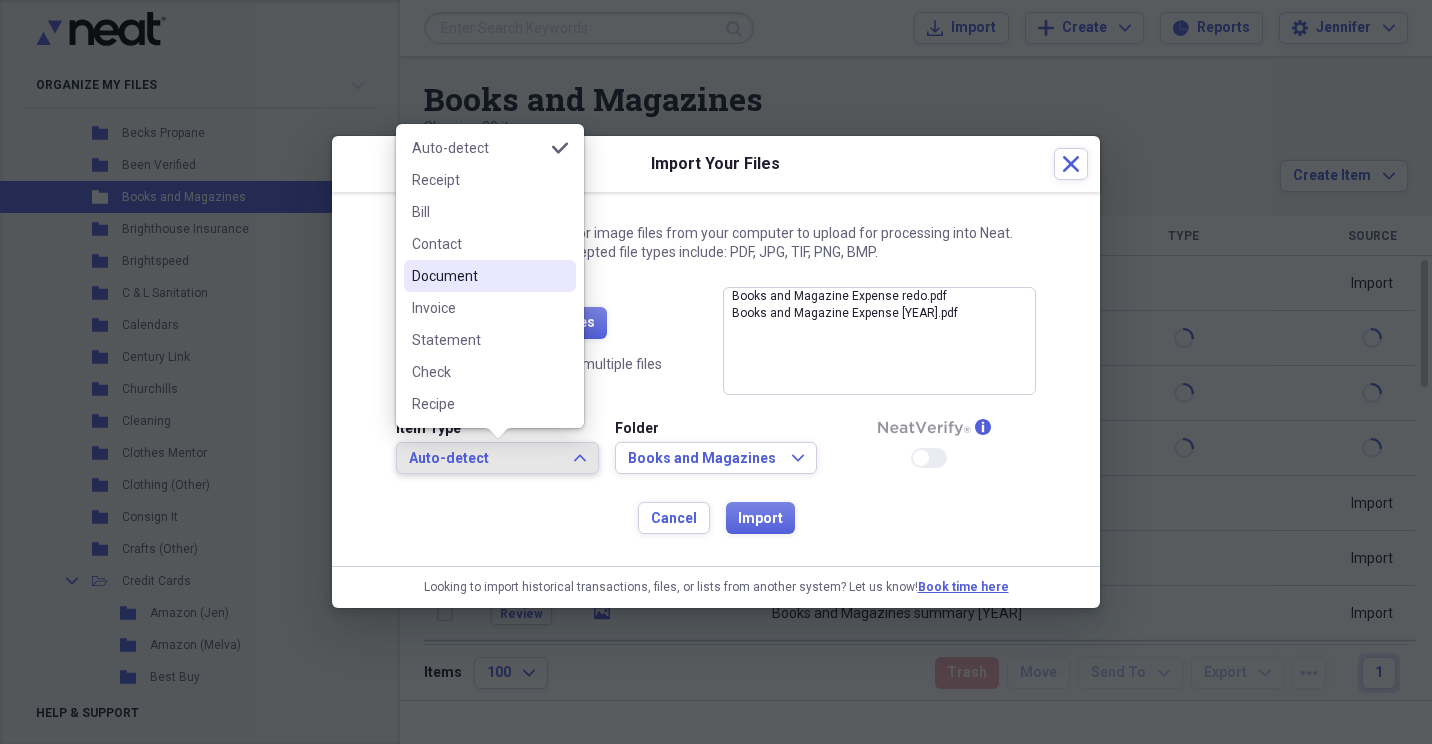 click on "Document" at bounding box center (490, 276) 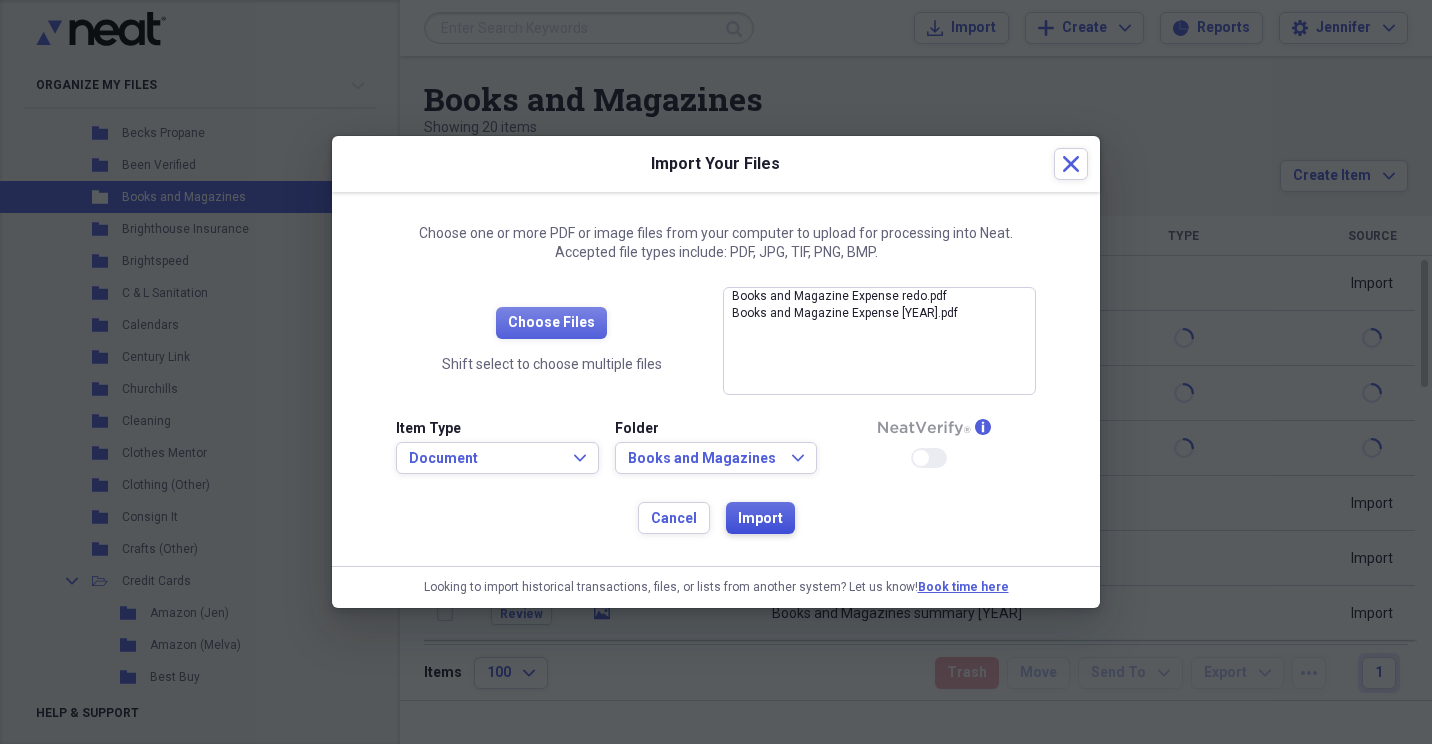 click on "Import" at bounding box center (760, 519) 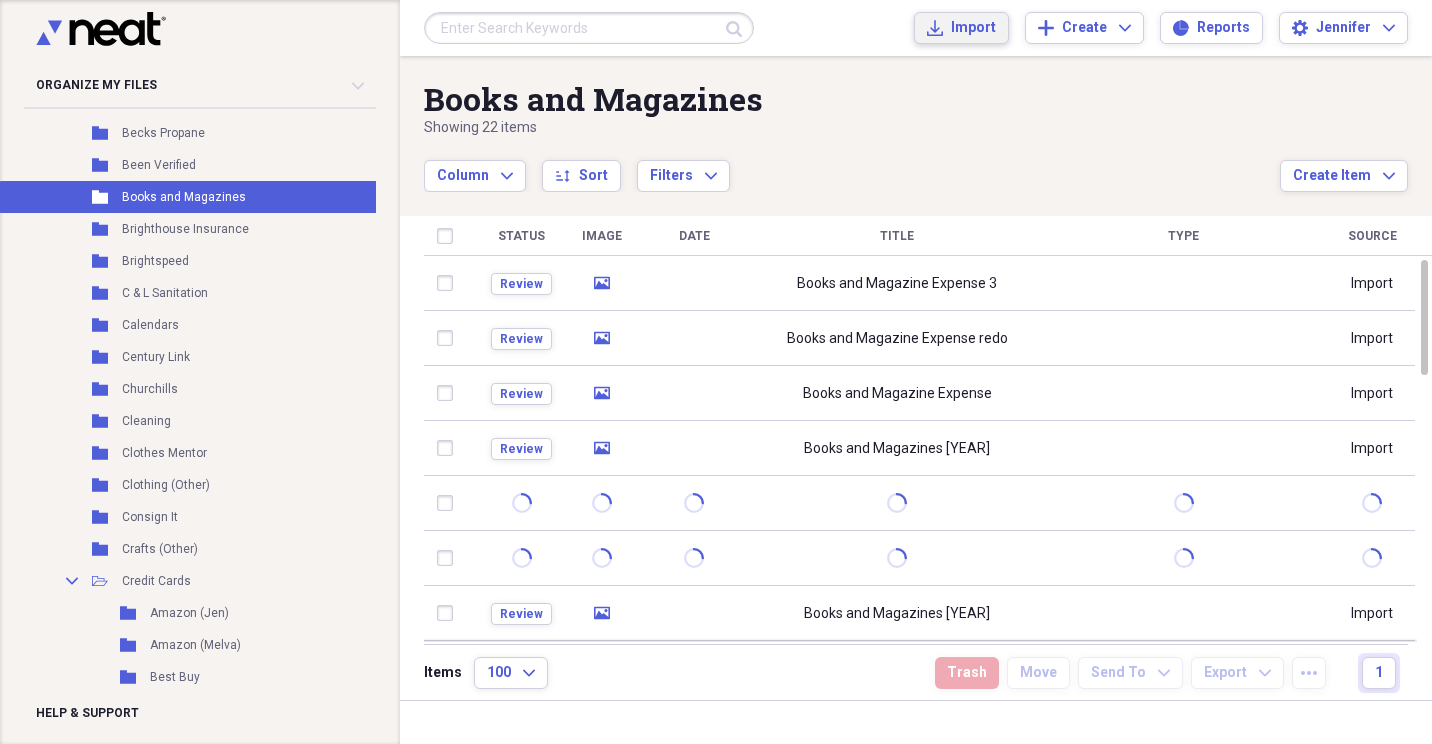 click on "Import Import" at bounding box center [961, 28] 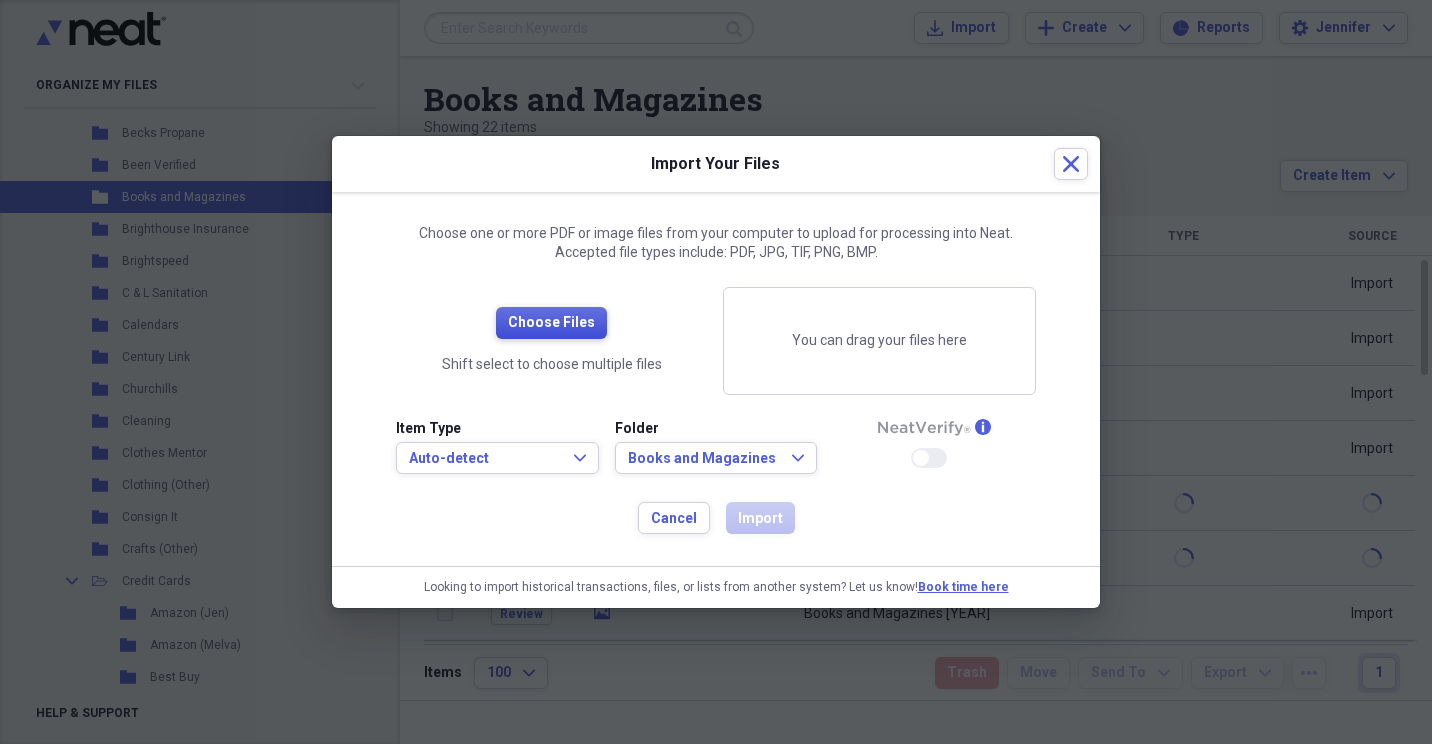 click on "Choose Files" at bounding box center [551, 323] 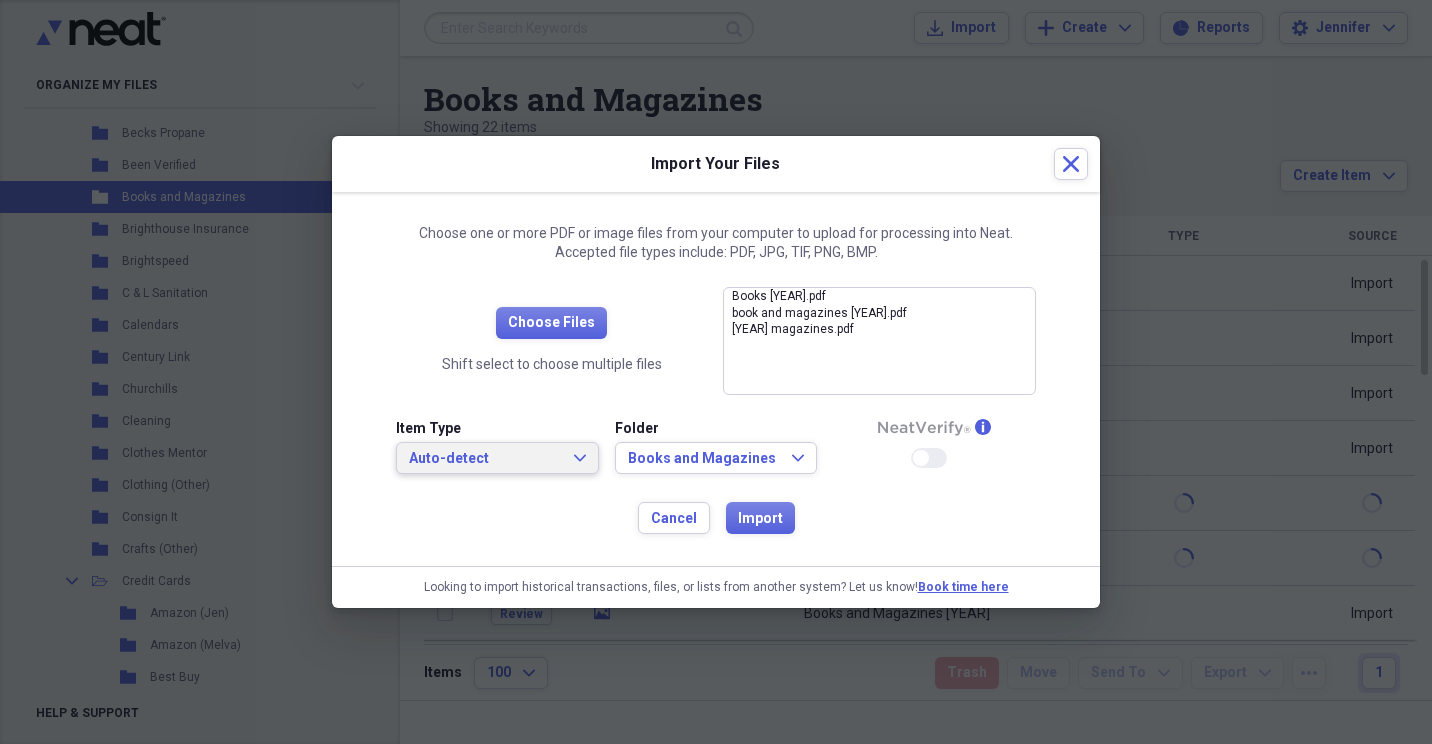 click on "Expand" 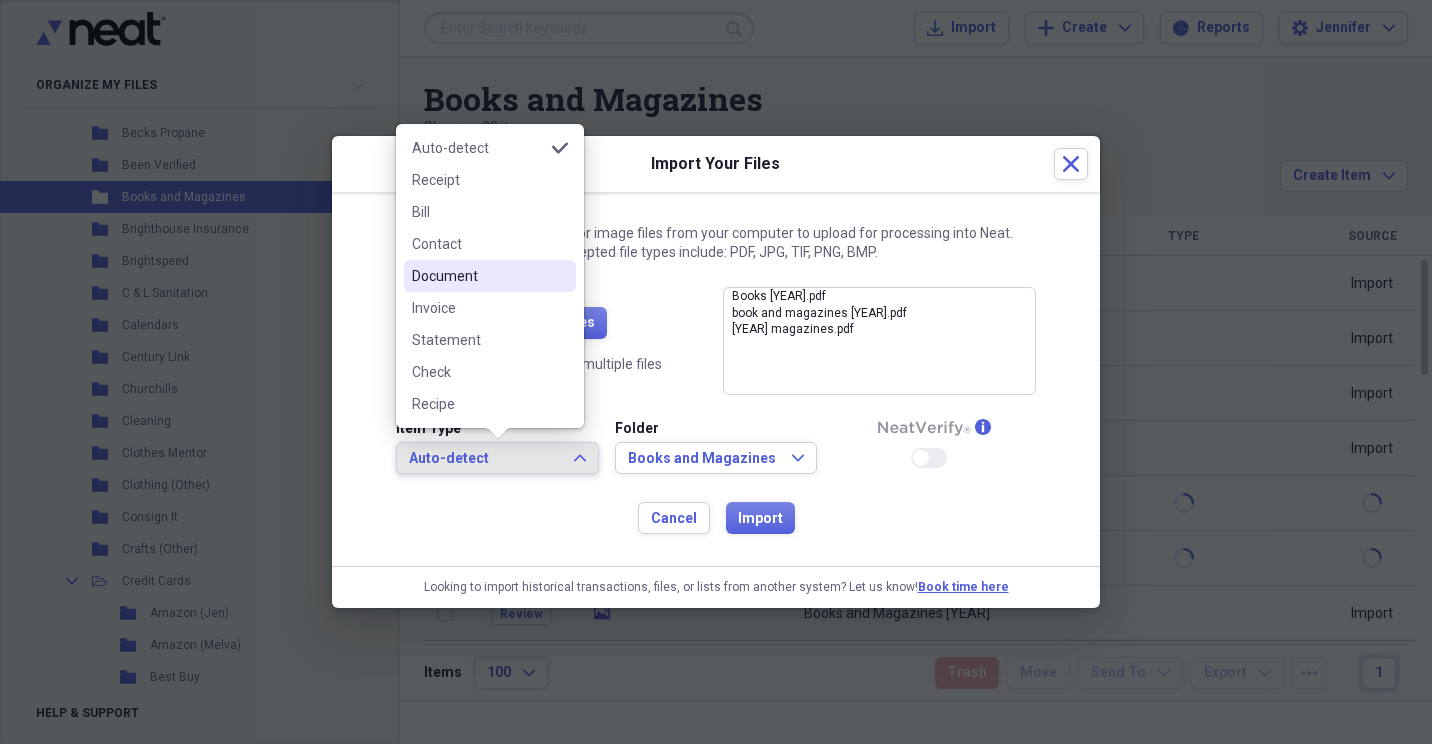 click on "Document" at bounding box center (478, 276) 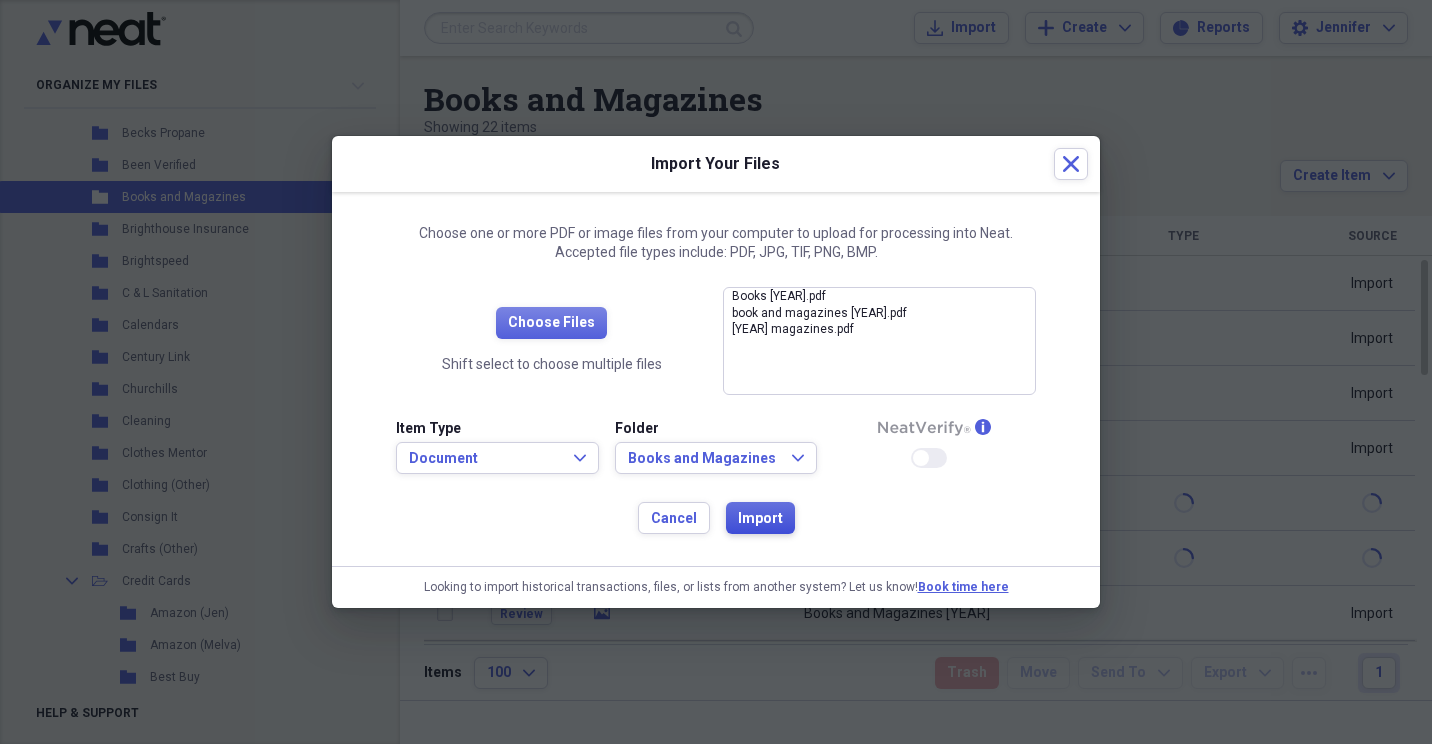 click on "Import" at bounding box center (760, 519) 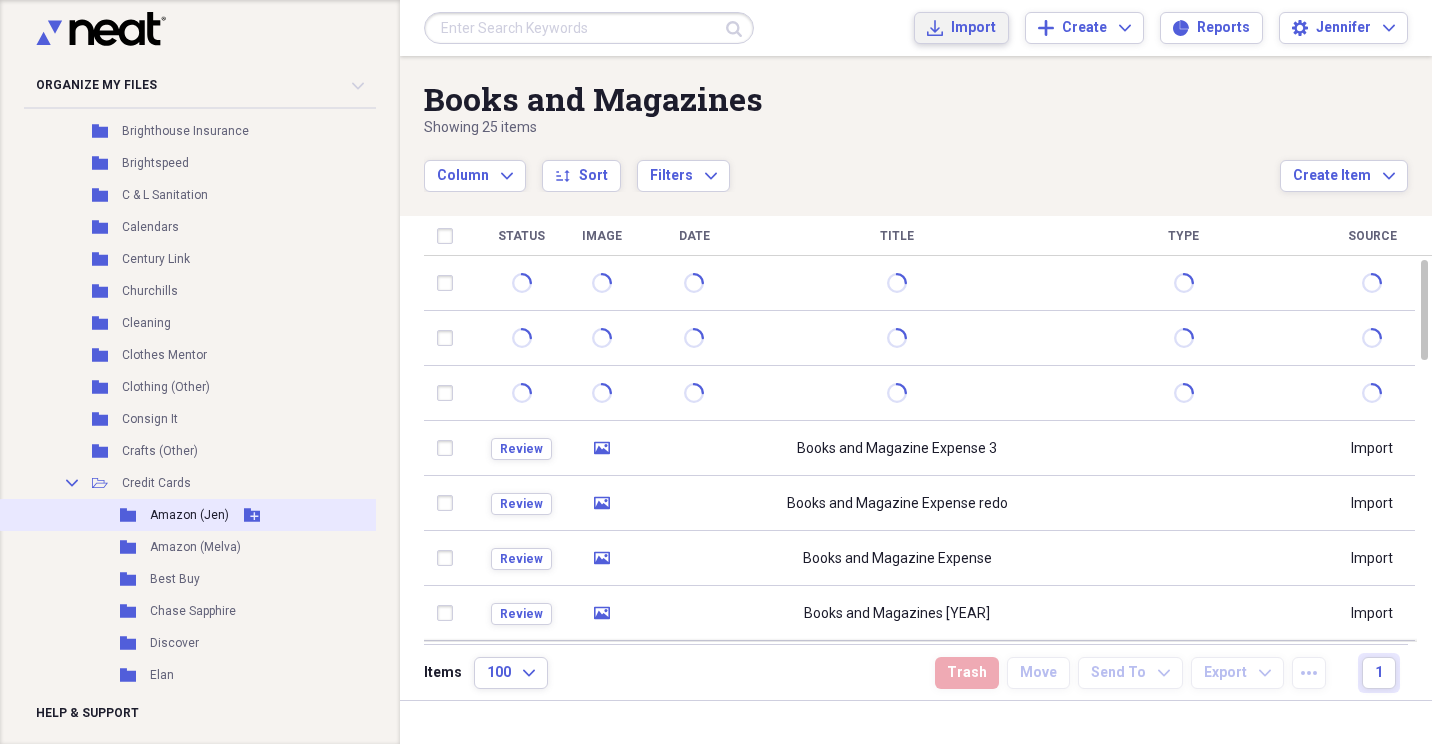 scroll, scrollTop: 1700, scrollLeft: 0, axis: vertical 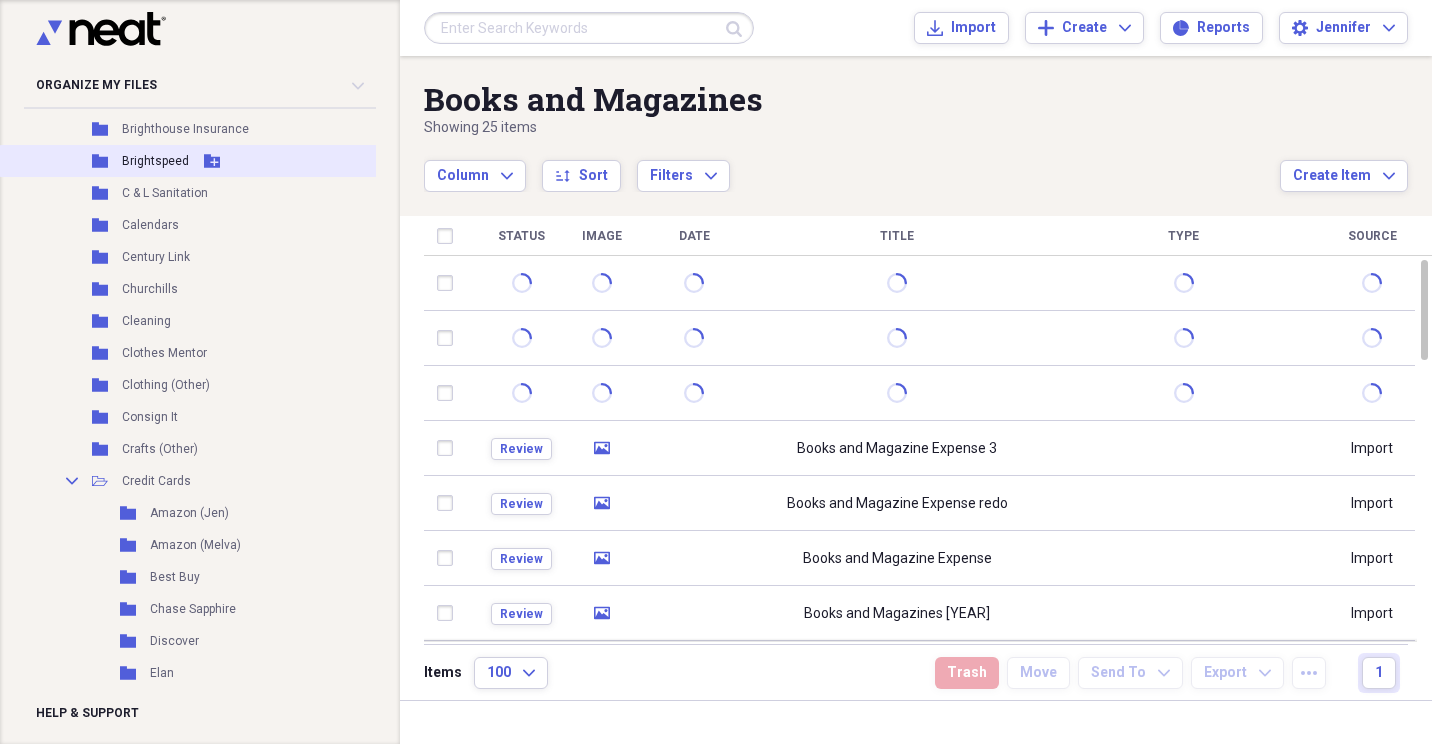 click on "Brightspeed" at bounding box center (155, 161) 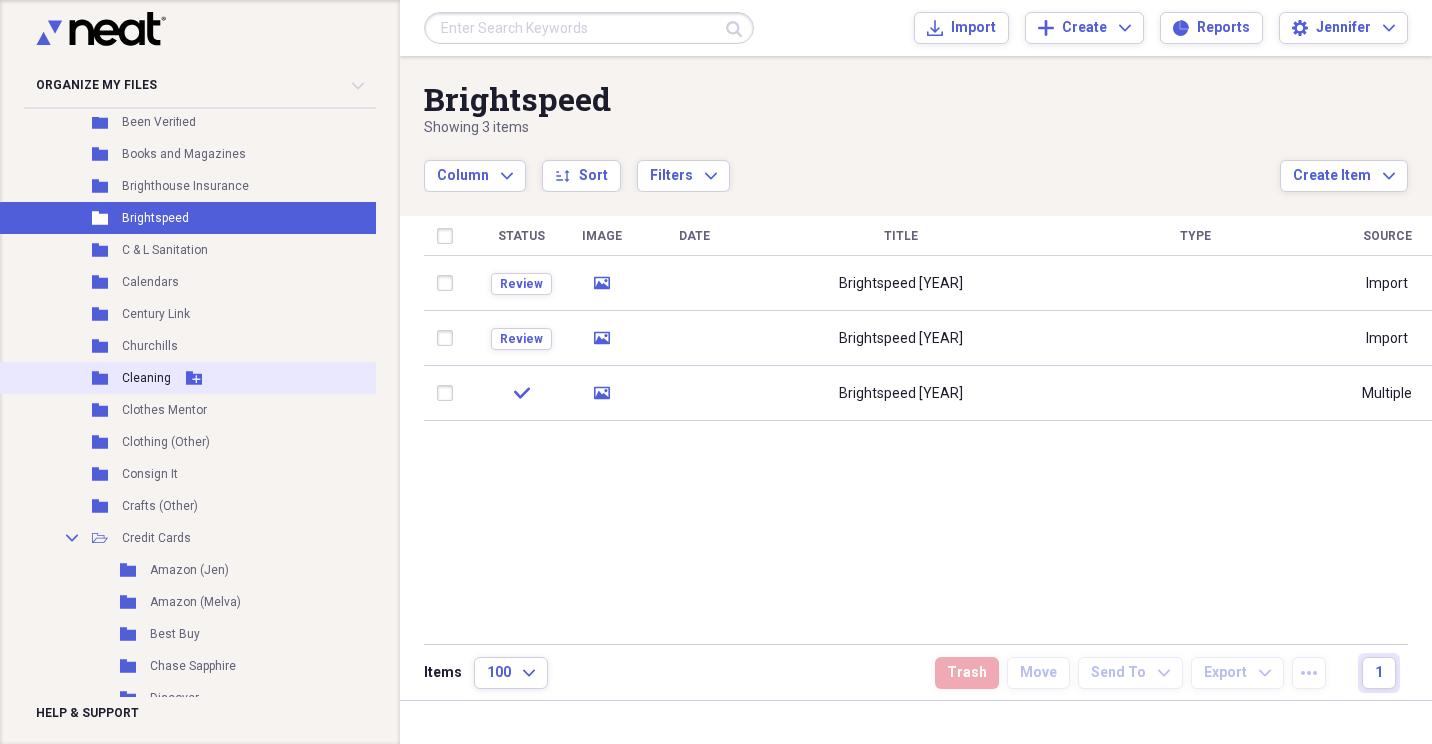 scroll, scrollTop: 1600, scrollLeft: 0, axis: vertical 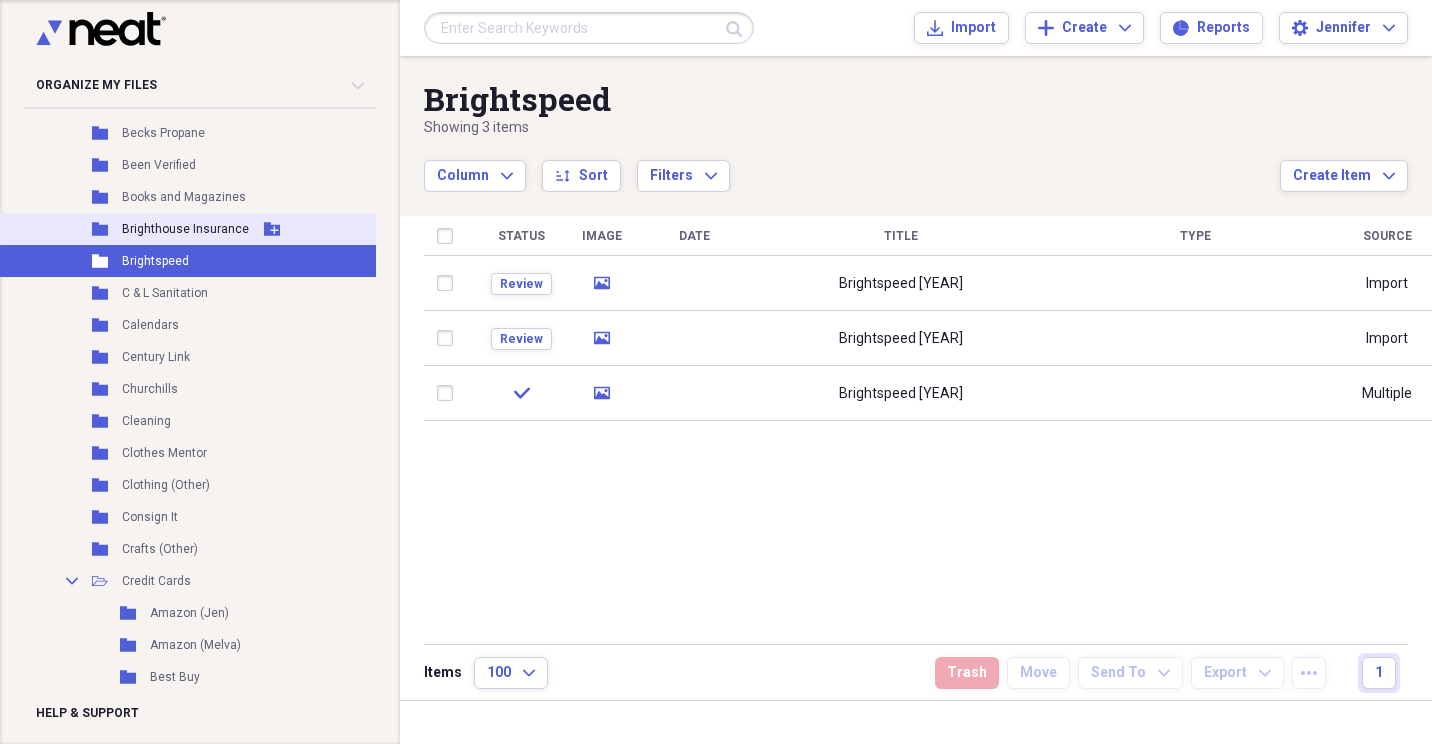 click on "Brighthouse Insurance" at bounding box center [185, 229] 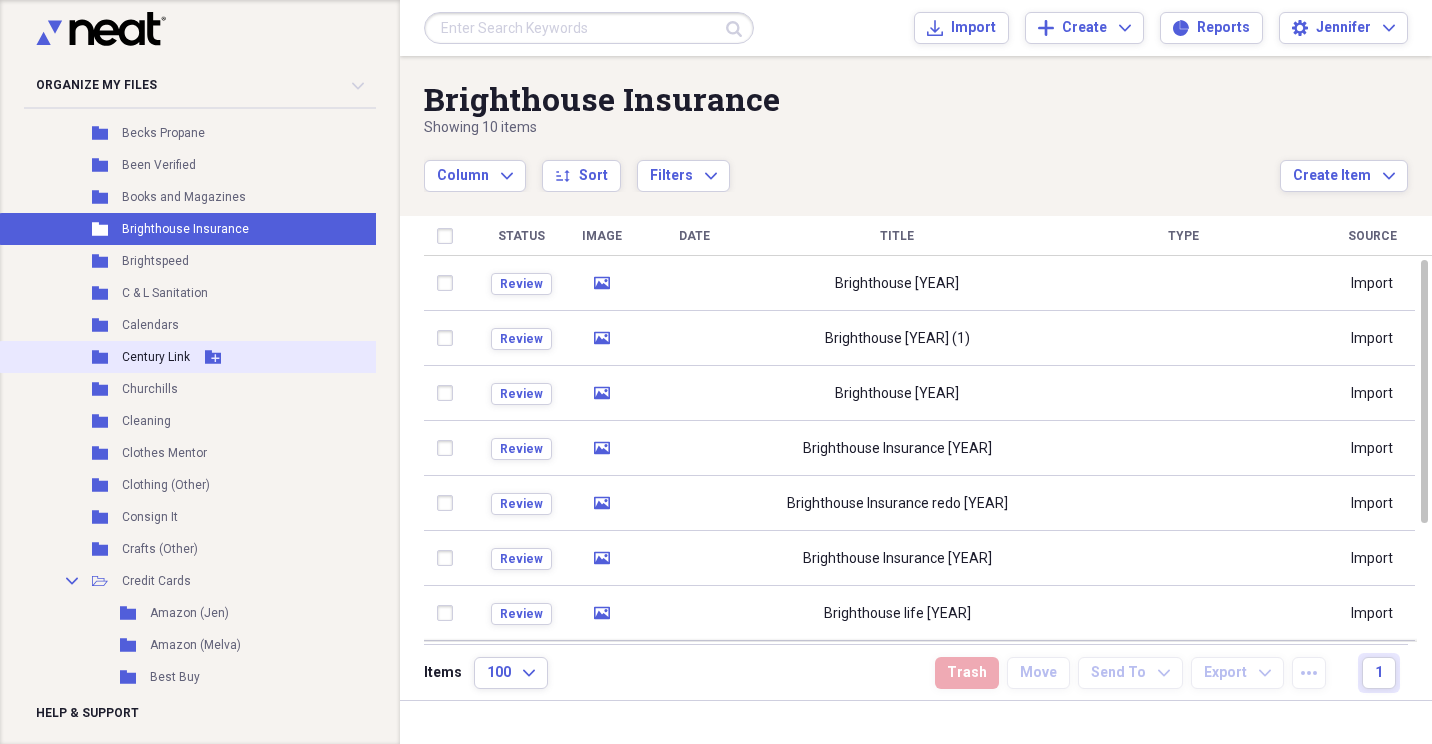 click on "Century Link" at bounding box center [156, 357] 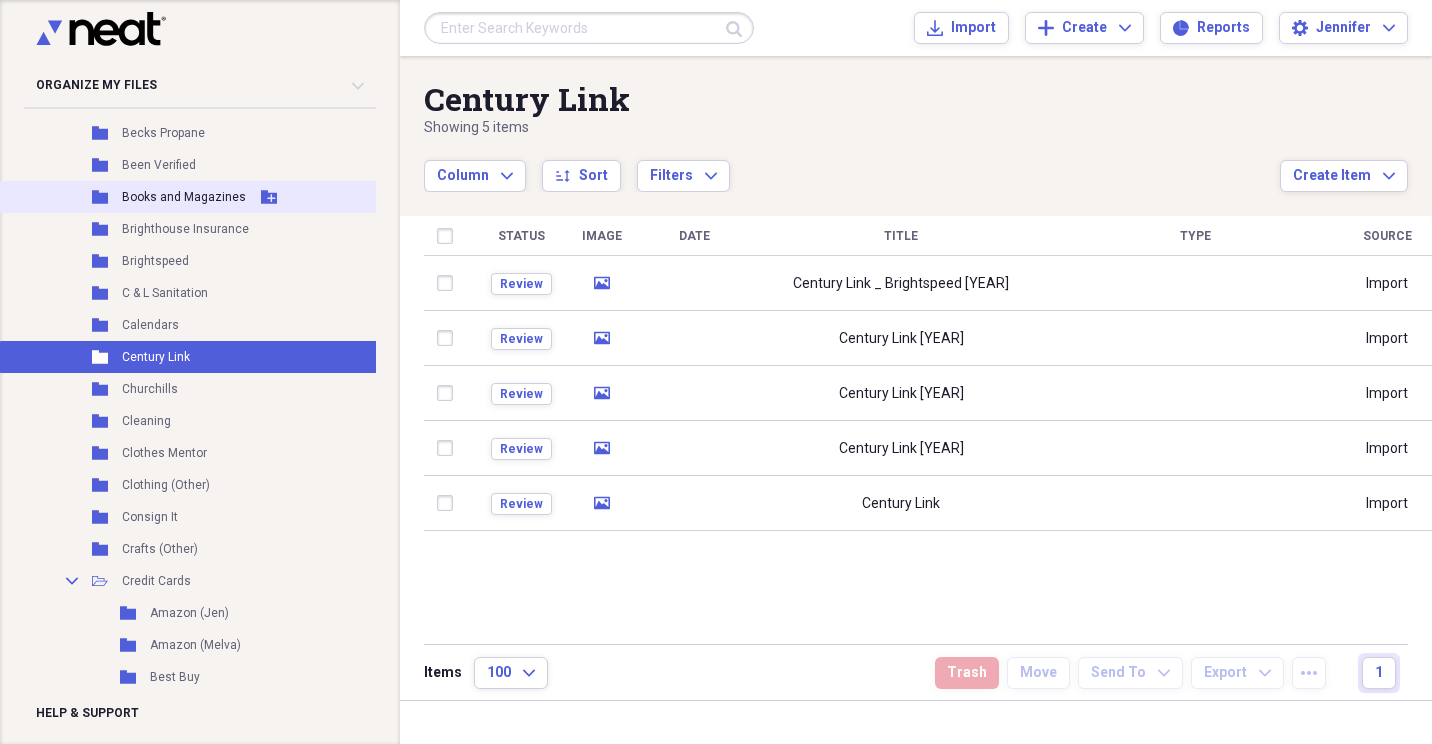 click on "Books and Magazines" at bounding box center [184, 197] 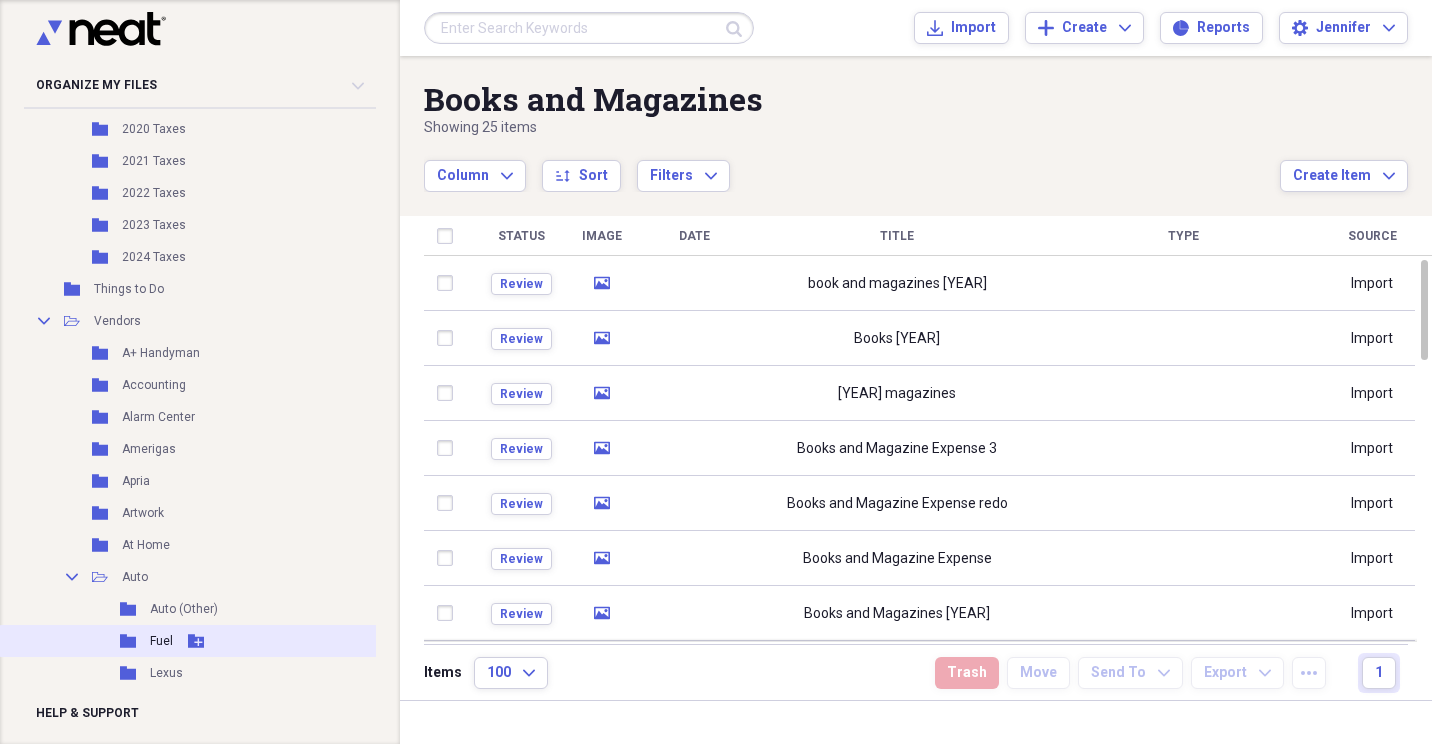 scroll, scrollTop: 900, scrollLeft: 0, axis: vertical 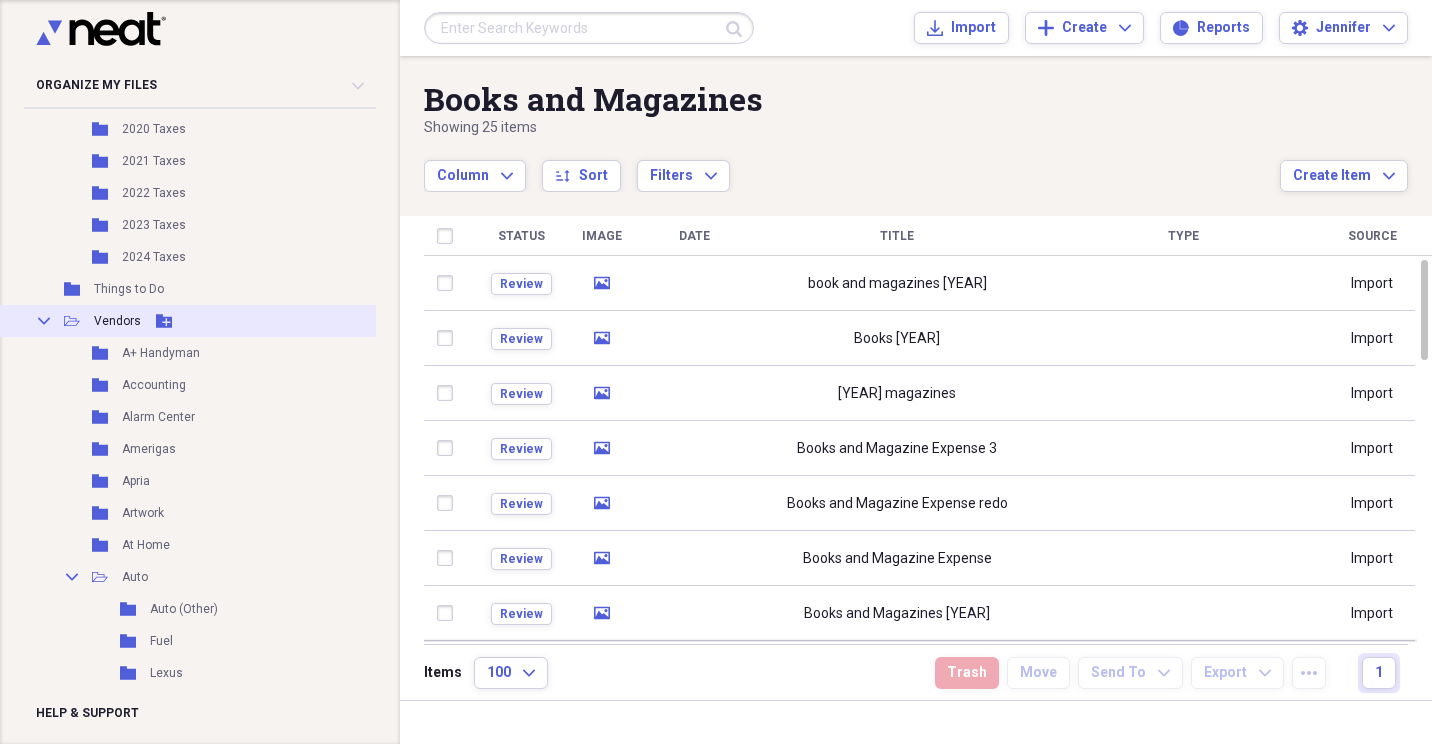 click 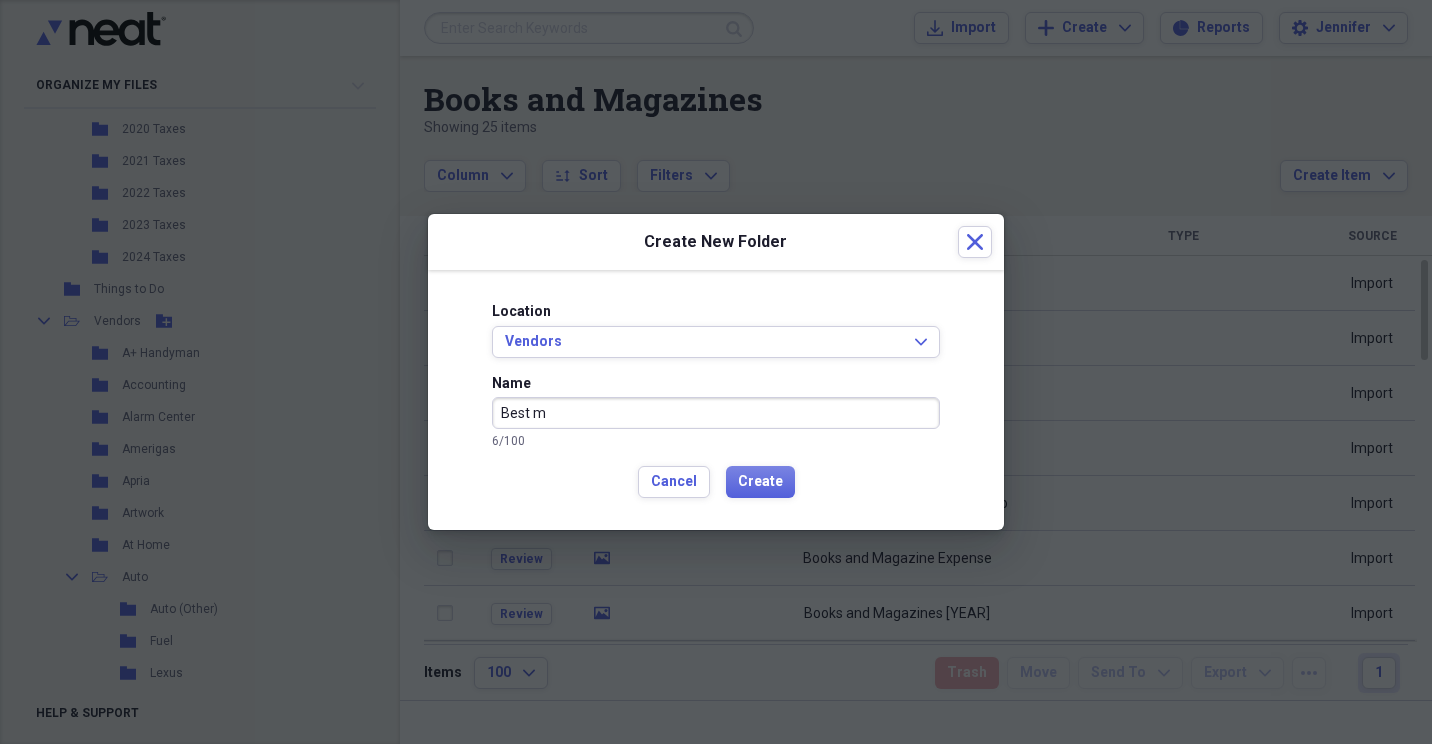 click on "Create" at bounding box center (760, 482) 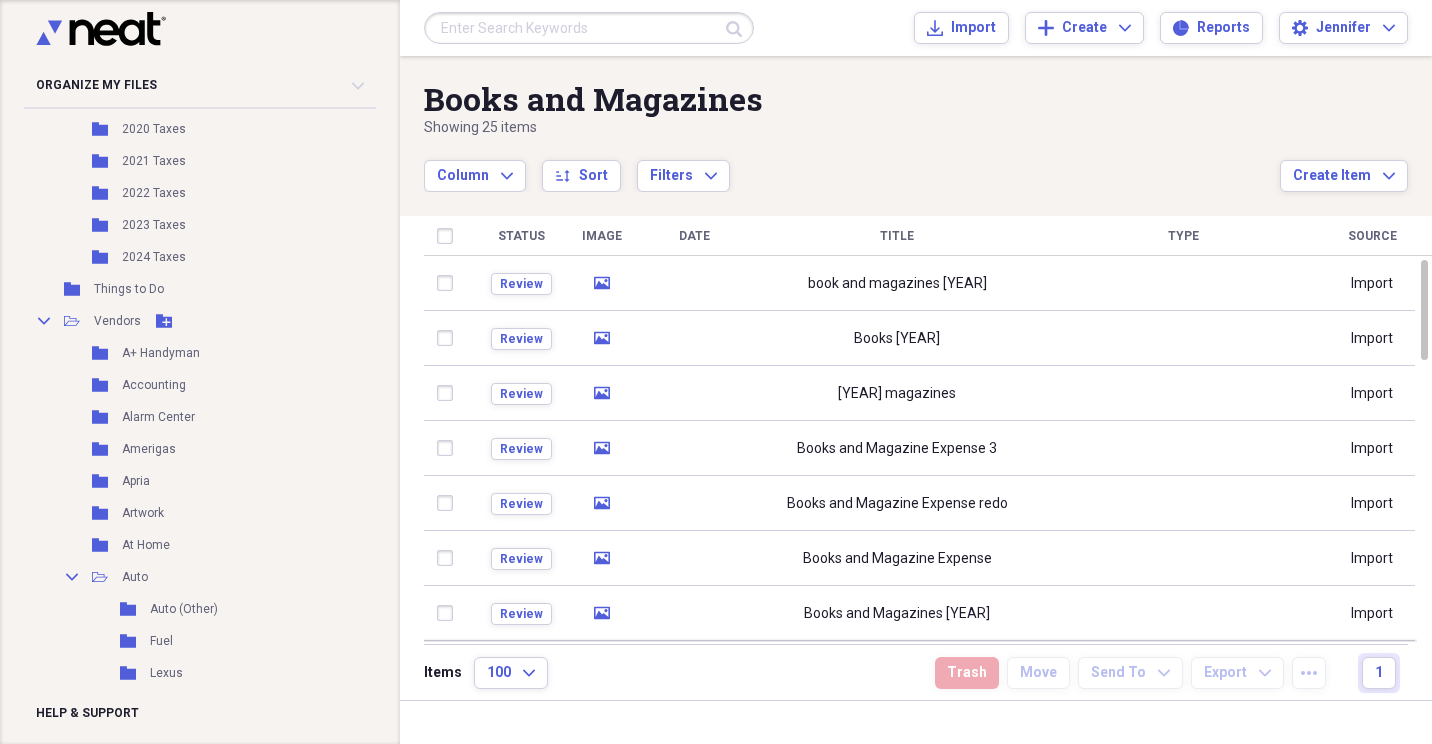 type on "Best mBuy" 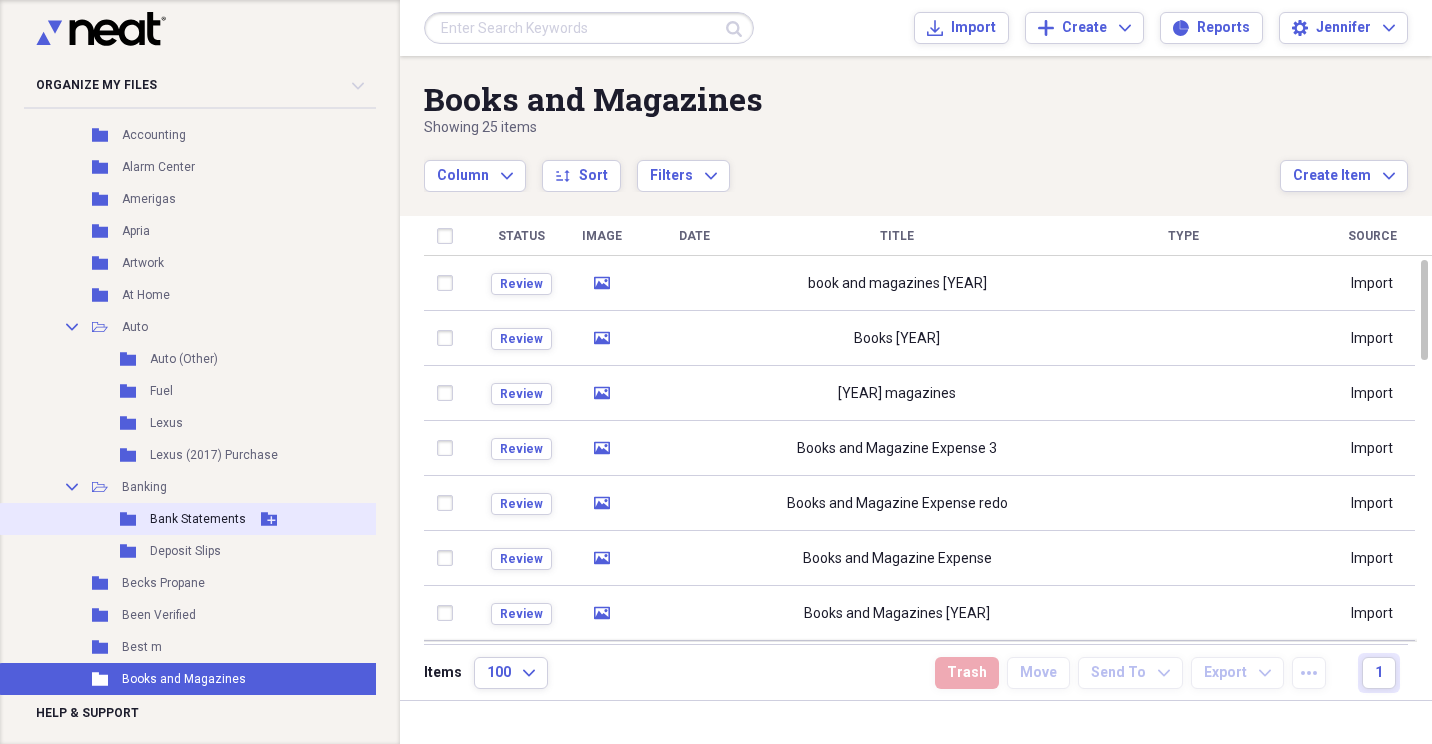scroll, scrollTop: 1200, scrollLeft: 0, axis: vertical 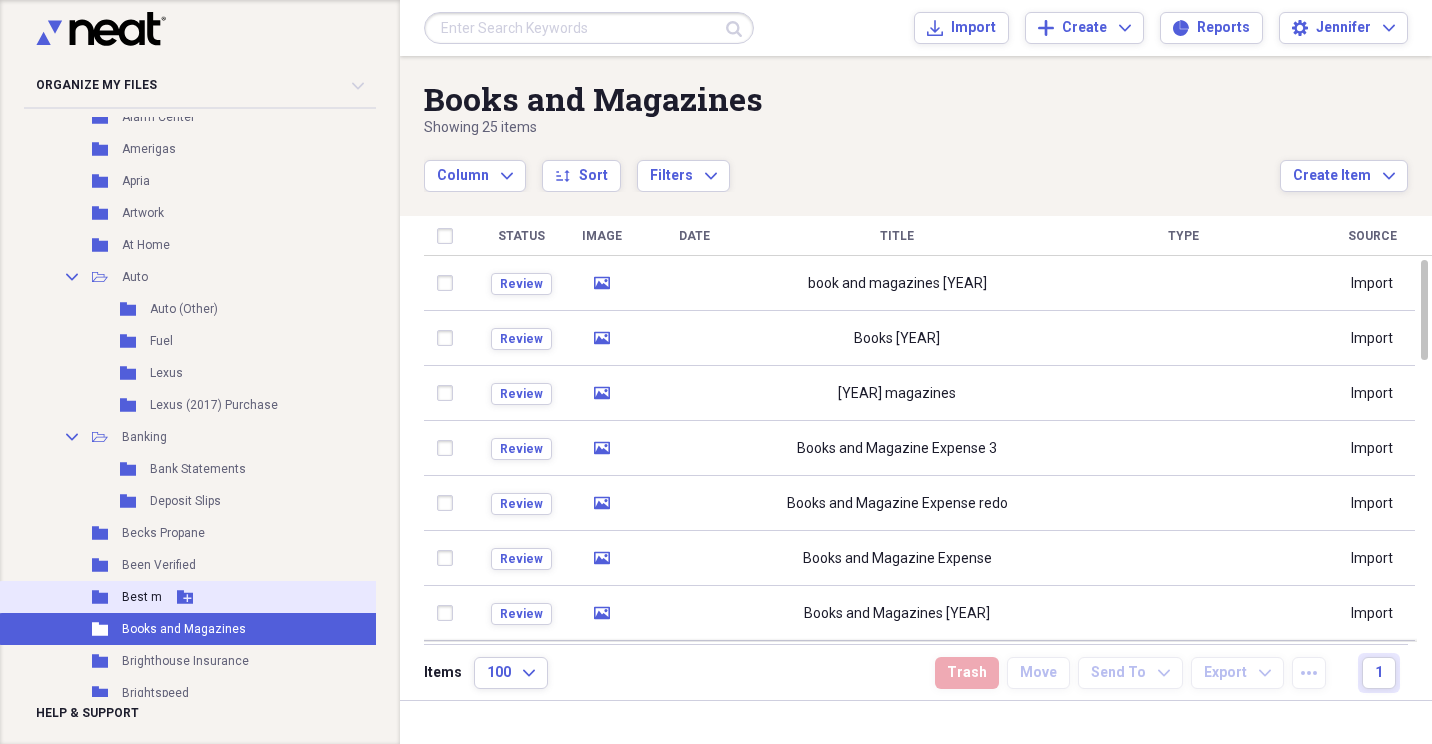click on "Folder Best [PERSON] Add Folder" at bounding box center (188, 597) 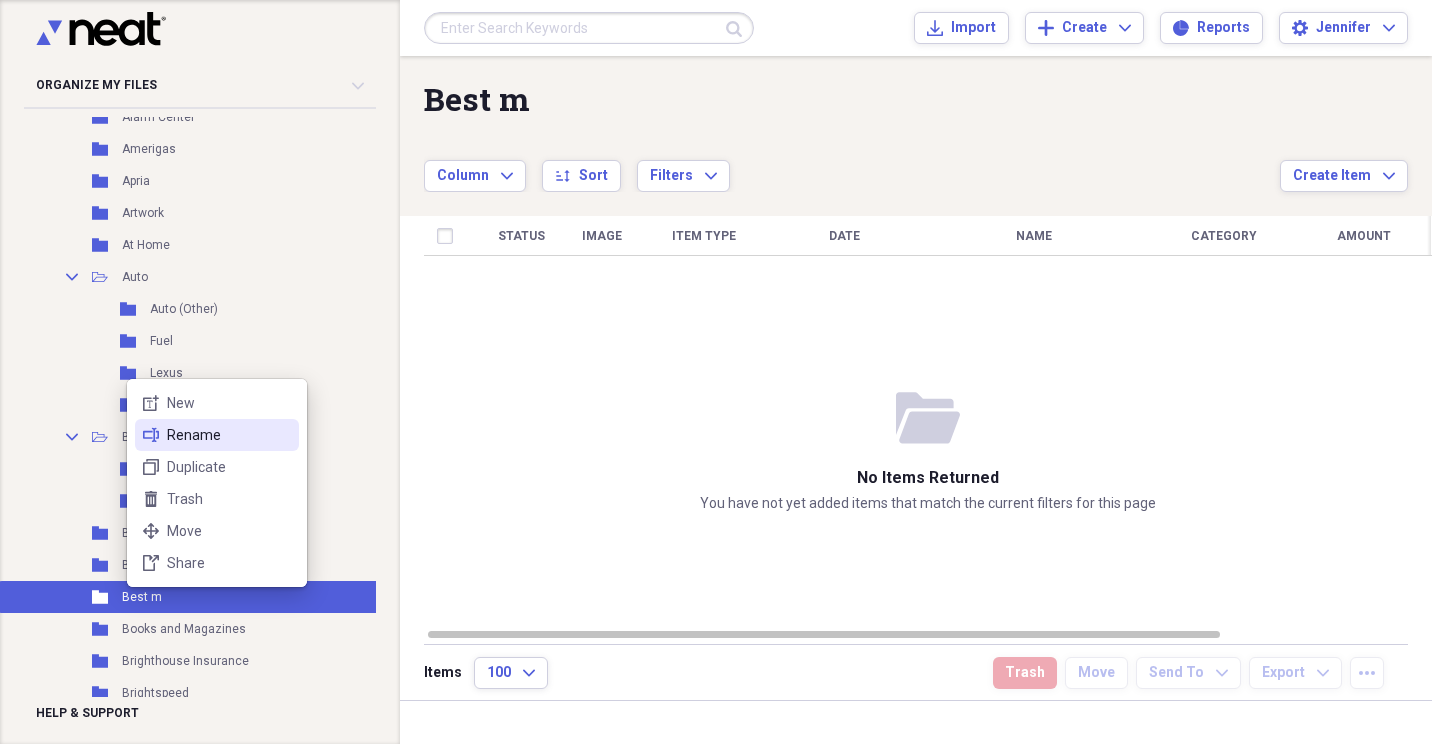 click on "rename Rename" at bounding box center (217, 435) 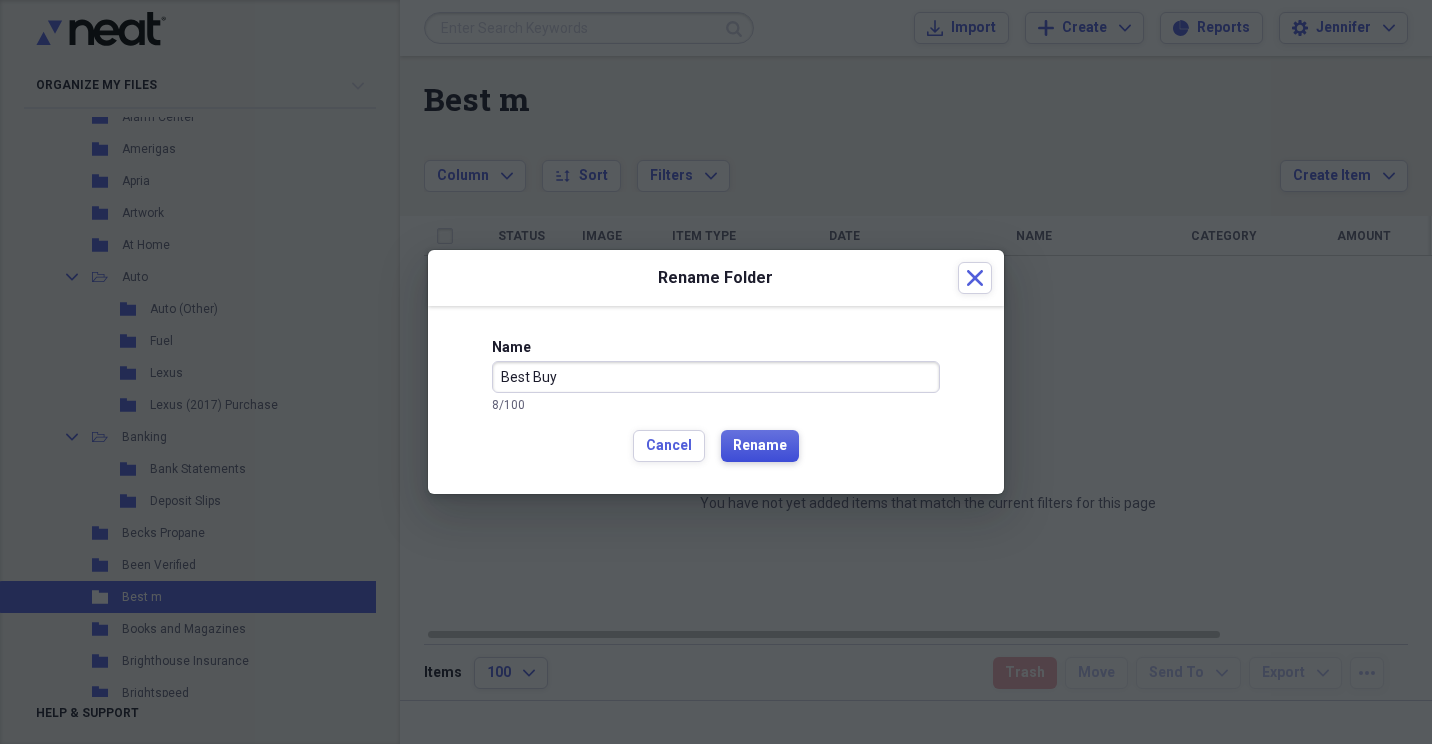 type on "Best Buy" 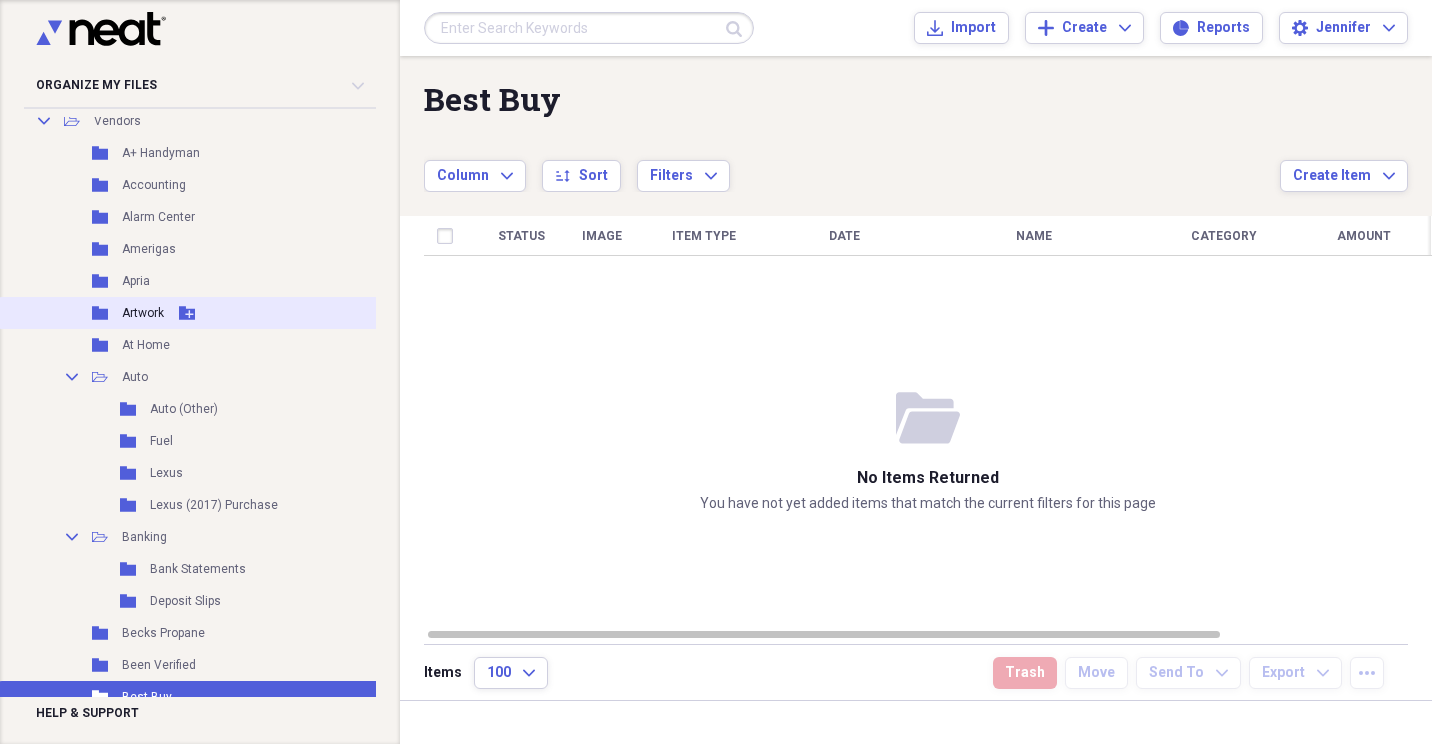 scroll, scrollTop: 800, scrollLeft: 0, axis: vertical 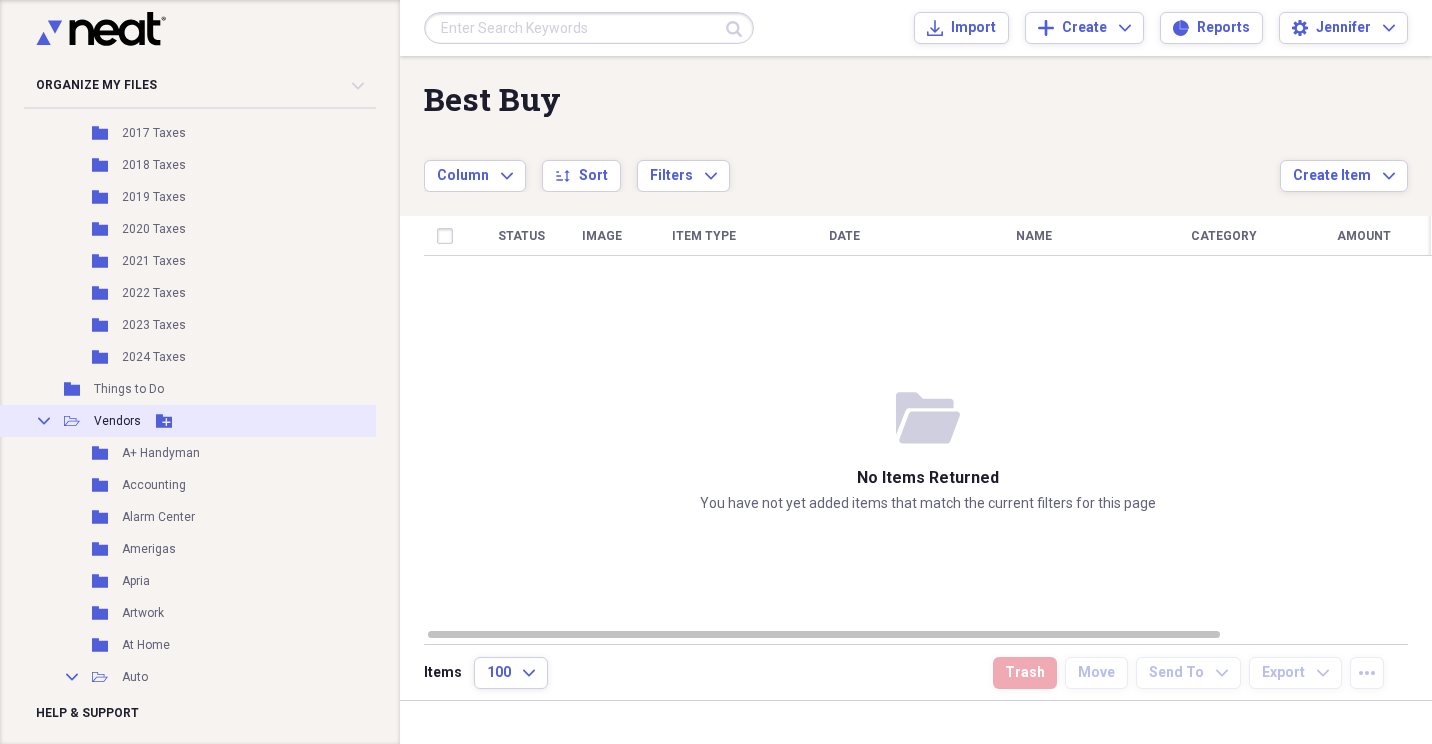 click 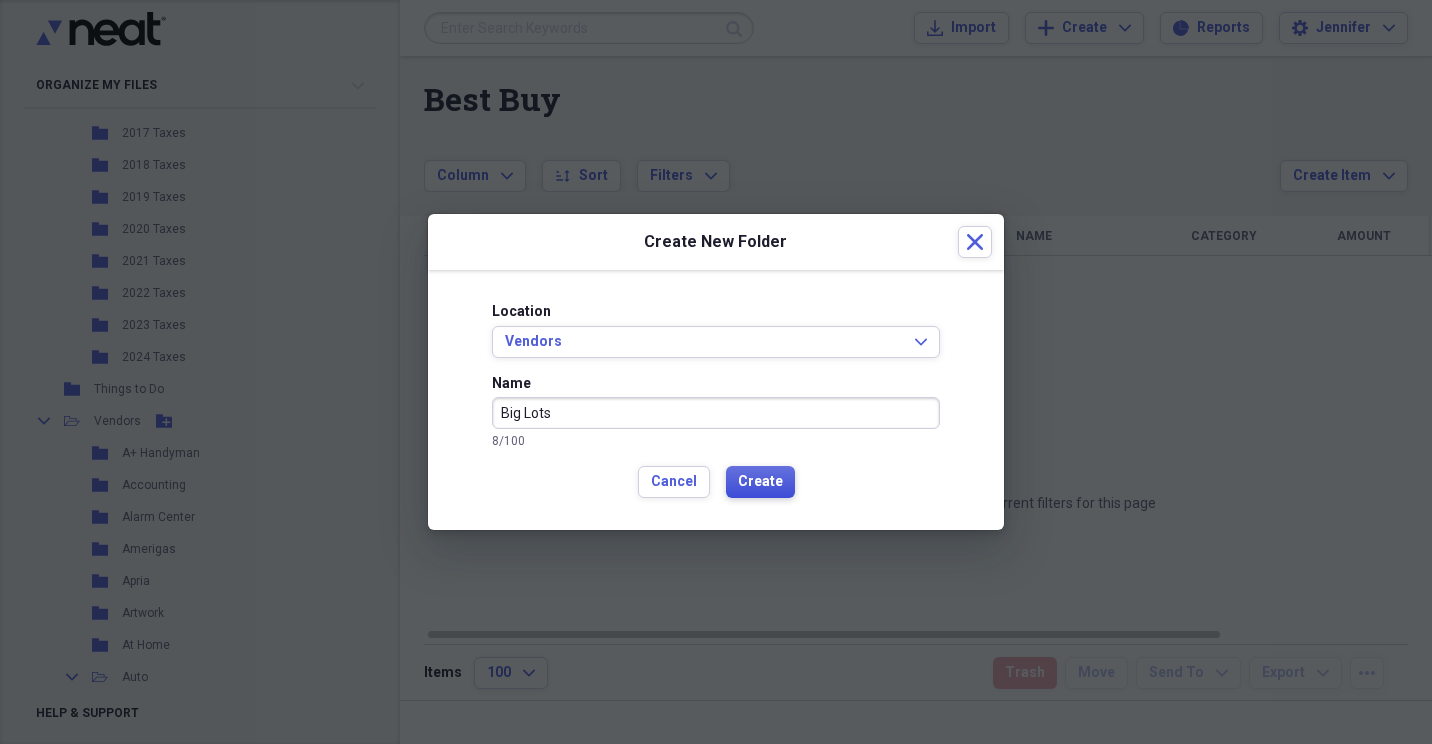type on "Big Lots" 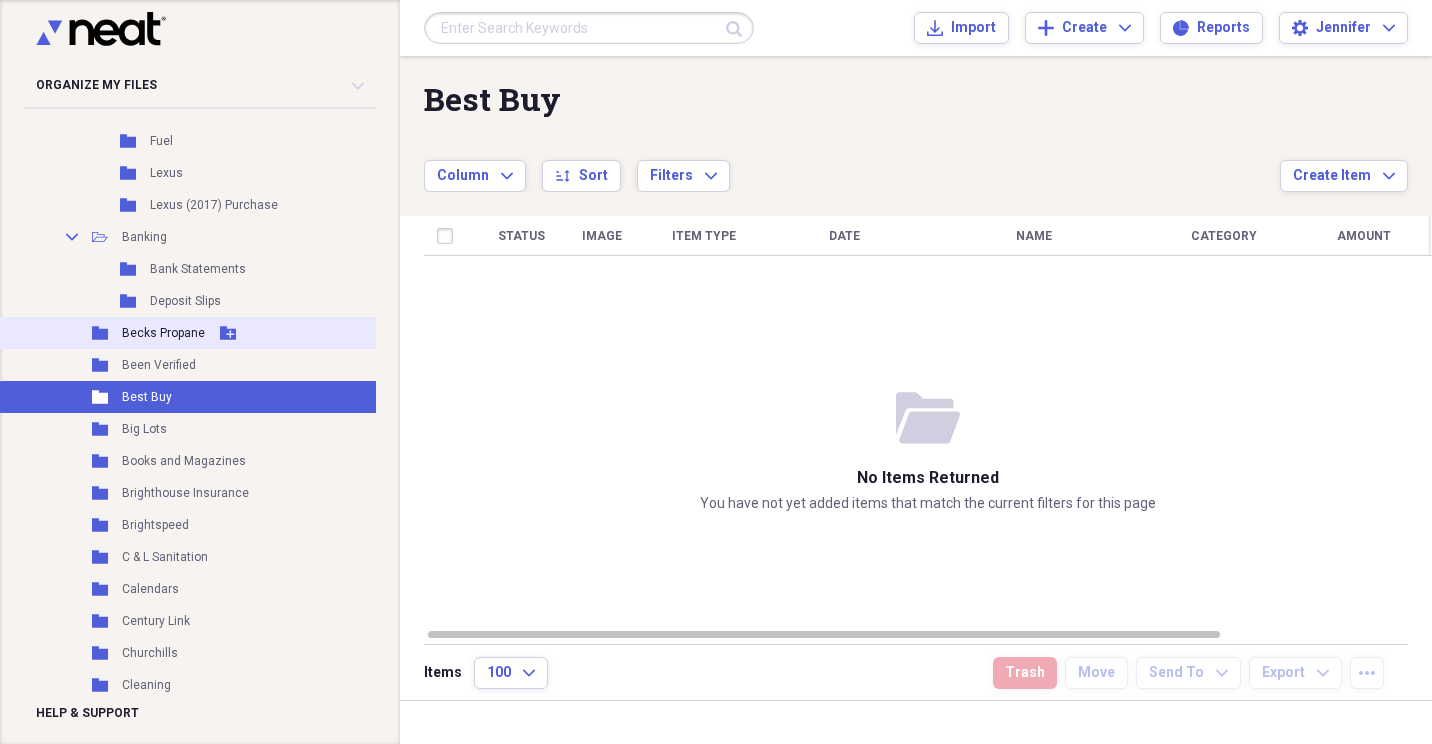 scroll, scrollTop: 1300, scrollLeft: 0, axis: vertical 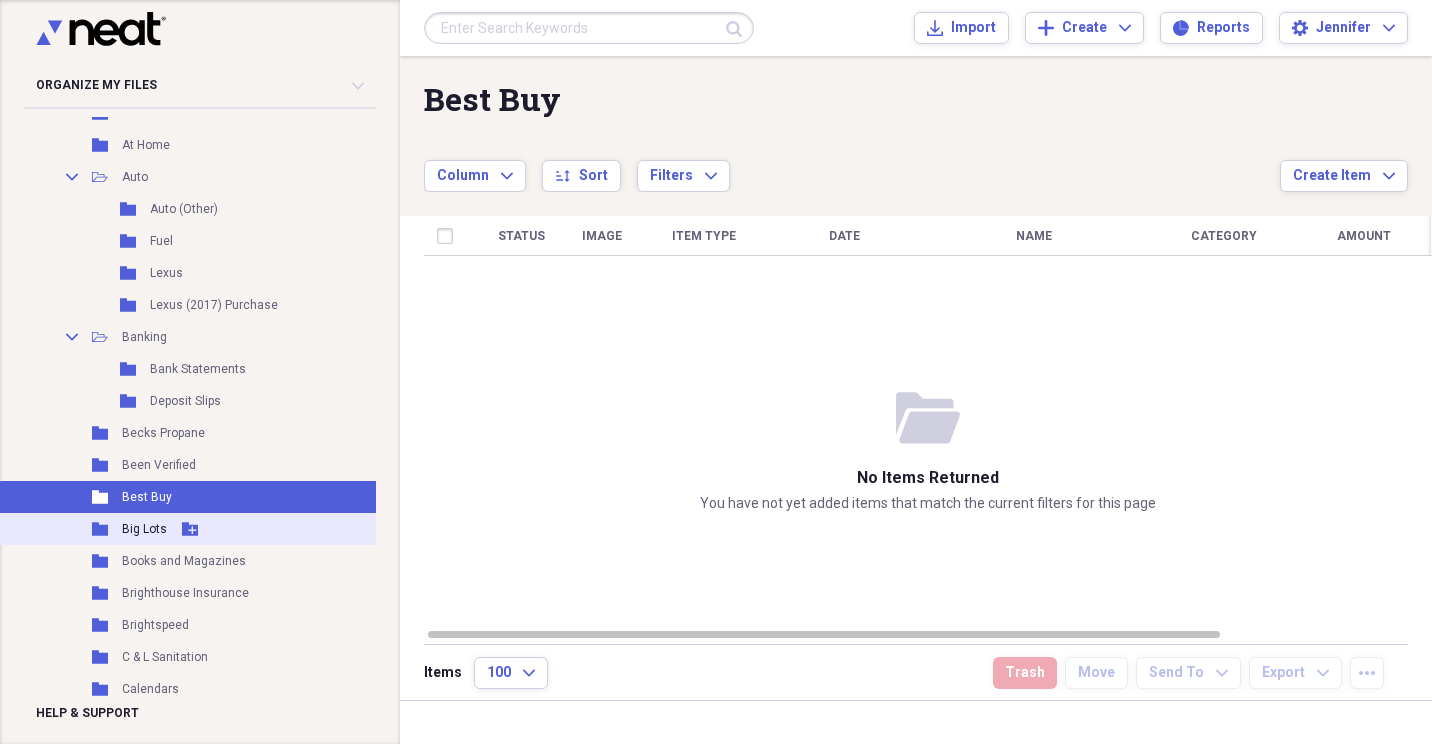 click on "Big Lots" at bounding box center (144, 529) 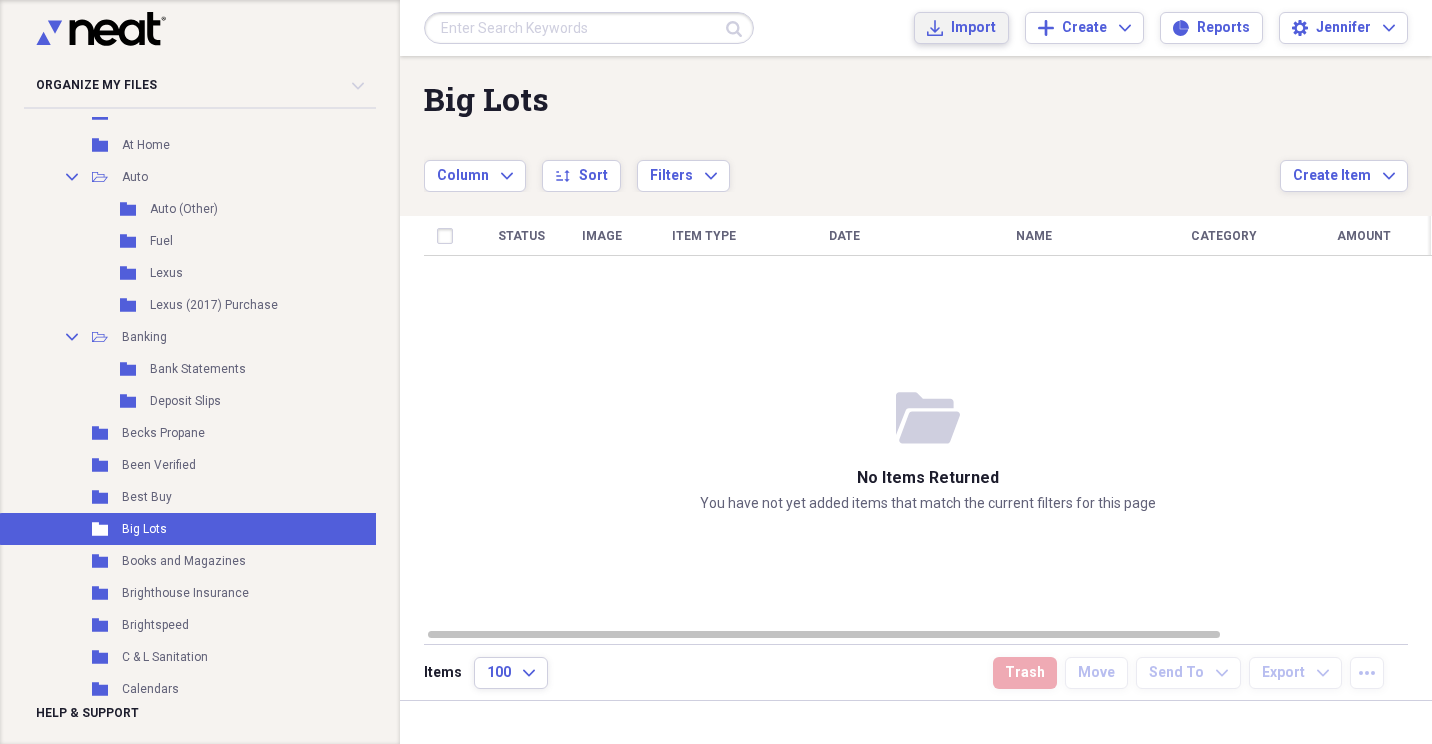 click on "Import" at bounding box center [973, 28] 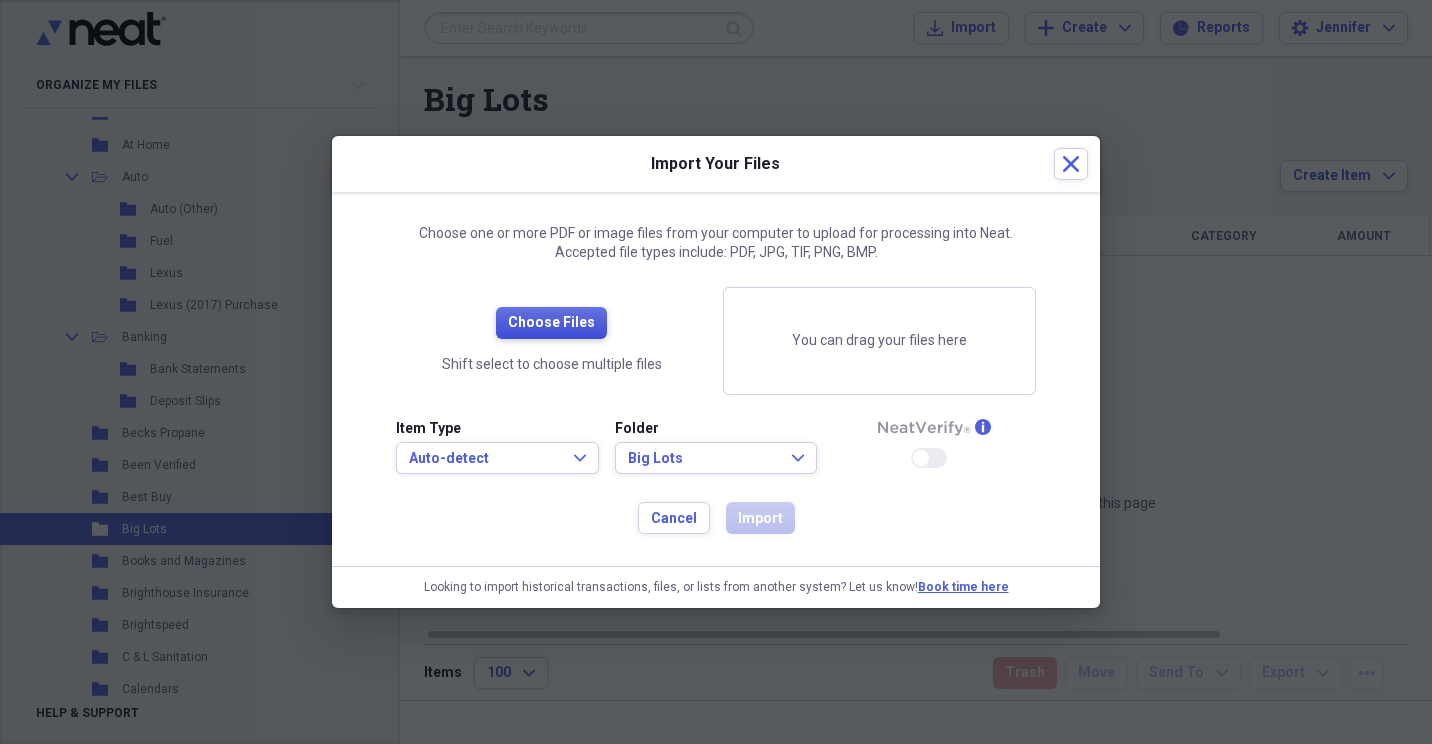 click on "Choose Files" at bounding box center [551, 323] 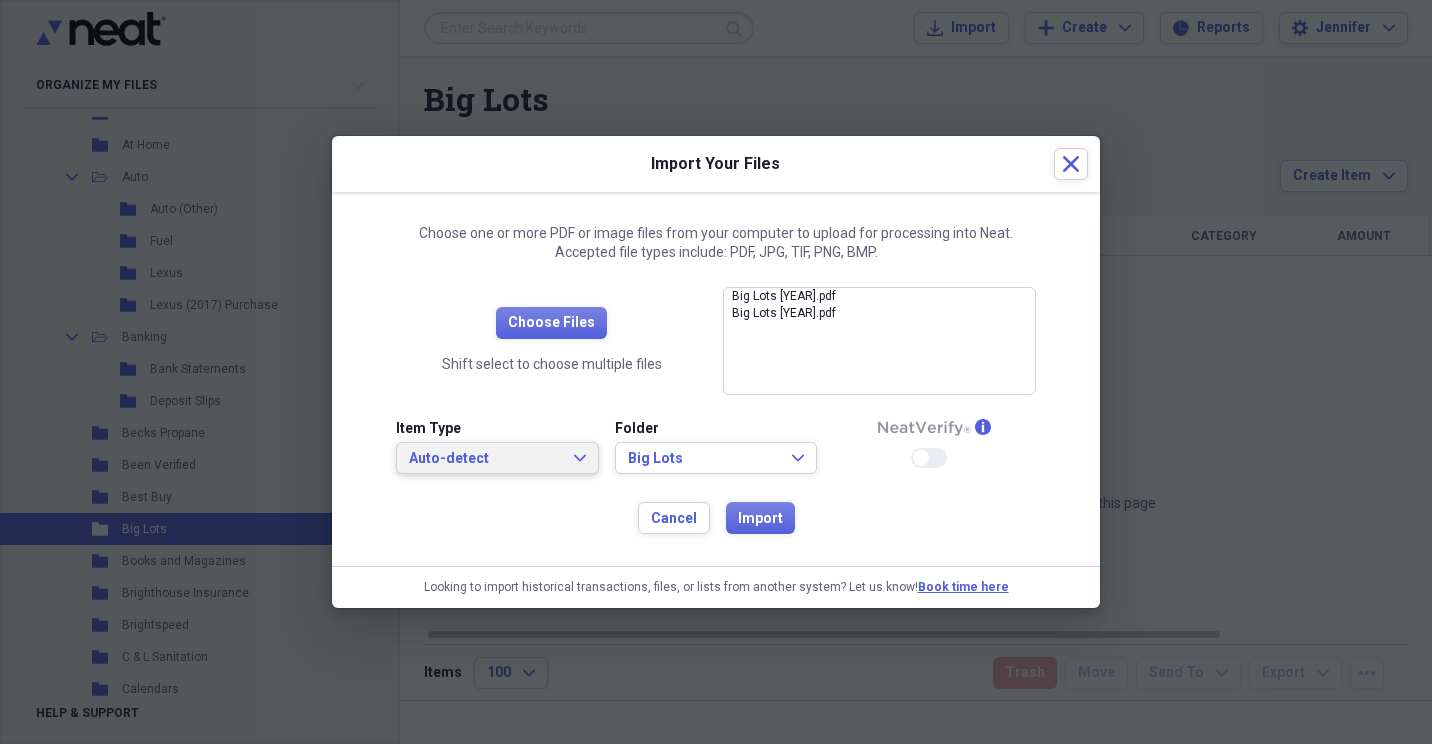click on "Expand" 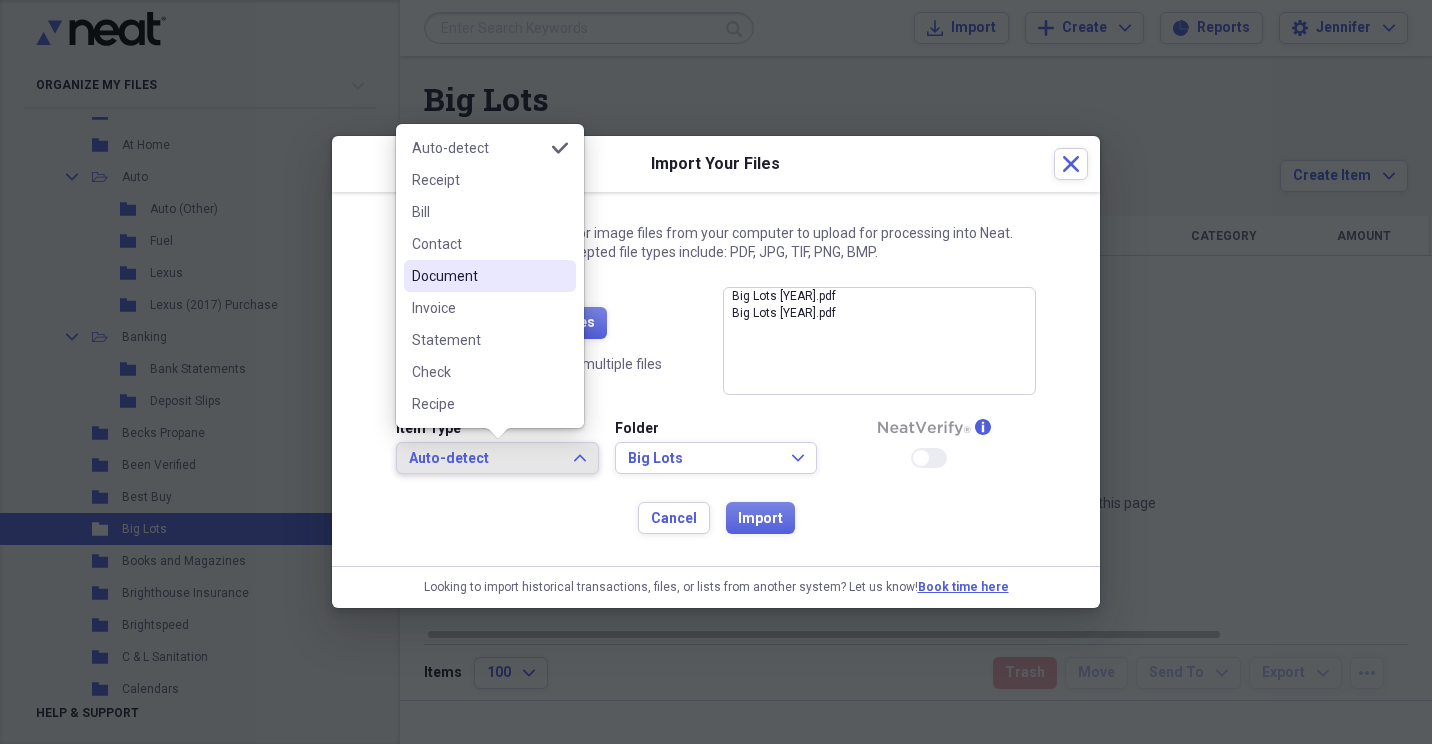 click on "Document" at bounding box center [490, 276] 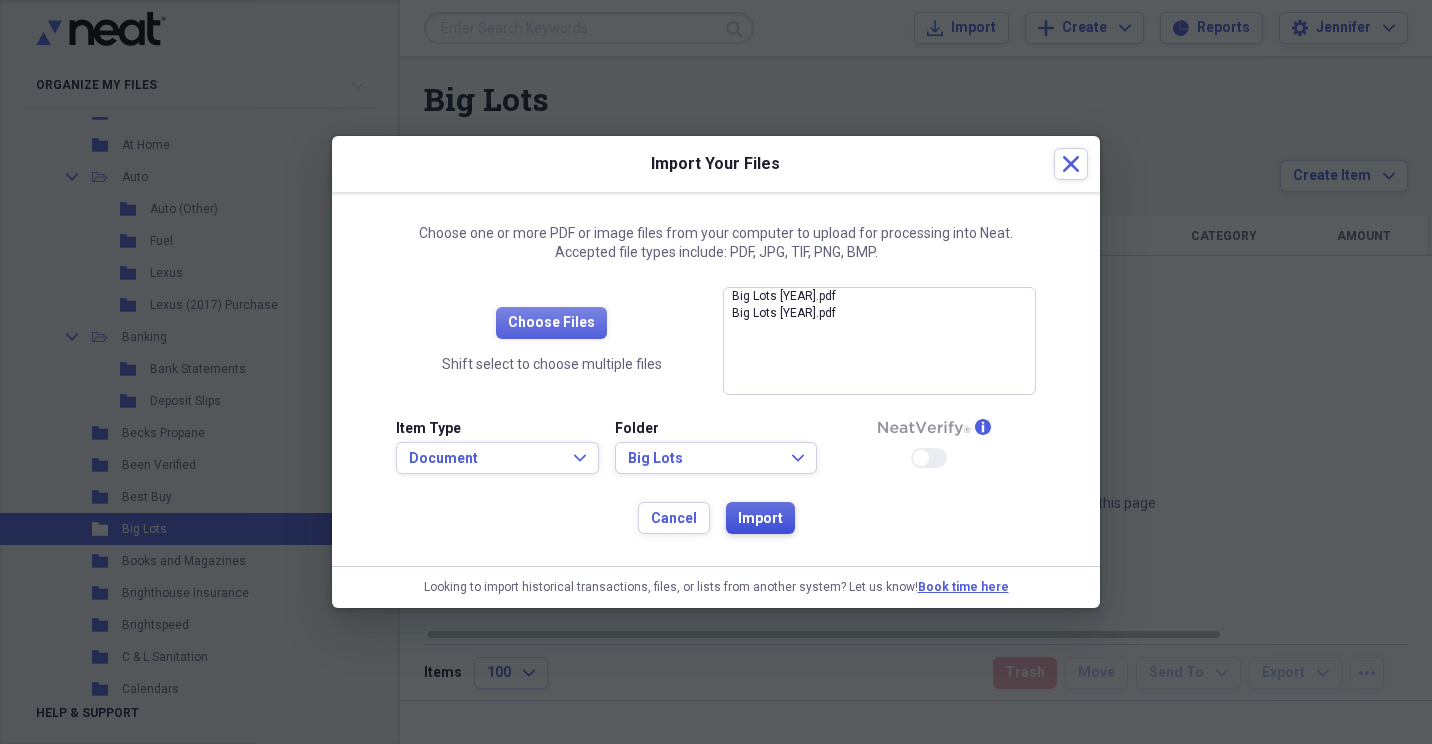 click on "Import" at bounding box center [760, 519] 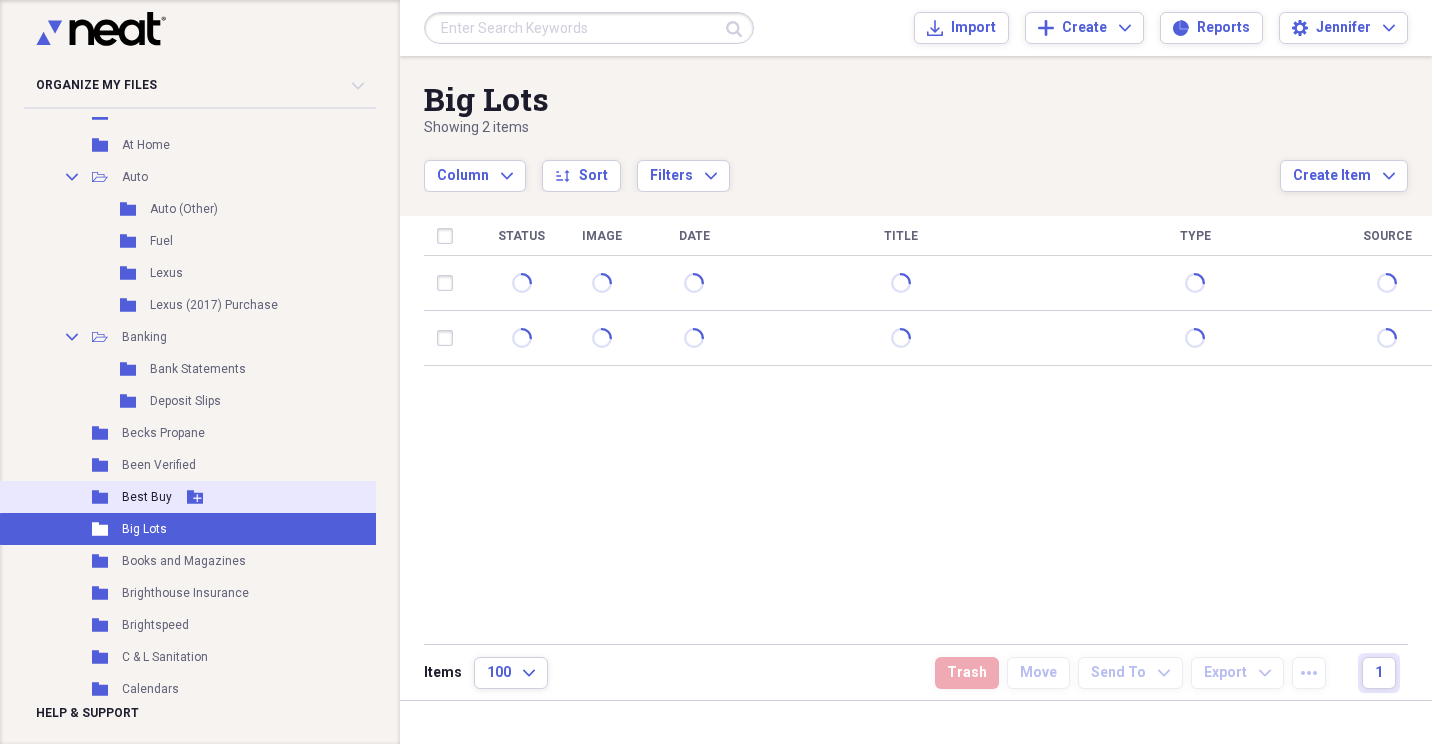 click on "Best Buy" at bounding box center (147, 497) 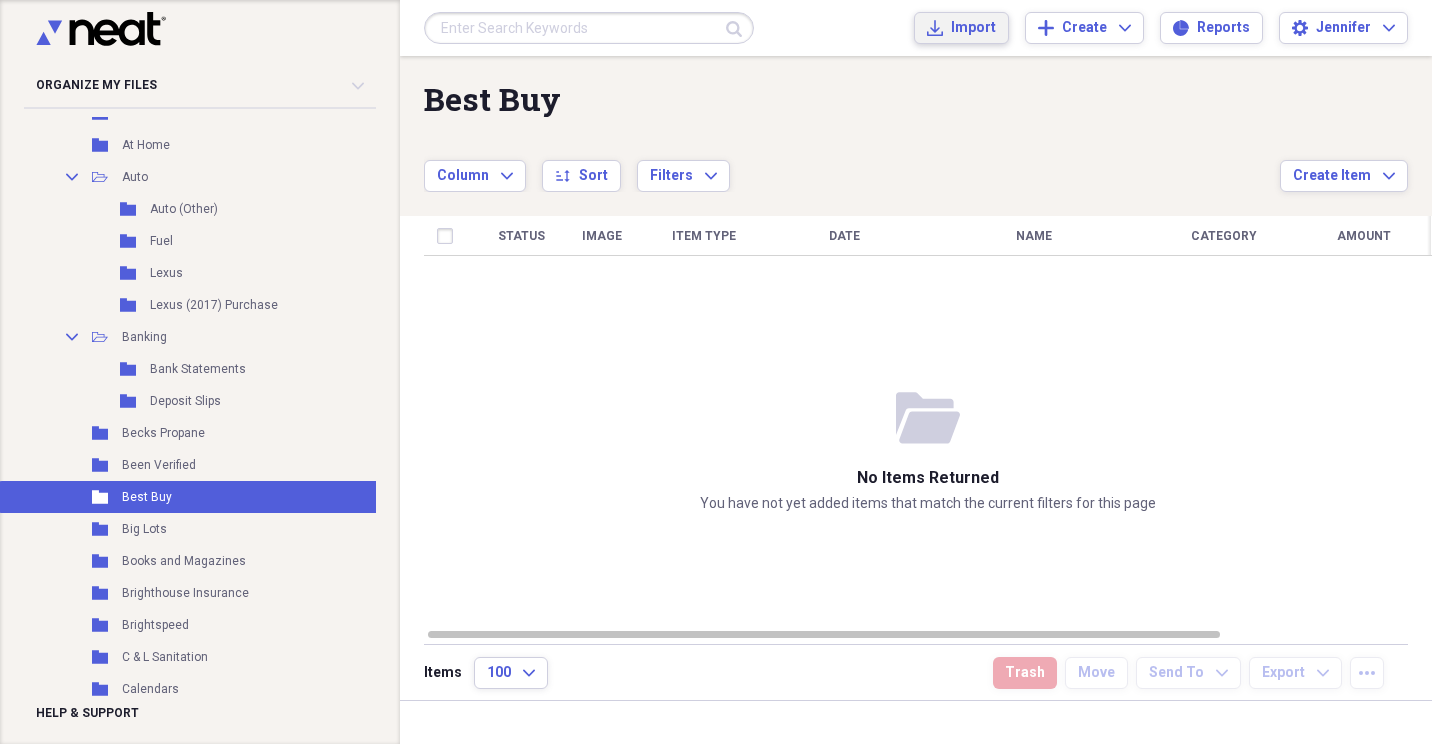 click on "Import Import" at bounding box center (961, 28) 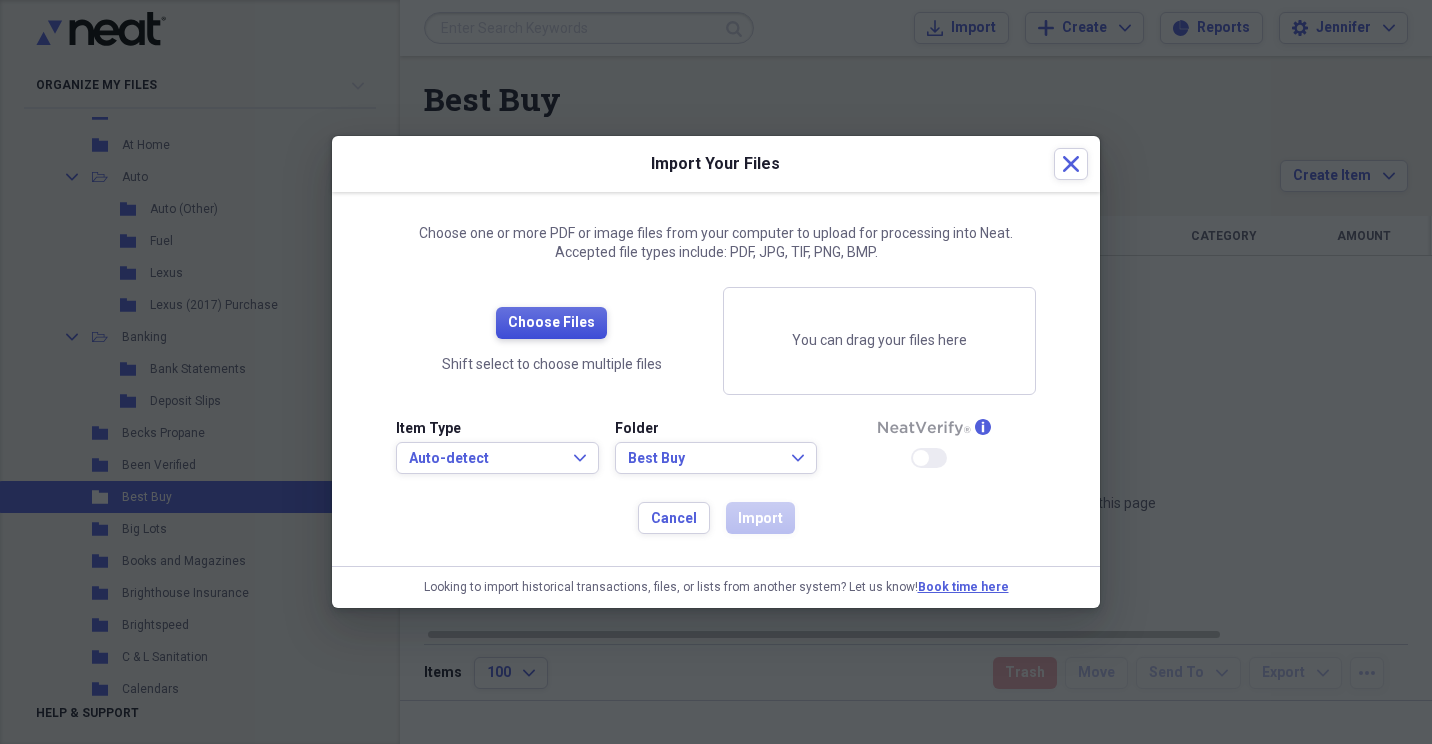 click on "Choose Files" at bounding box center (551, 323) 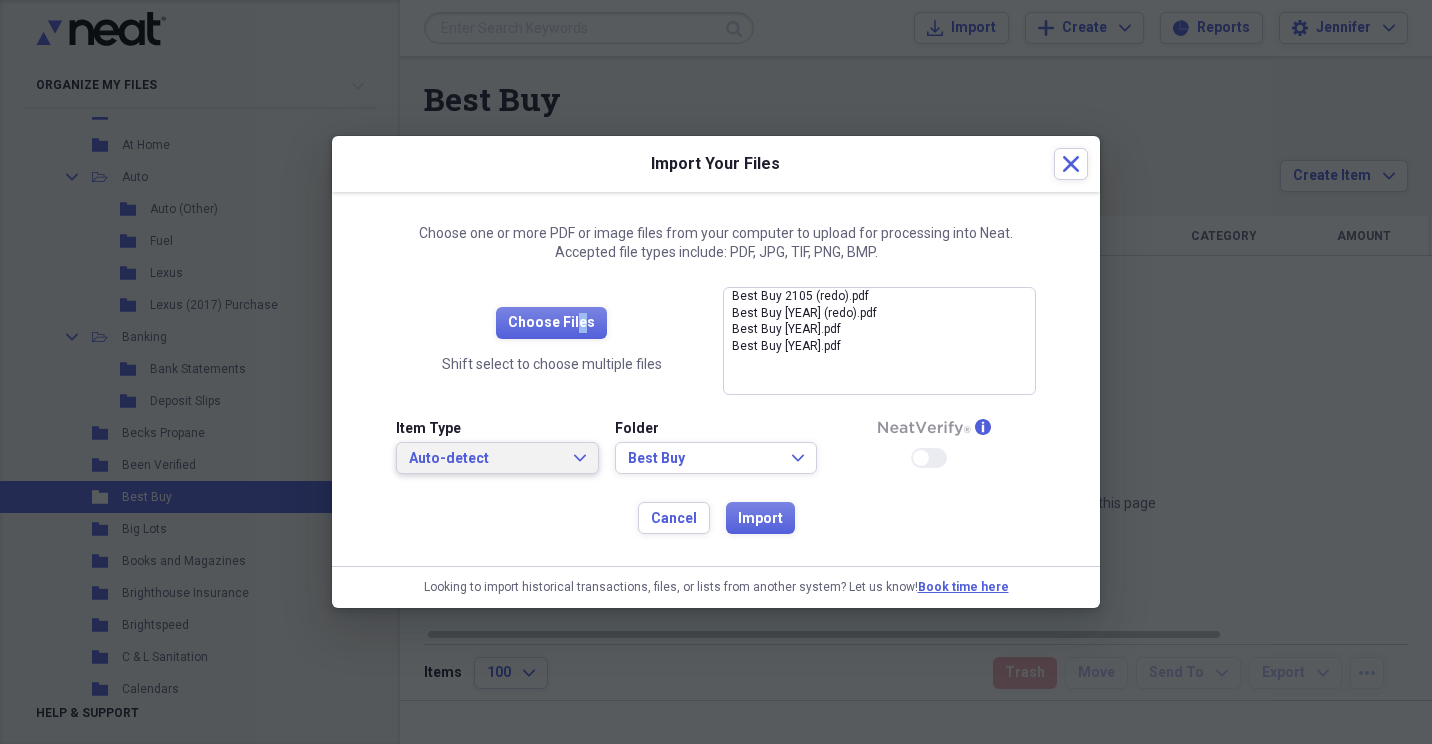 click on "Auto-detect Expand" at bounding box center [497, 458] 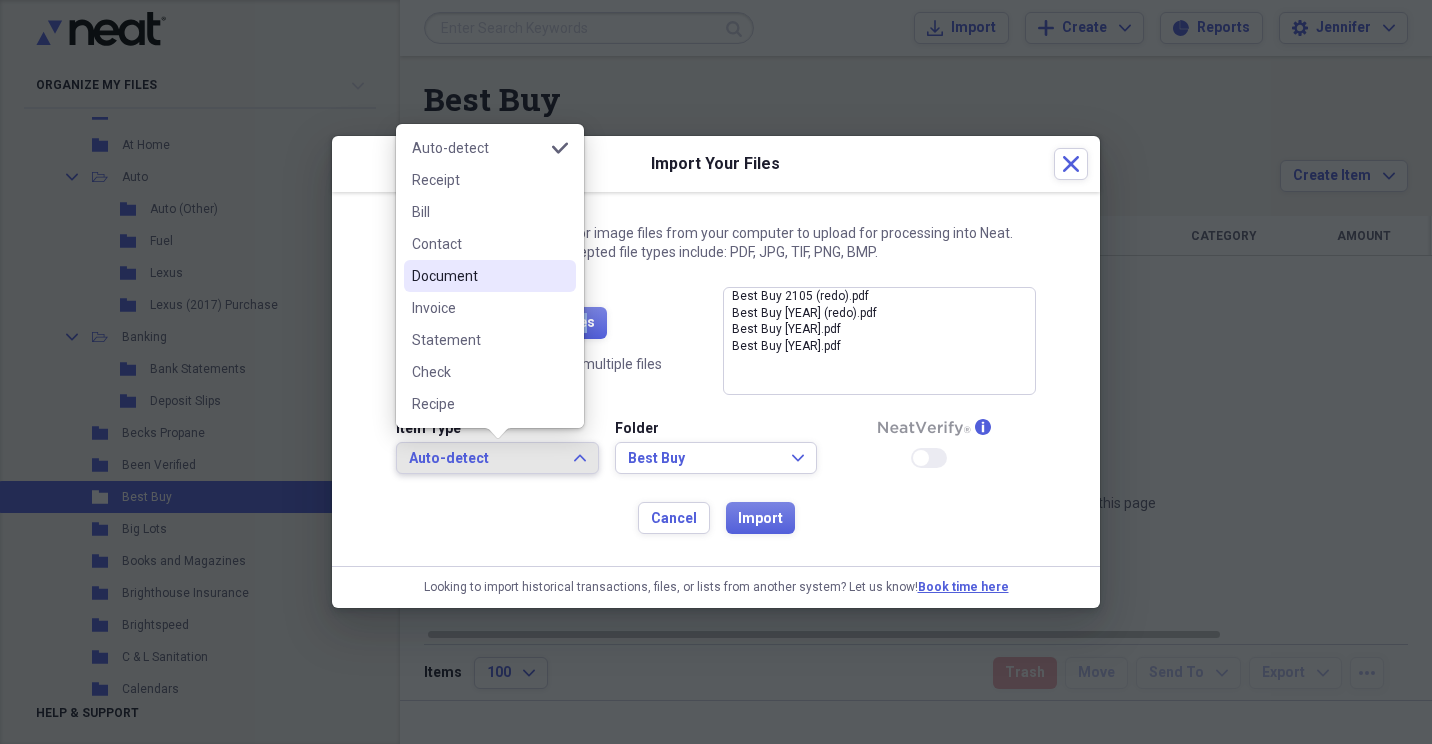 click on "Document" at bounding box center (478, 276) 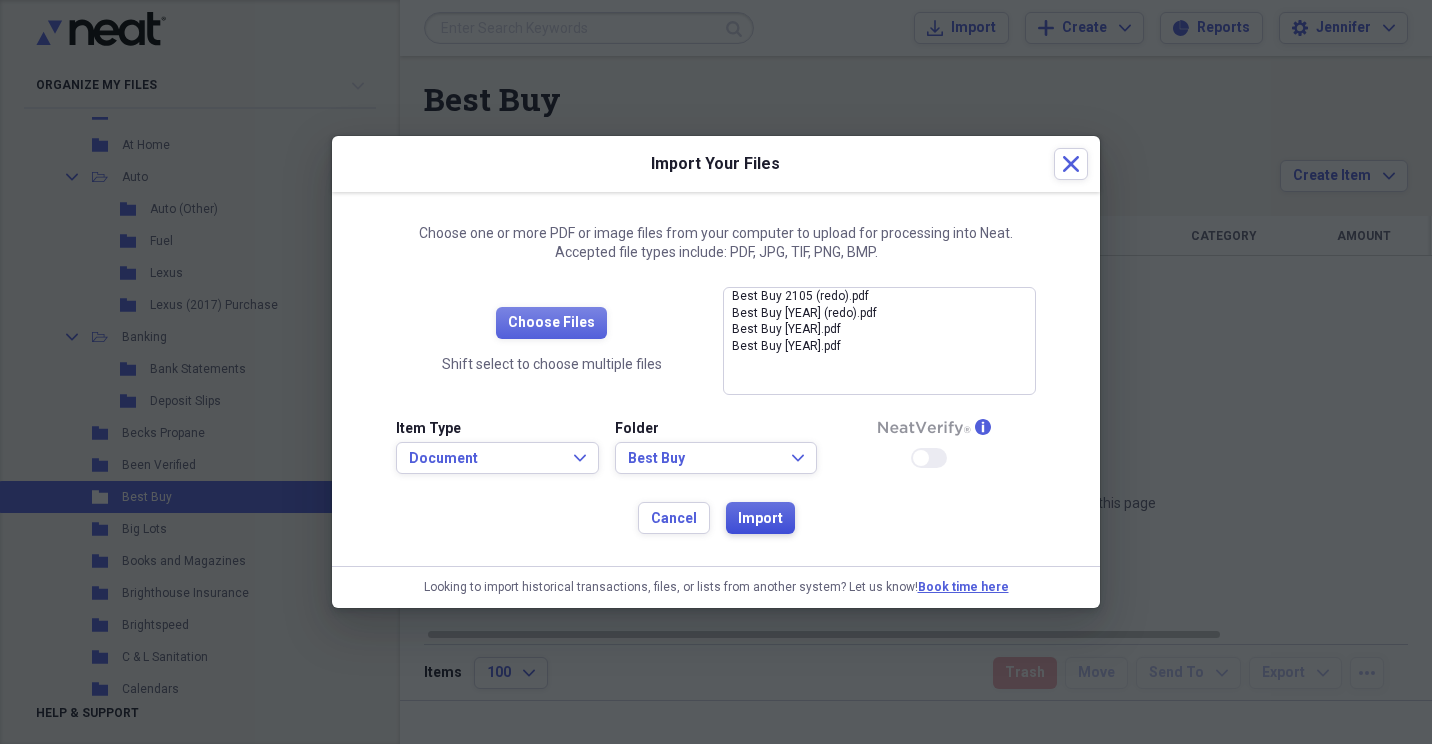 click on "Import" at bounding box center [760, 519] 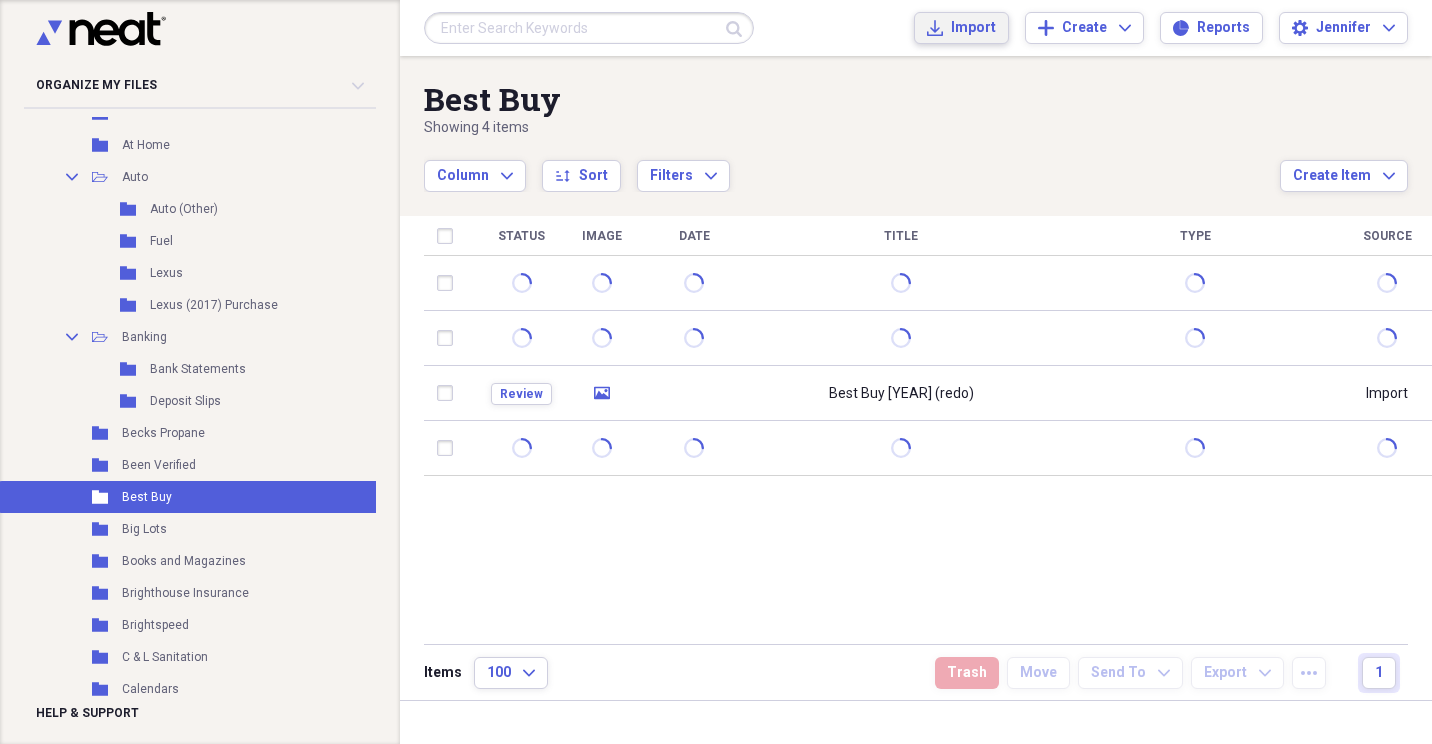click on "Import" at bounding box center (973, 28) 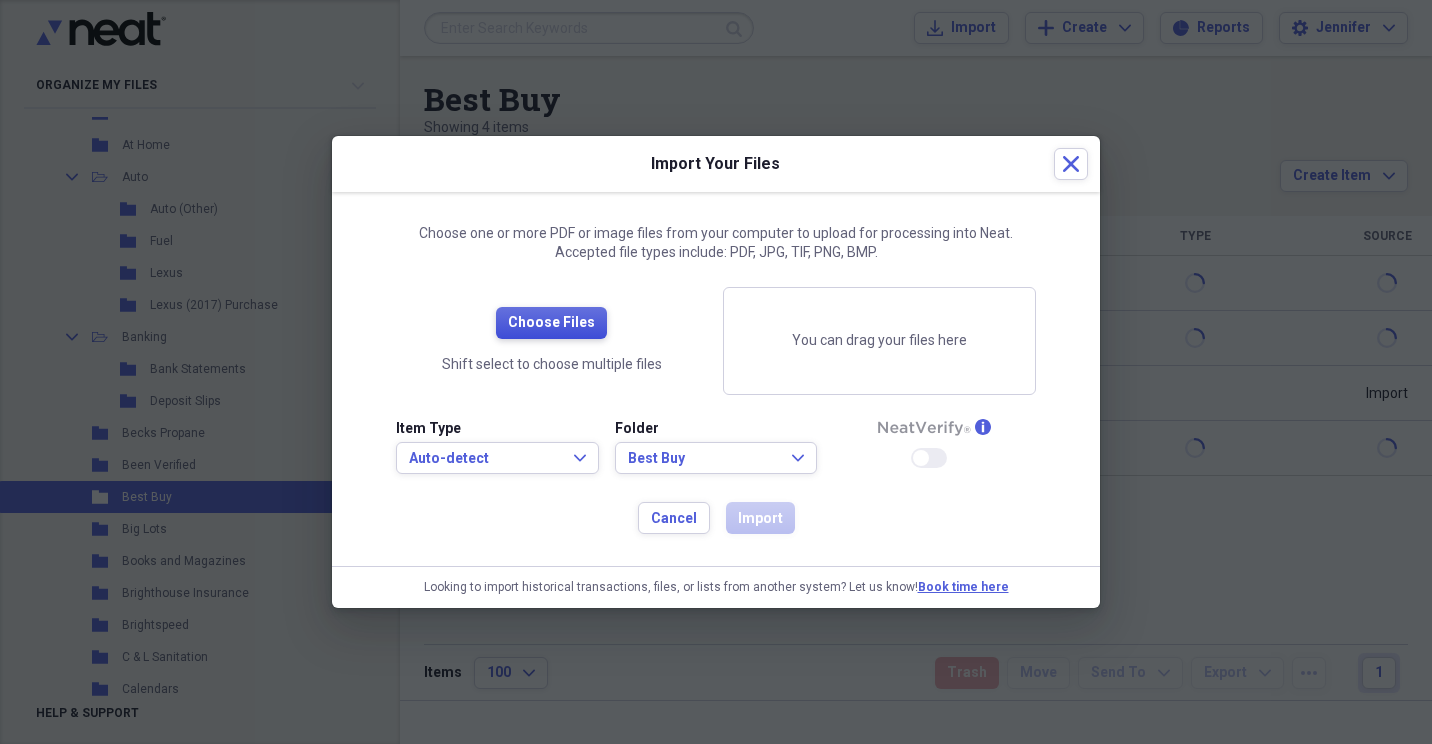 click on "Choose Files" at bounding box center (551, 323) 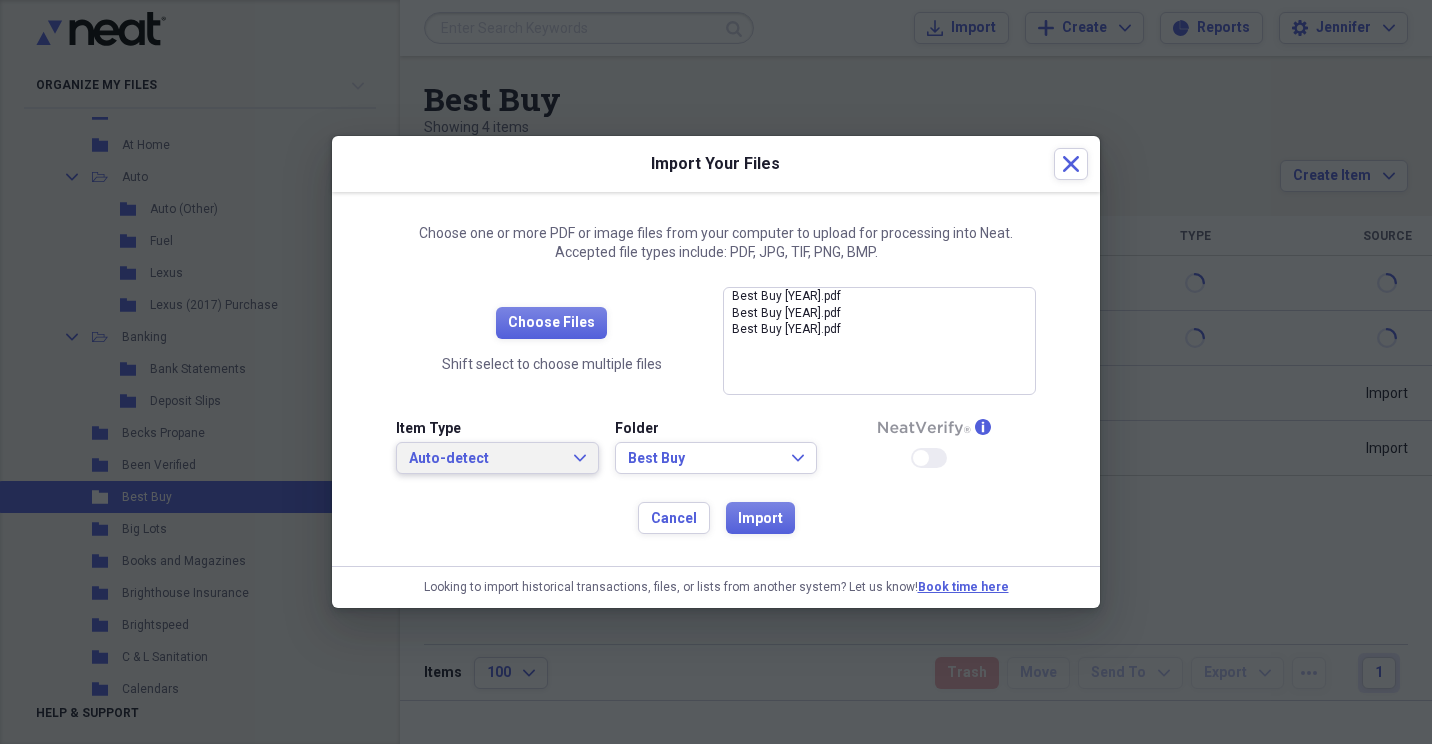 click on "Auto-detect Expand" at bounding box center [497, 458] 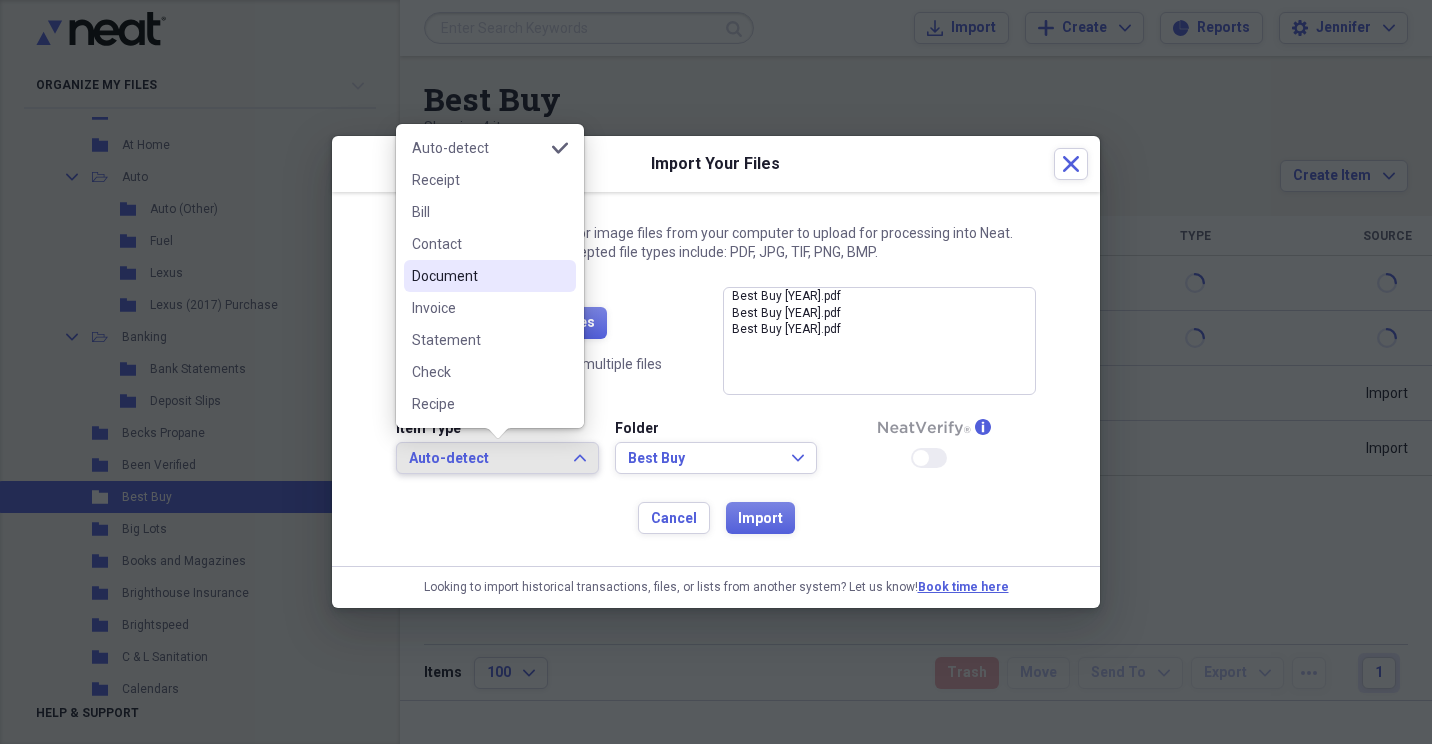 click on "Document" at bounding box center (490, 276) 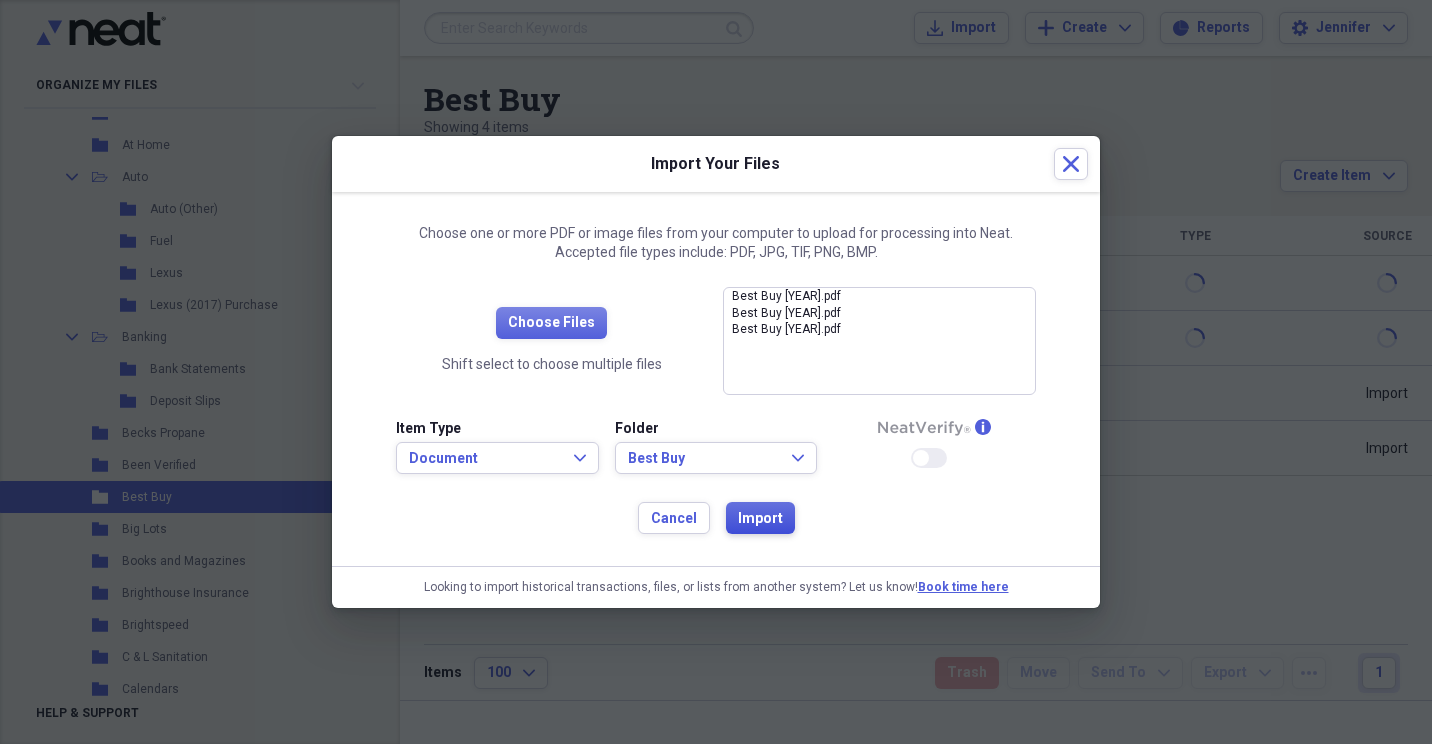 click on "Import" at bounding box center [760, 519] 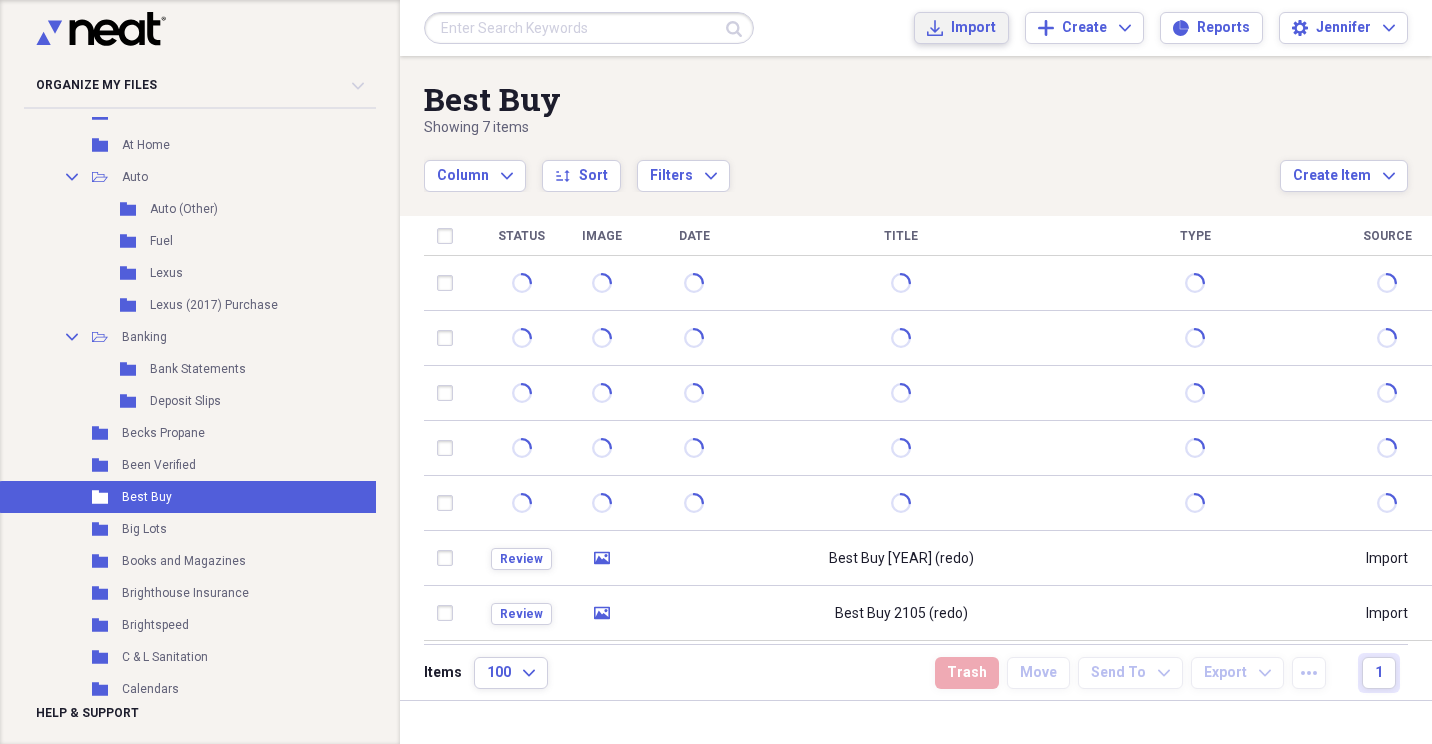 click on "Import" at bounding box center (973, 28) 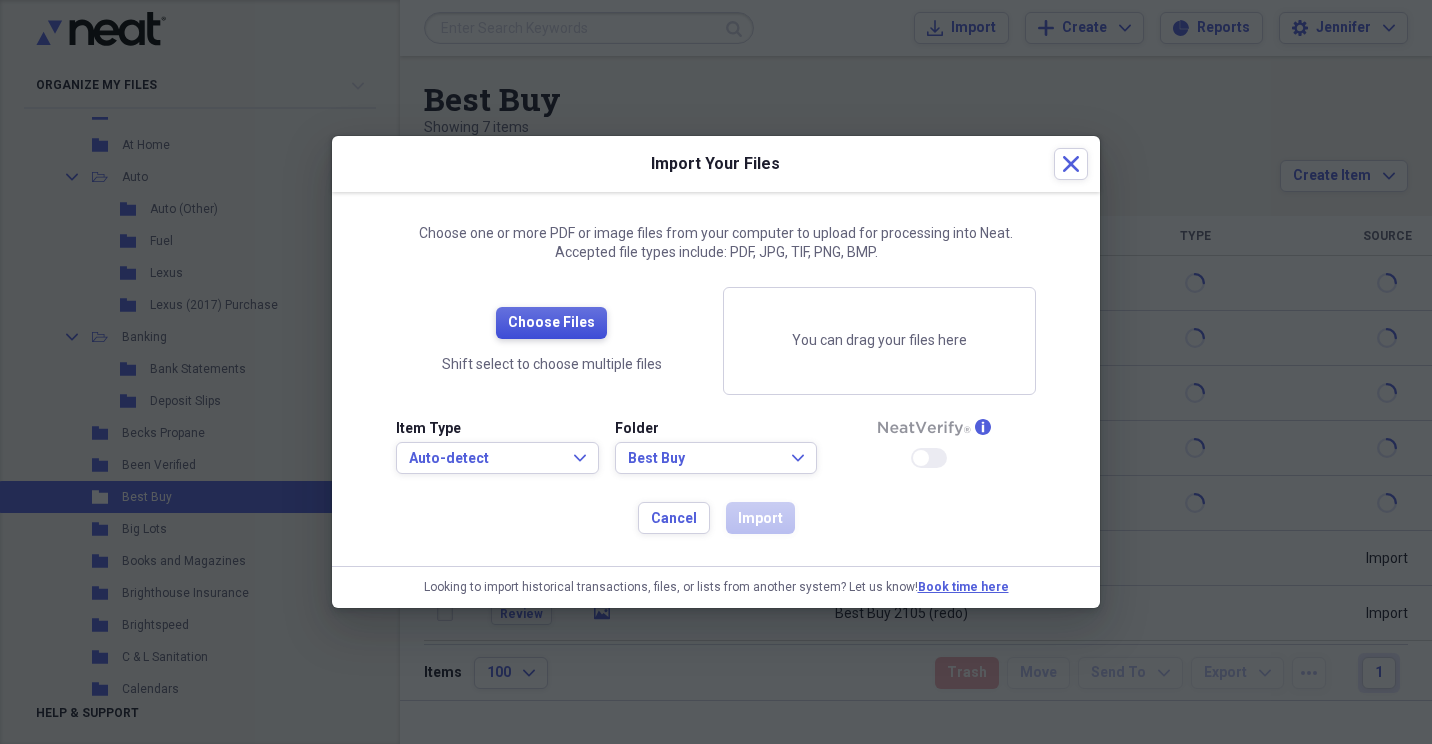 click on "Choose Files" at bounding box center (551, 323) 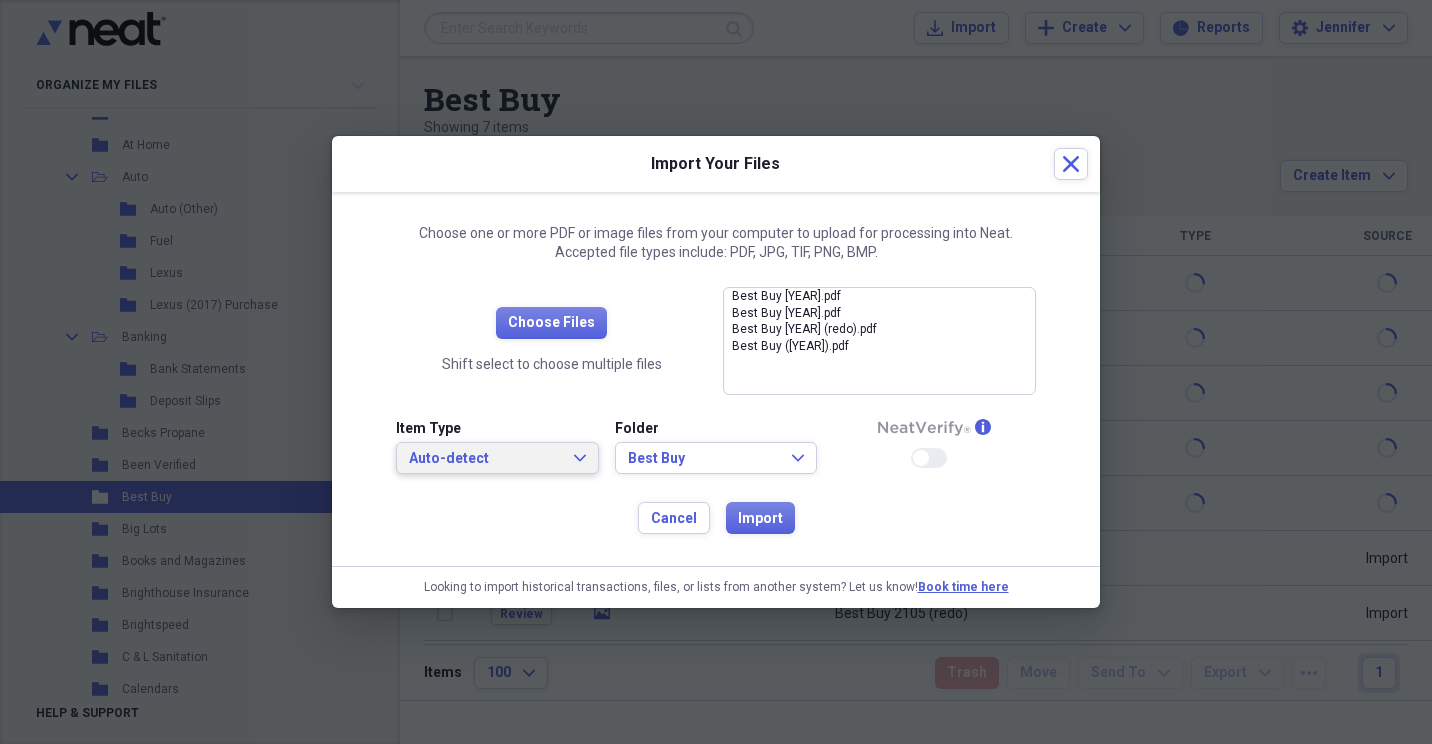 click on "Expand" 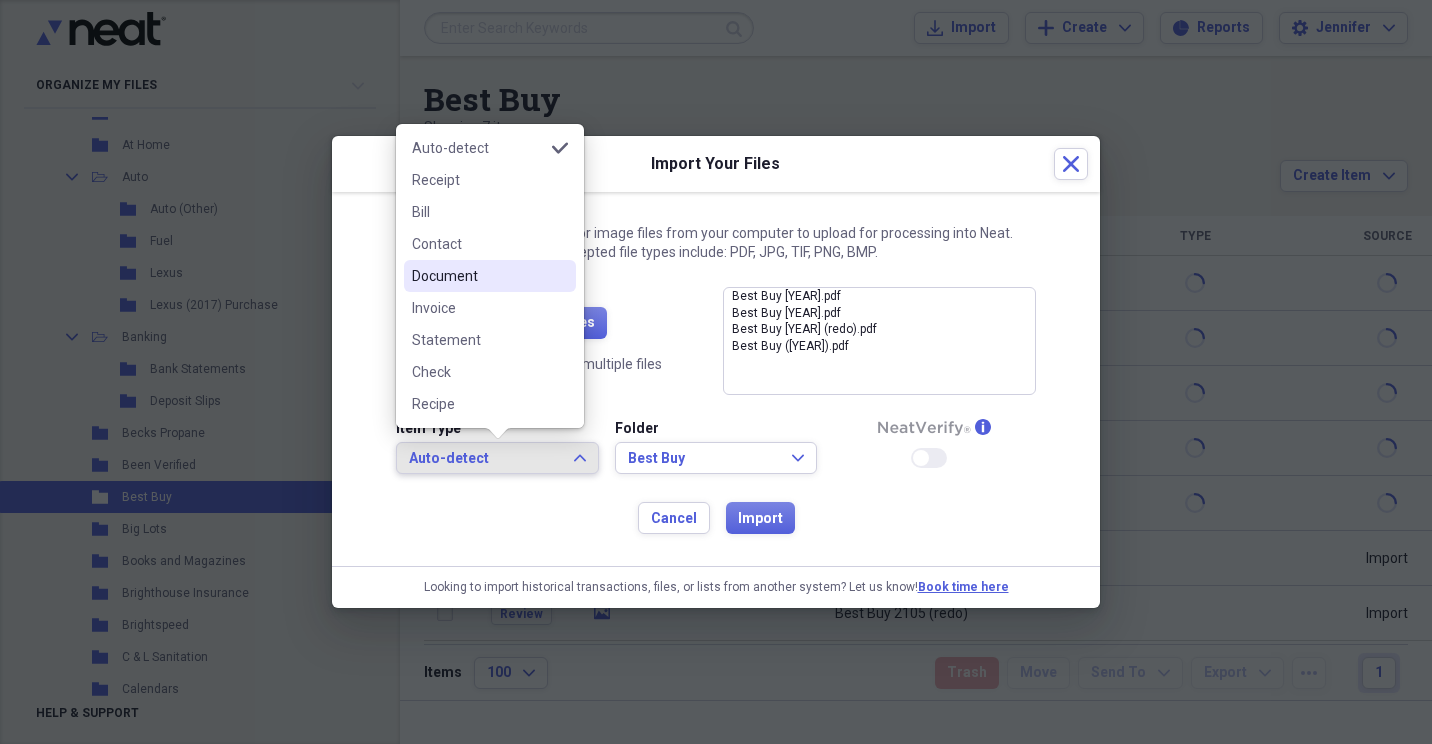click on "Document" at bounding box center (478, 276) 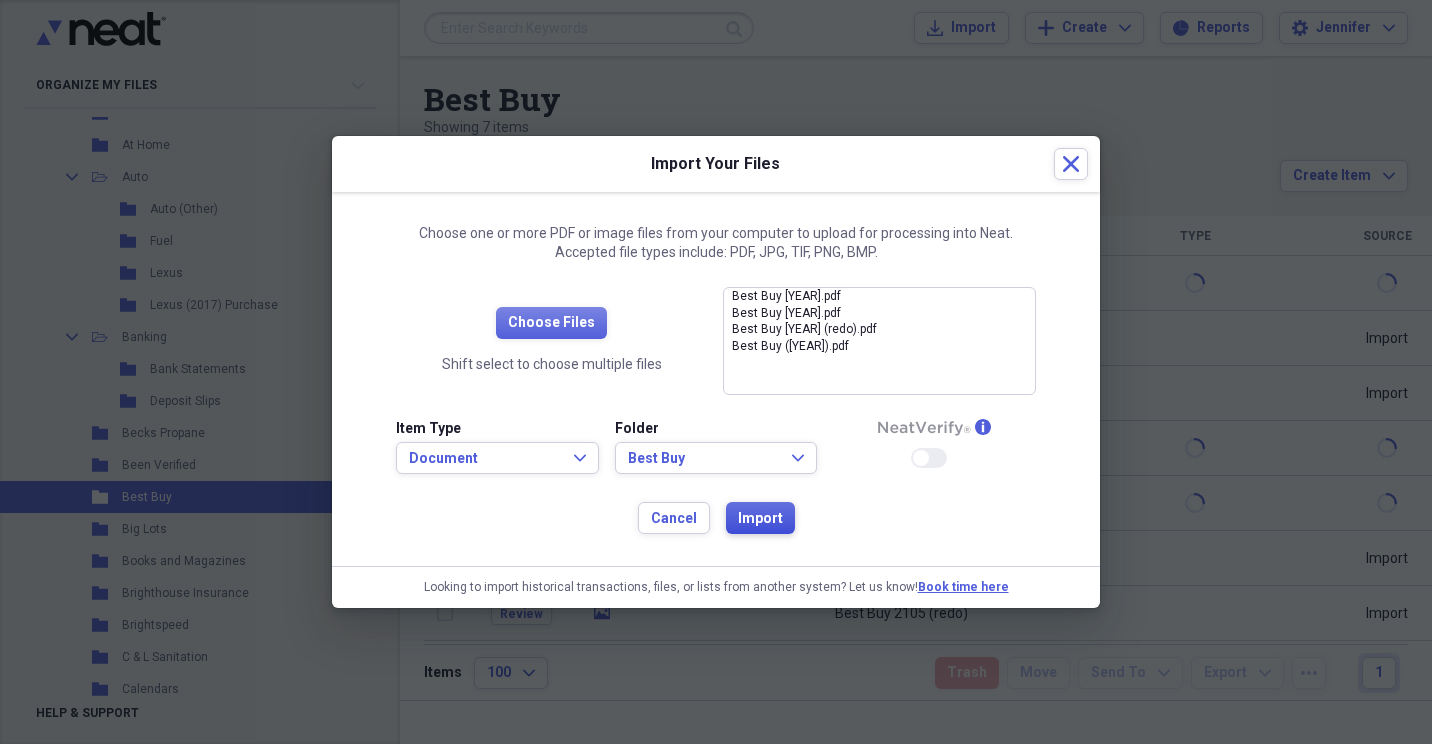 click on "Import" at bounding box center (760, 519) 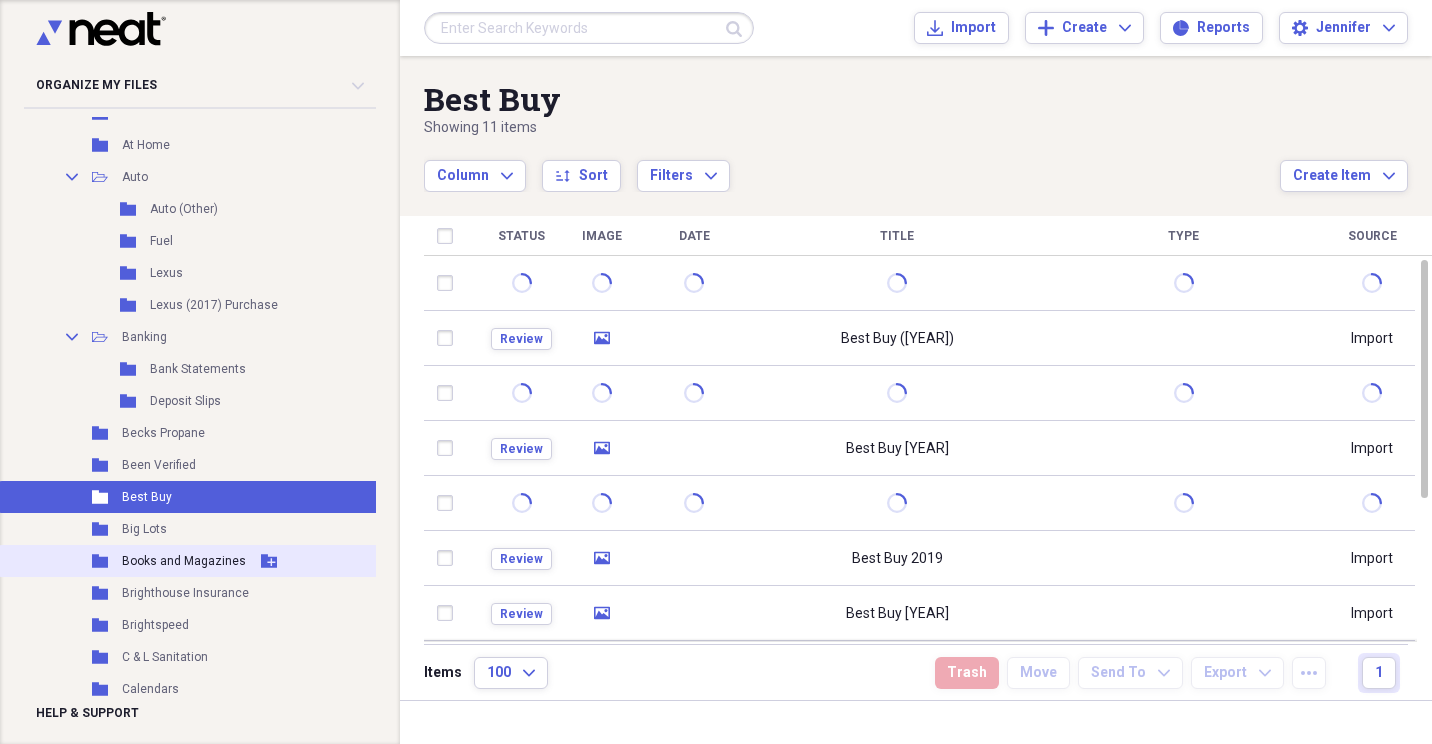 click on "Books and Magazines" at bounding box center [184, 561] 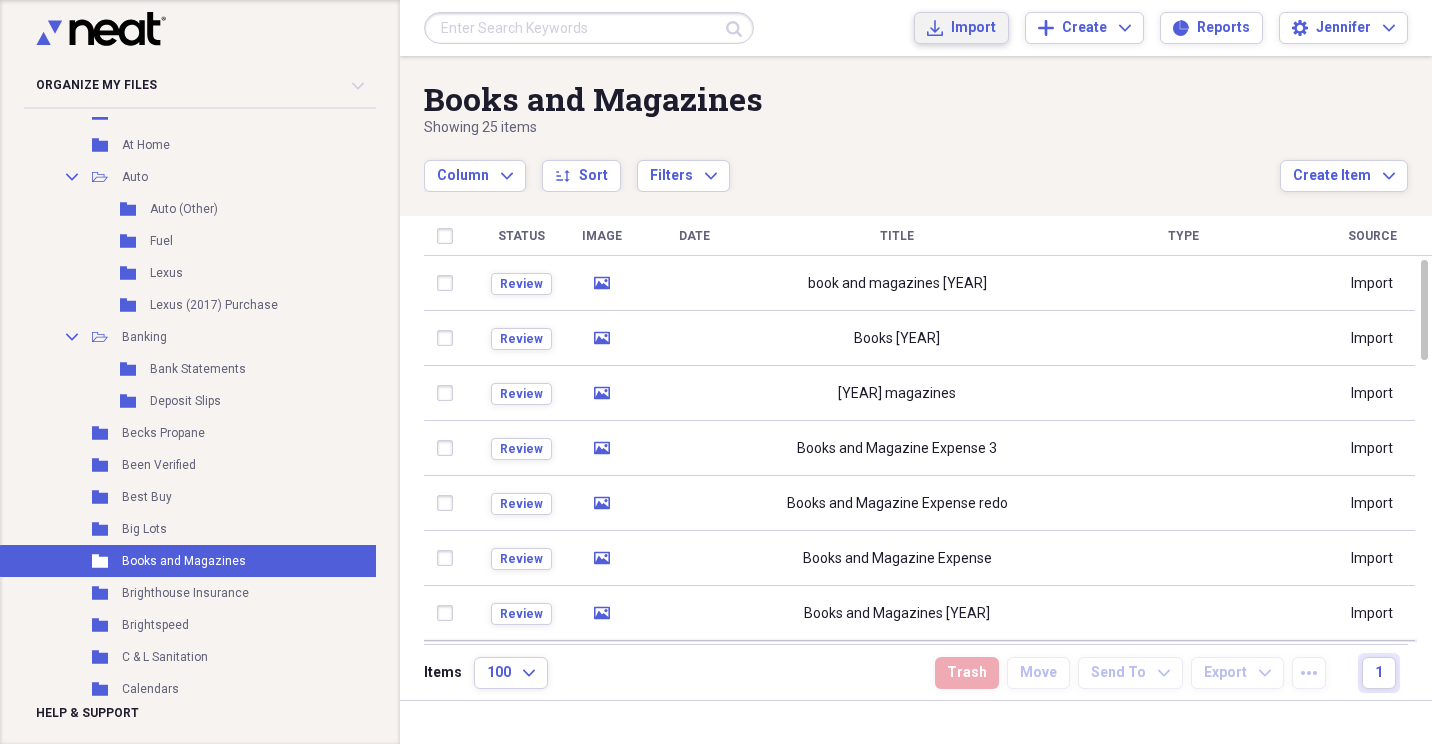 click on "Import" at bounding box center [973, 28] 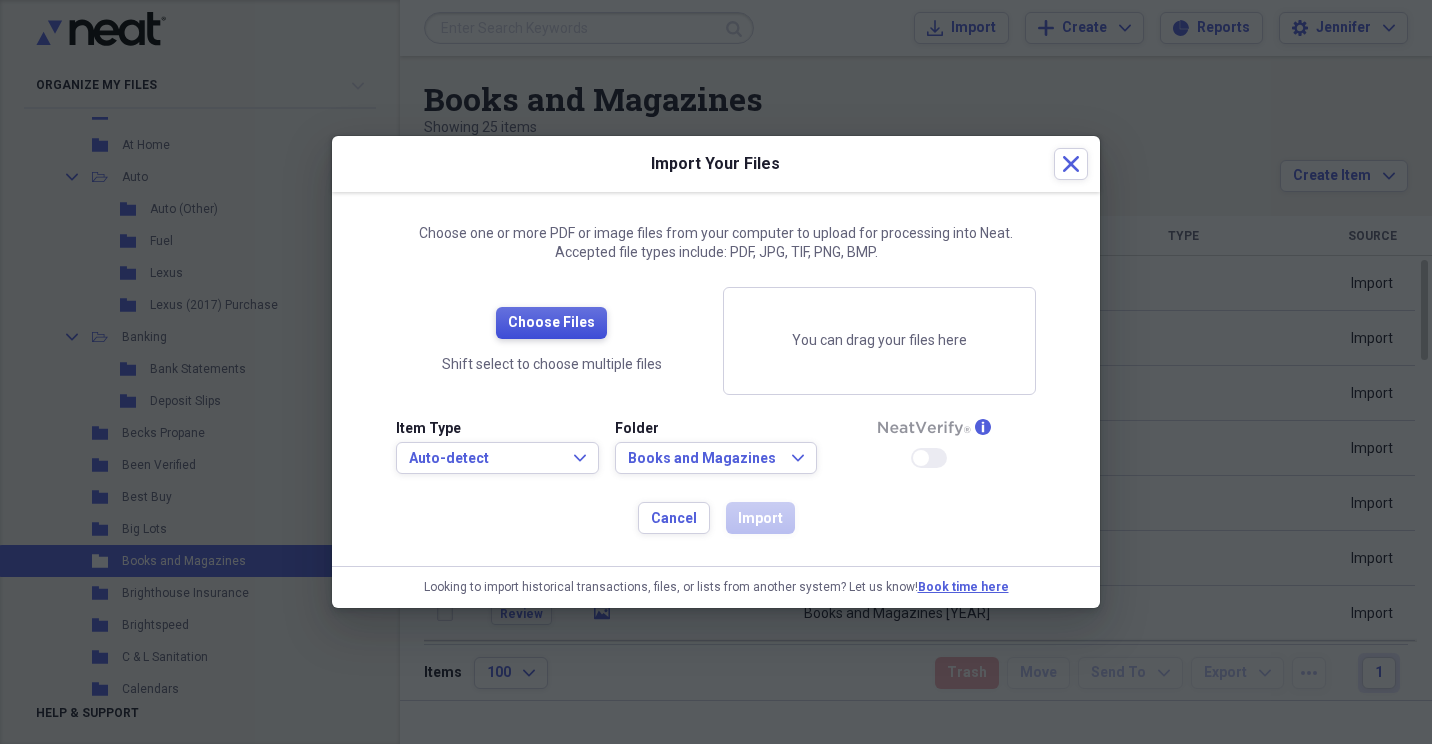 click on "Choose Files" at bounding box center (551, 323) 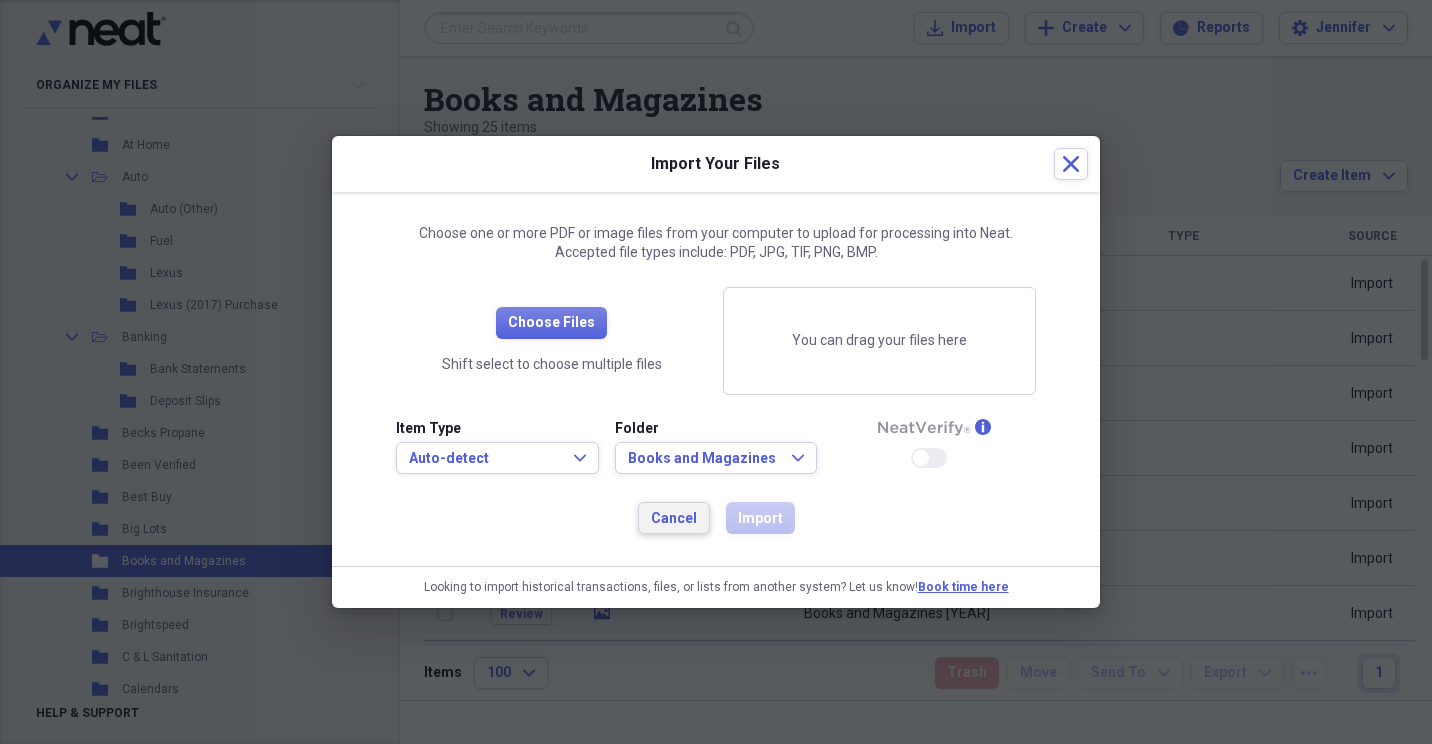 click on "Cancel" at bounding box center (674, 518) 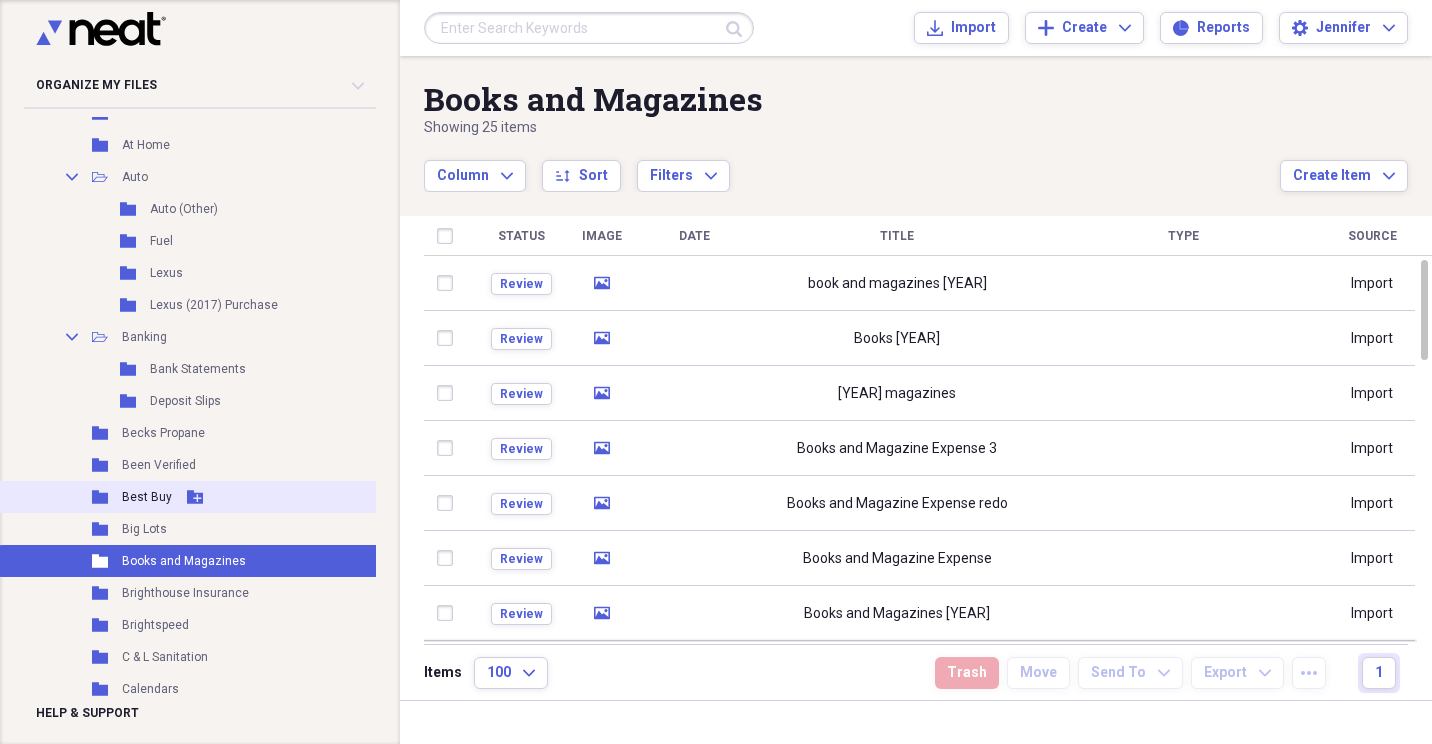 click on "Best Buy" at bounding box center [147, 497] 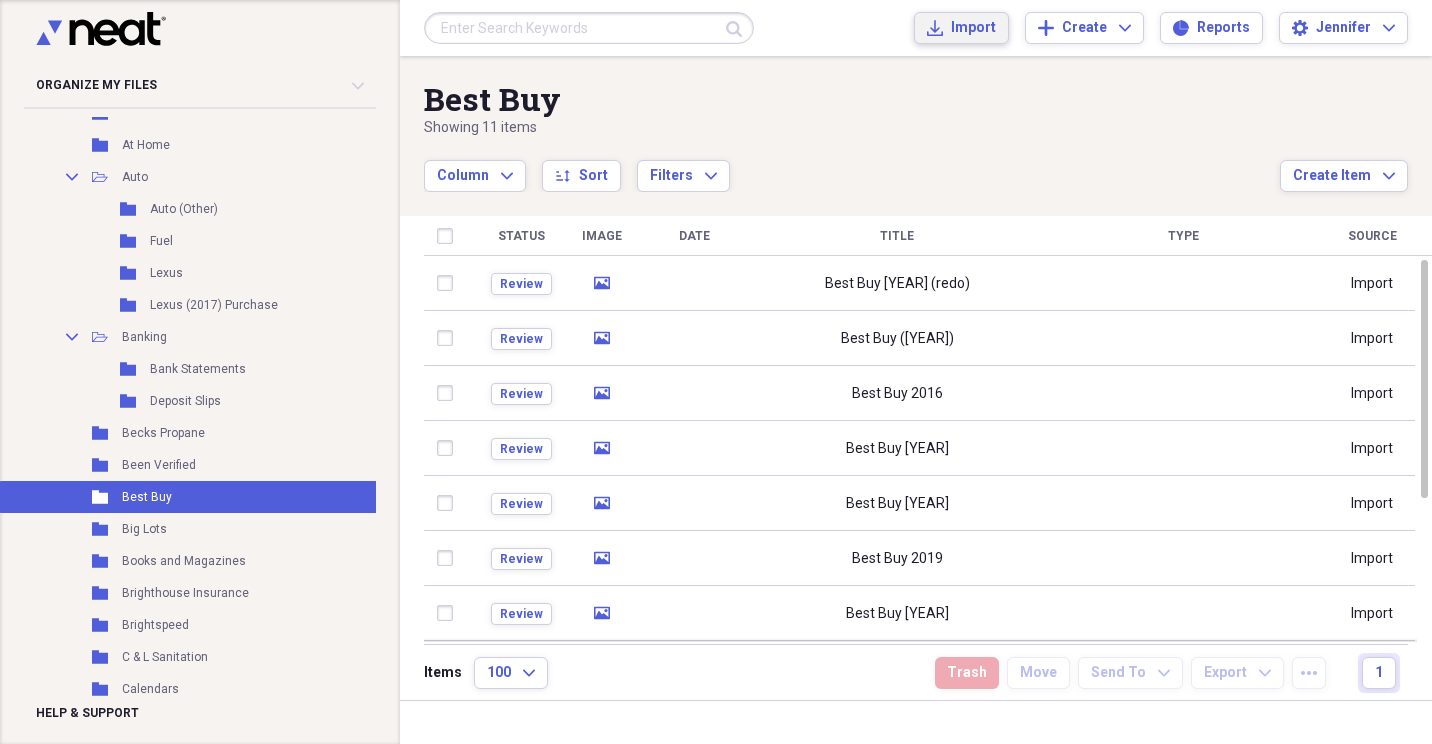 click on "Import" at bounding box center [973, 28] 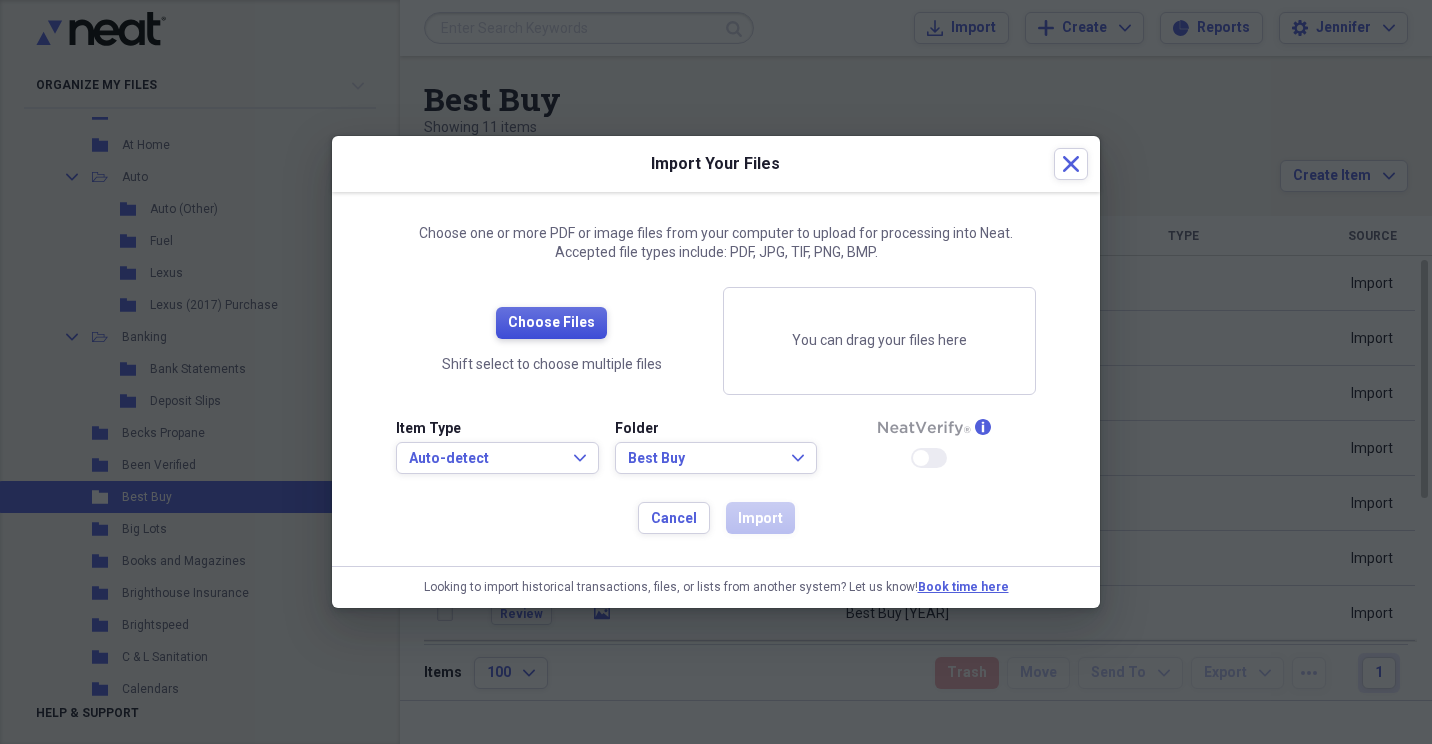 click on "Choose Files" at bounding box center (551, 323) 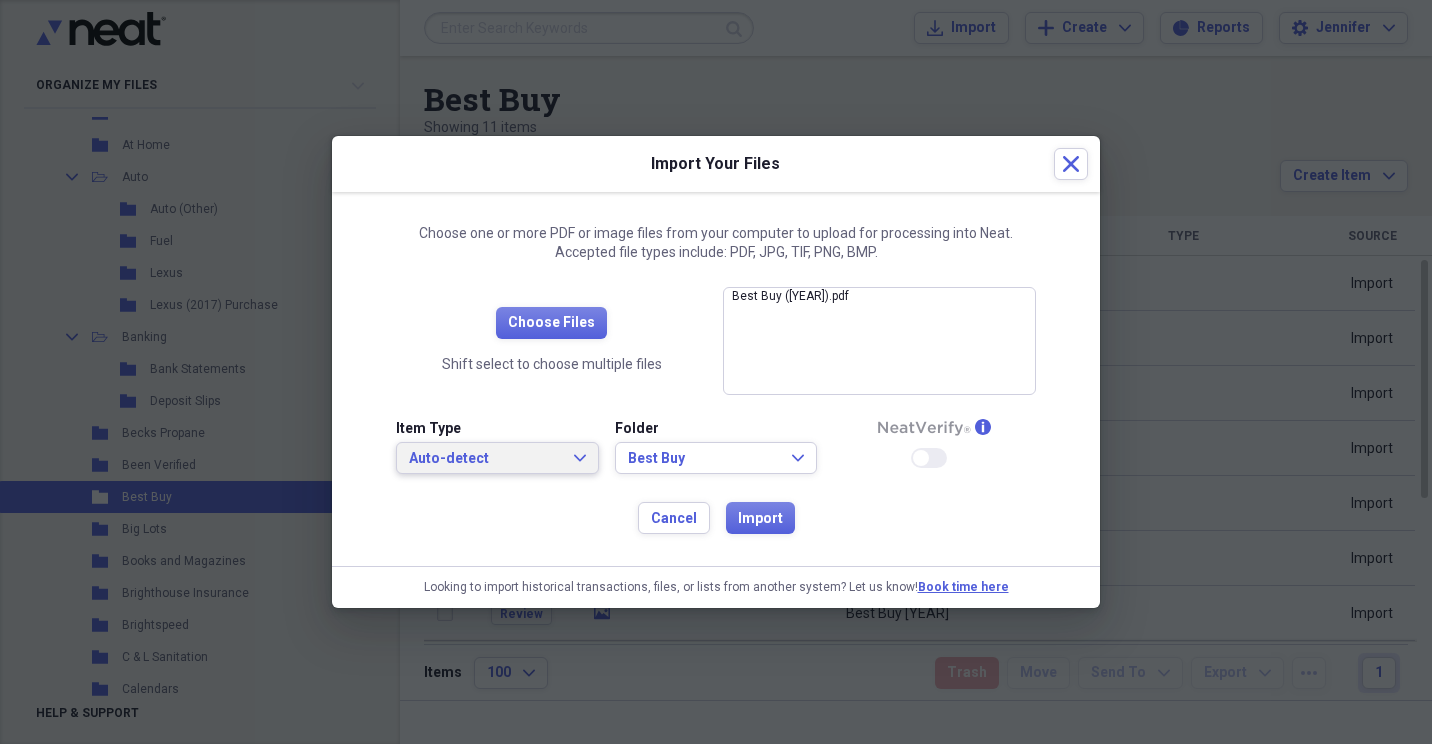 click on "Auto-detect Expand" at bounding box center [497, 459] 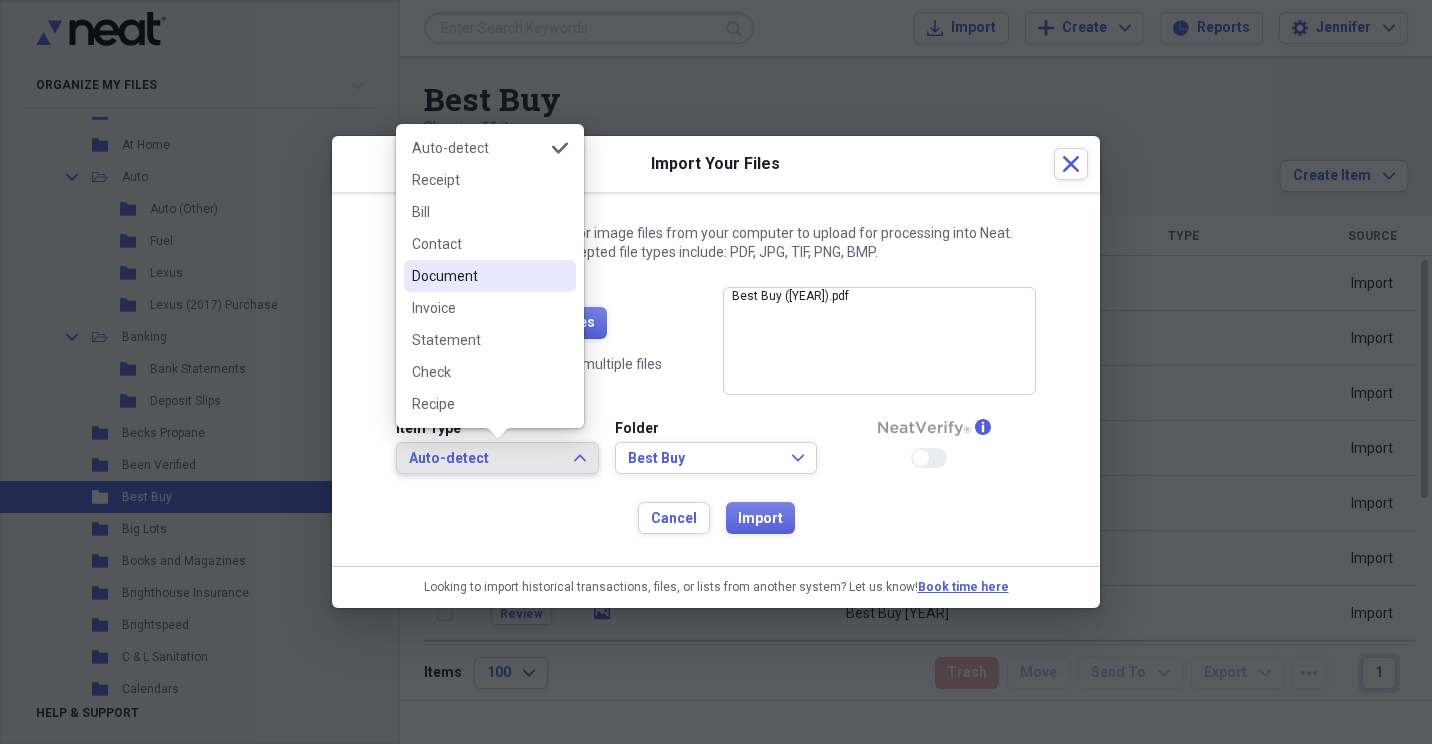 click on "Document" at bounding box center (478, 276) 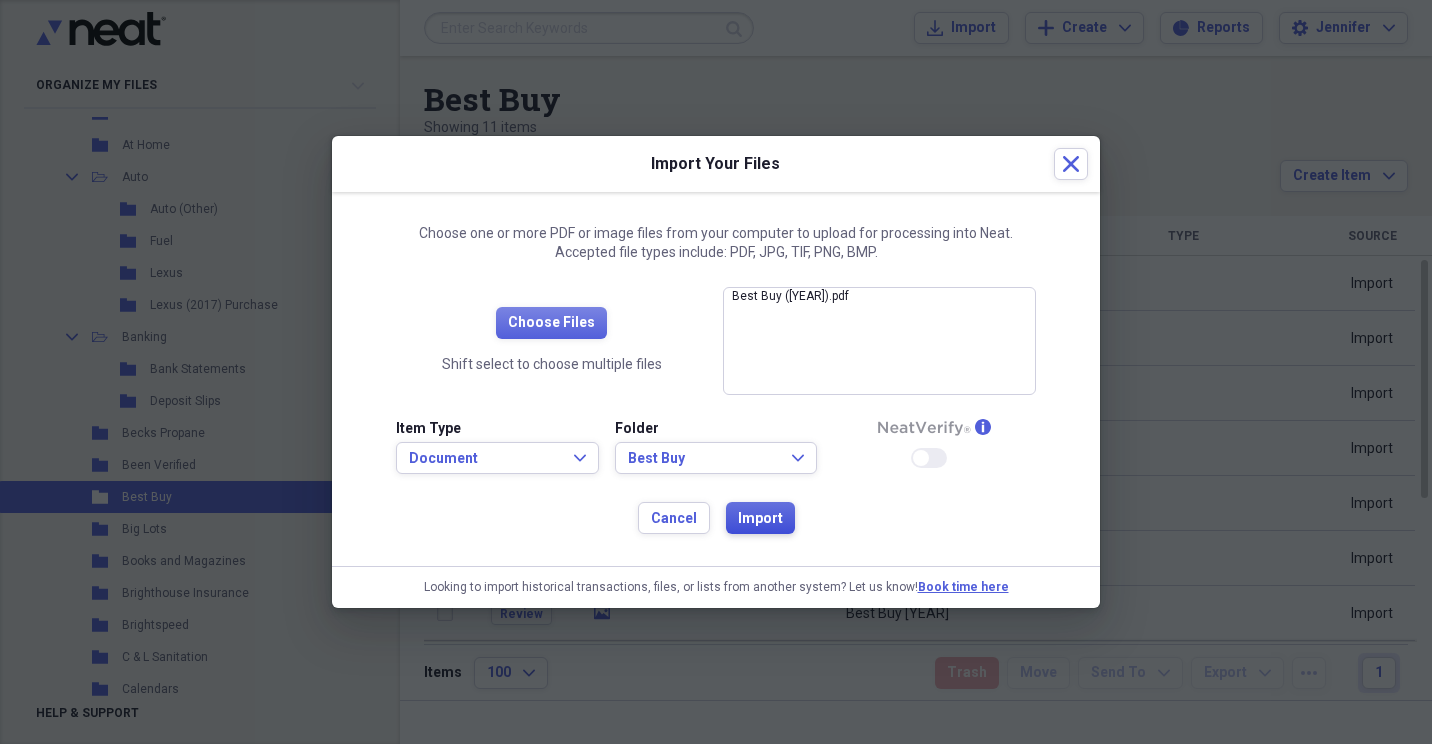 click on "Import" at bounding box center [760, 519] 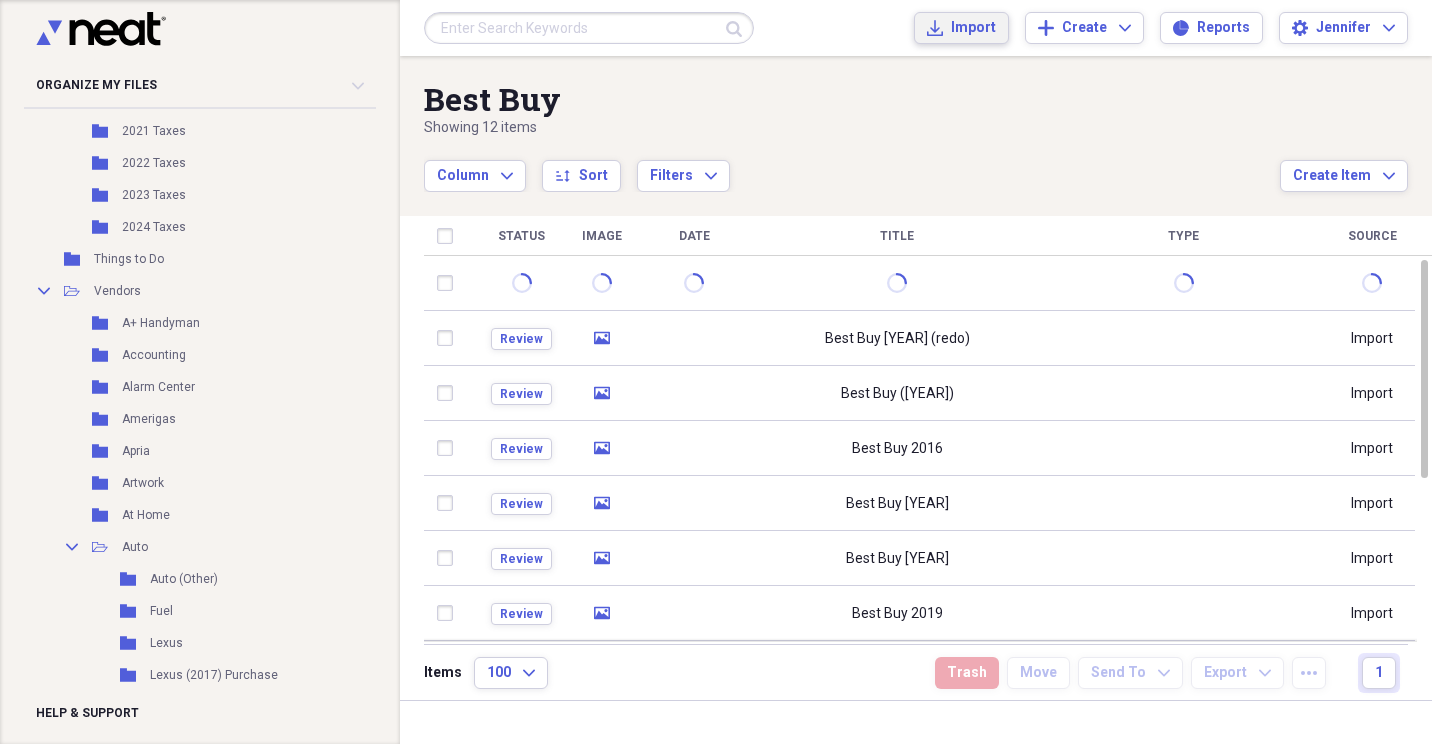 scroll, scrollTop: 900, scrollLeft: 0, axis: vertical 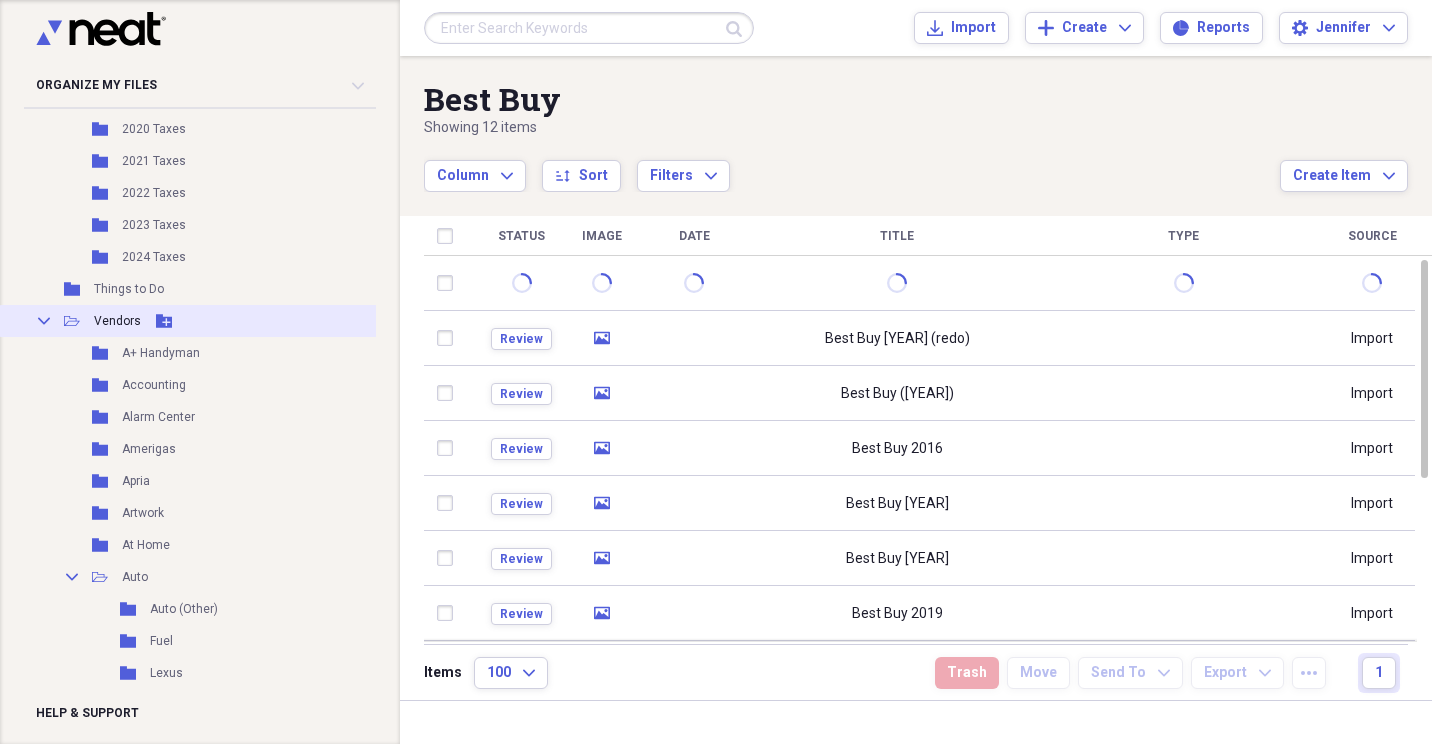 click 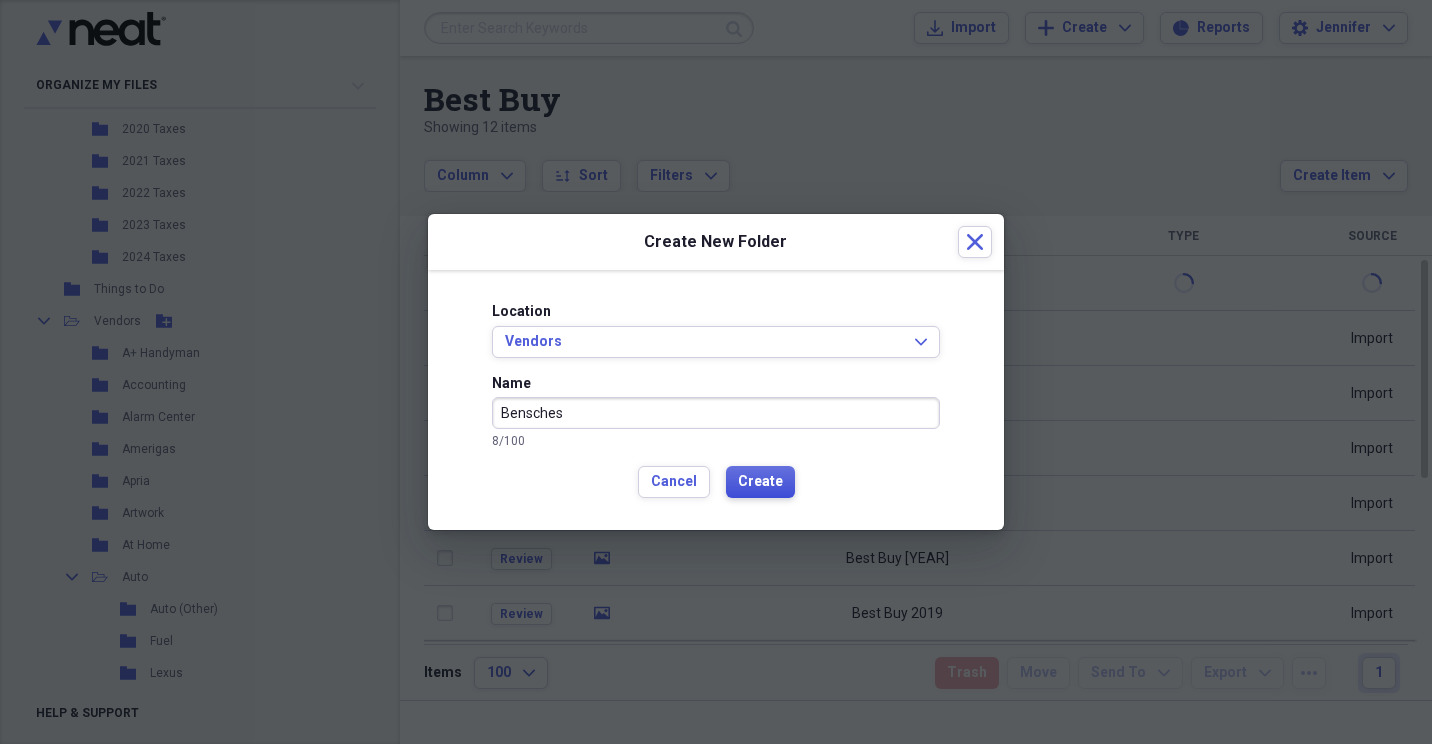 type on "Bensches" 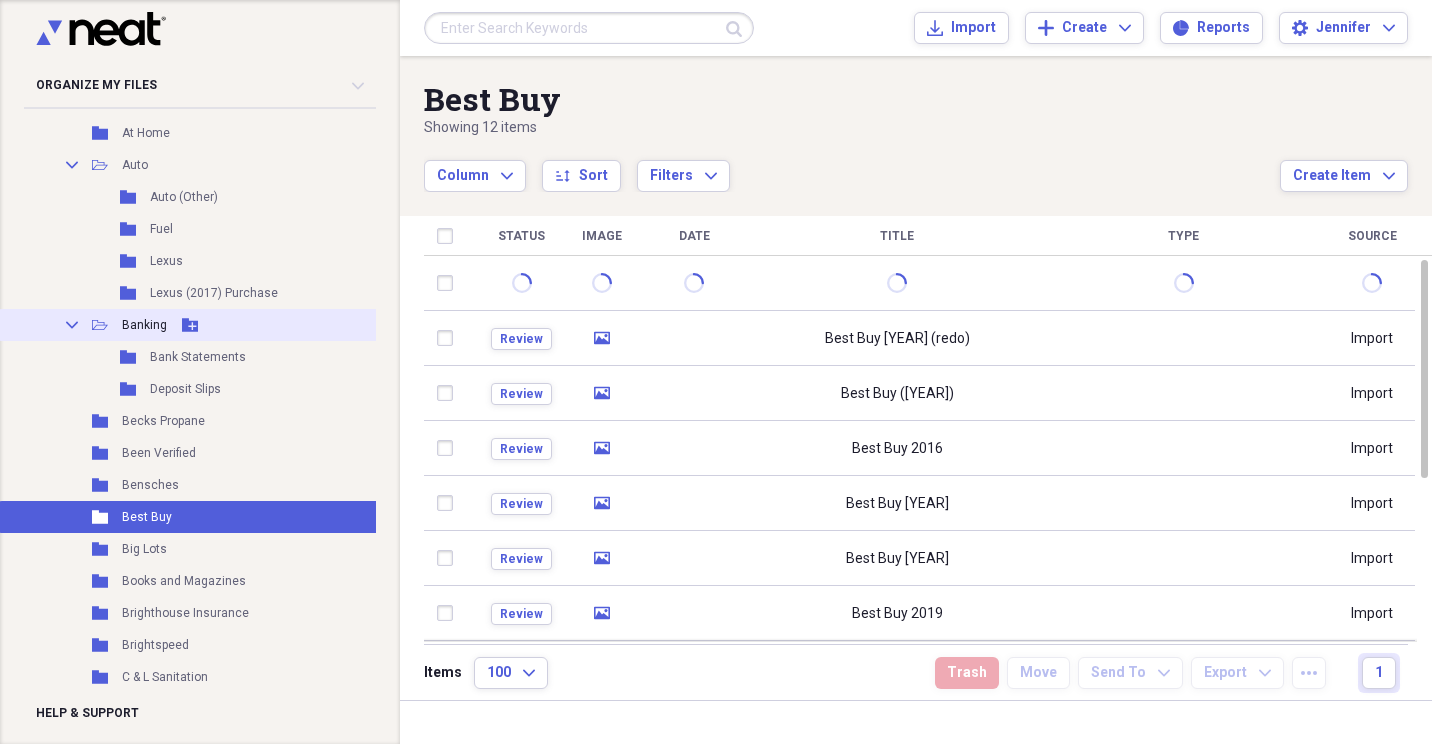 scroll, scrollTop: 1400, scrollLeft: 0, axis: vertical 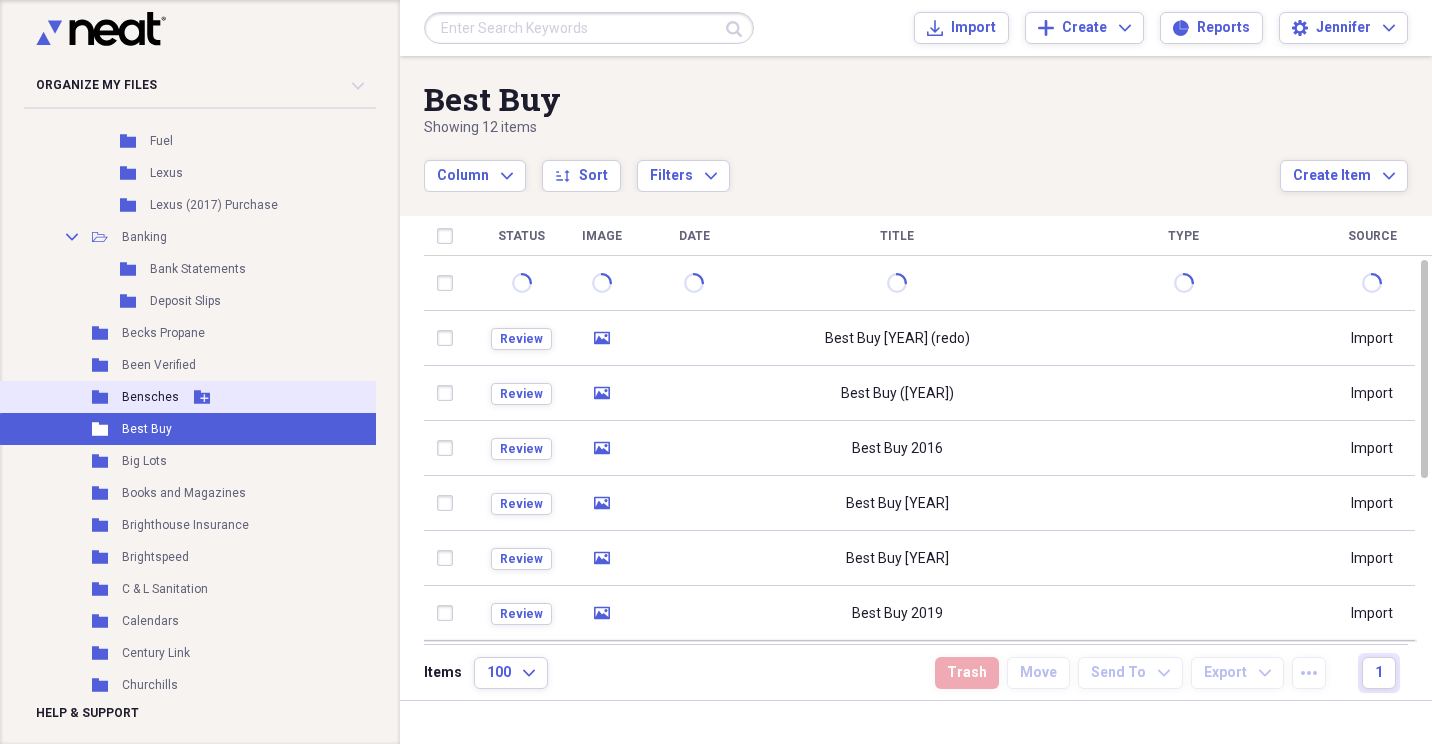 click on "Bensches" at bounding box center [150, 397] 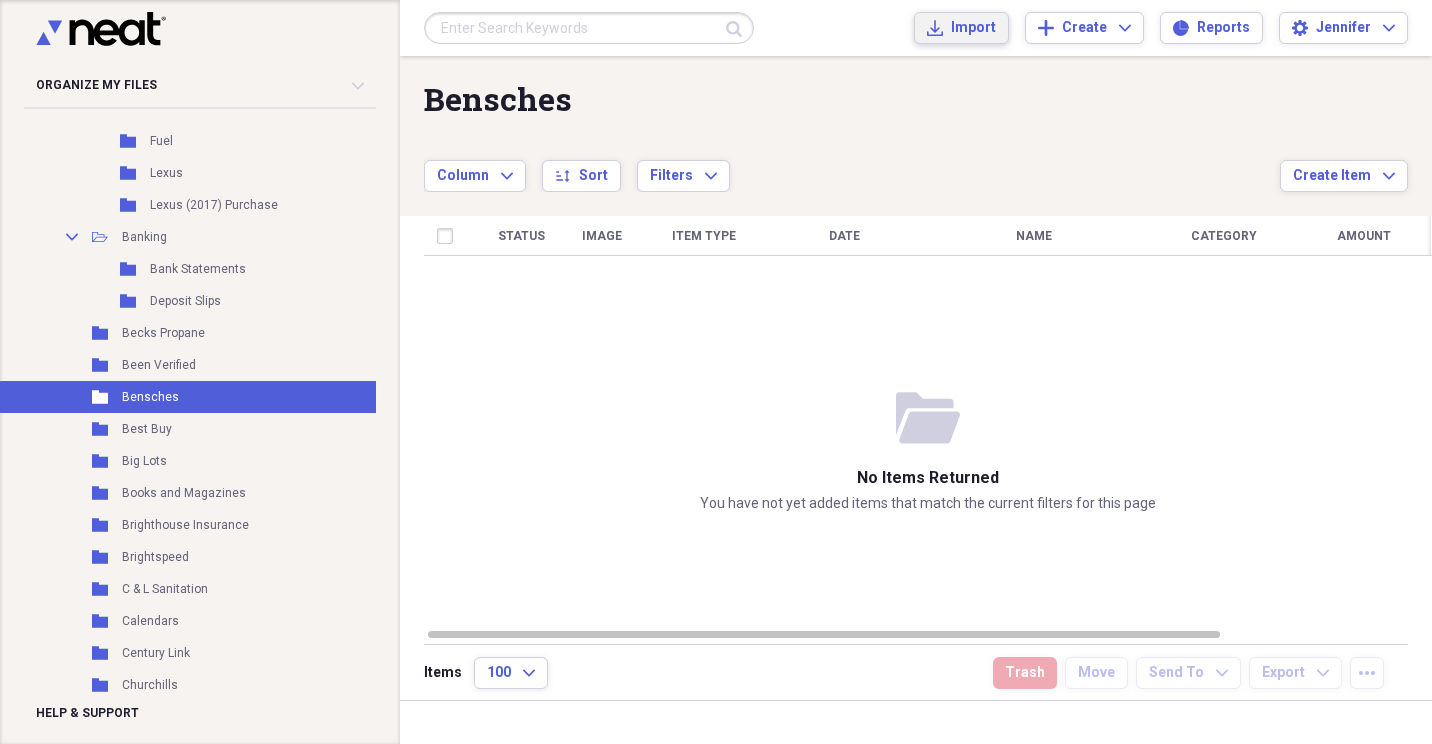 click on "Import Import" at bounding box center (961, 28) 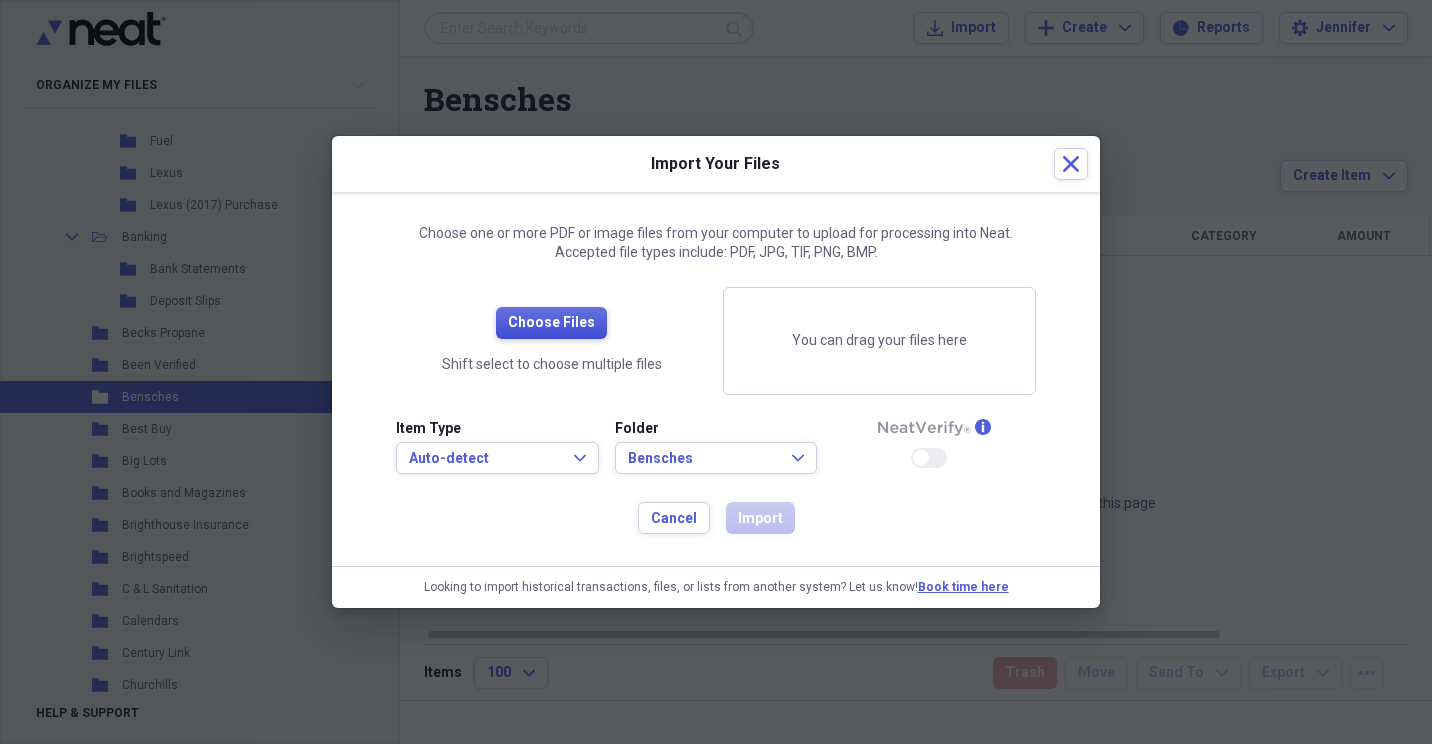 click on "Choose Files" at bounding box center (551, 323) 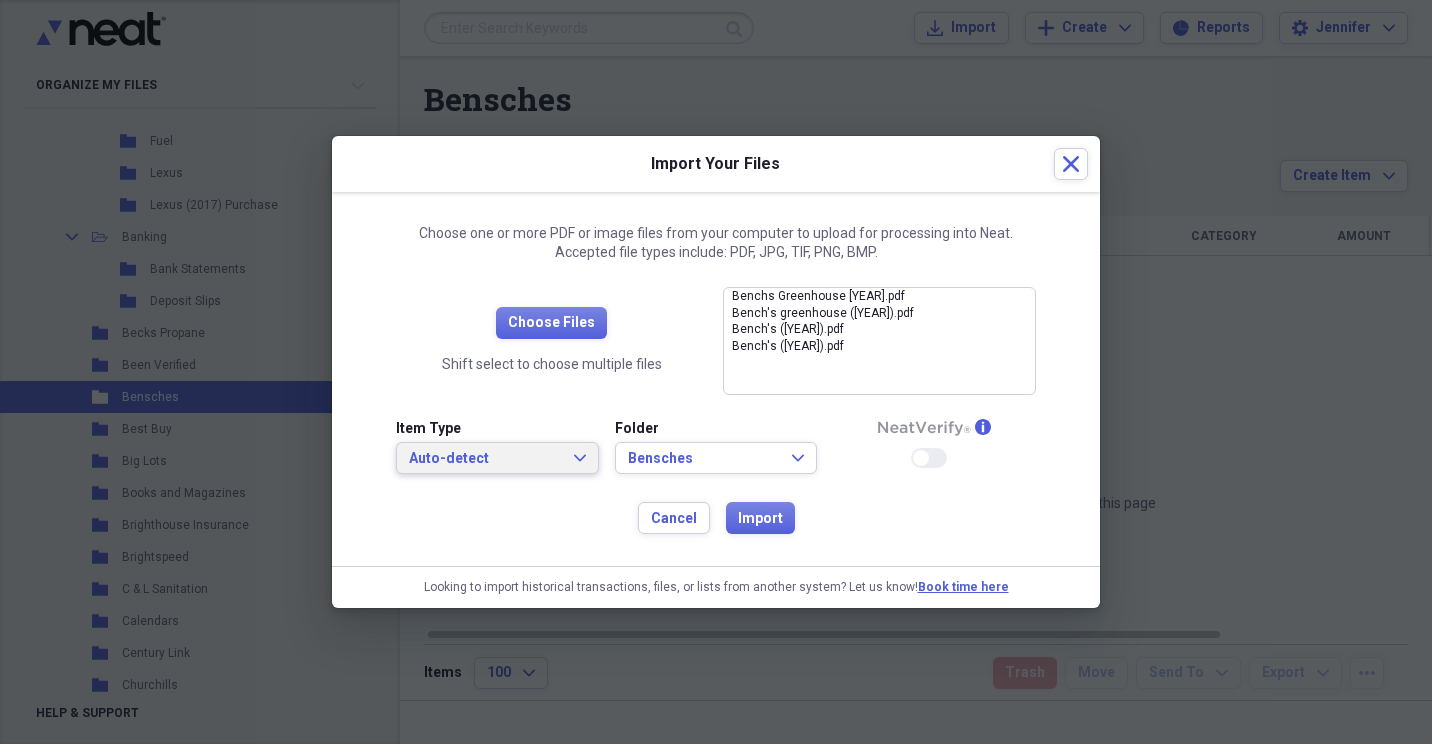 click on "Expand" 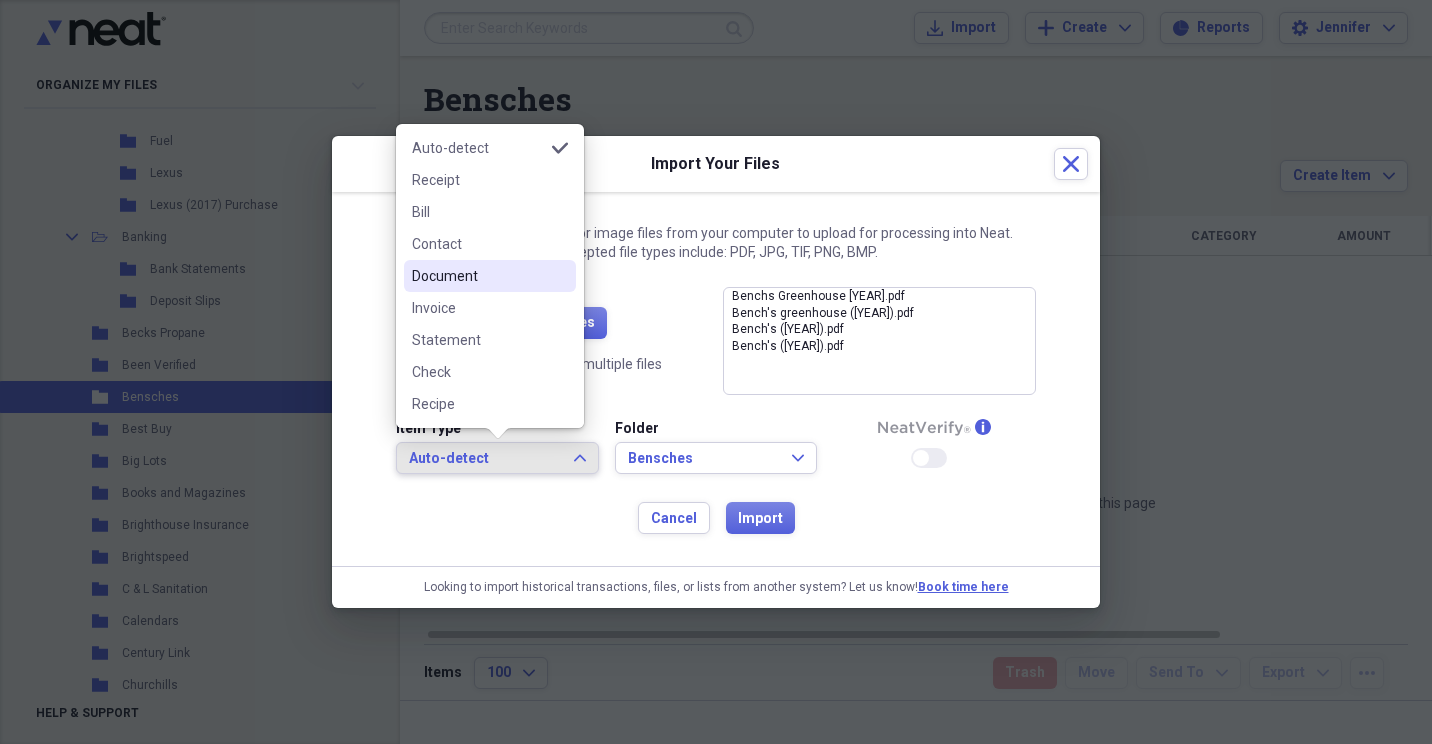 click on "Document" at bounding box center (490, 276) 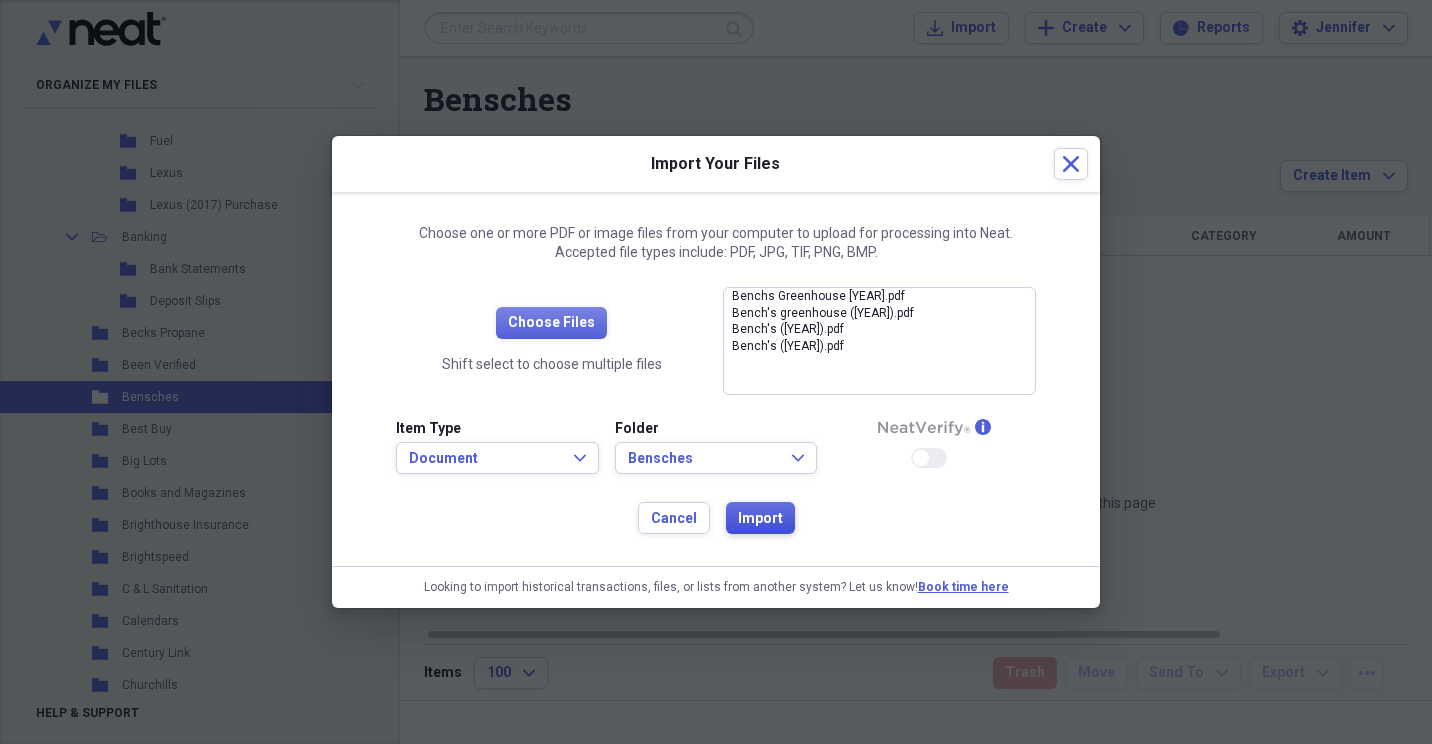 click on "Import" at bounding box center [760, 519] 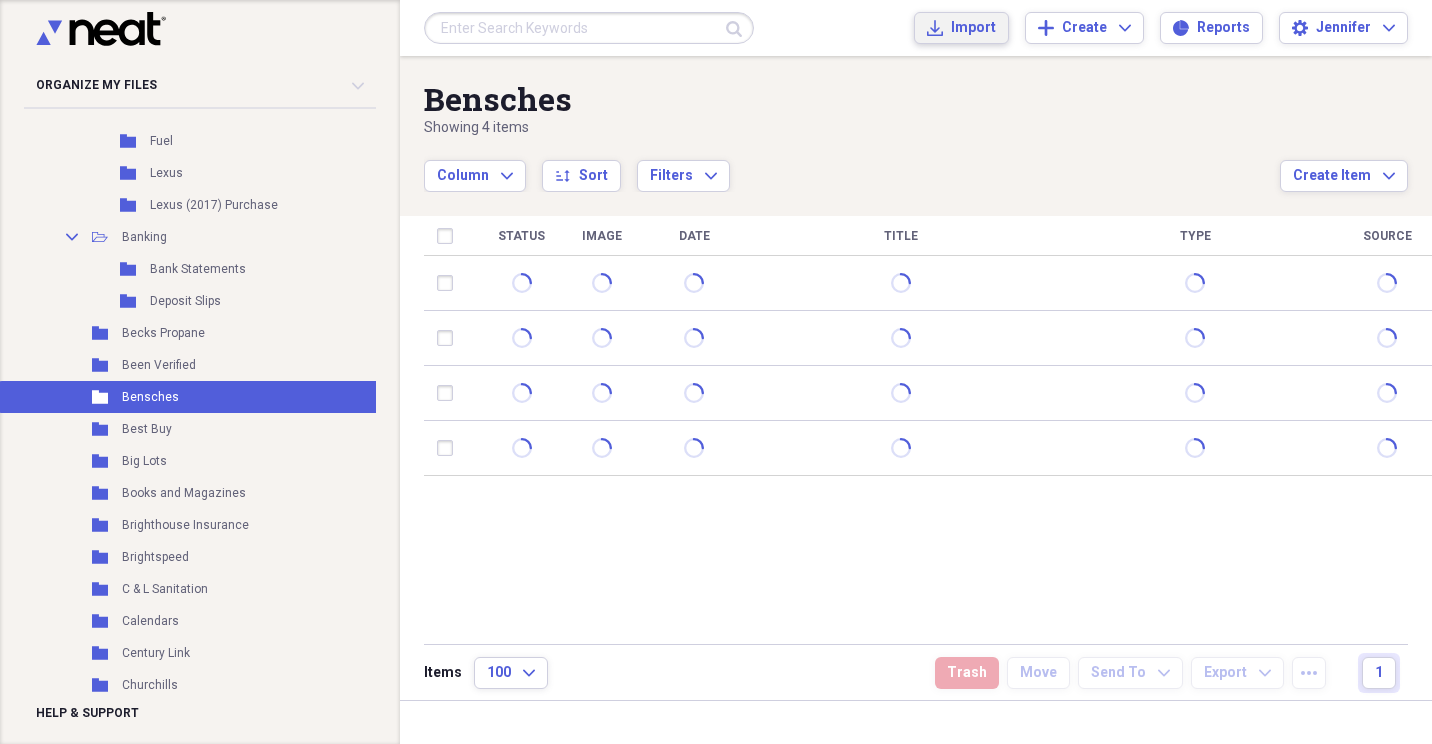 click on "Import" at bounding box center (973, 28) 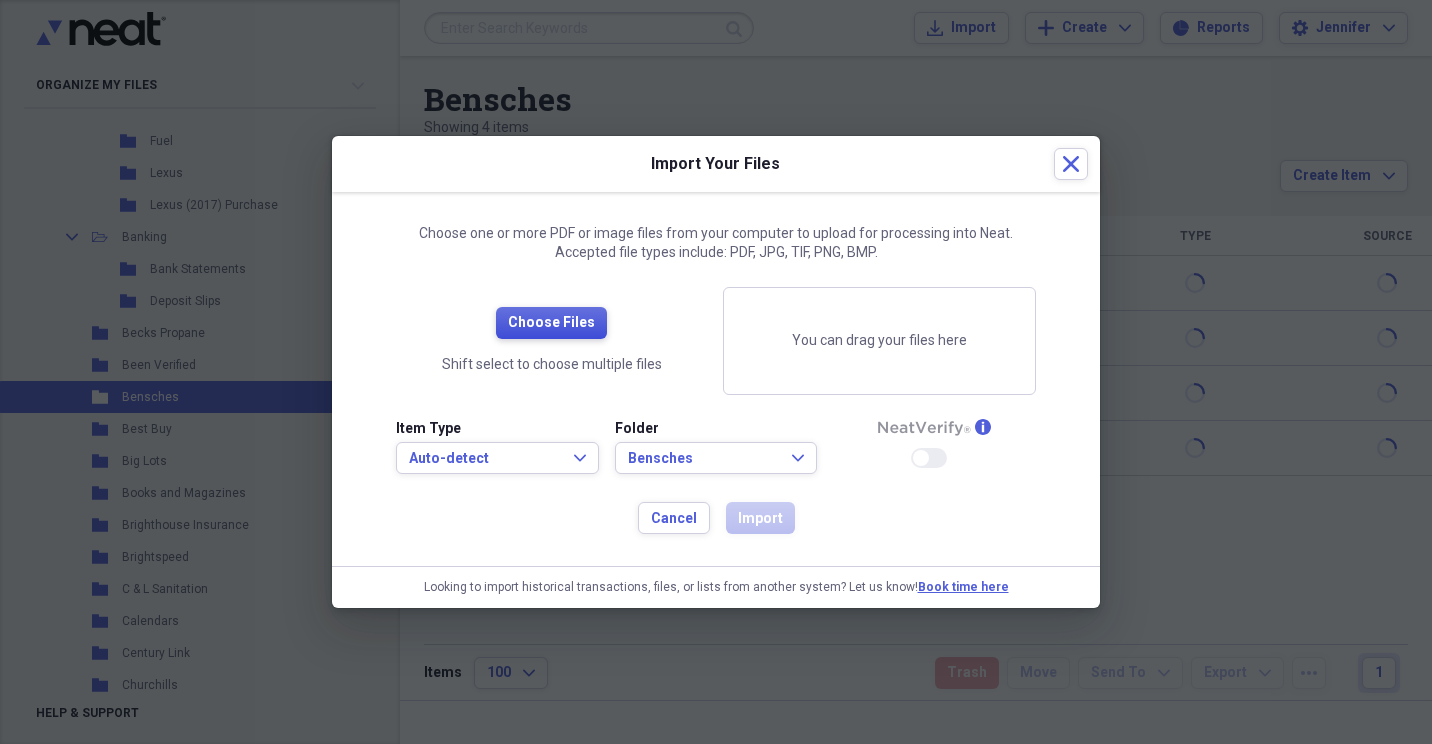 click on "Choose Files" at bounding box center (551, 323) 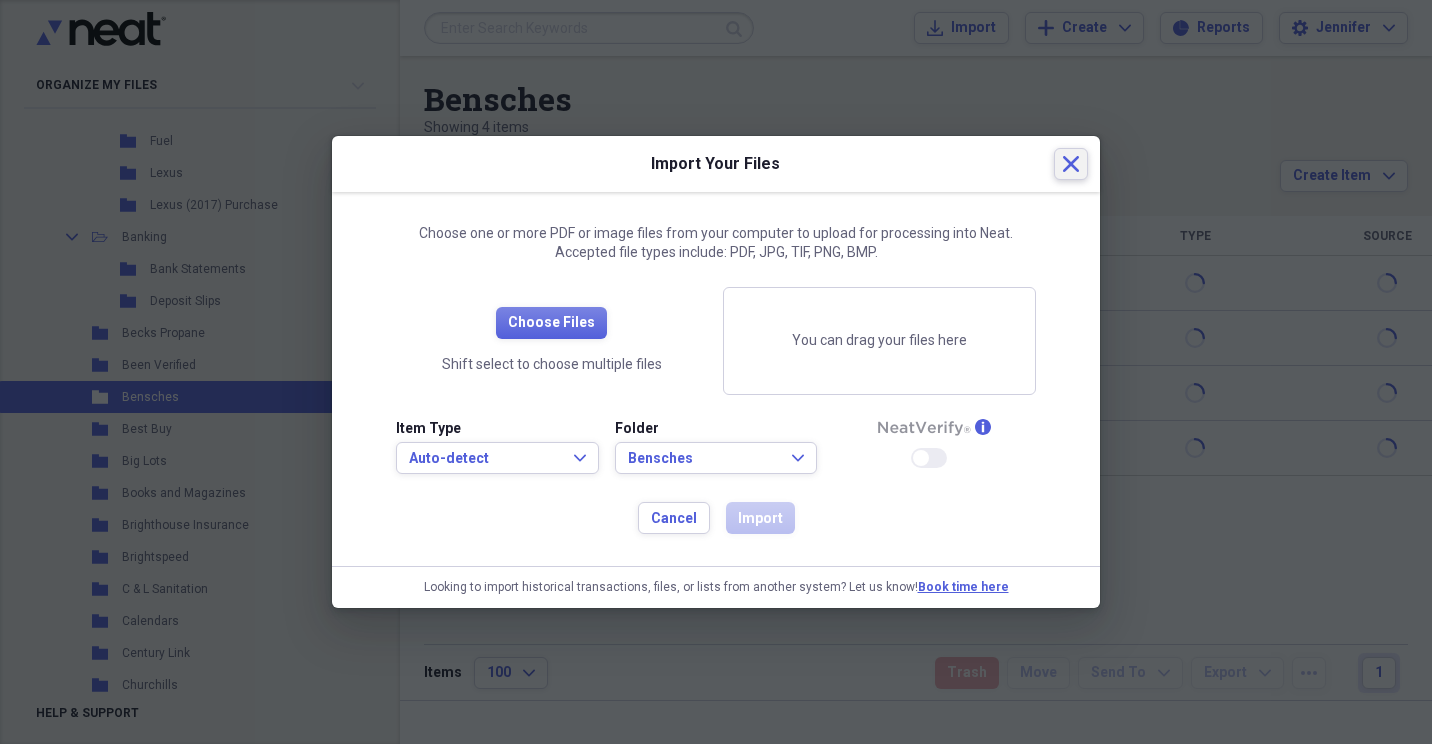 click on "Close" at bounding box center (1071, 164) 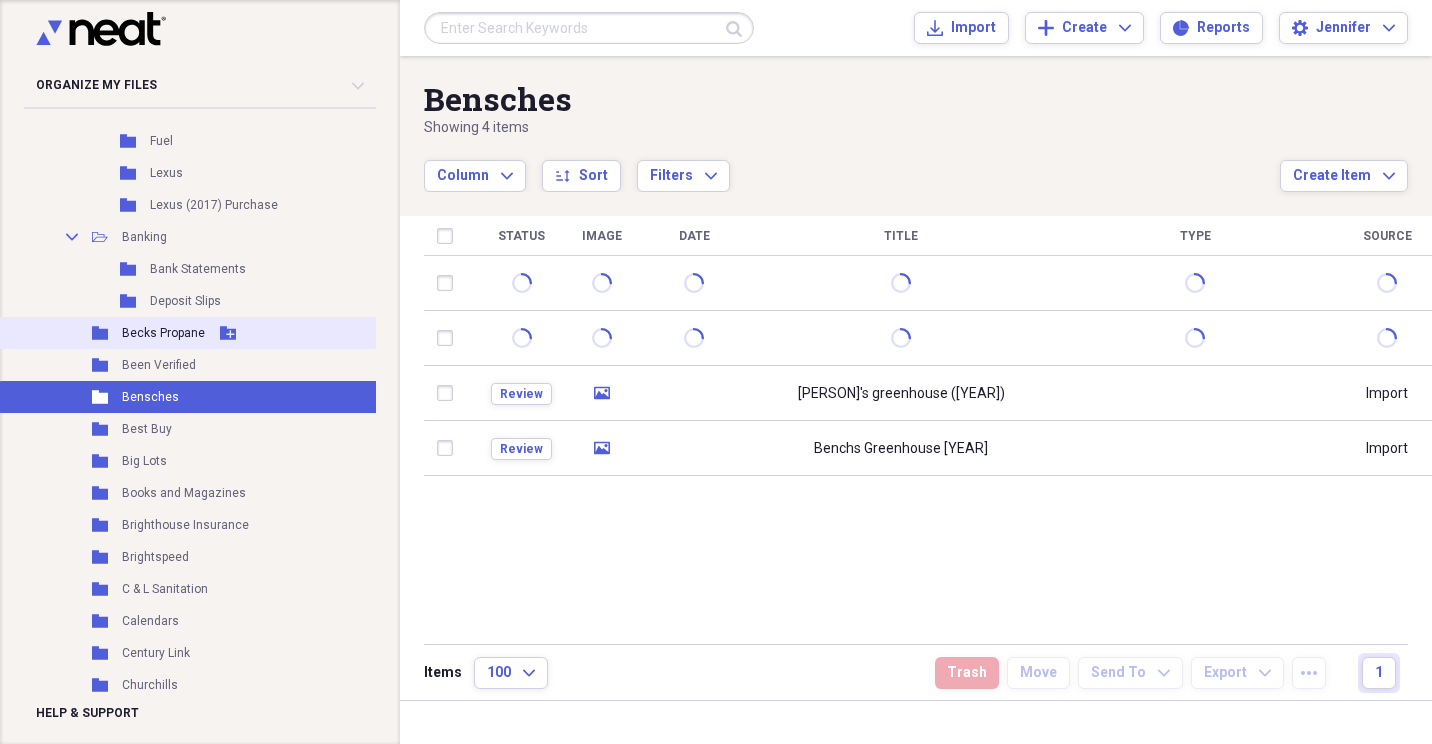 click on "Becks Propane" at bounding box center (163, 333) 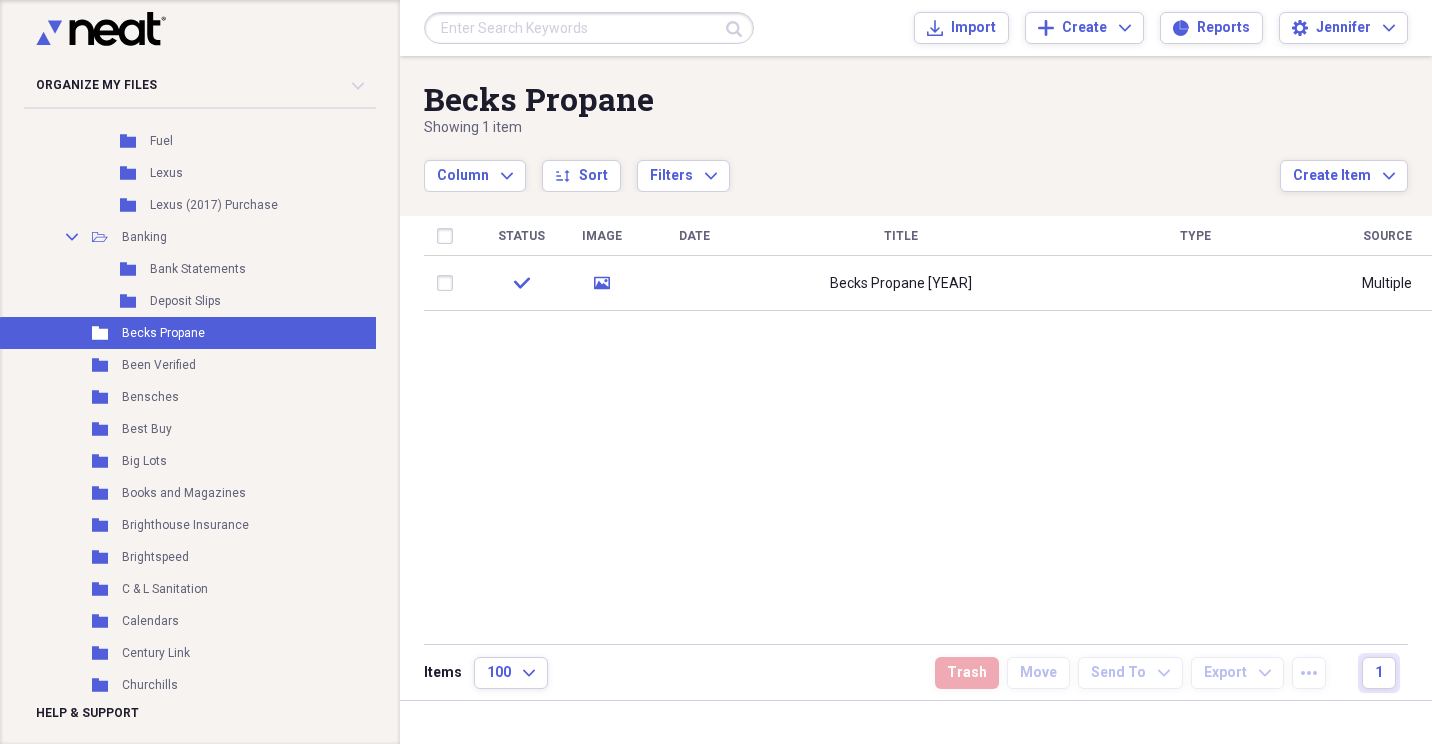 click on "Submit Import Import Add Create Expand Reports Reports Settings [PERSON] Expand" at bounding box center (916, 28) 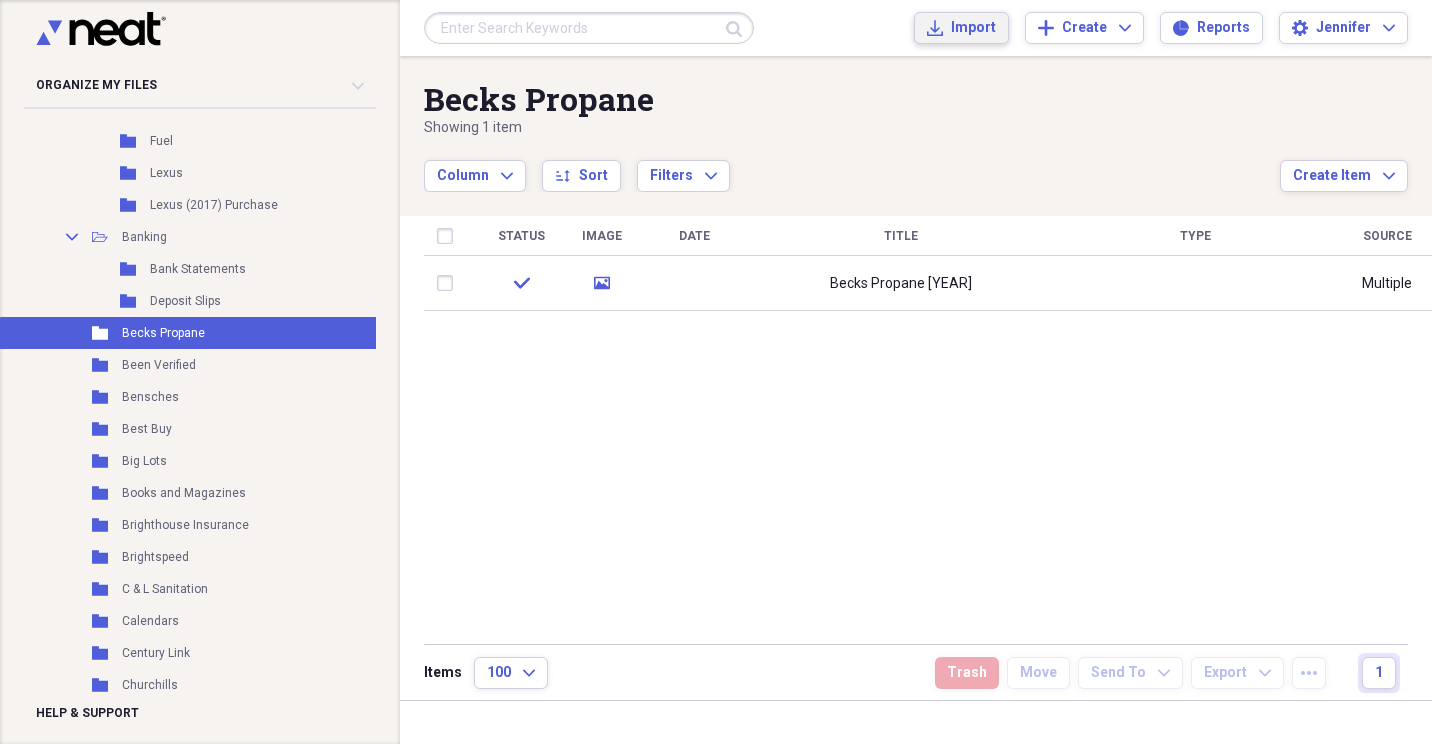 click on "Import" at bounding box center (973, 28) 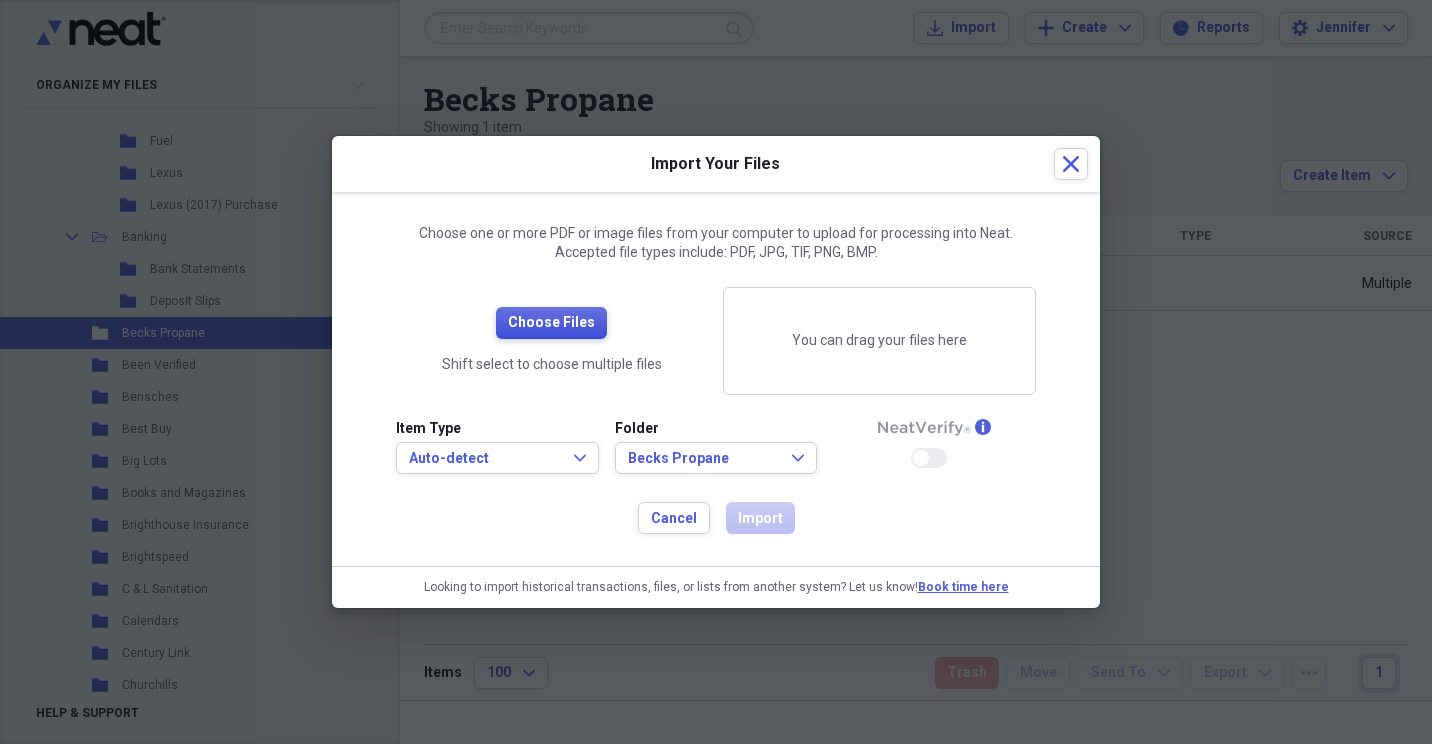 click on "Choose Files" at bounding box center (551, 323) 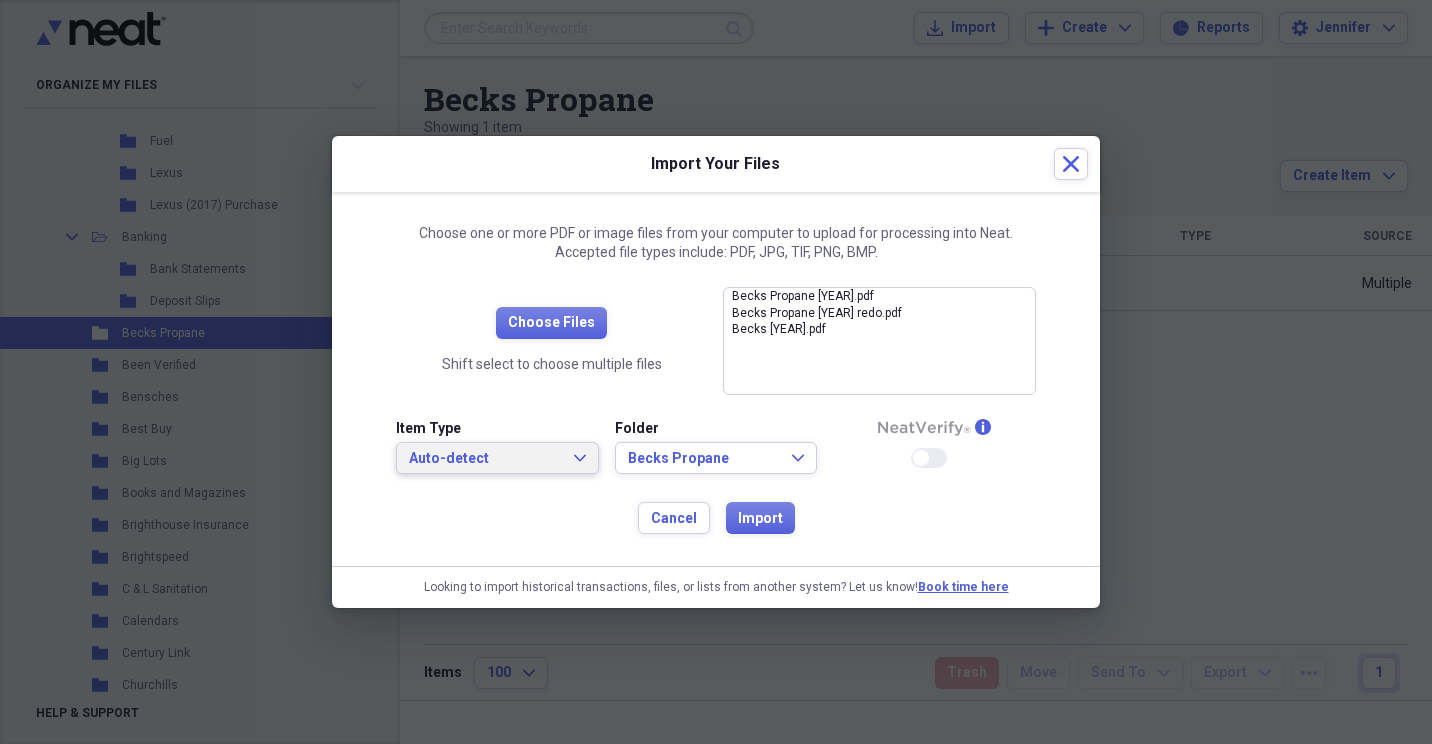 click on "Expand" 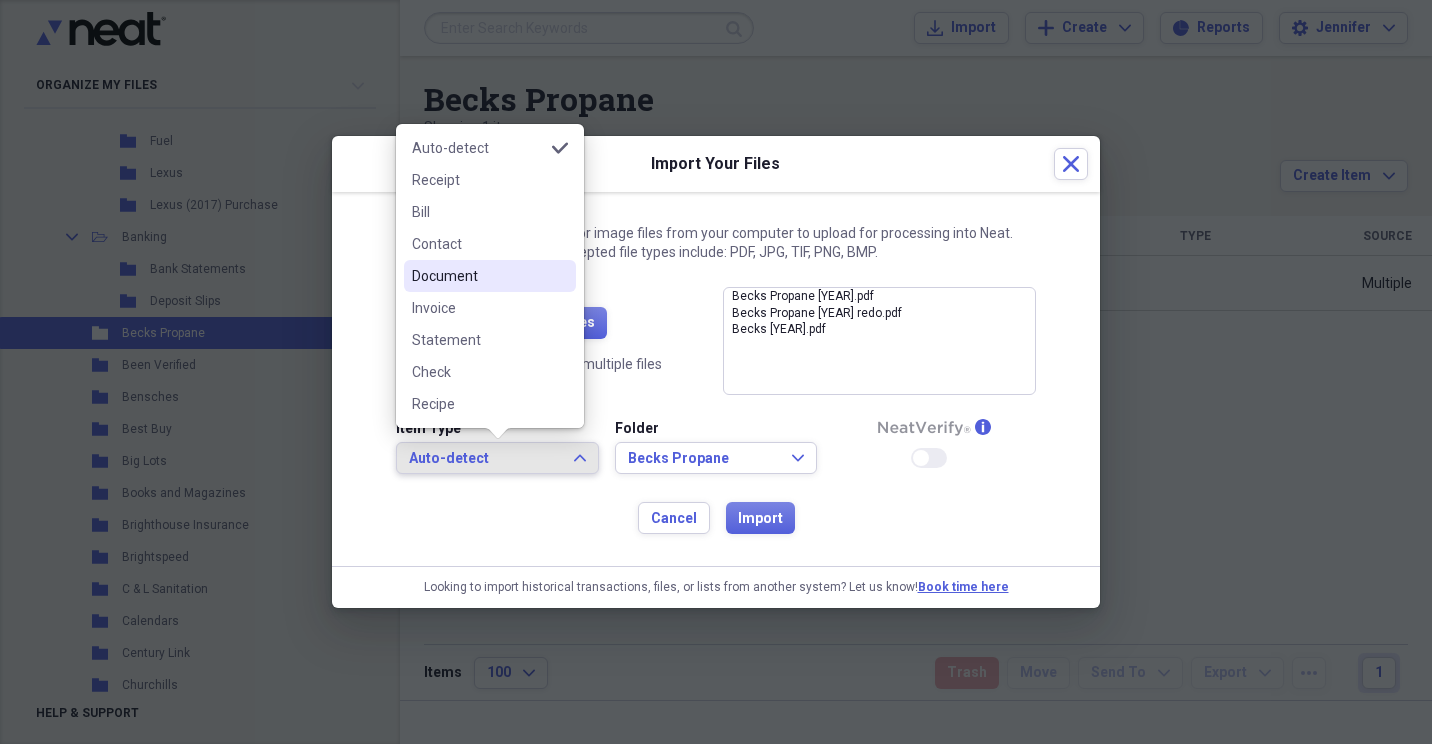 click on "Document" at bounding box center (490, 276) 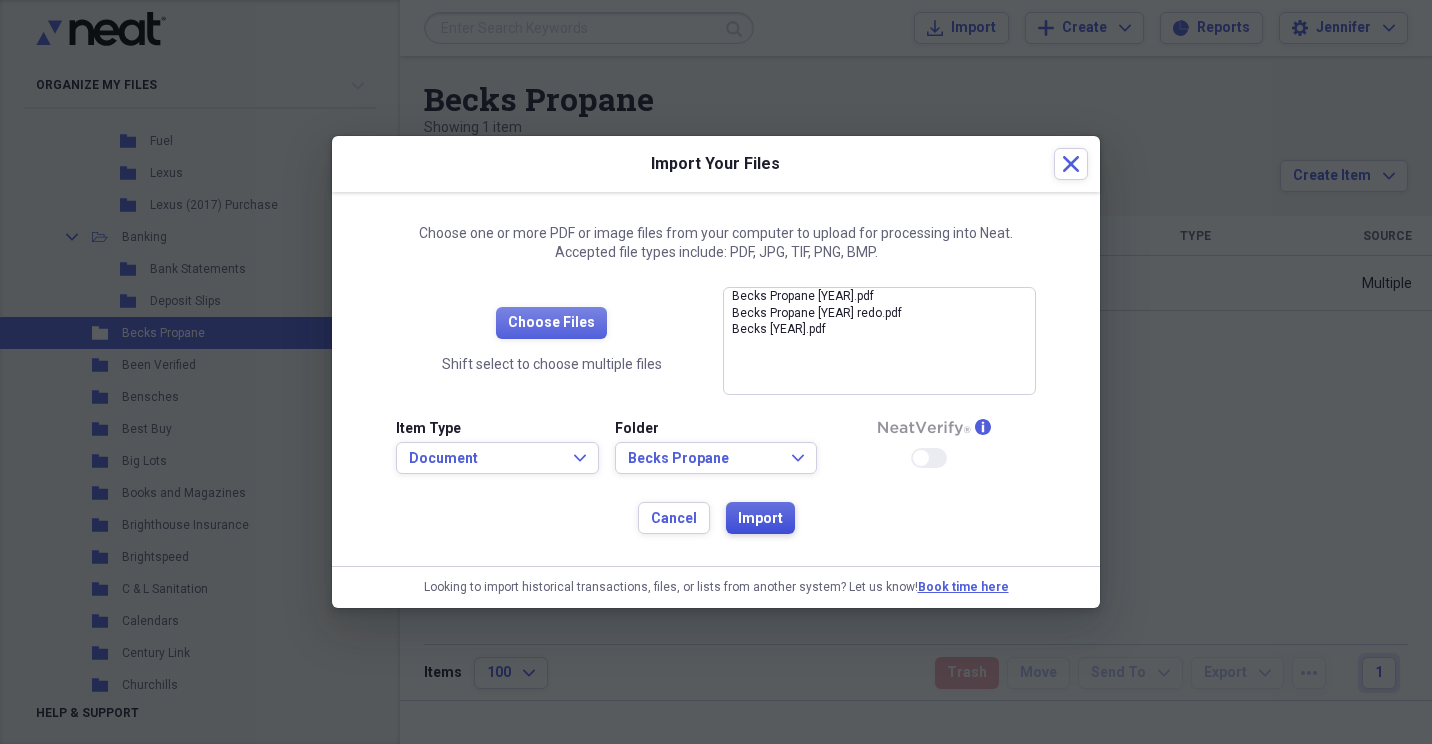 click on "Import" at bounding box center (760, 519) 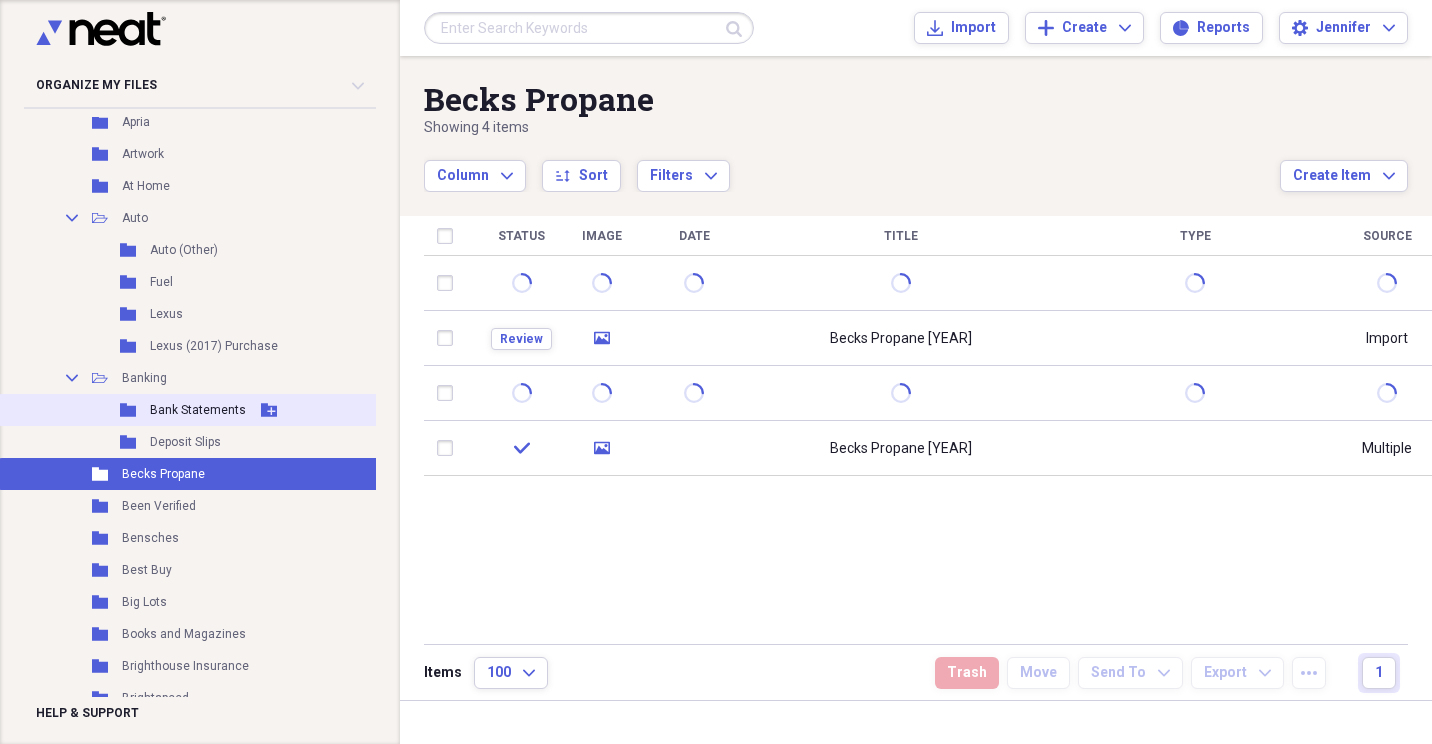 scroll, scrollTop: 1200, scrollLeft: 0, axis: vertical 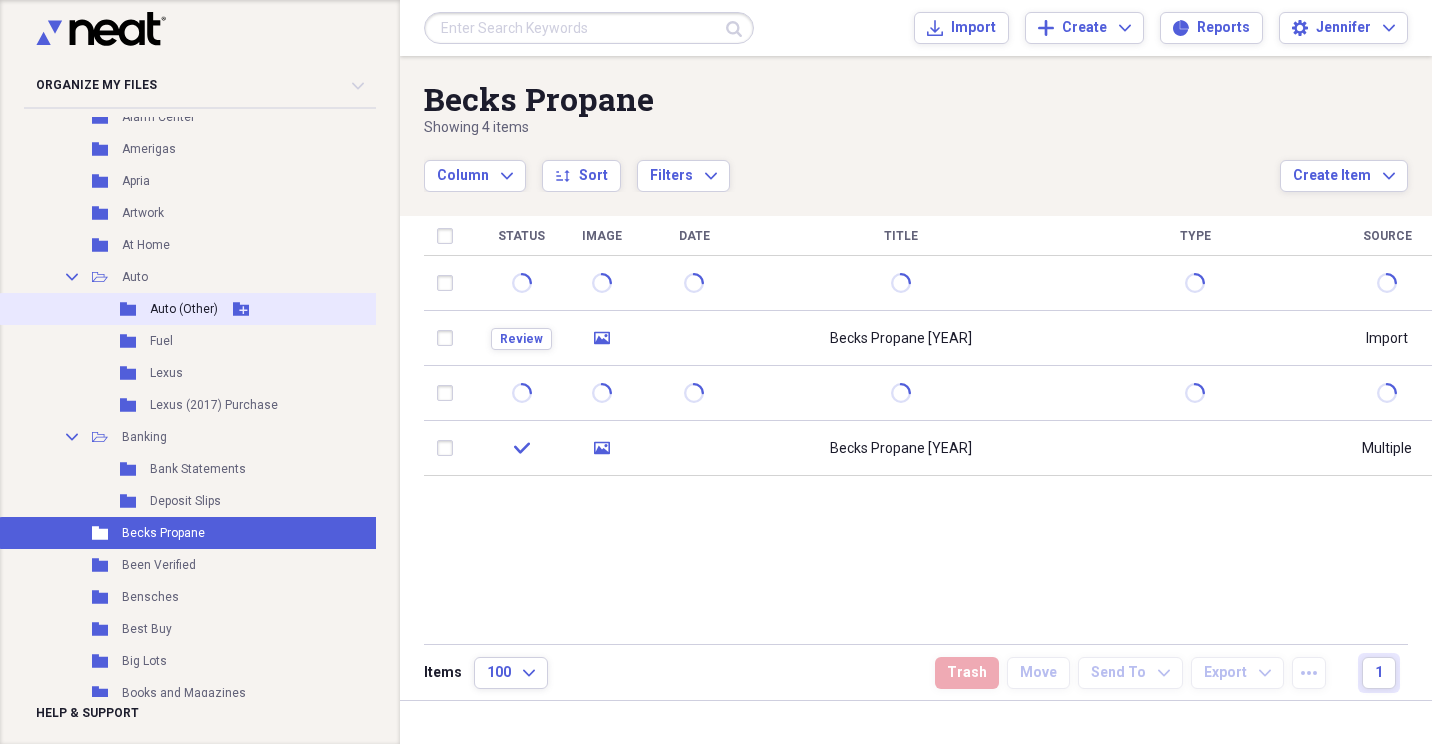 click on "Auto (Other)" at bounding box center [184, 309] 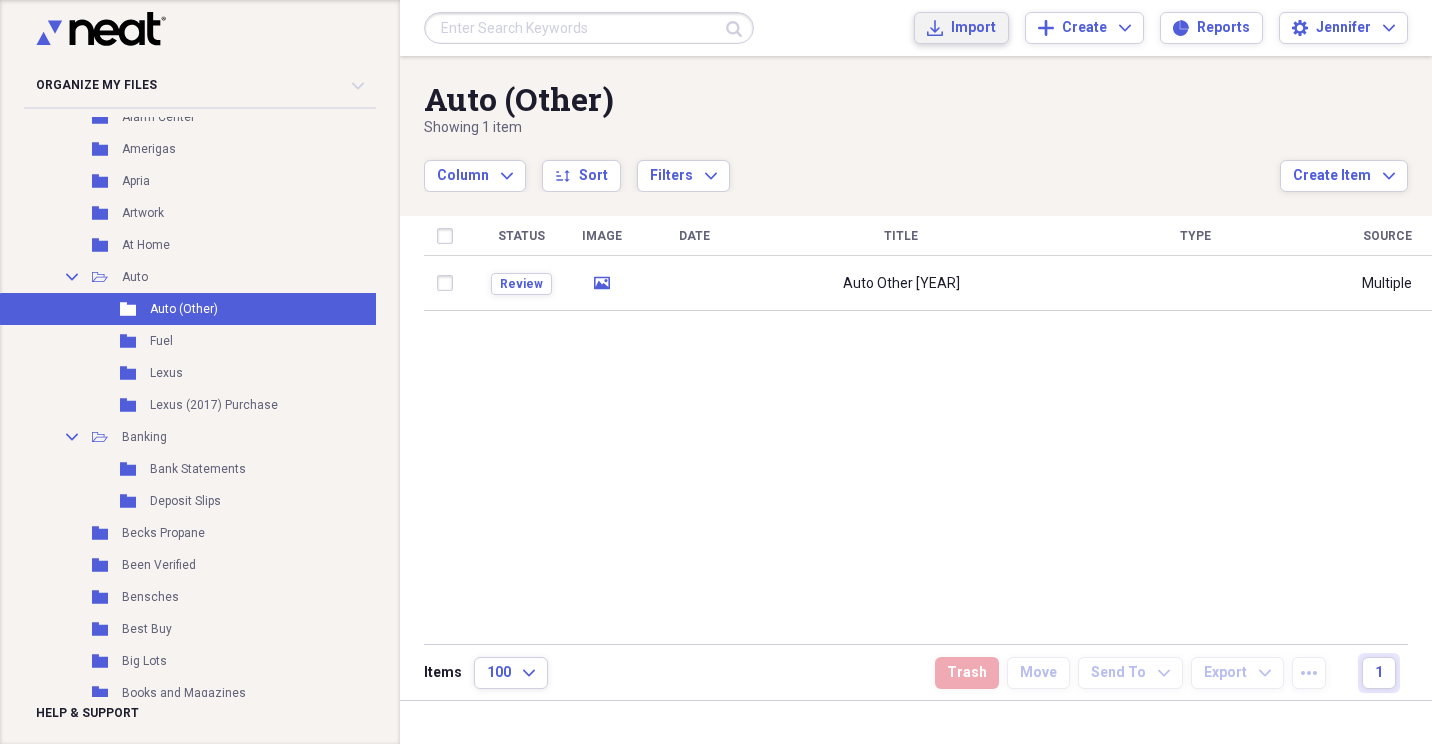 click on "Import Import" at bounding box center [961, 28] 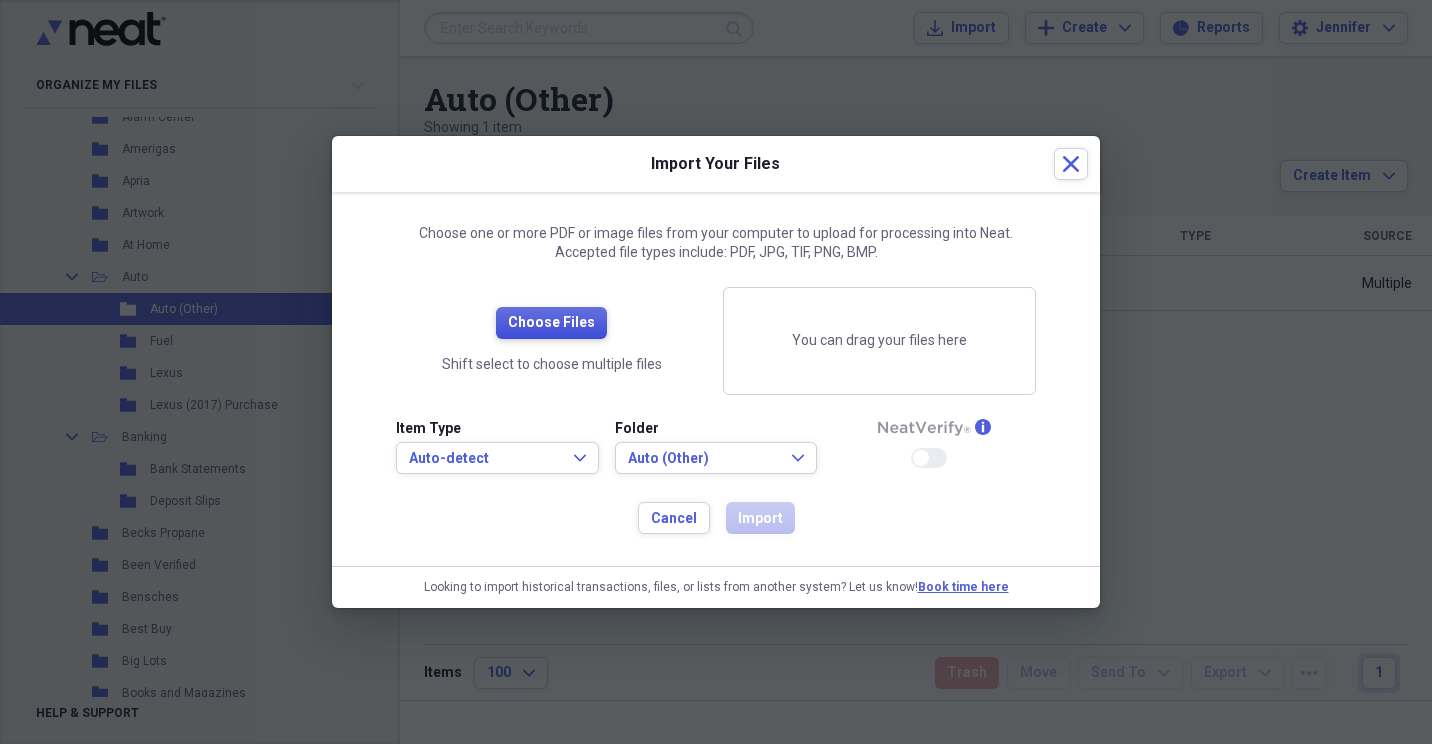 click on "Choose Files" at bounding box center [551, 323] 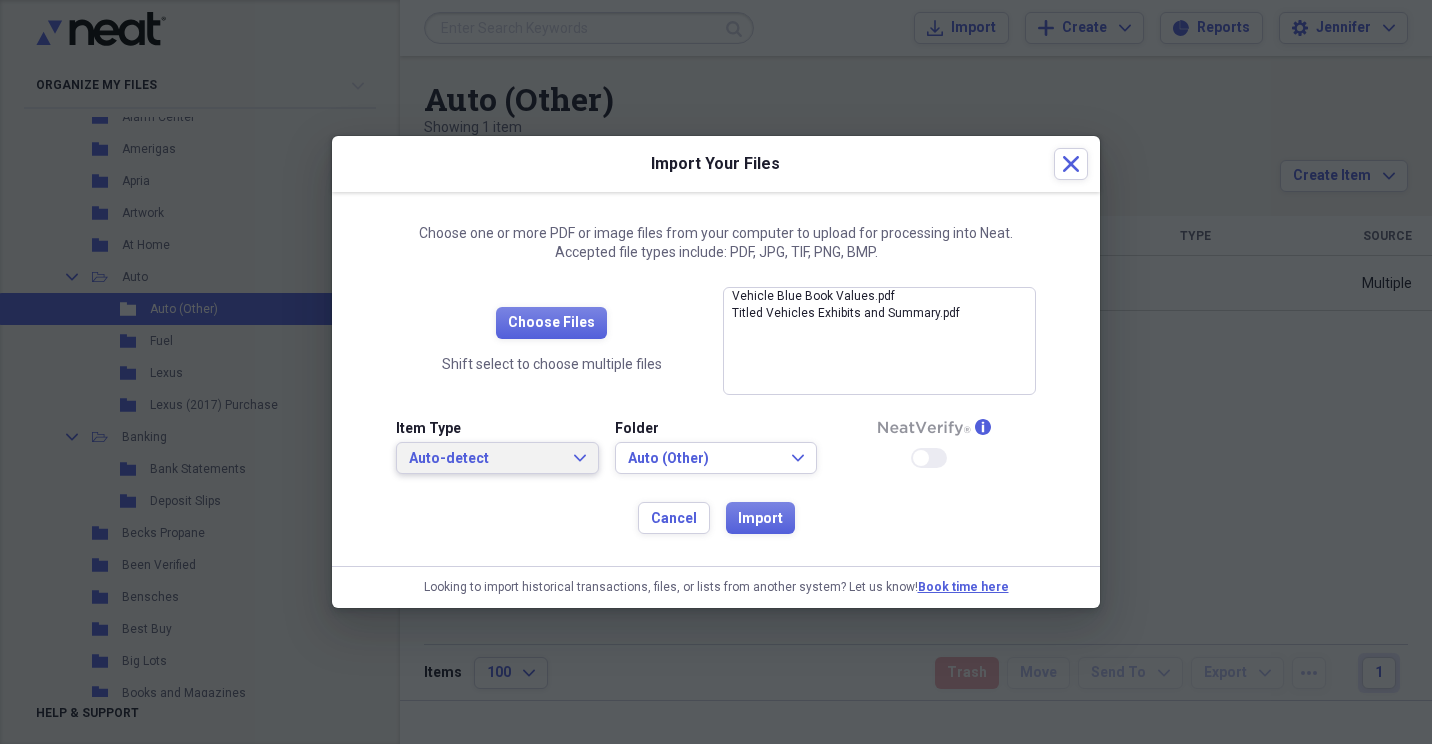 click on "Auto-detect Expand" at bounding box center [497, 459] 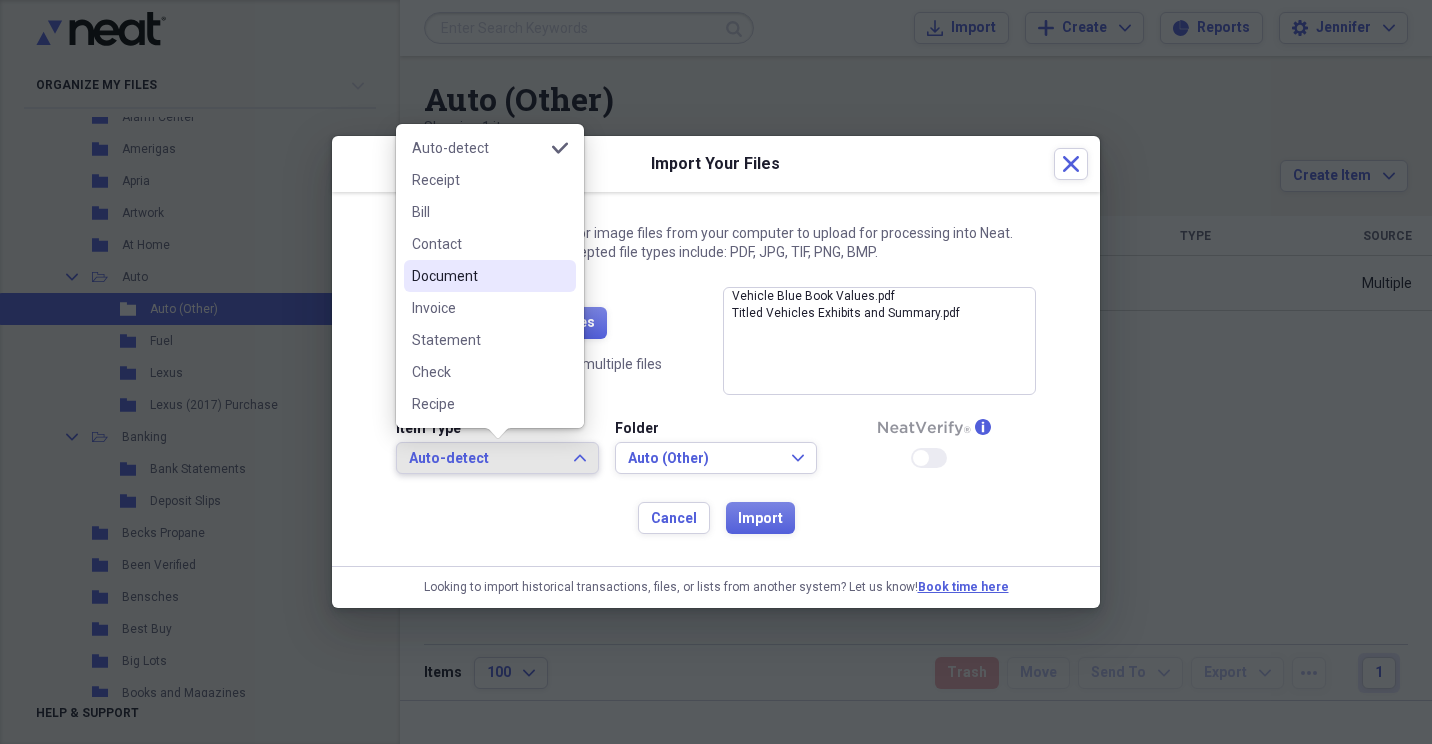 click on "Document" at bounding box center [478, 276] 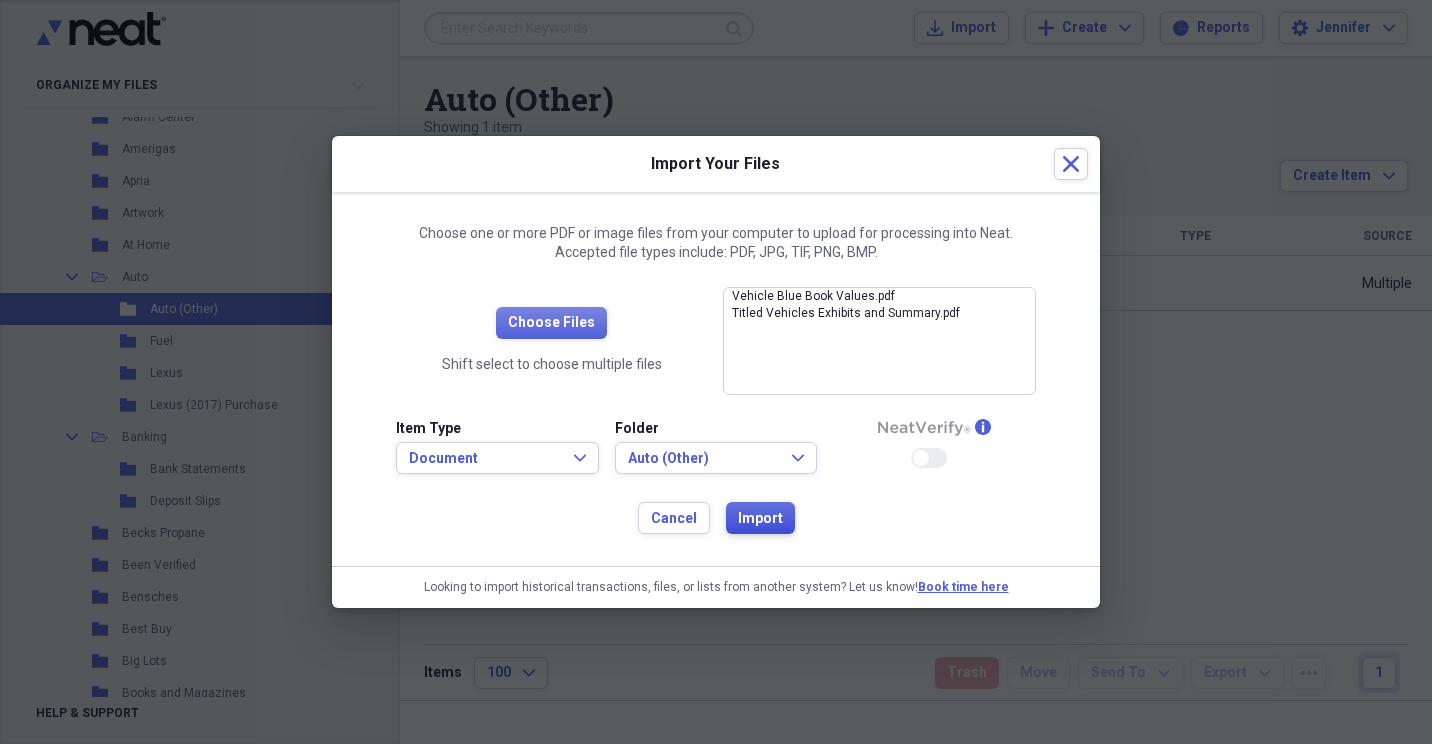 click on "Import" at bounding box center [760, 518] 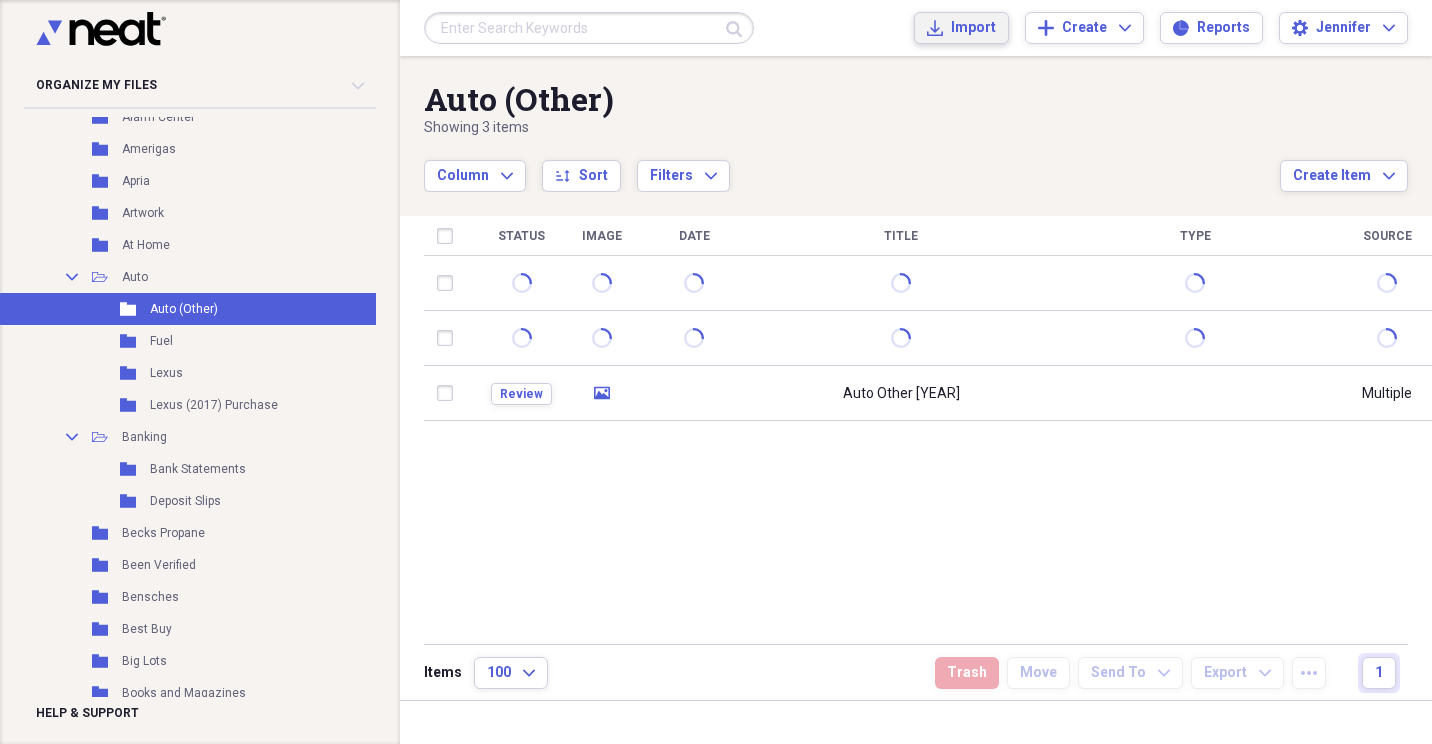 click on "Import Import" at bounding box center (961, 28) 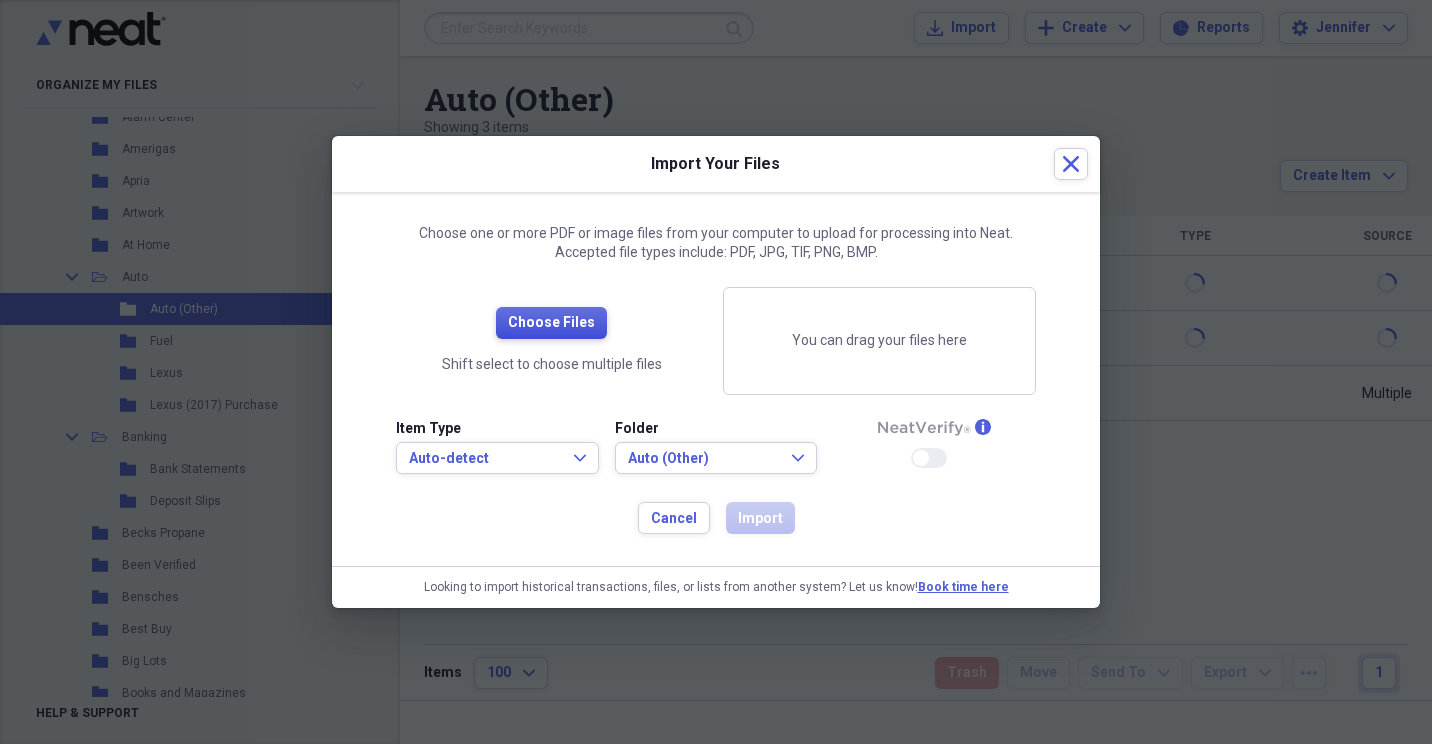 click on "Choose Files" at bounding box center (551, 323) 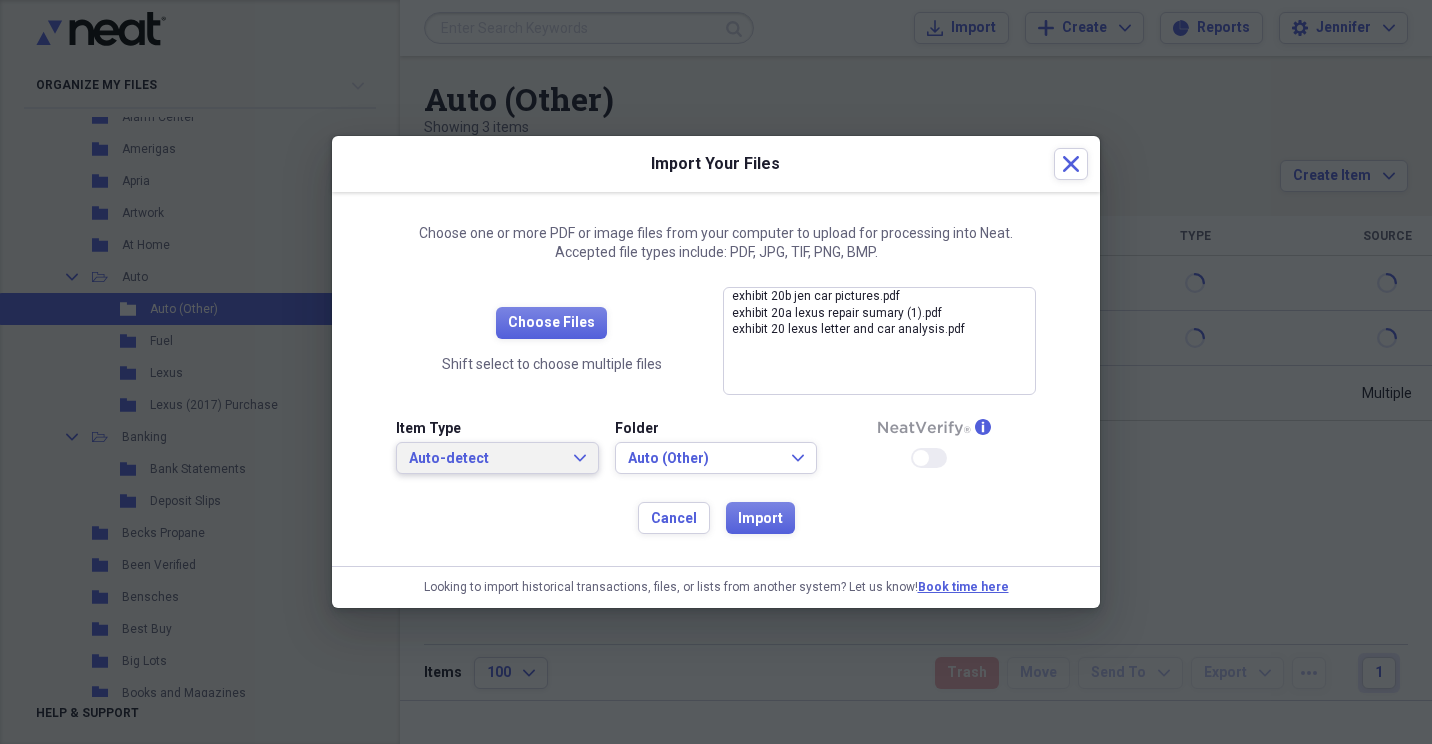 click on "Expand" 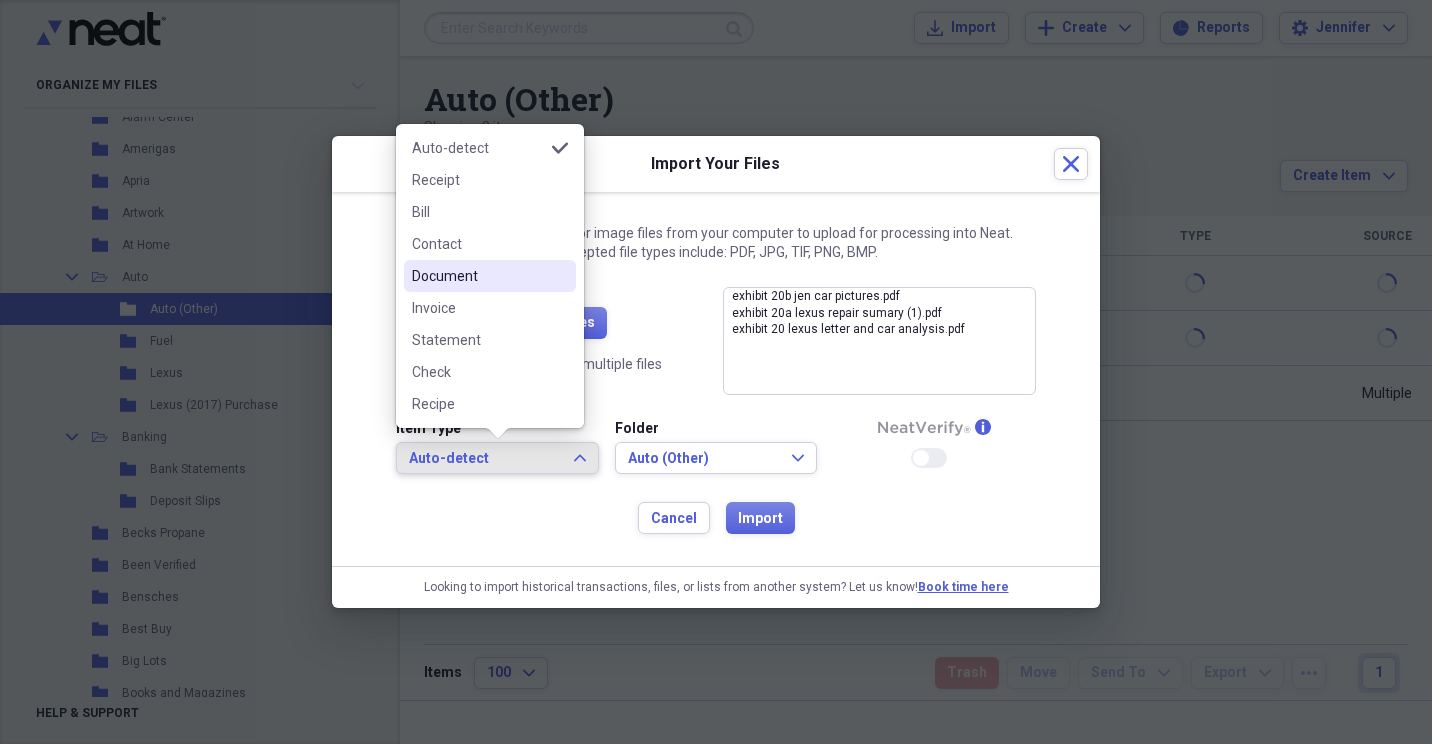 click on "Document" at bounding box center (478, 276) 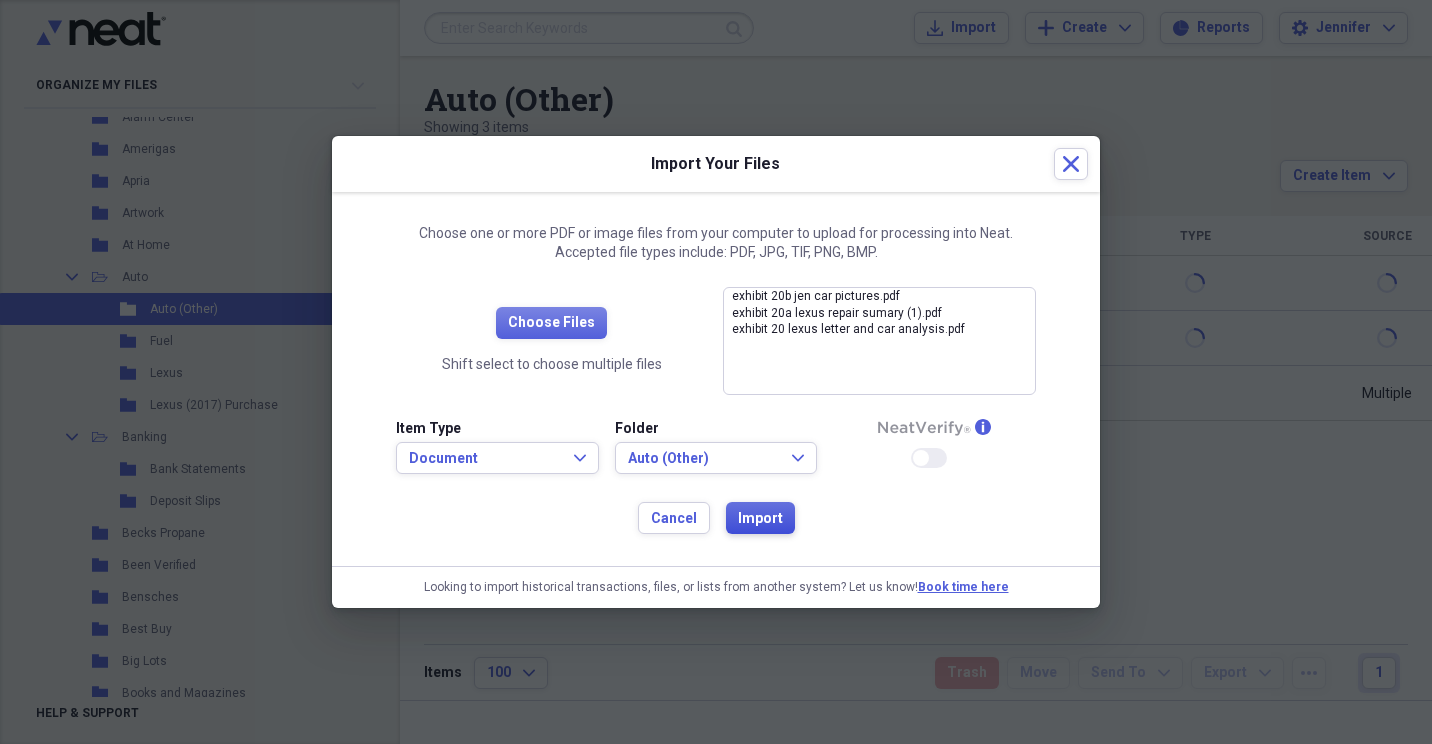 click on "Import" at bounding box center [760, 519] 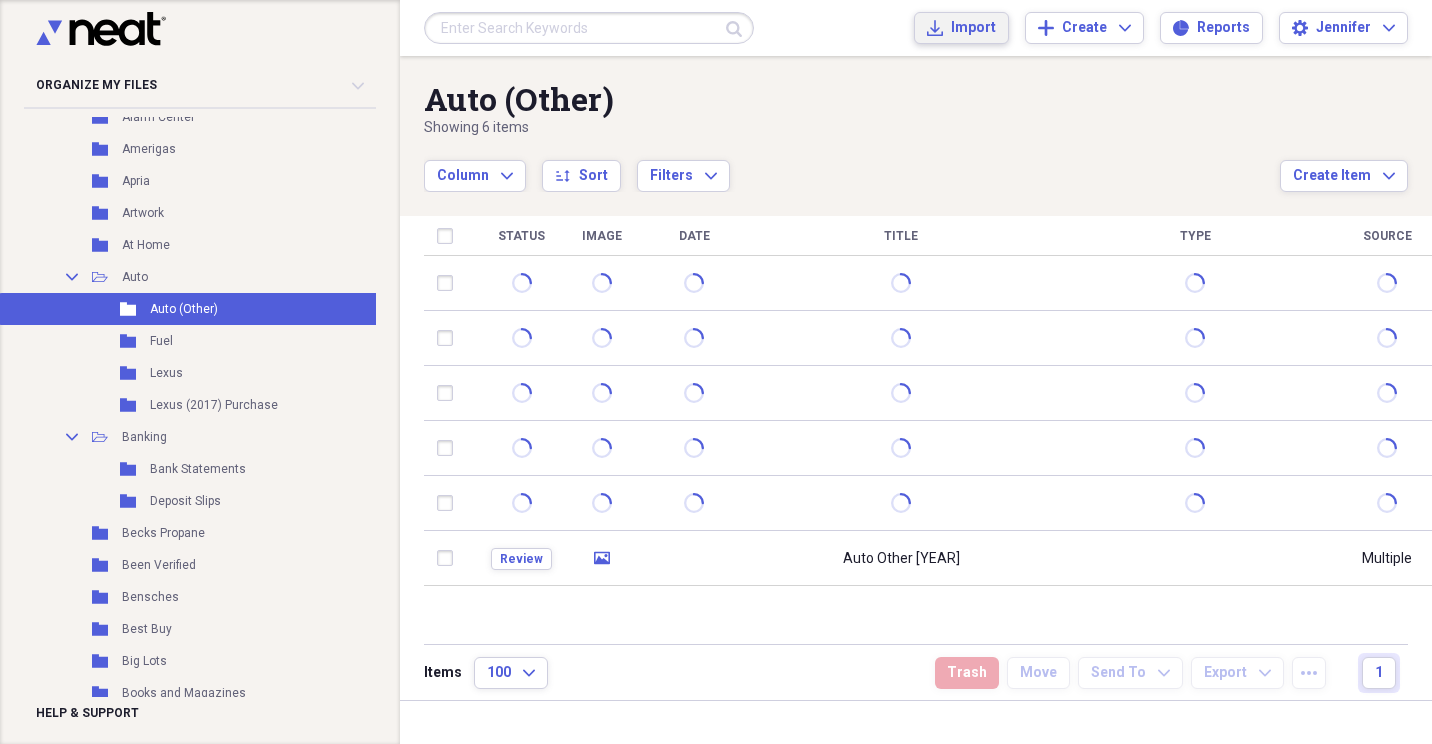click on "Import" at bounding box center [973, 28] 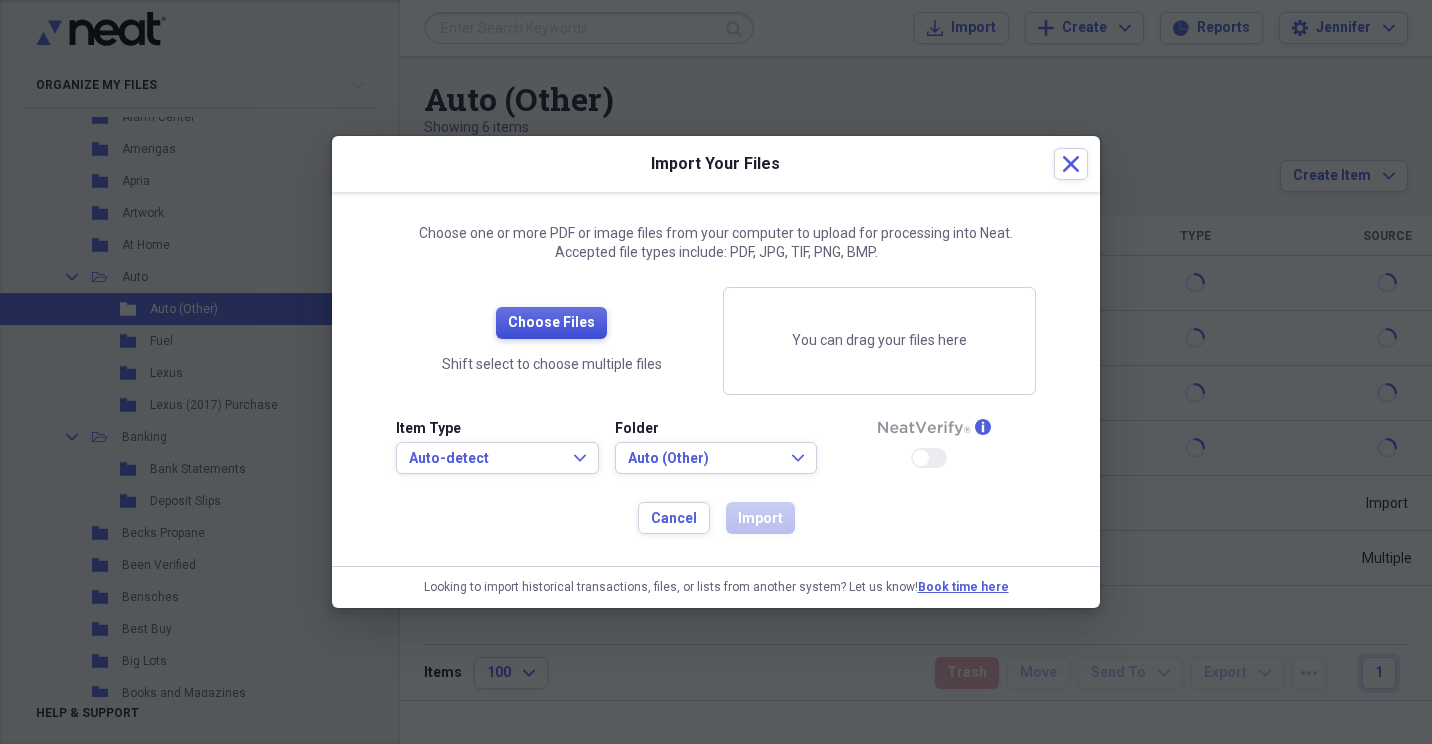 click on "Choose Files" at bounding box center [551, 323] 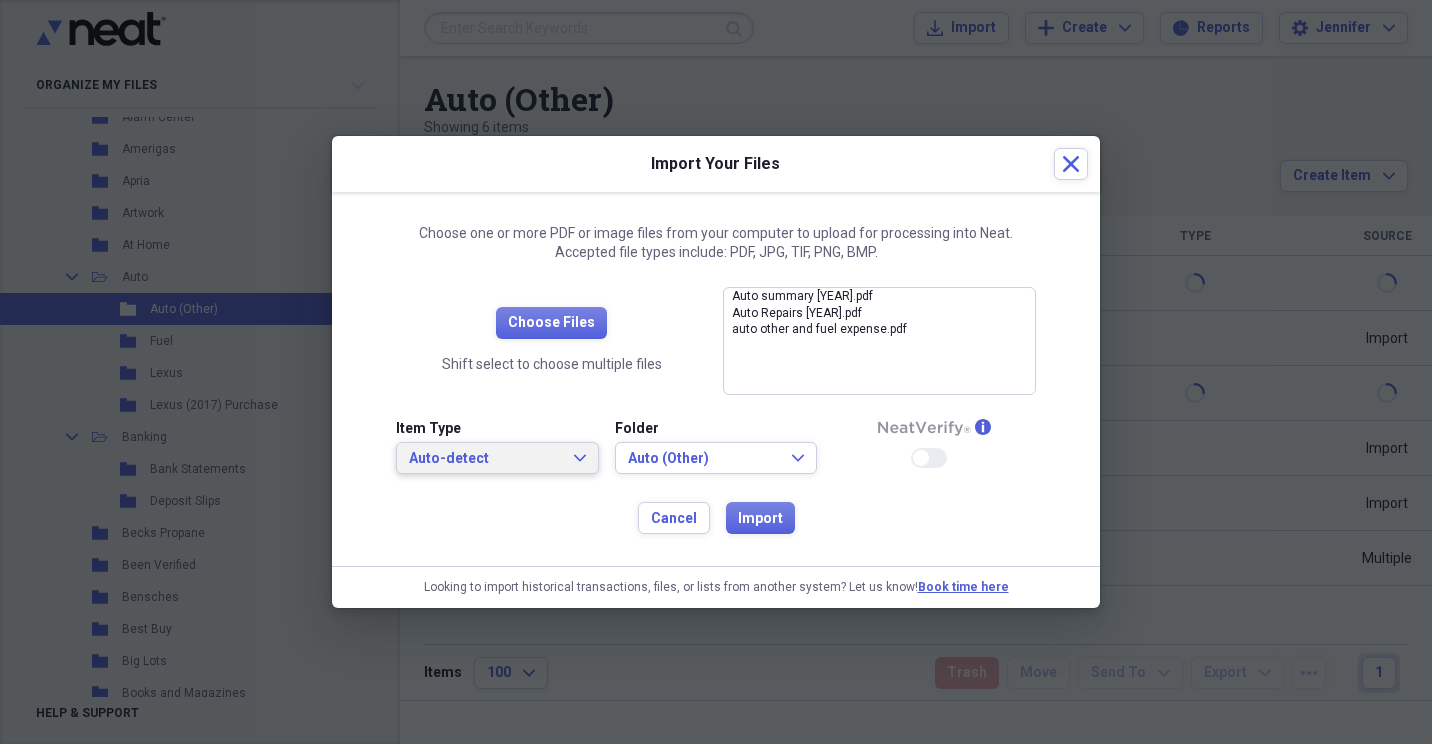 click on "Auto-detect Expand" at bounding box center (497, 458) 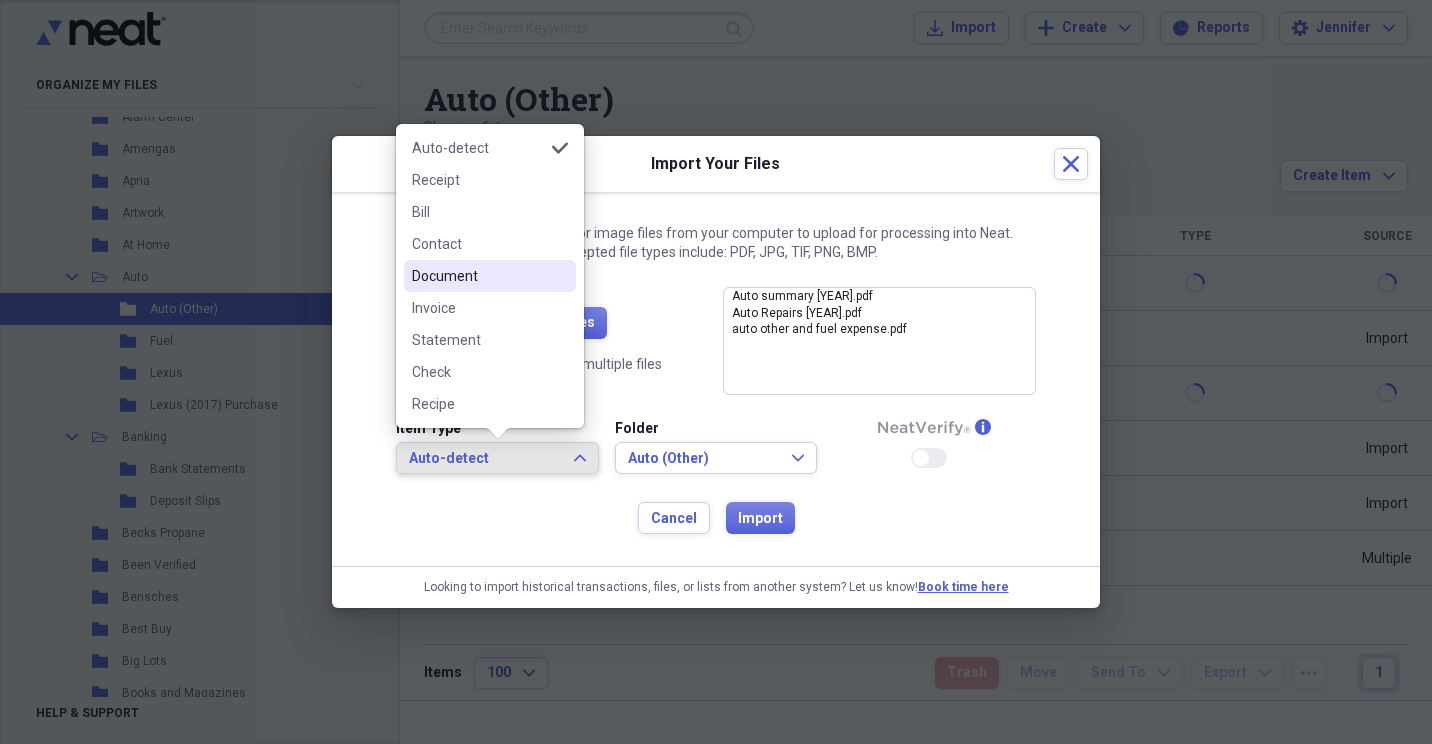 click on "Document" at bounding box center [478, 276] 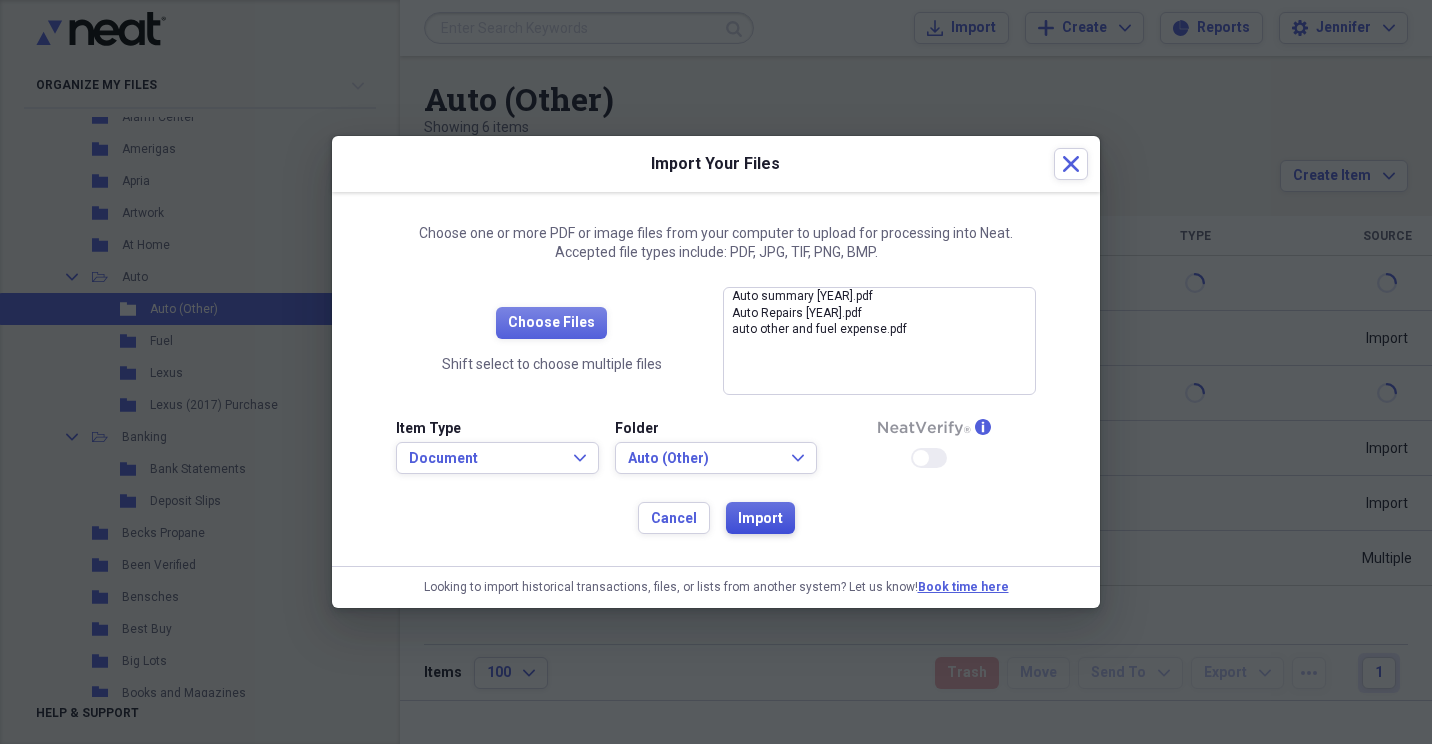 click on "Import" at bounding box center [760, 519] 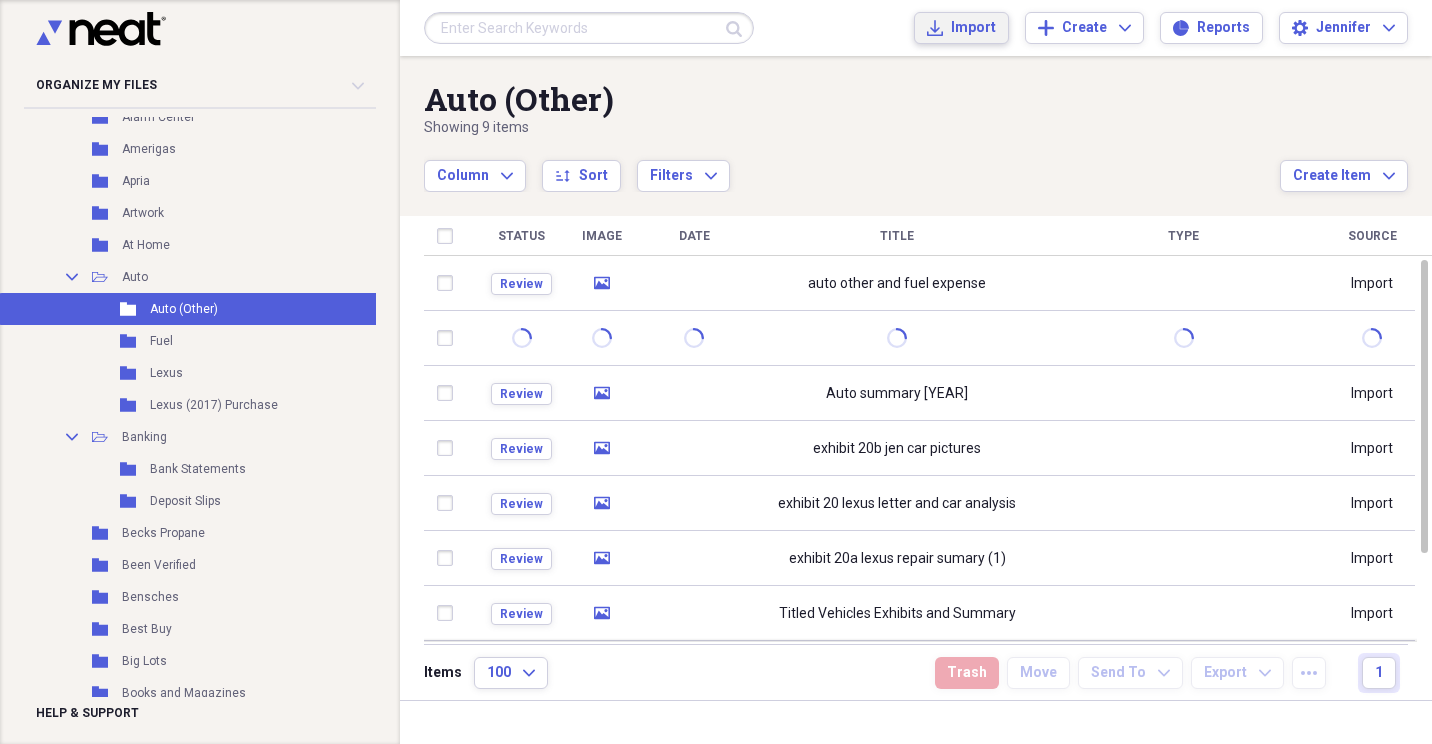 click on "Import" at bounding box center (973, 28) 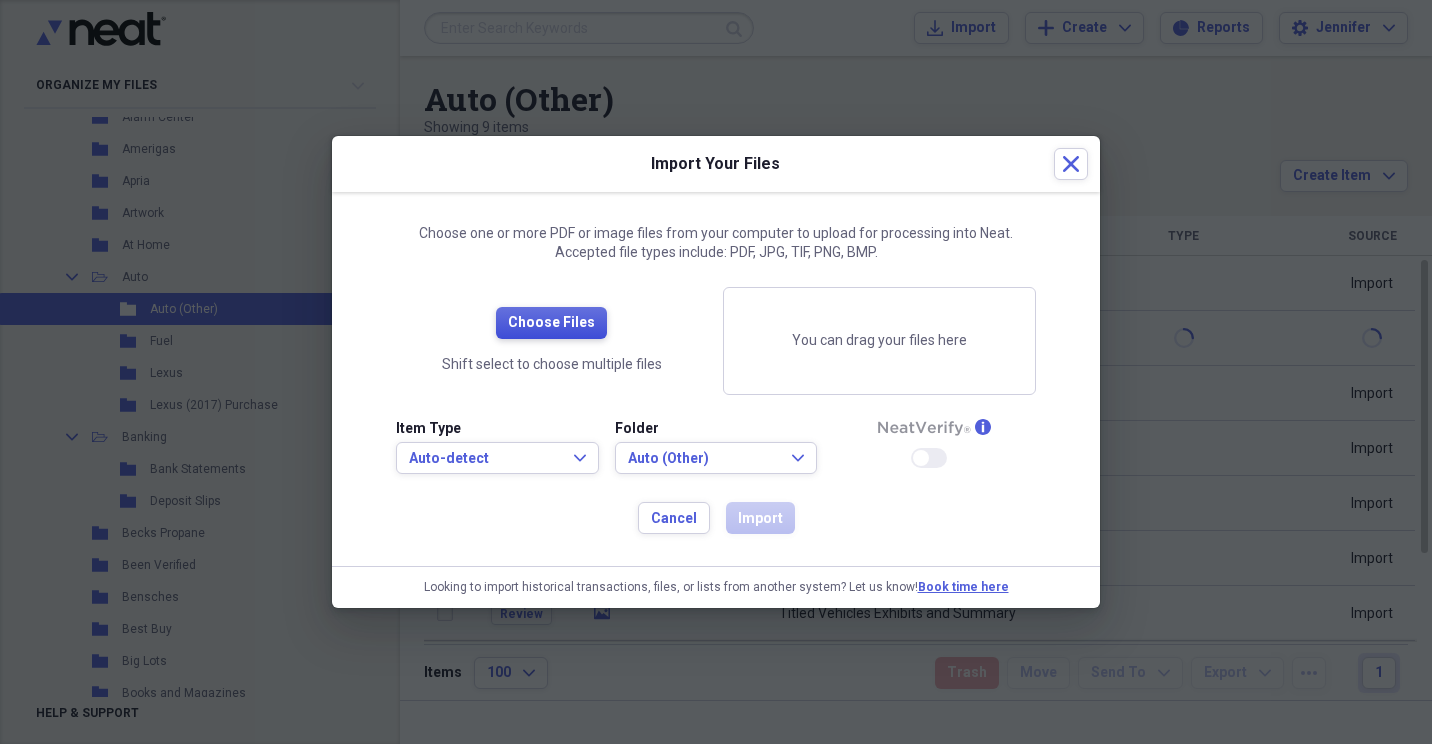 click on "Choose Files" at bounding box center (551, 323) 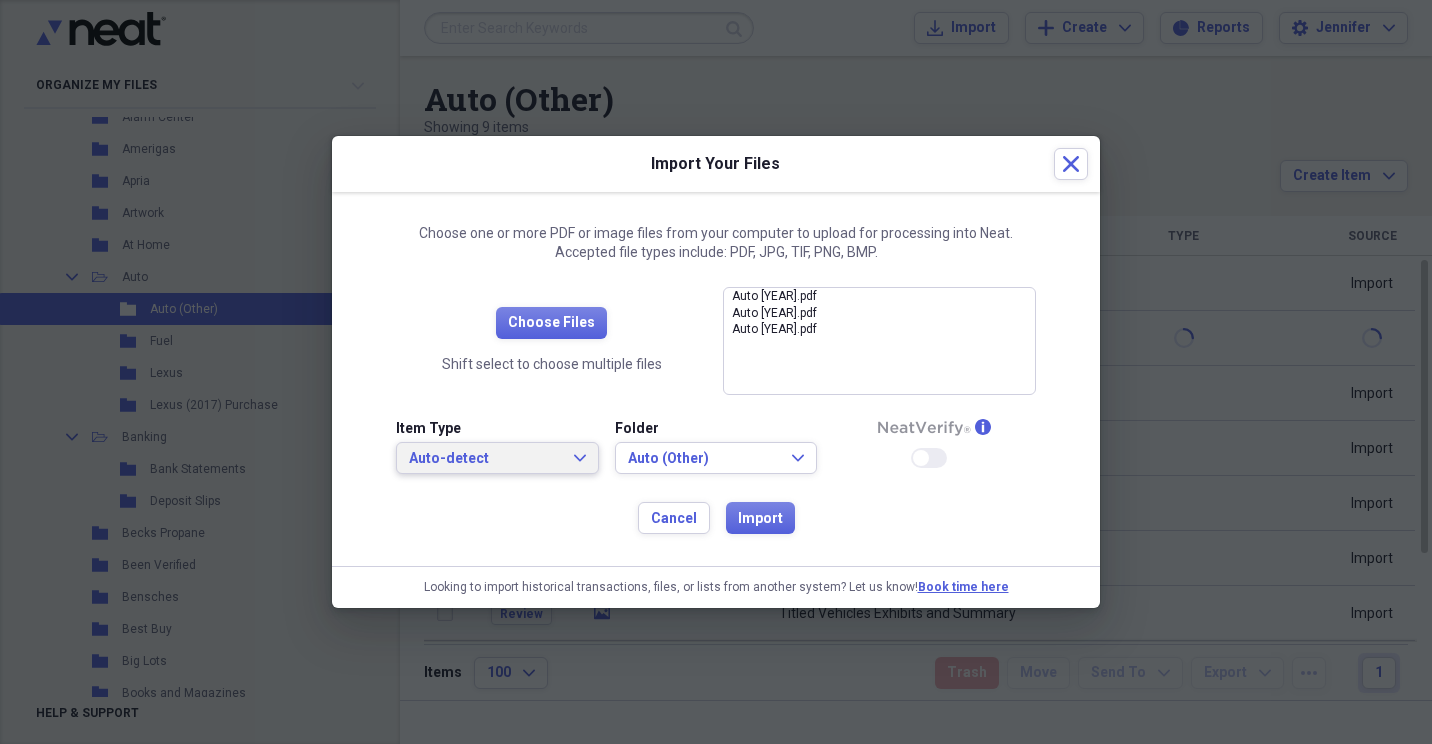 click on "Expand" 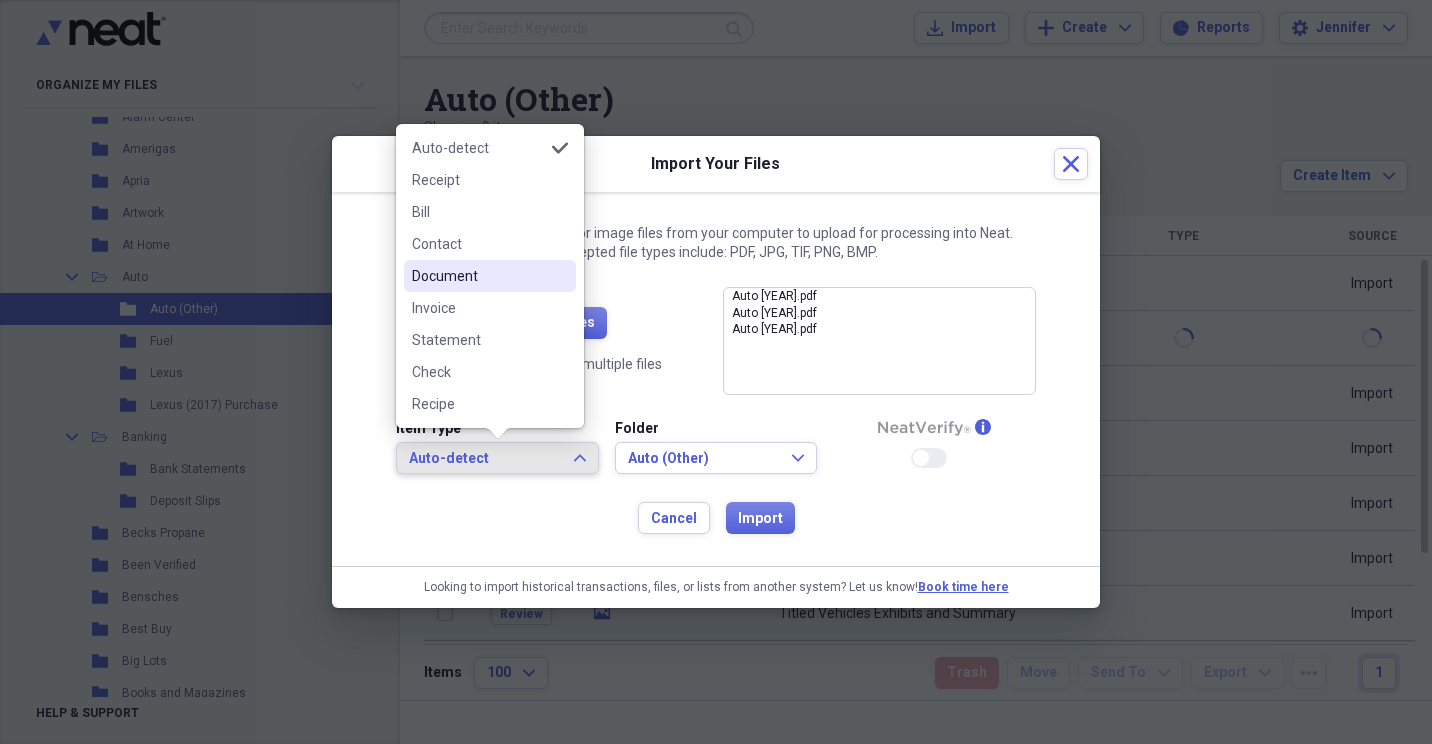 click on "Document" at bounding box center [490, 276] 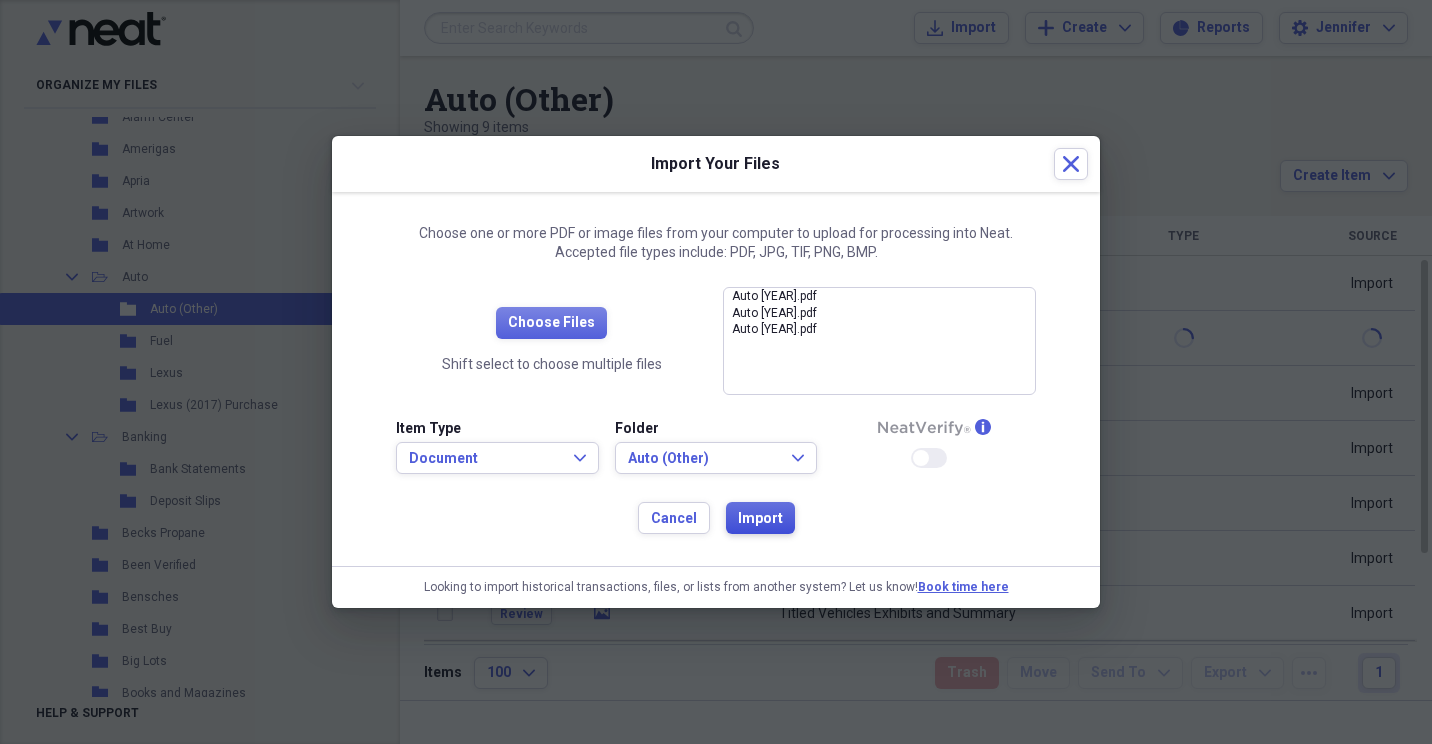 click on "Import" at bounding box center (760, 519) 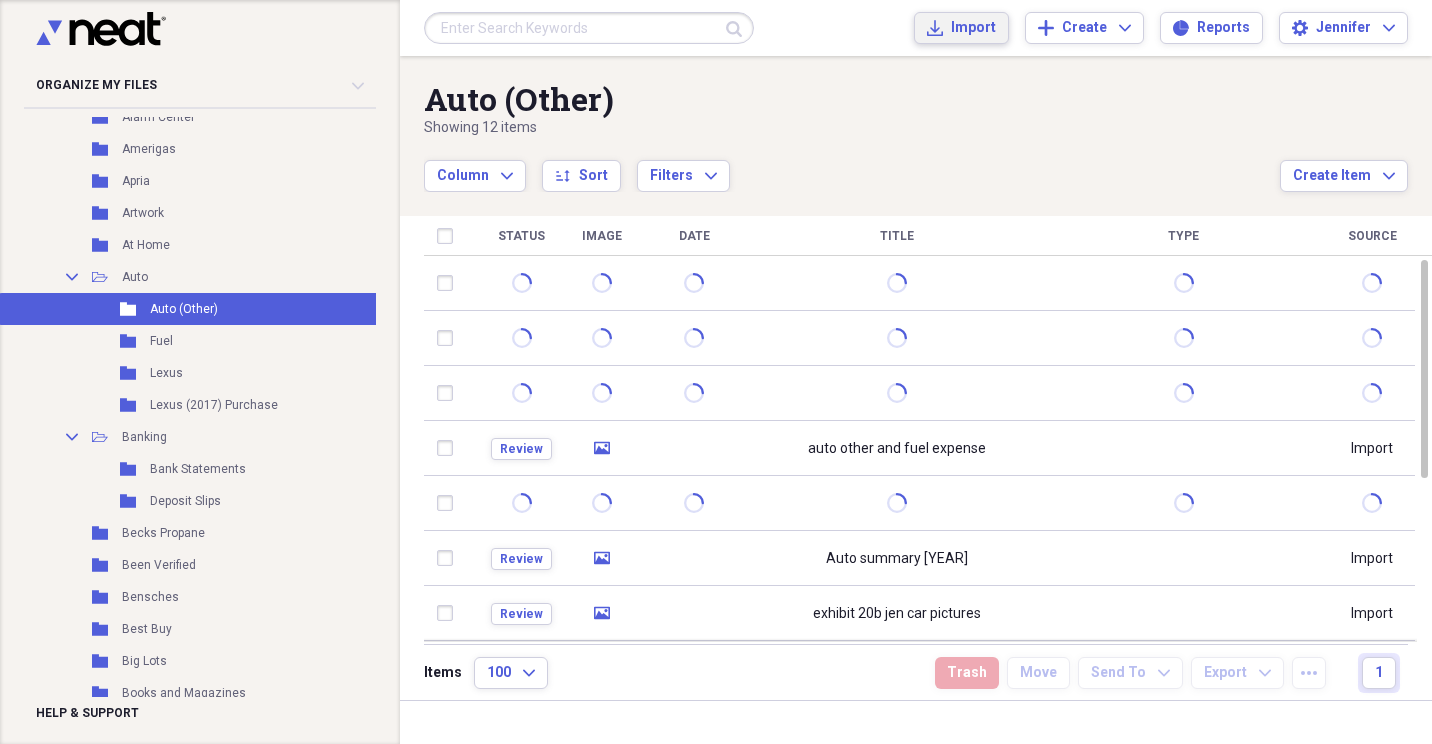 click on "Import Import" at bounding box center [961, 28] 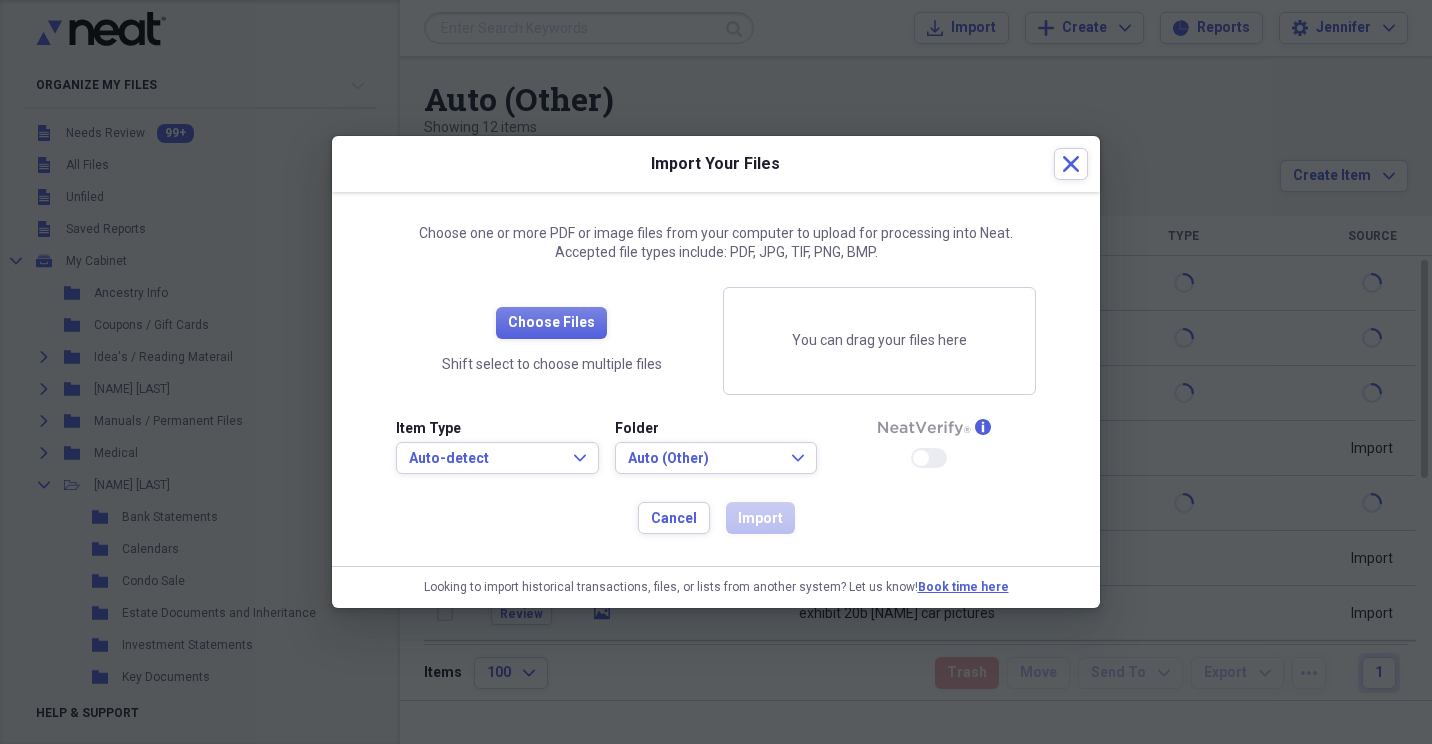 scroll, scrollTop: 0, scrollLeft: 0, axis: both 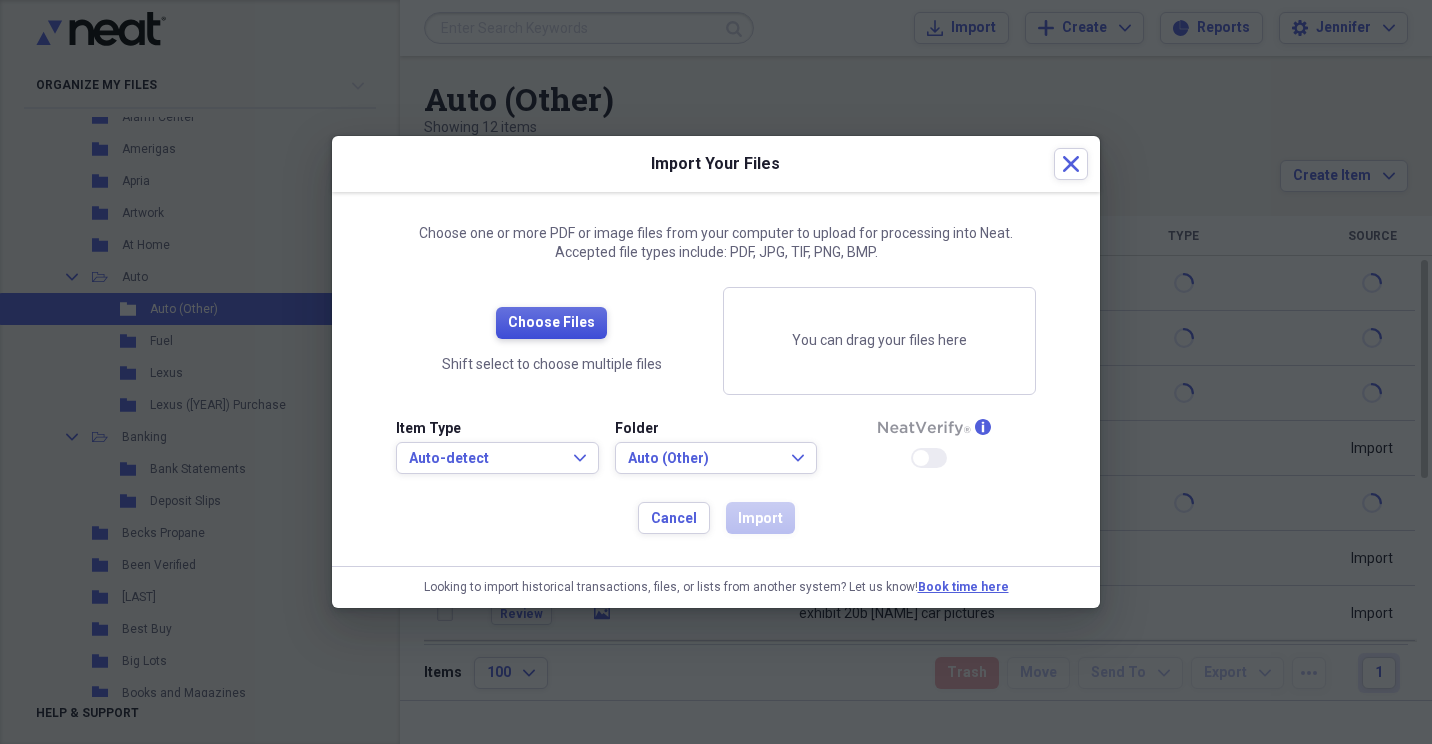 click on "Choose Files" at bounding box center (551, 323) 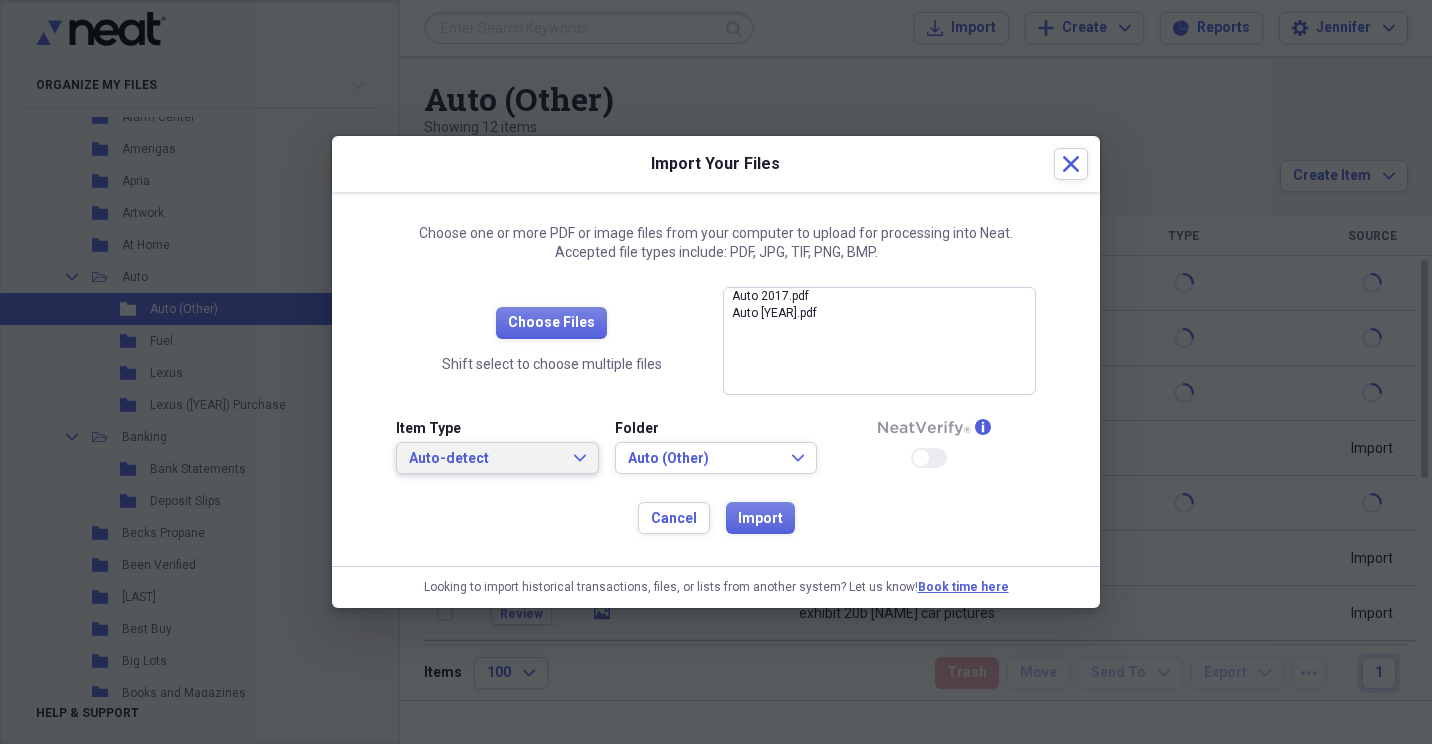 click on "Expand" 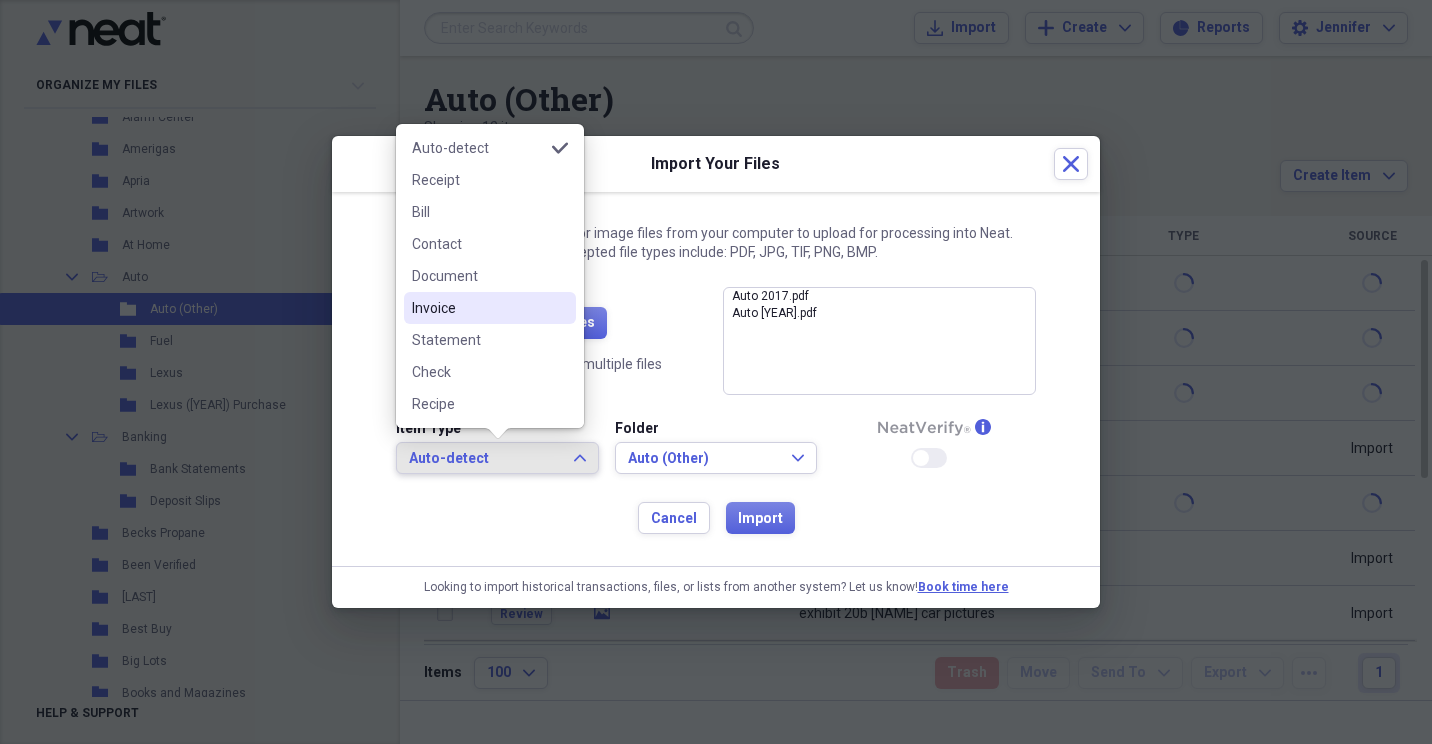 click on "Invoice" at bounding box center (490, 308) 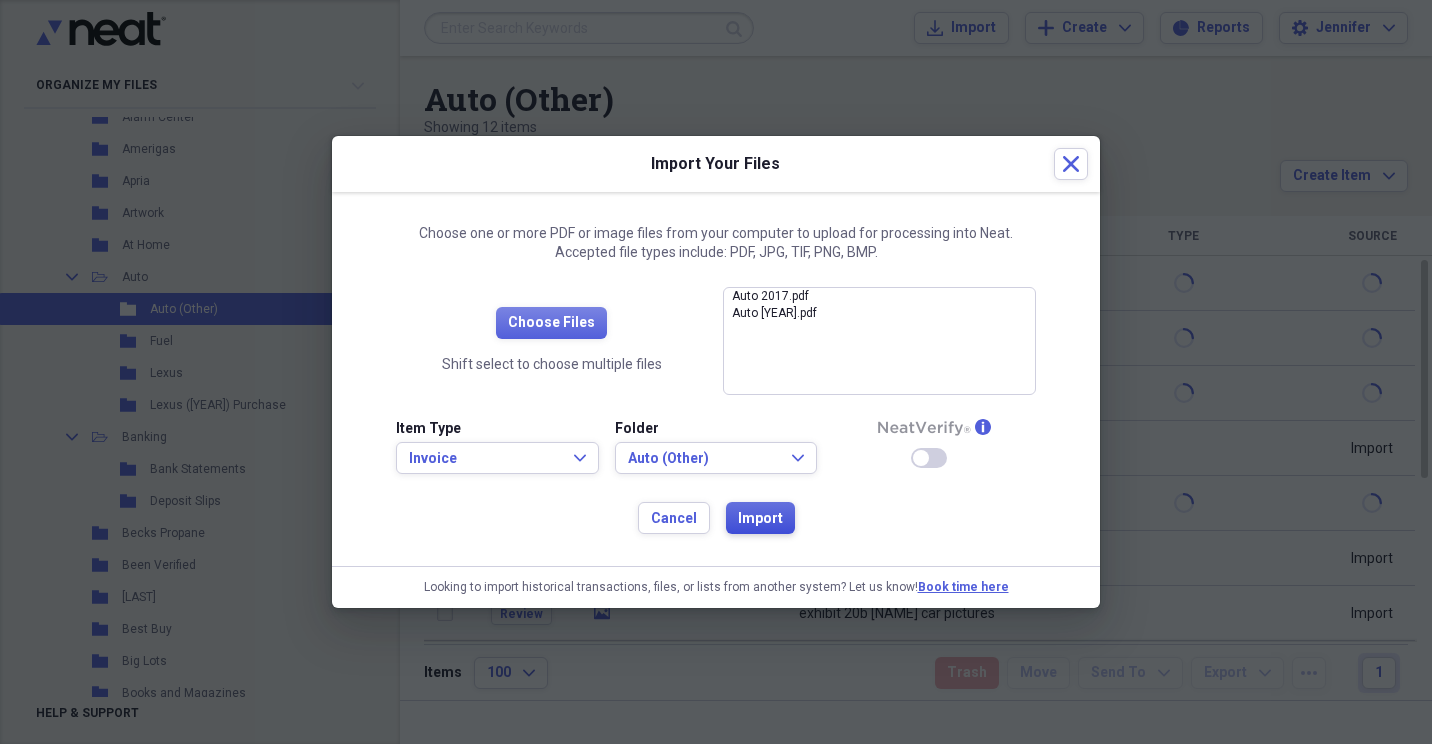 click on "Import" at bounding box center [760, 519] 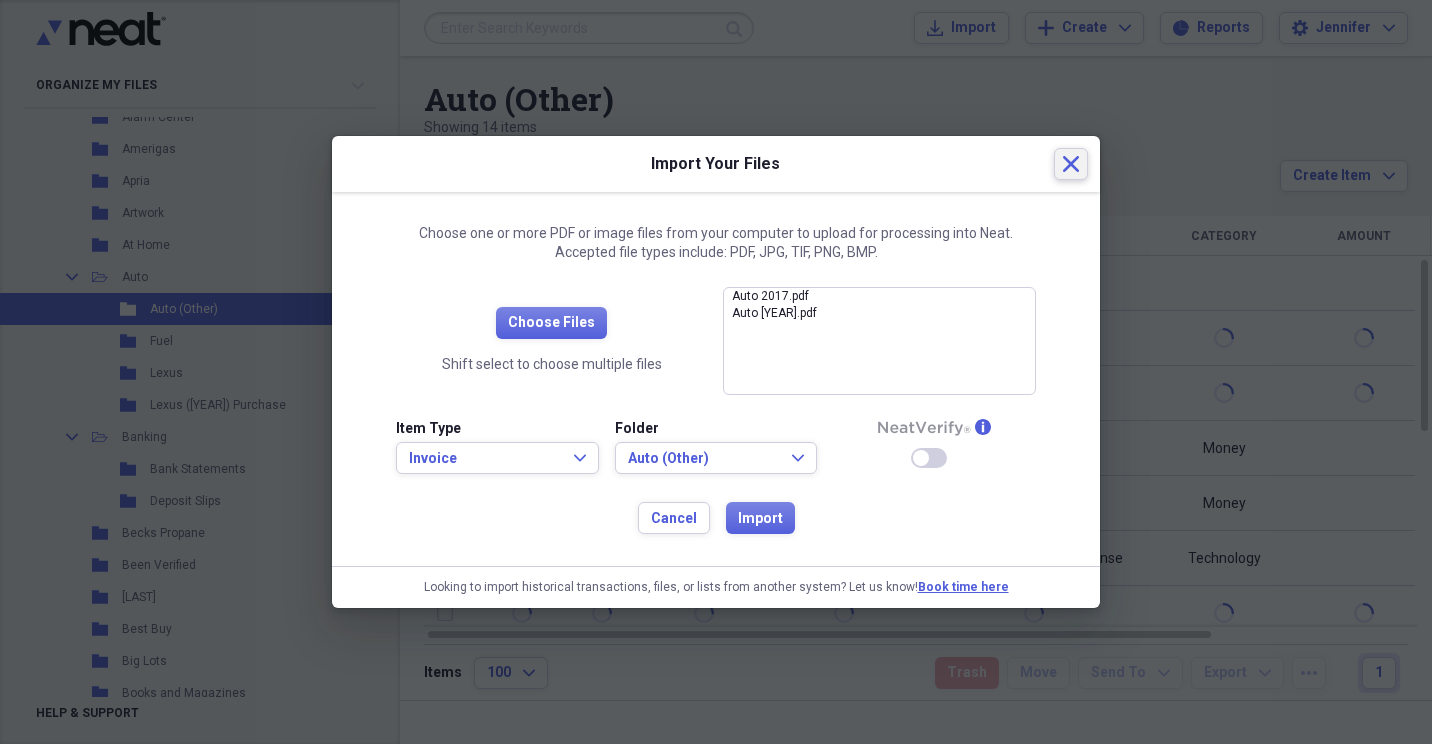 click on "Close" 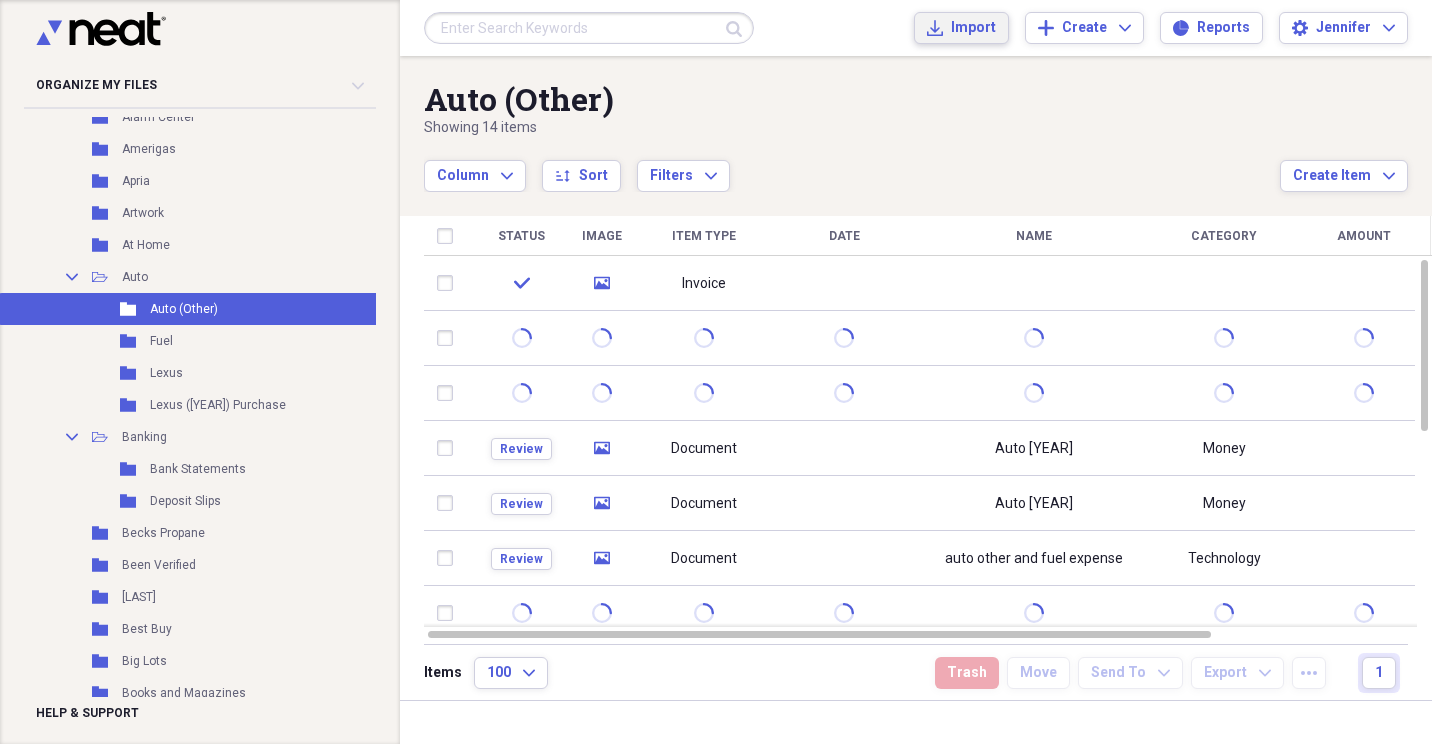 click on "Import" at bounding box center [973, 28] 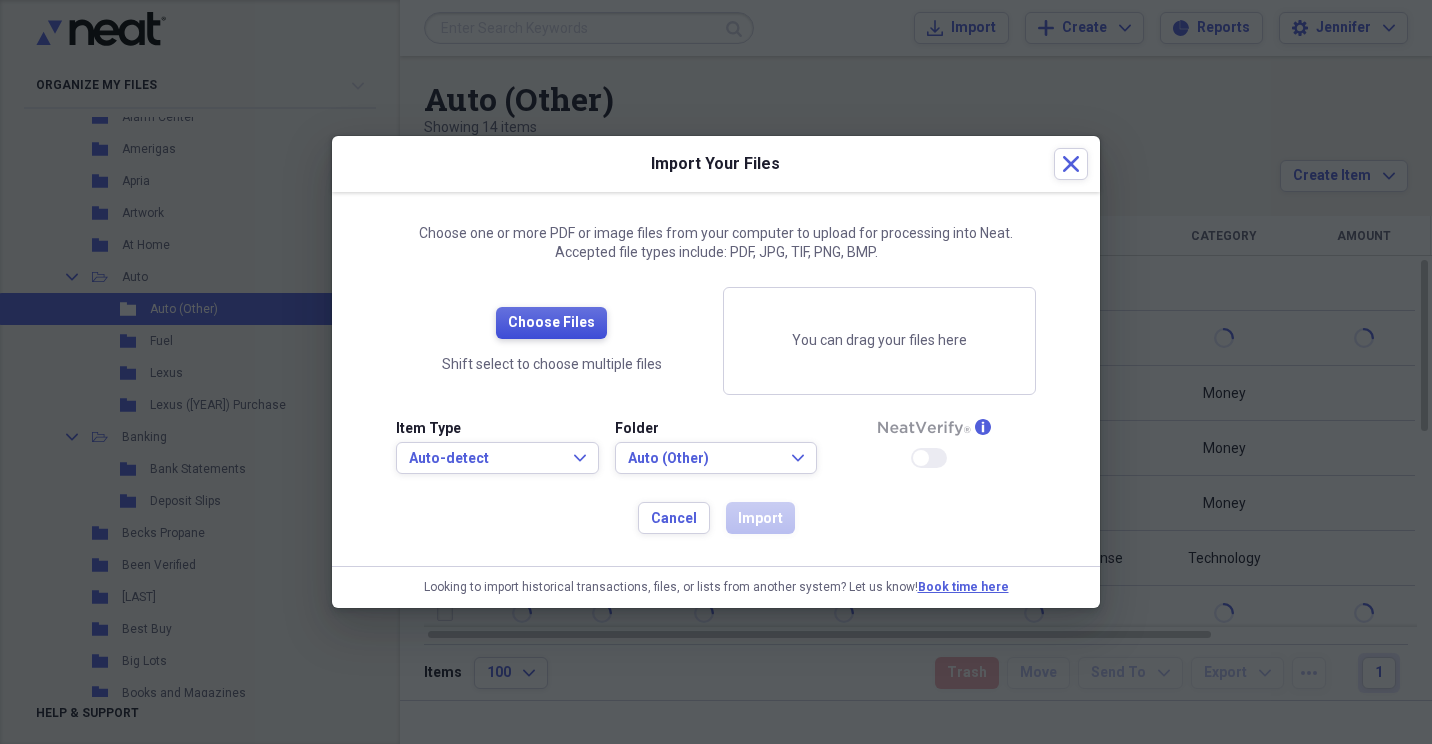 click on "Choose Files" at bounding box center (551, 323) 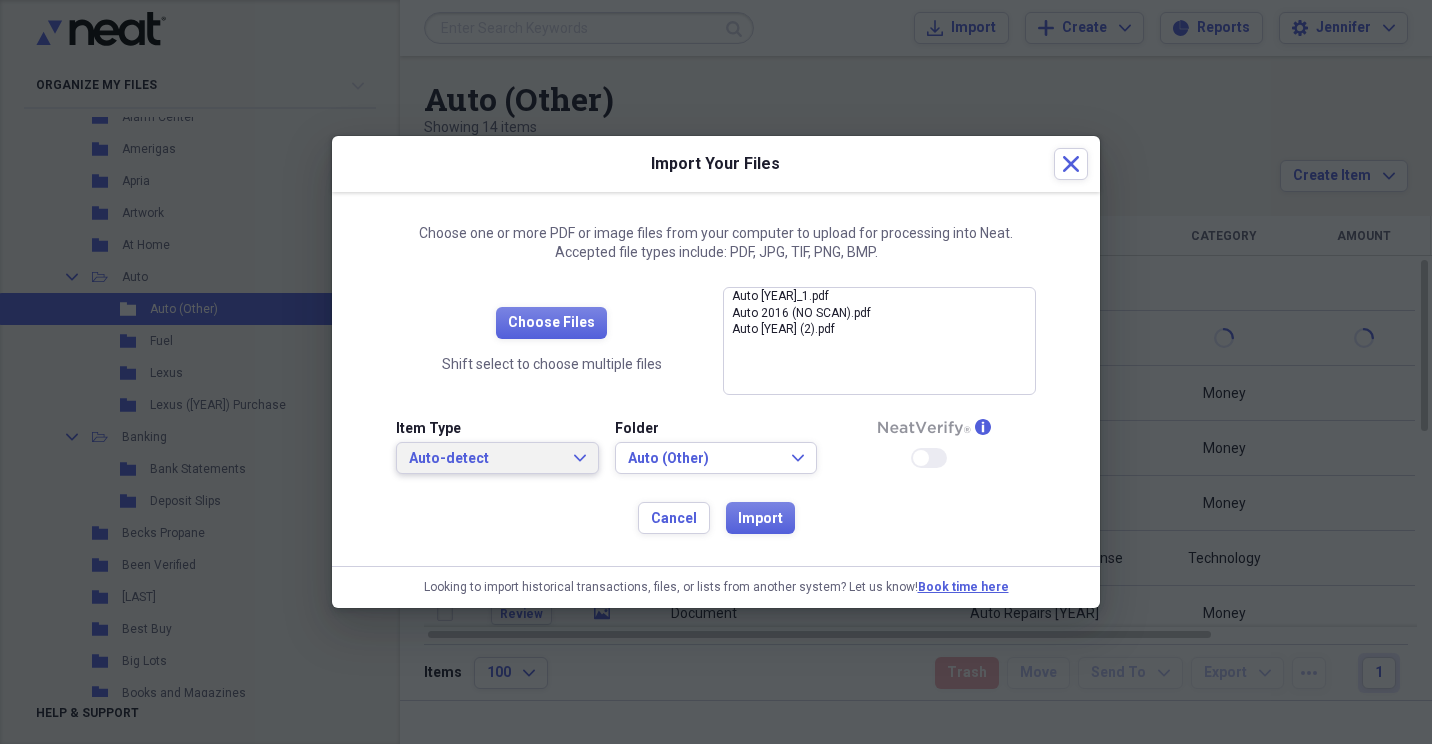 drag, startPoint x: 590, startPoint y: 462, endPoint x: 584, endPoint y: 452, distance: 11.661903 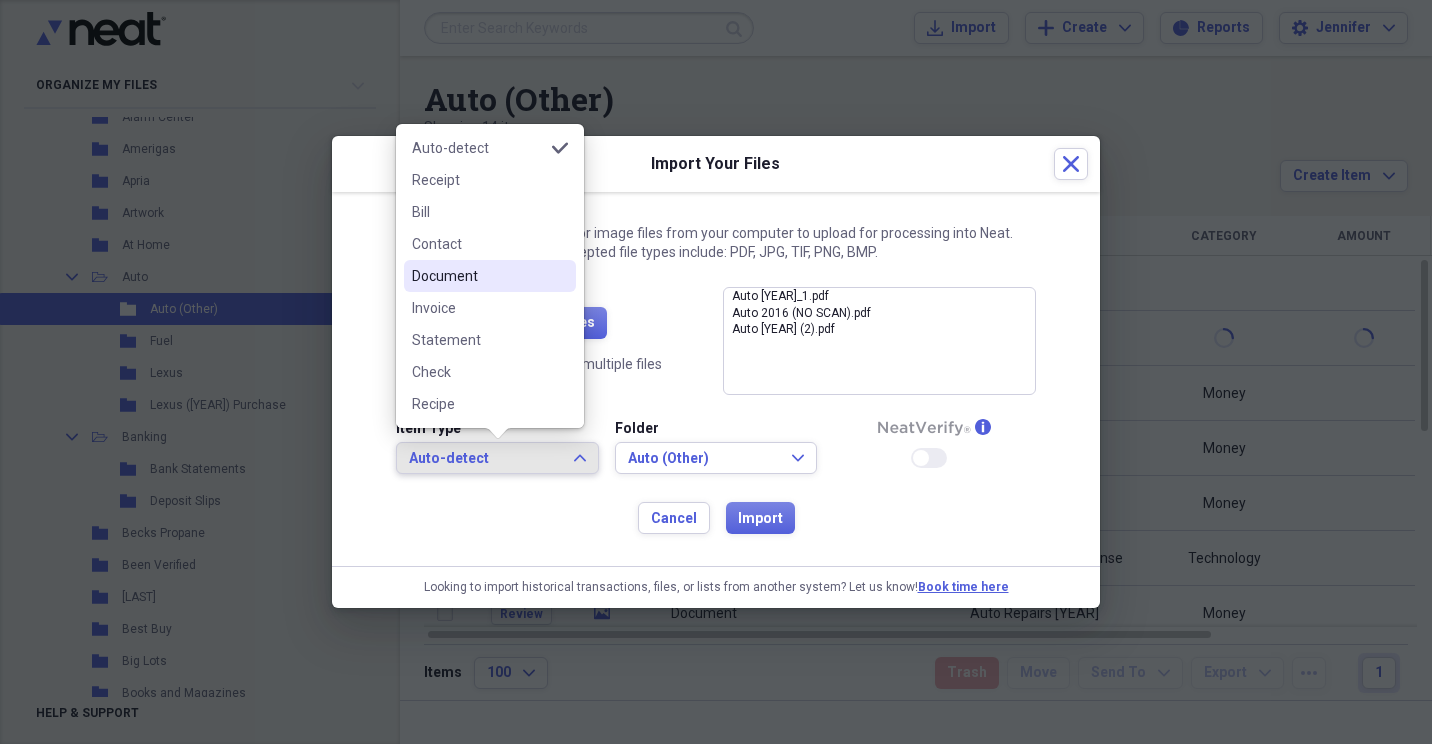 click on "Document" at bounding box center [478, 276] 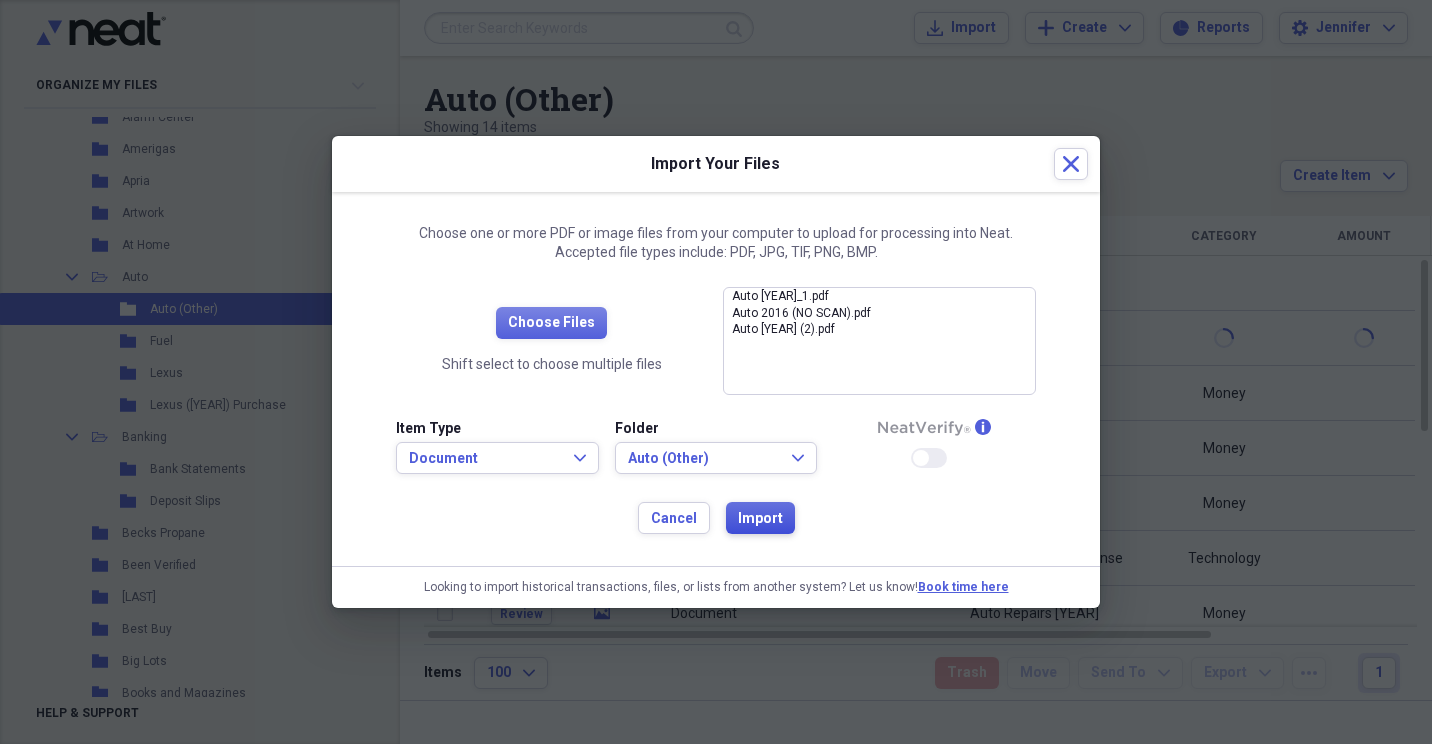 click on "Import" at bounding box center (760, 518) 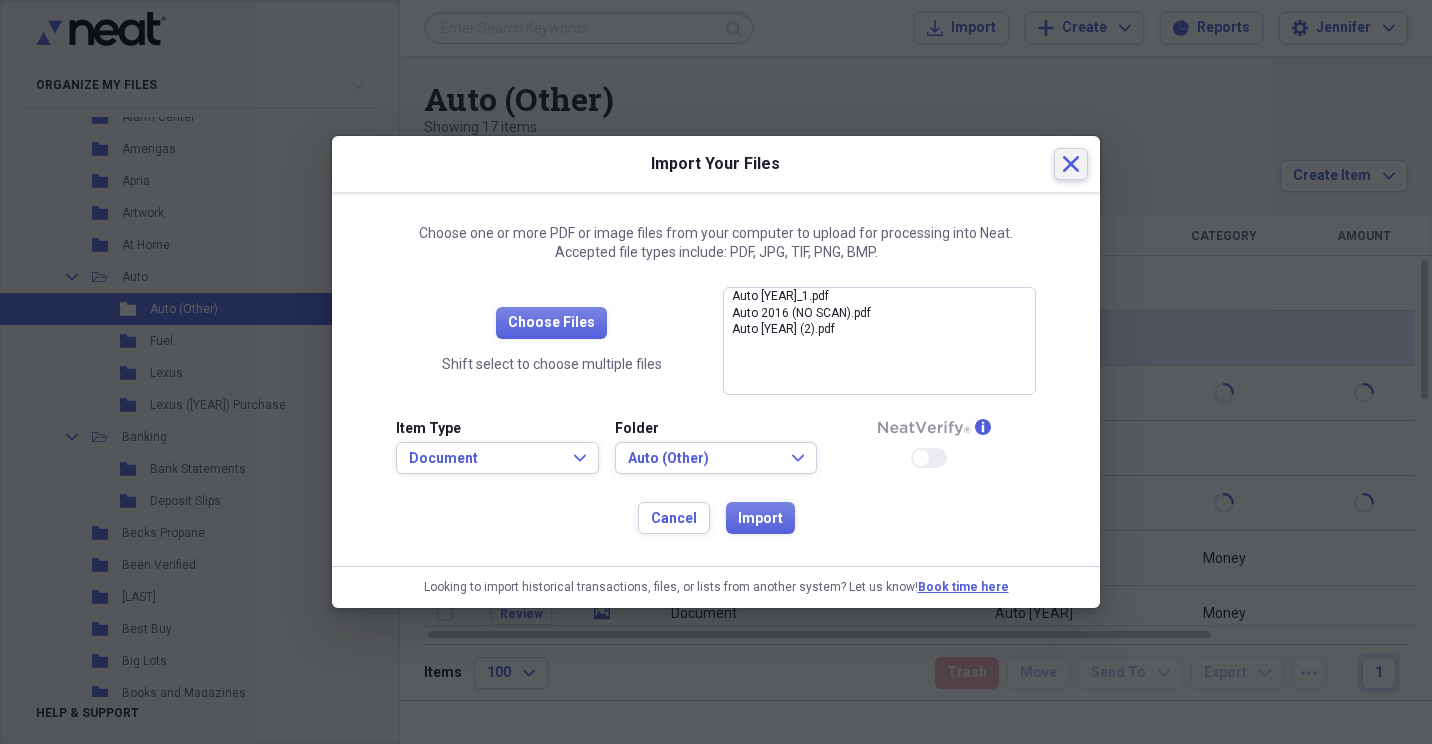 drag, startPoint x: 1060, startPoint y: 173, endPoint x: 994, endPoint y: 346, distance: 185.1621 